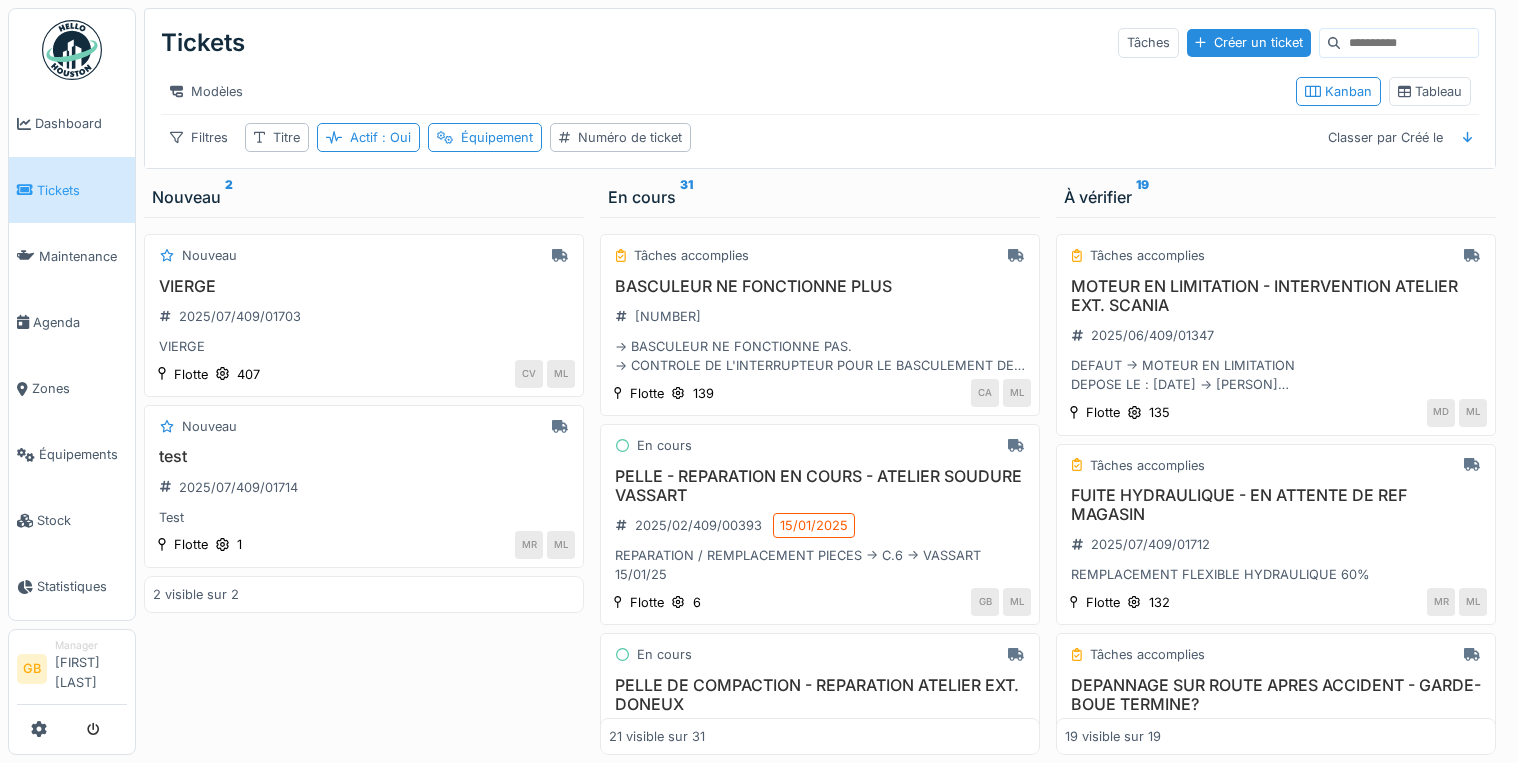scroll, scrollTop: 0, scrollLeft: 0, axis: both 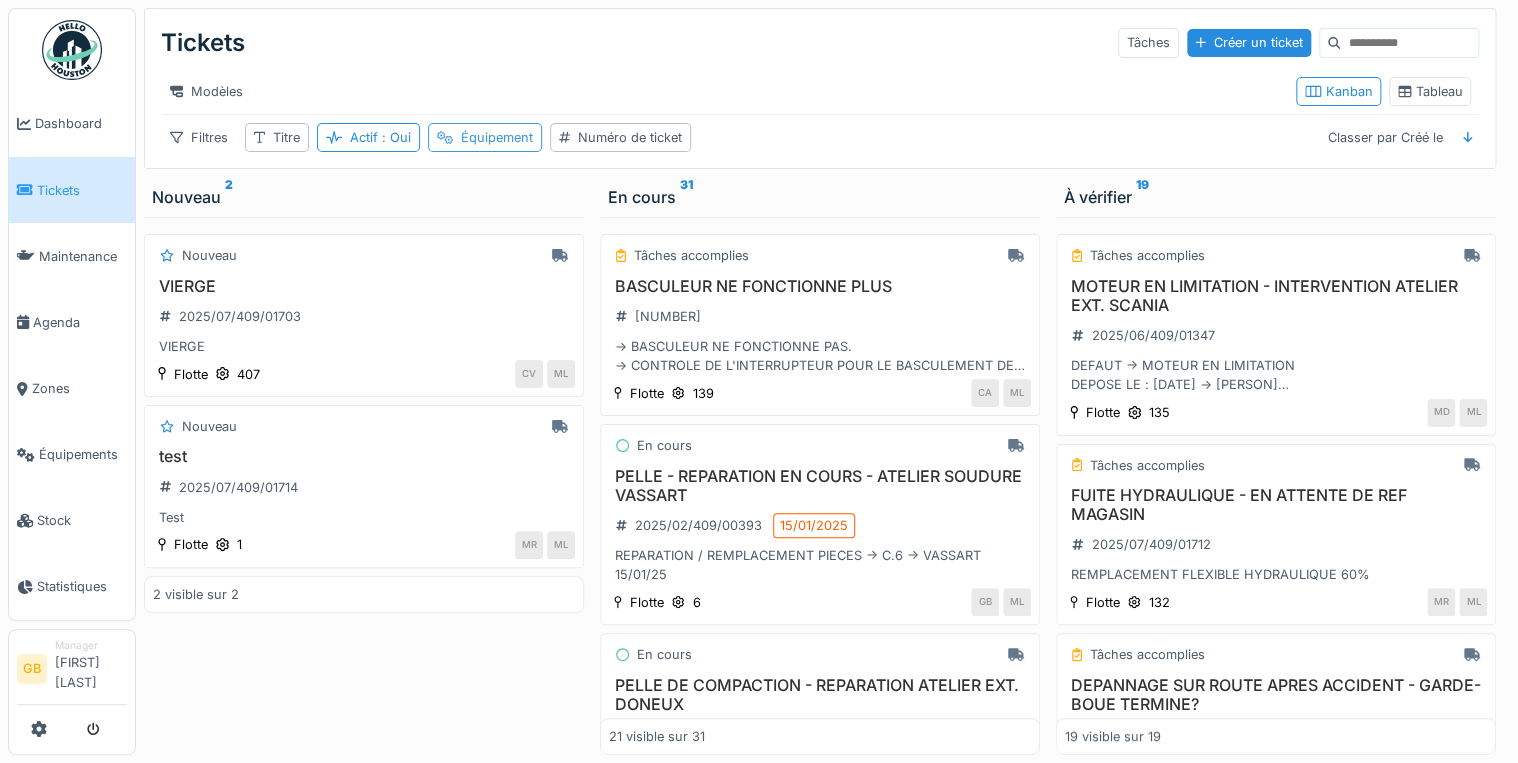 click on "Équipement" at bounding box center (497, 137) 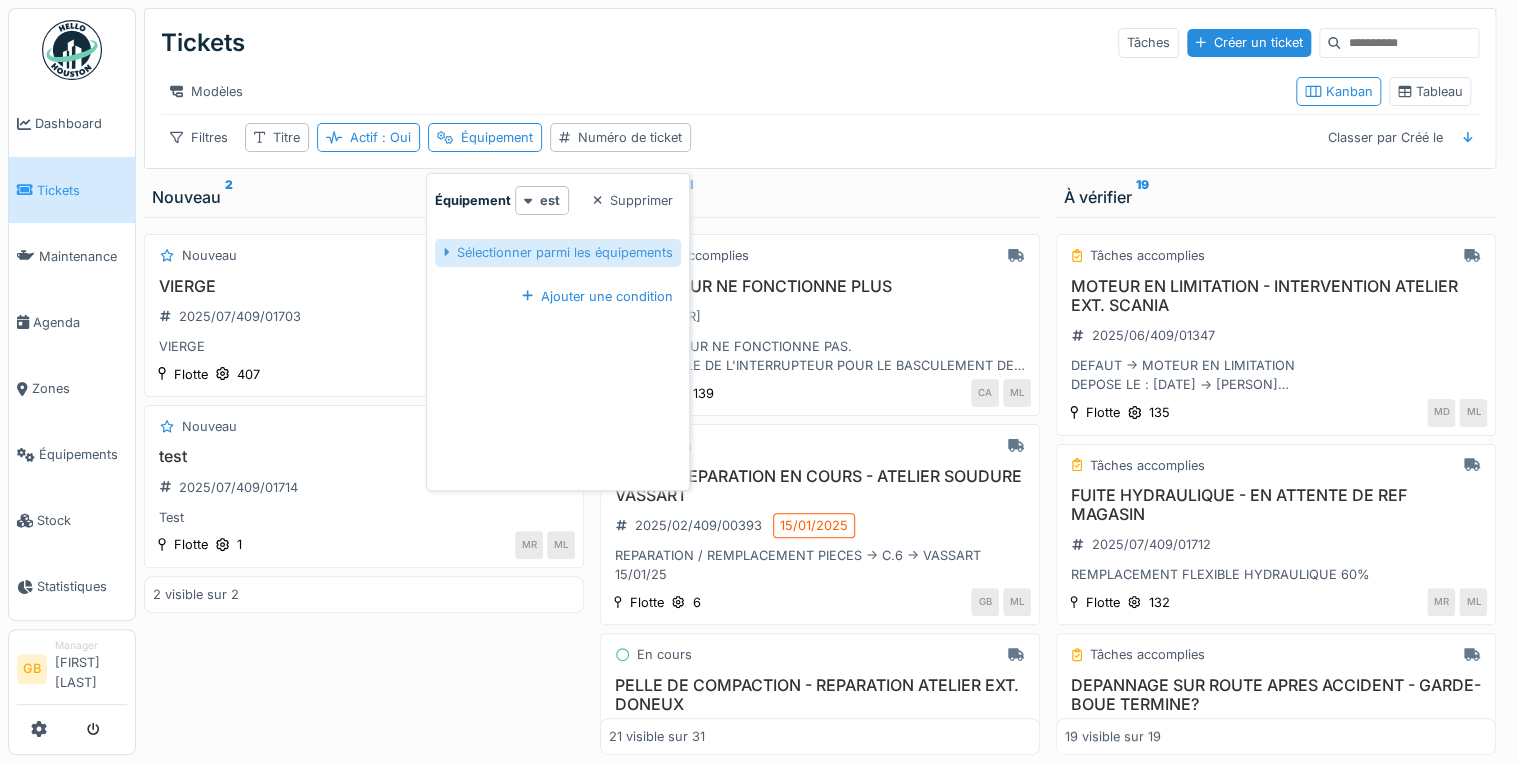 click on "Sélectionner parmi les équipements" at bounding box center (558, 252) 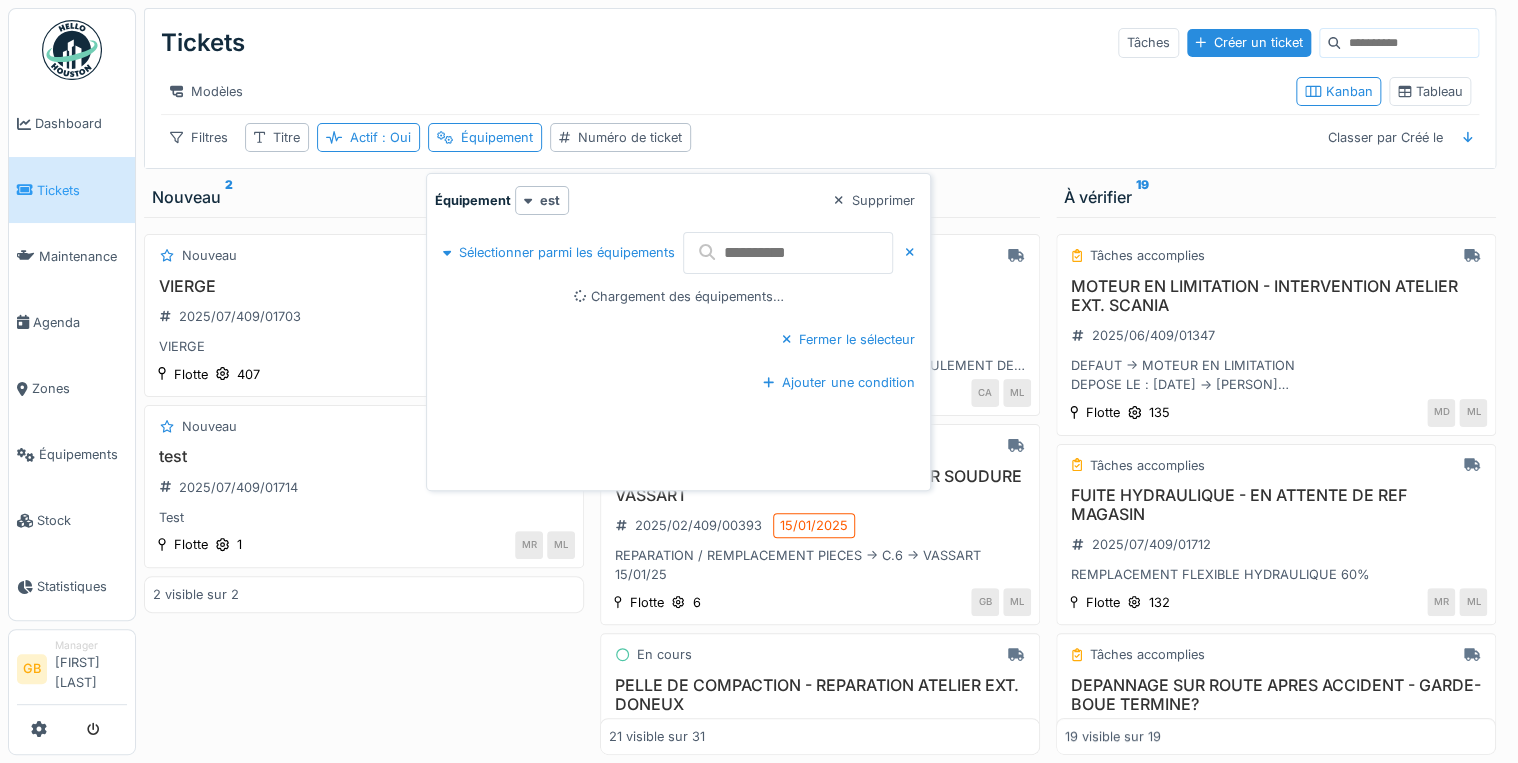 click at bounding box center [788, 253] 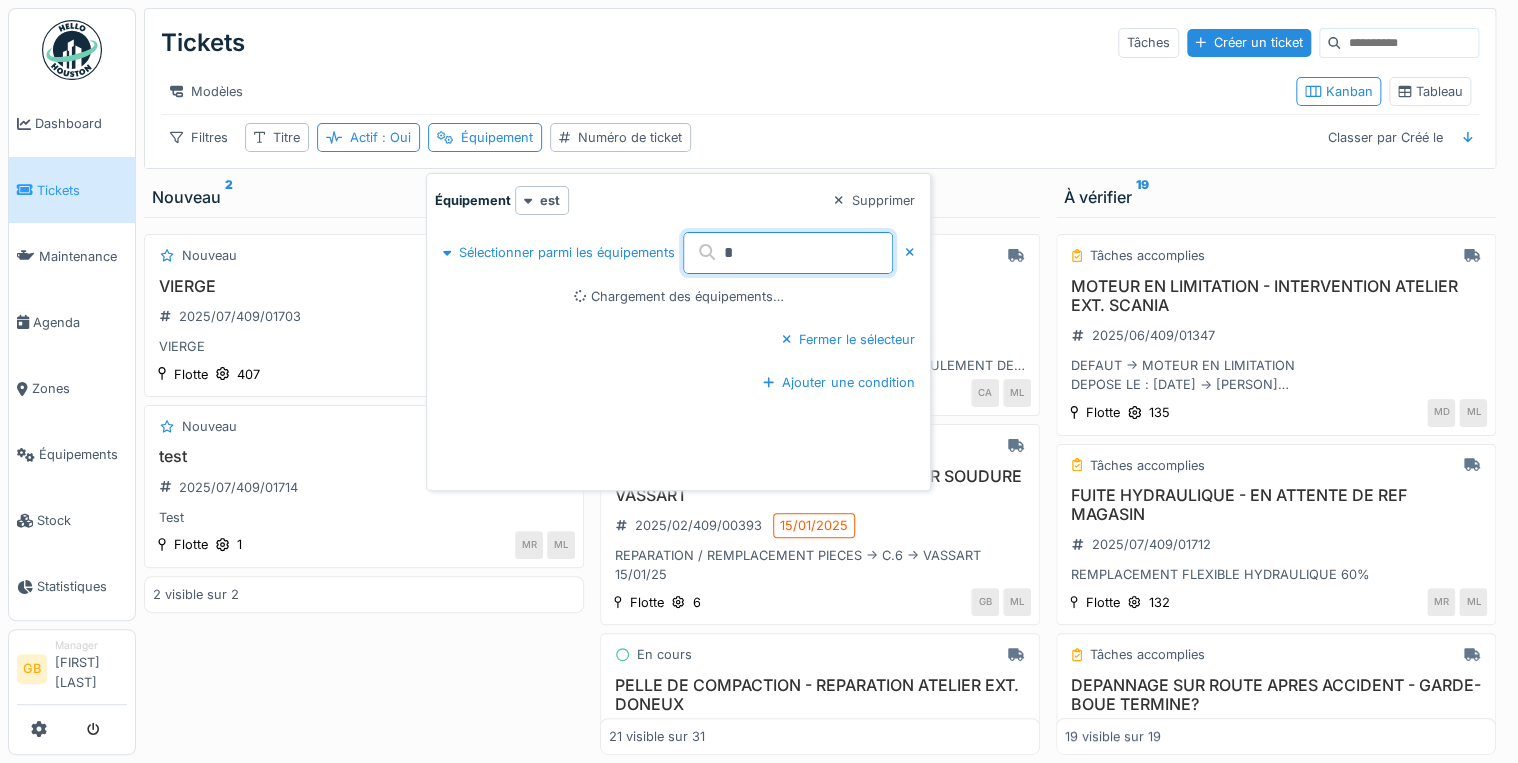 type on "**" 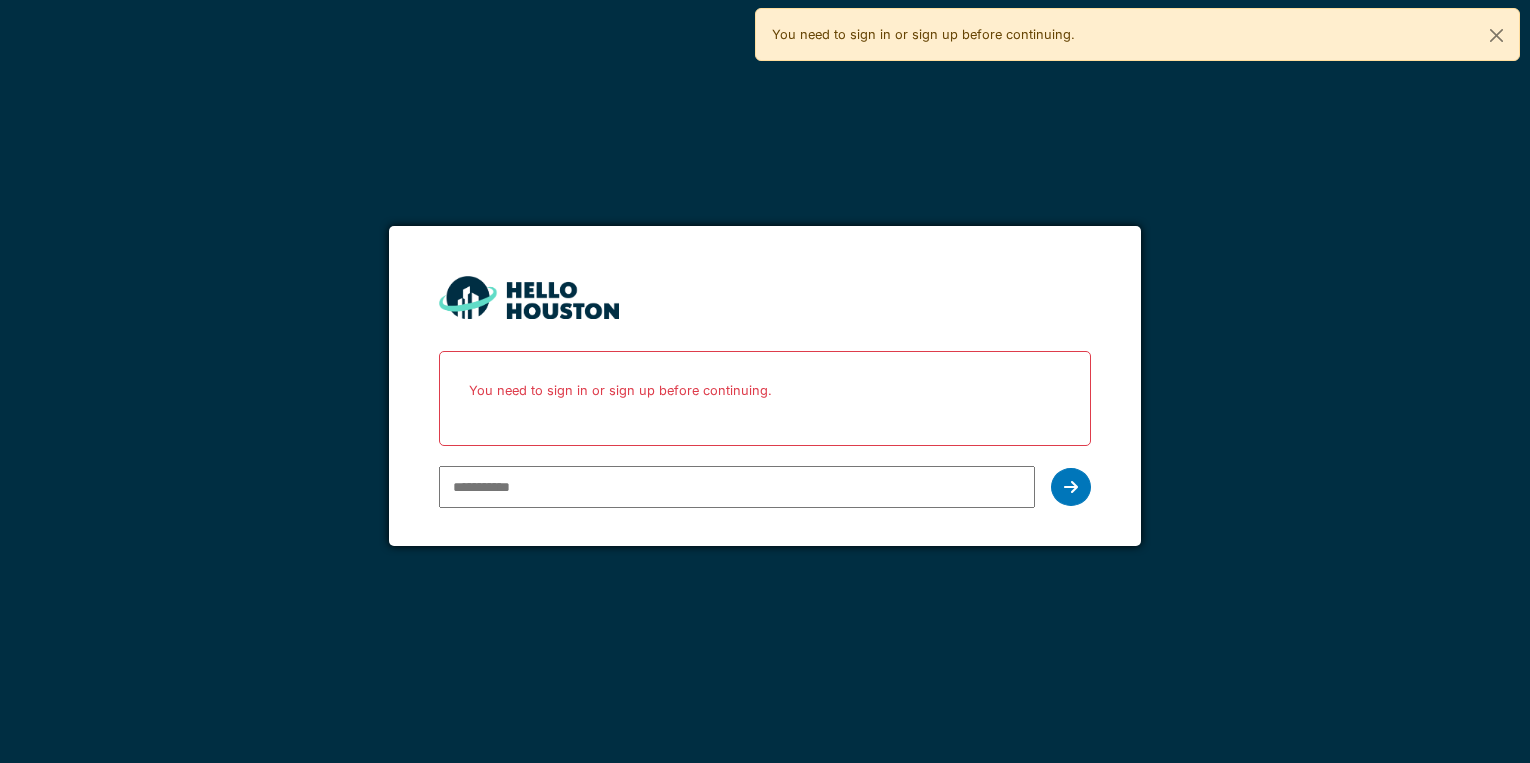 scroll, scrollTop: 0, scrollLeft: 0, axis: both 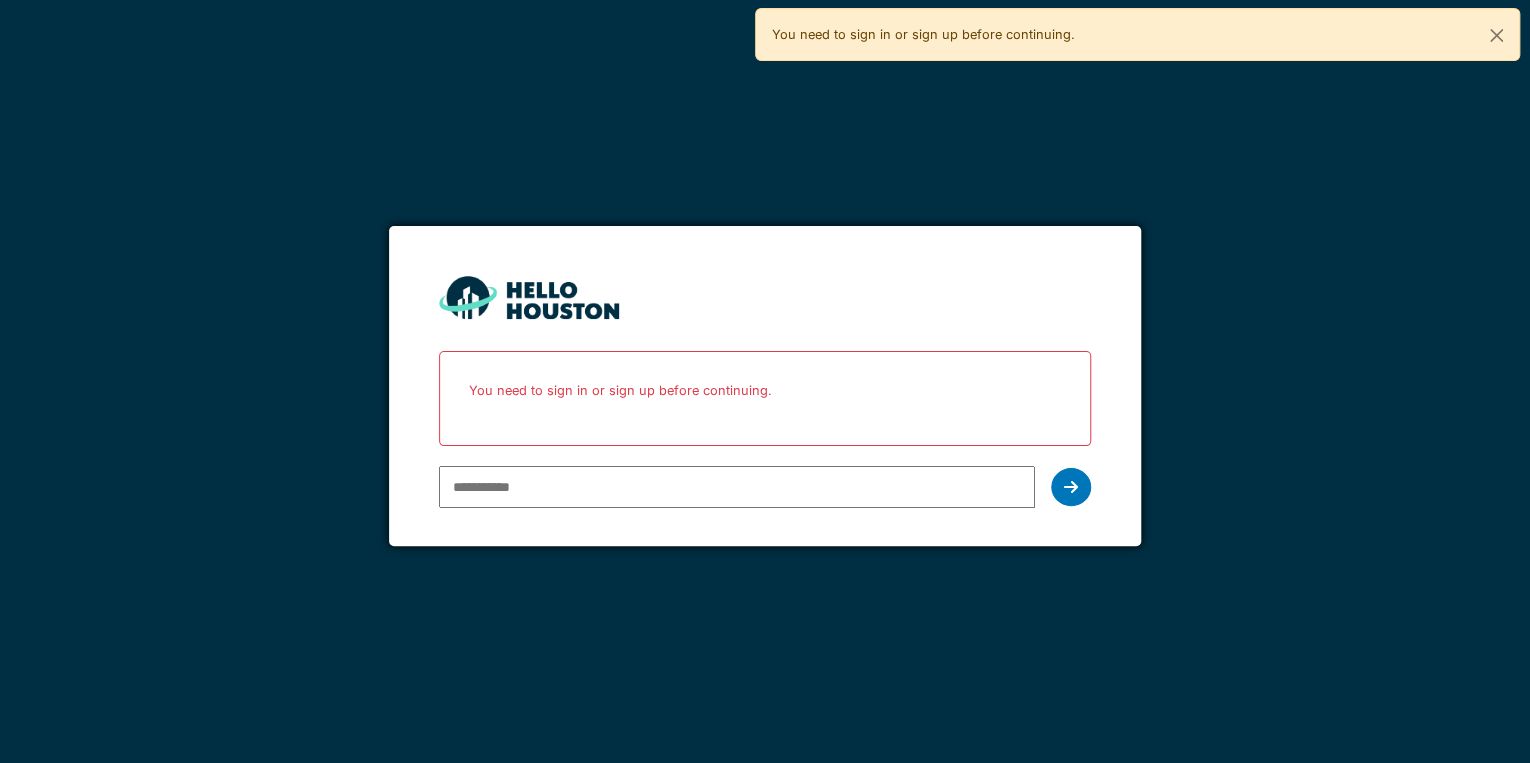click at bounding box center (737, 487) 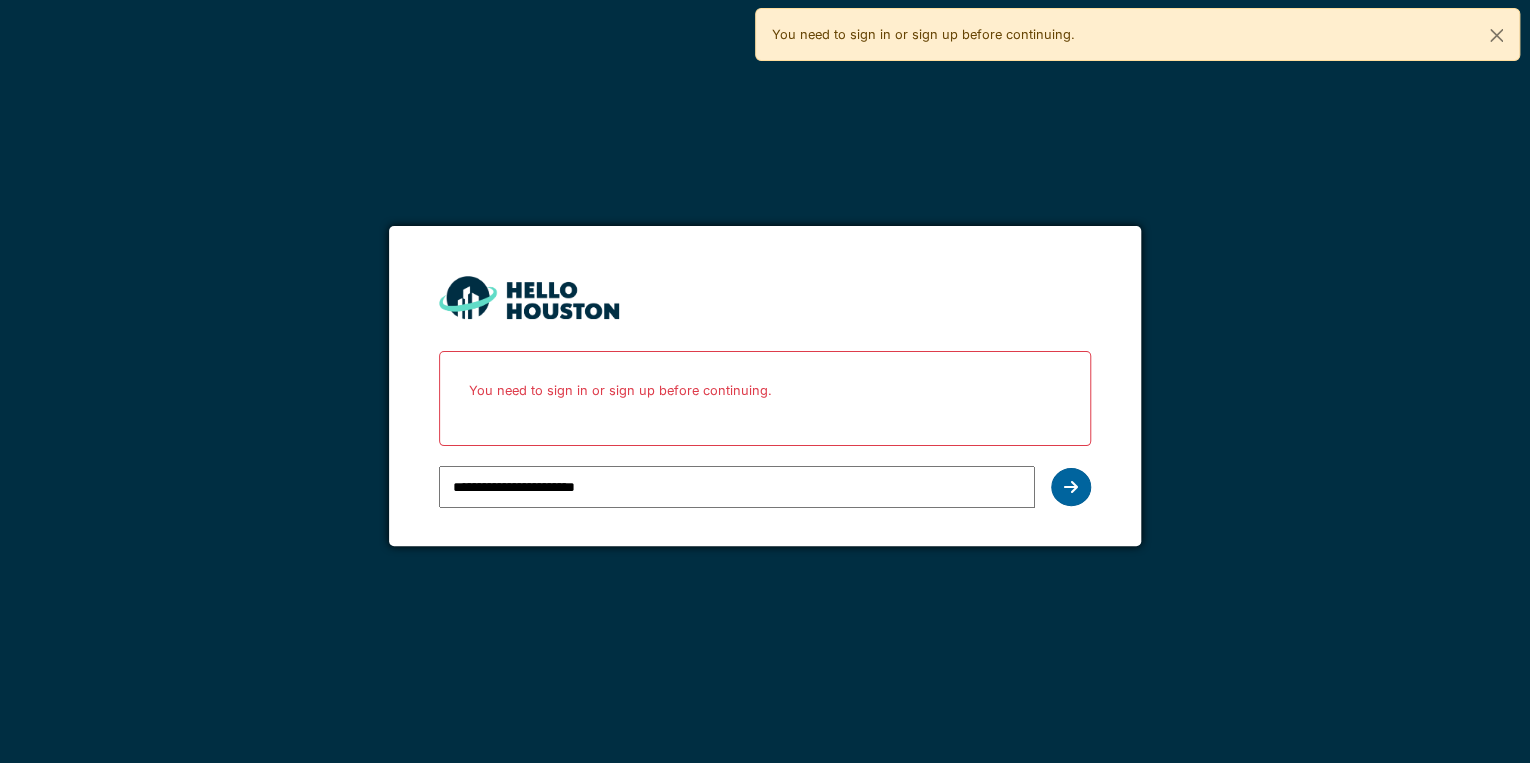 click at bounding box center [1071, 487] 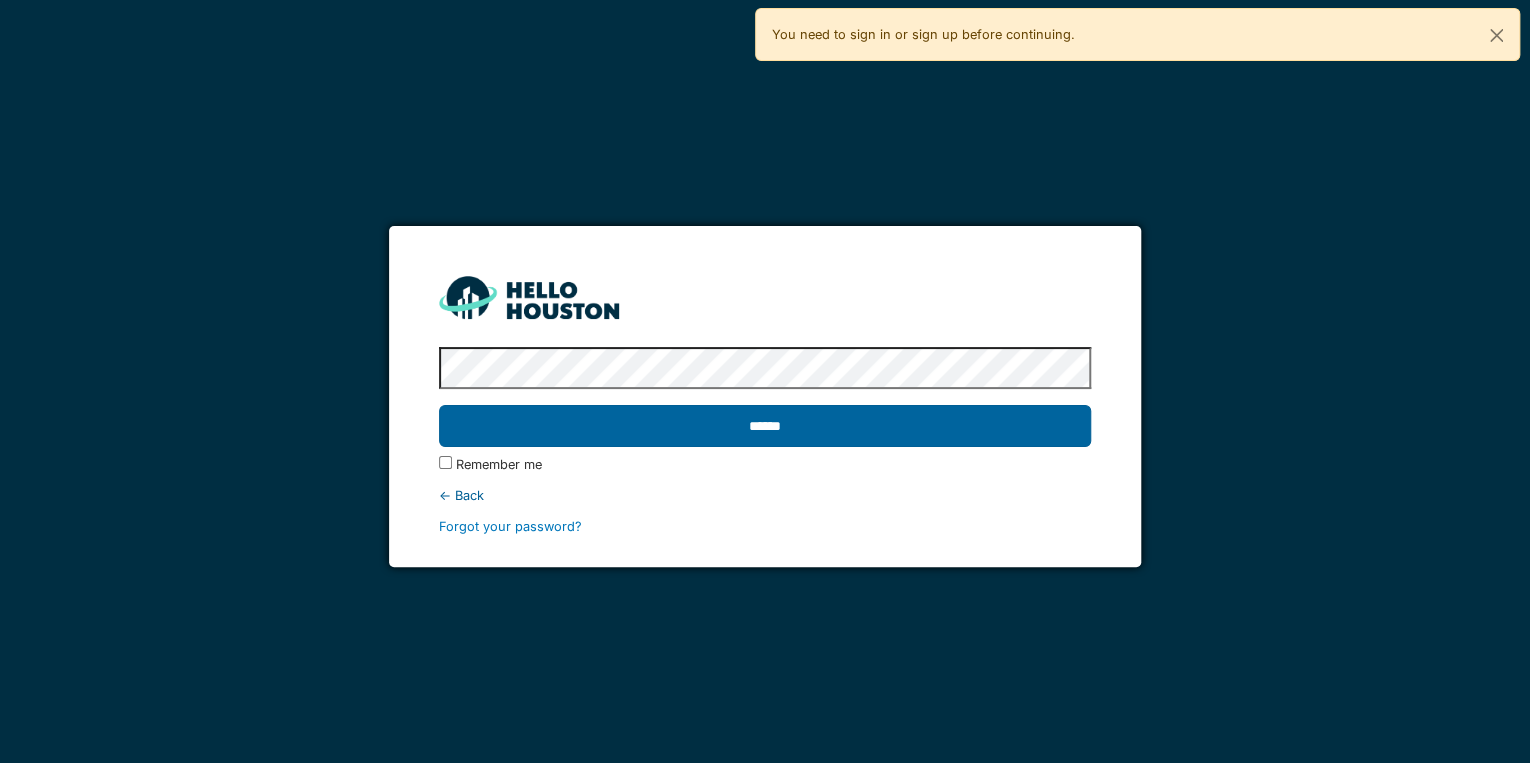 click on "******" at bounding box center [765, 426] 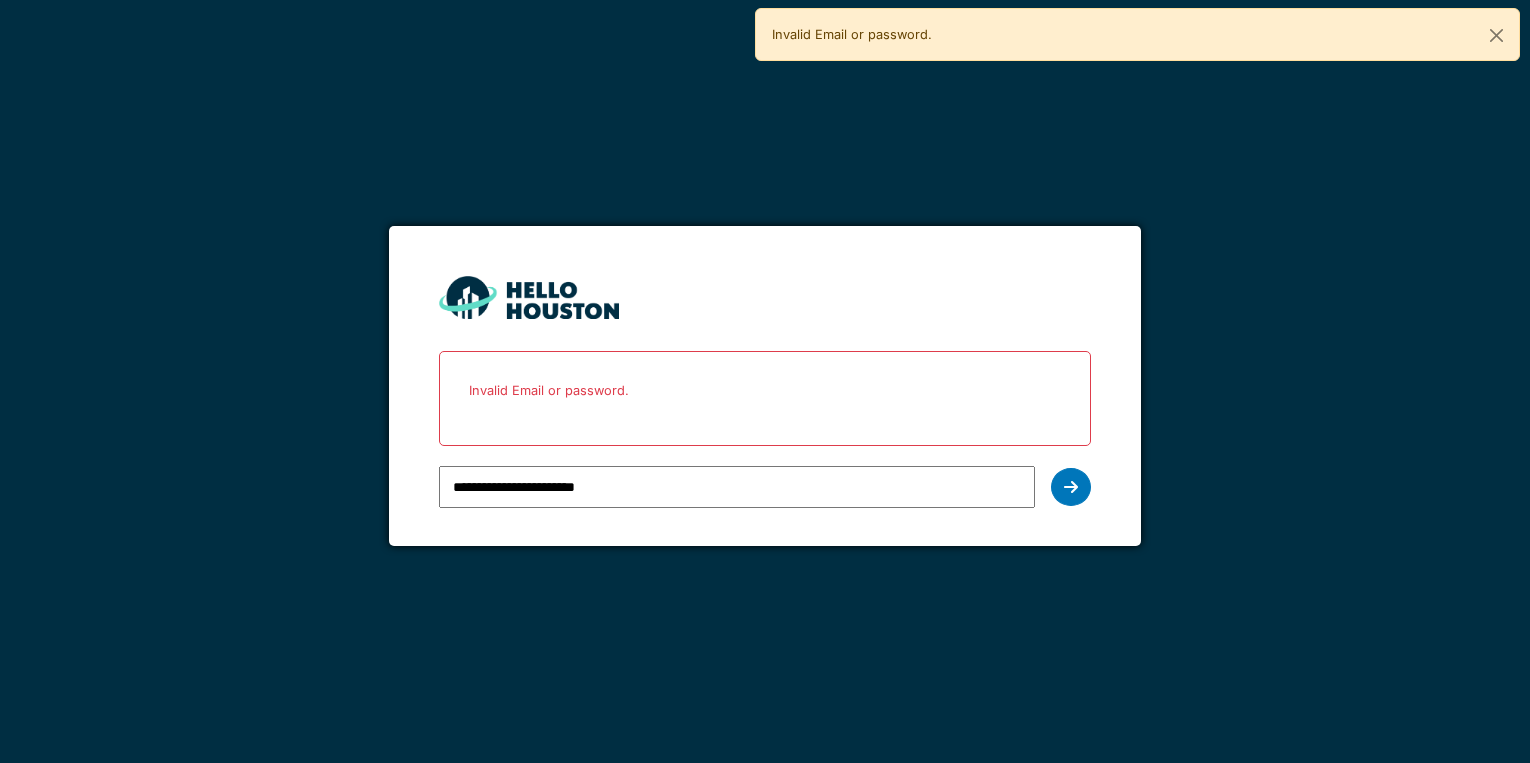 scroll, scrollTop: 0, scrollLeft: 0, axis: both 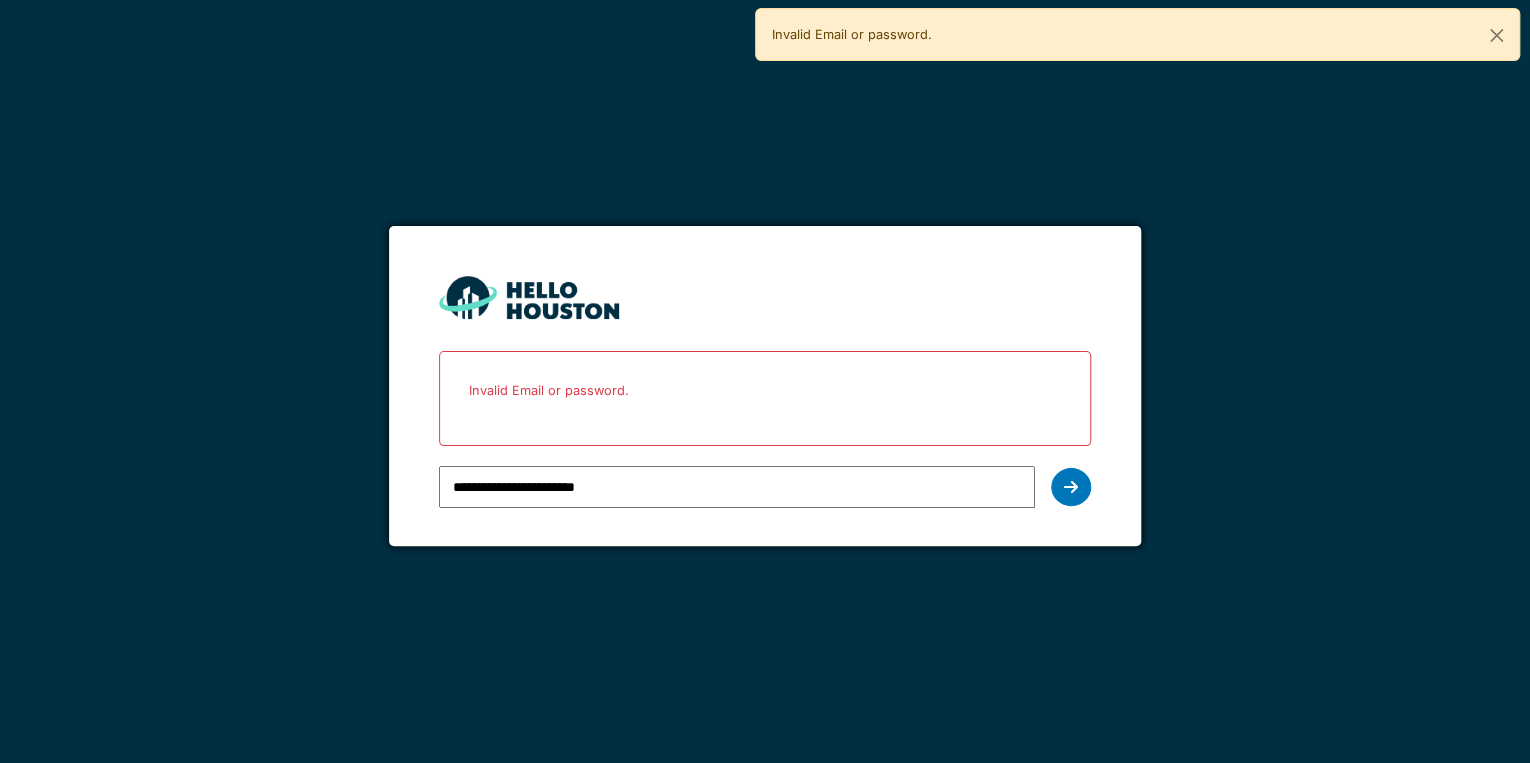 click on "**********" at bounding box center [737, 487] 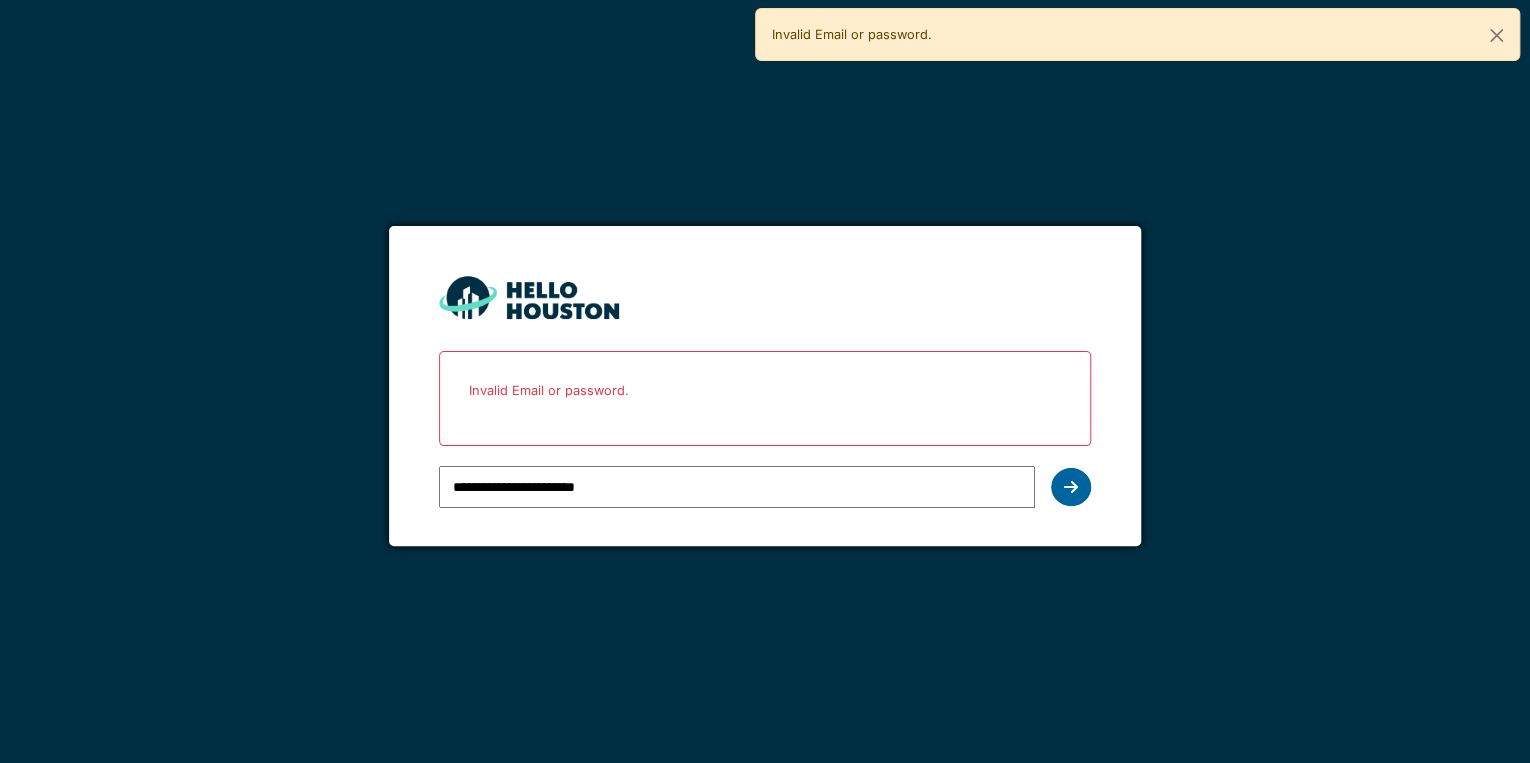 click at bounding box center (1071, 487) 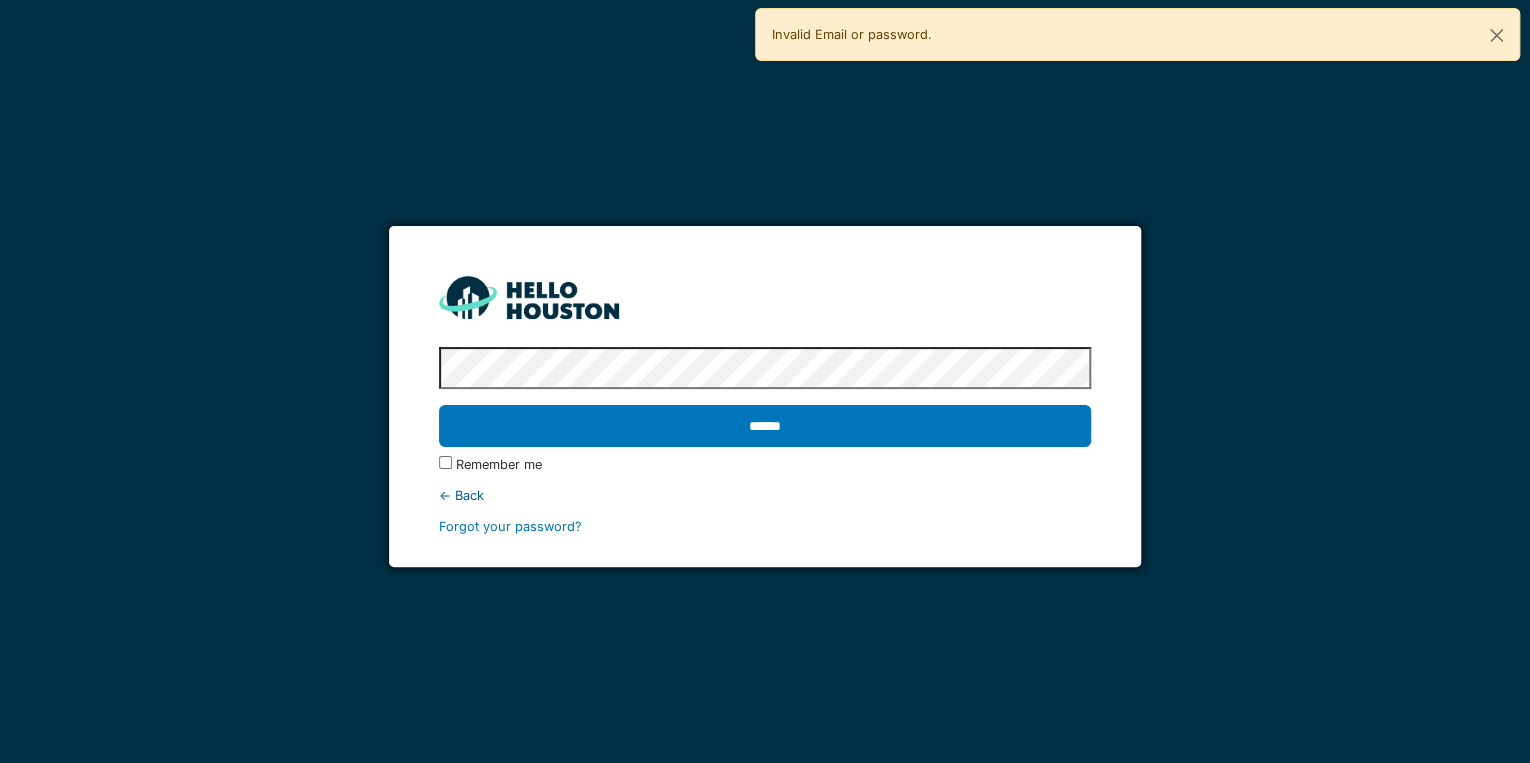click on "******" at bounding box center (765, 426) 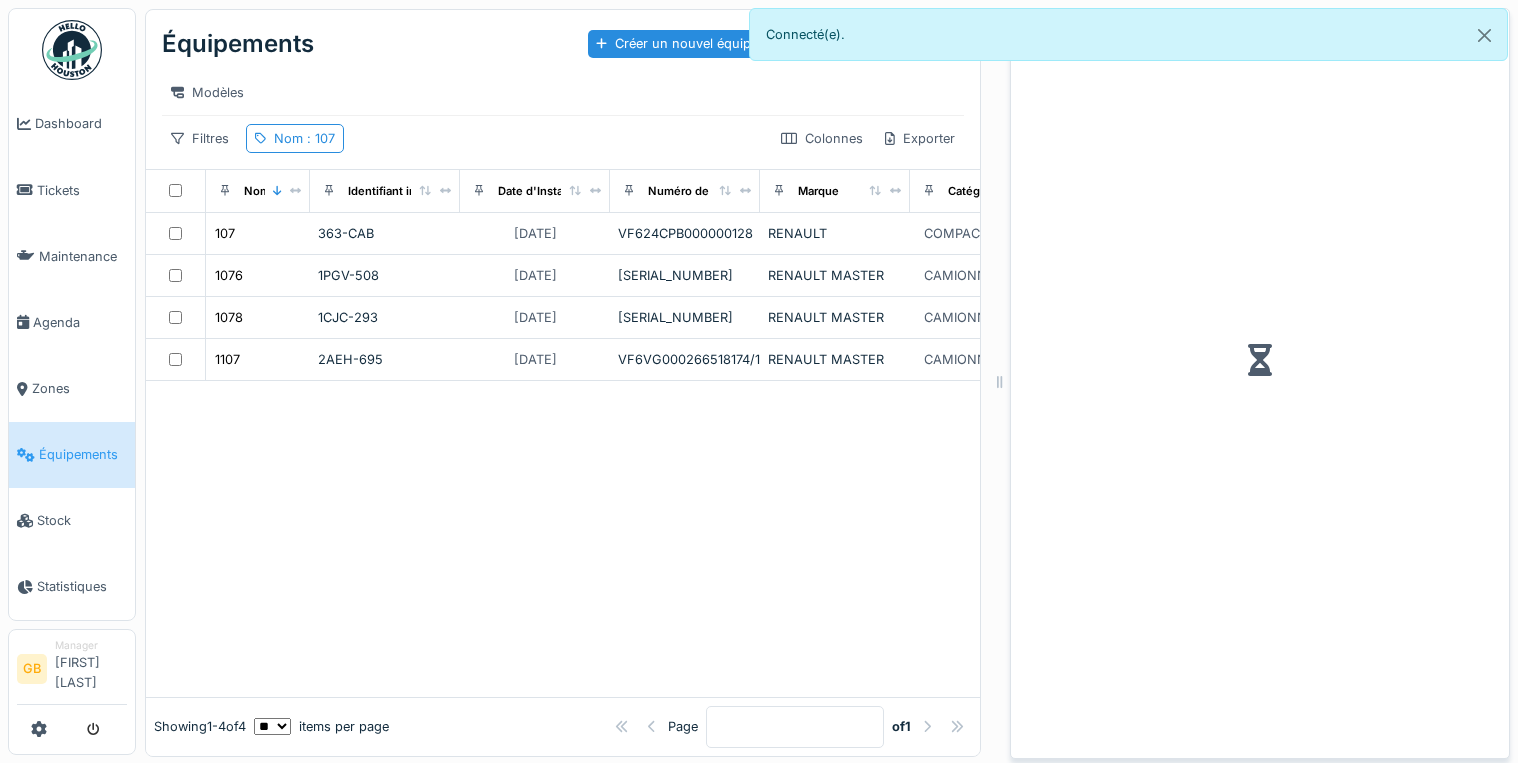 scroll, scrollTop: 0, scrollLeft: 0, axis: both 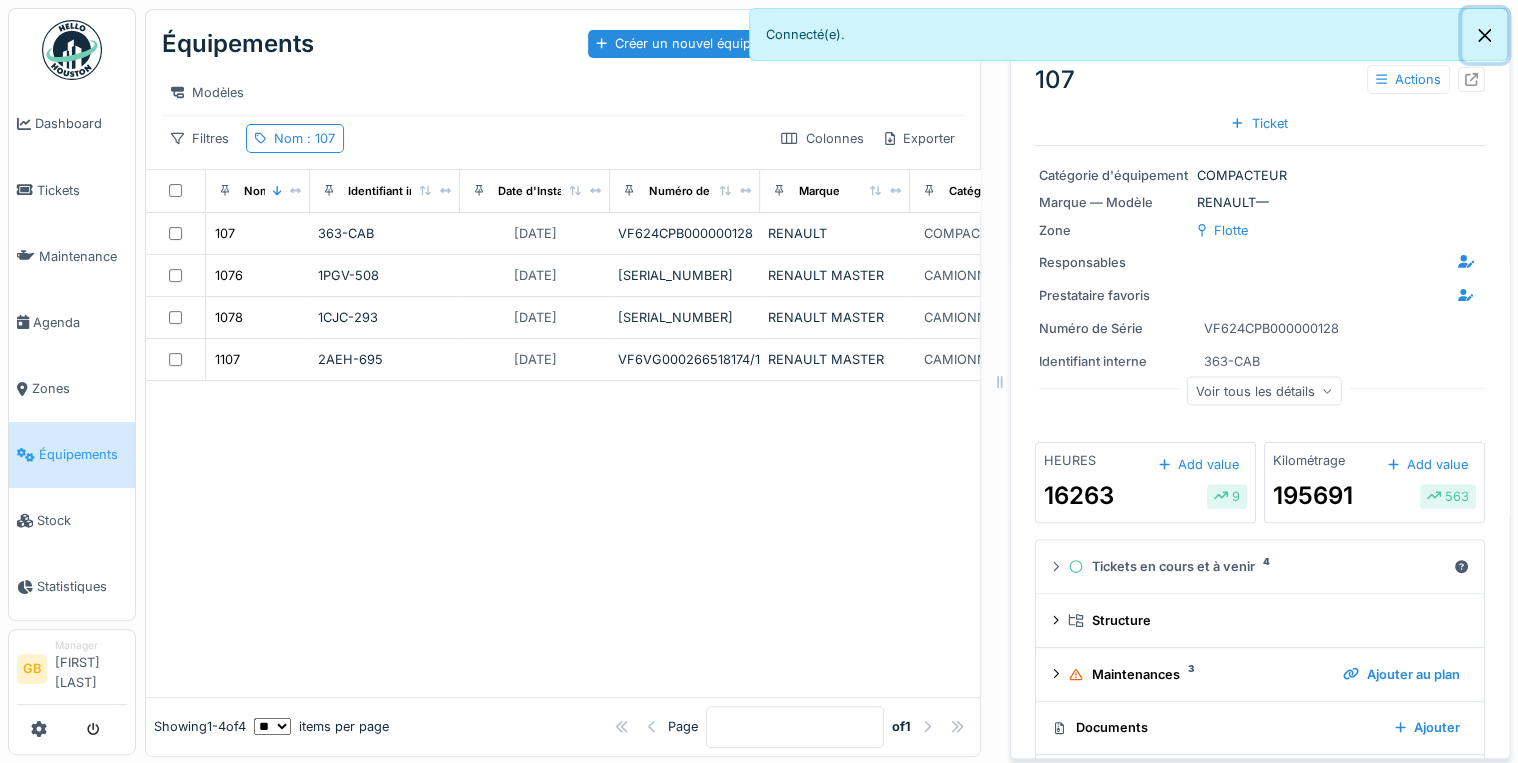 click at bounding box center (1484, 35) 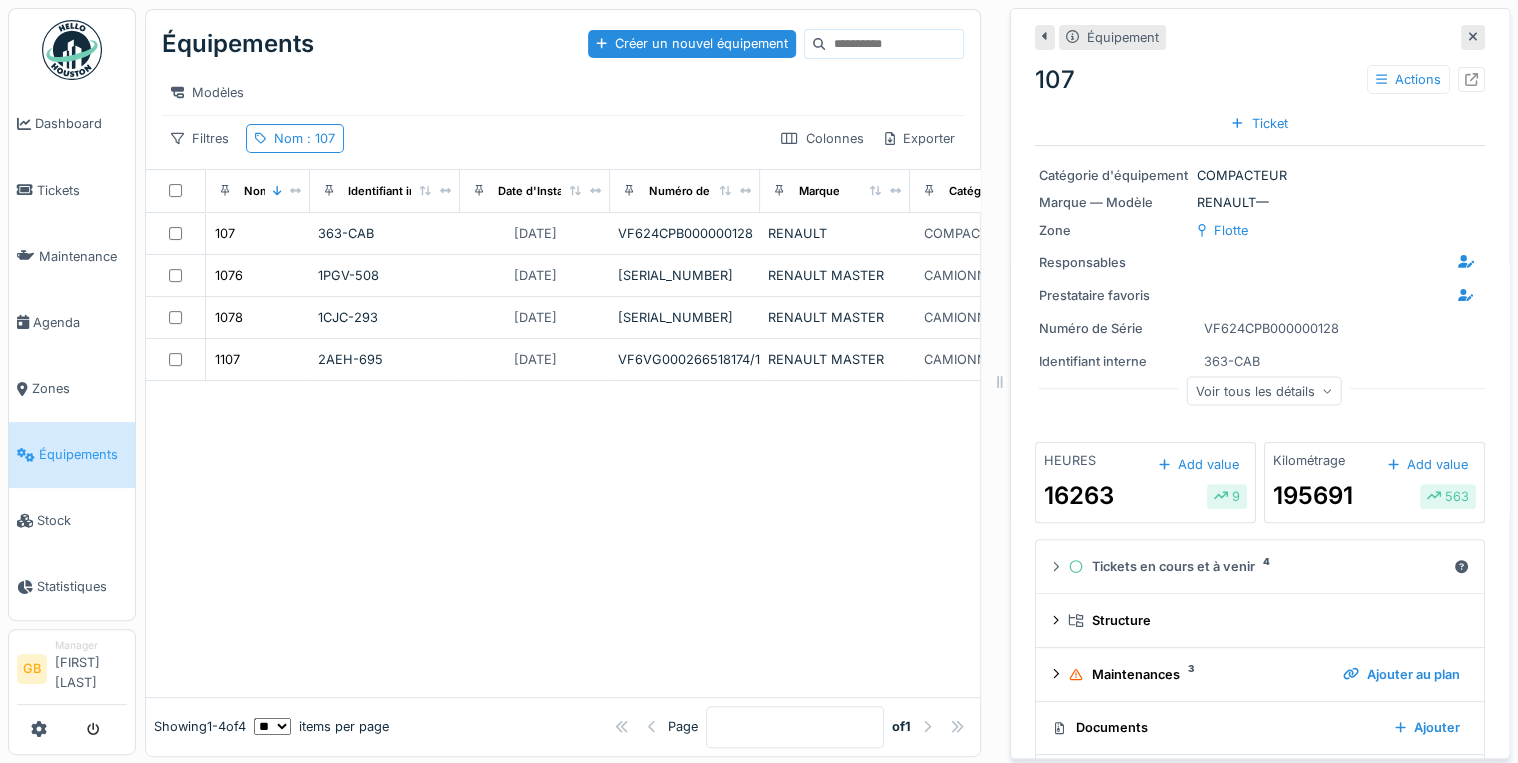 click 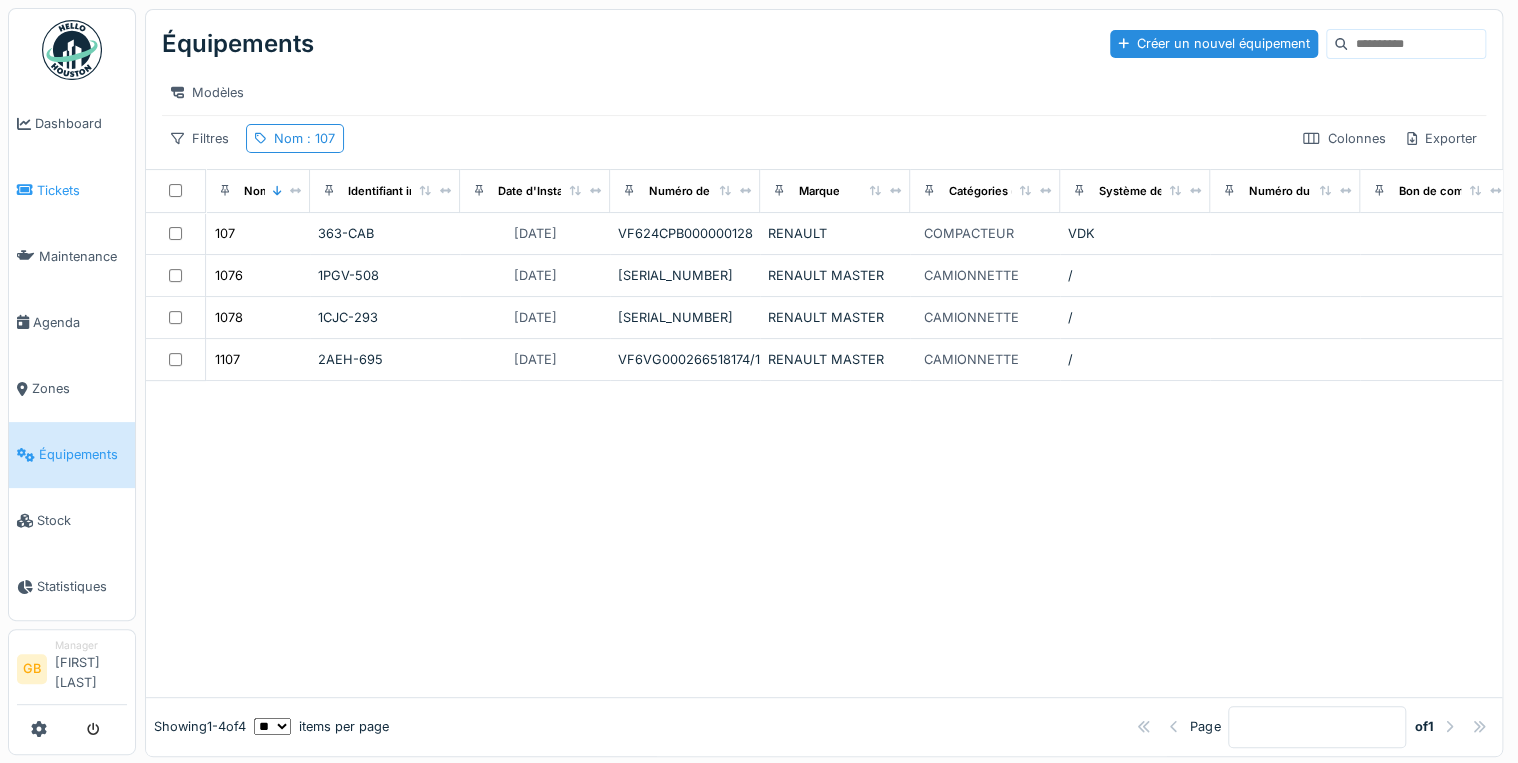 click on "Tickets" at bounding box center (82, 190) 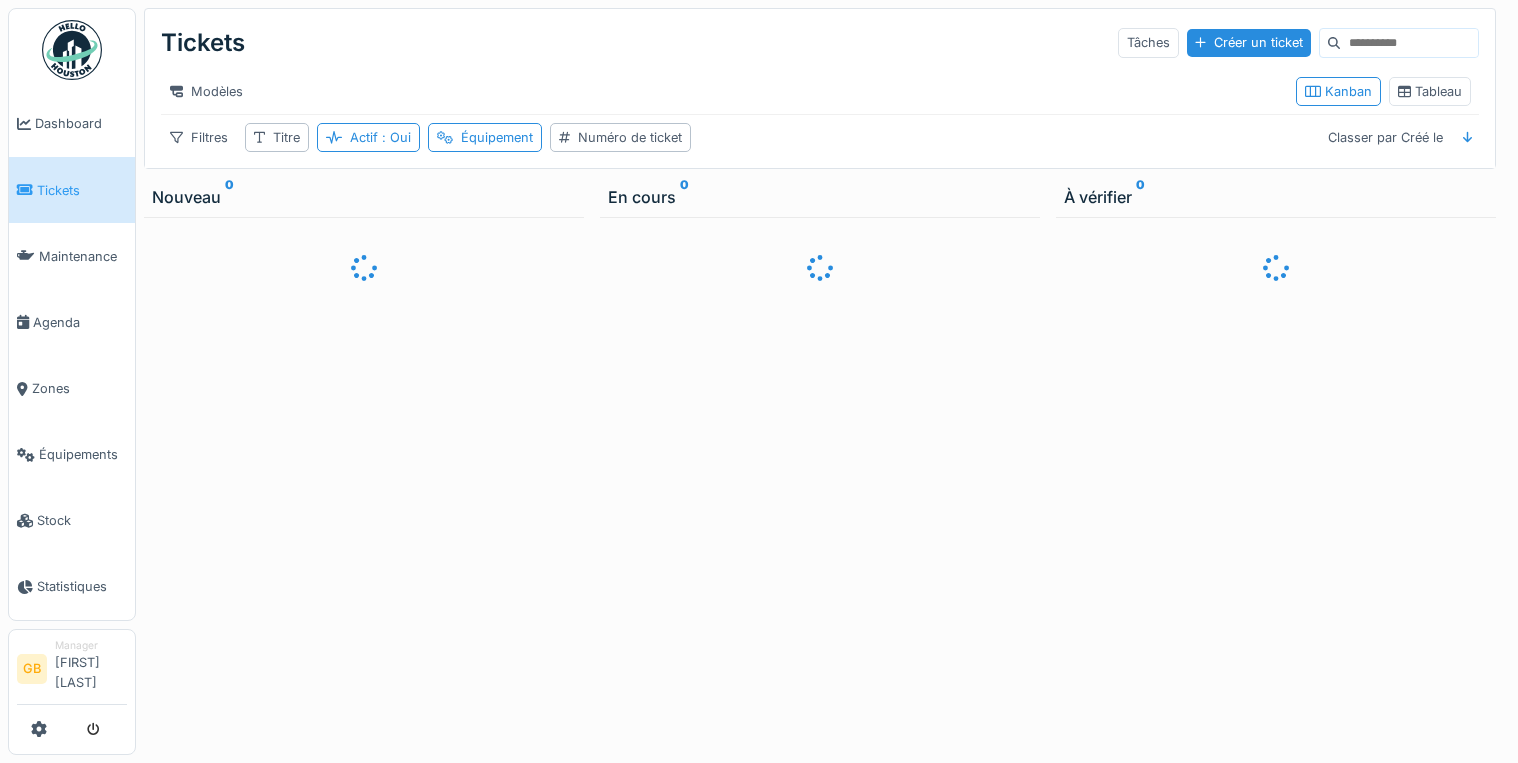 scroll, scrollTop: 0, scrollLeft: 0, axis: both 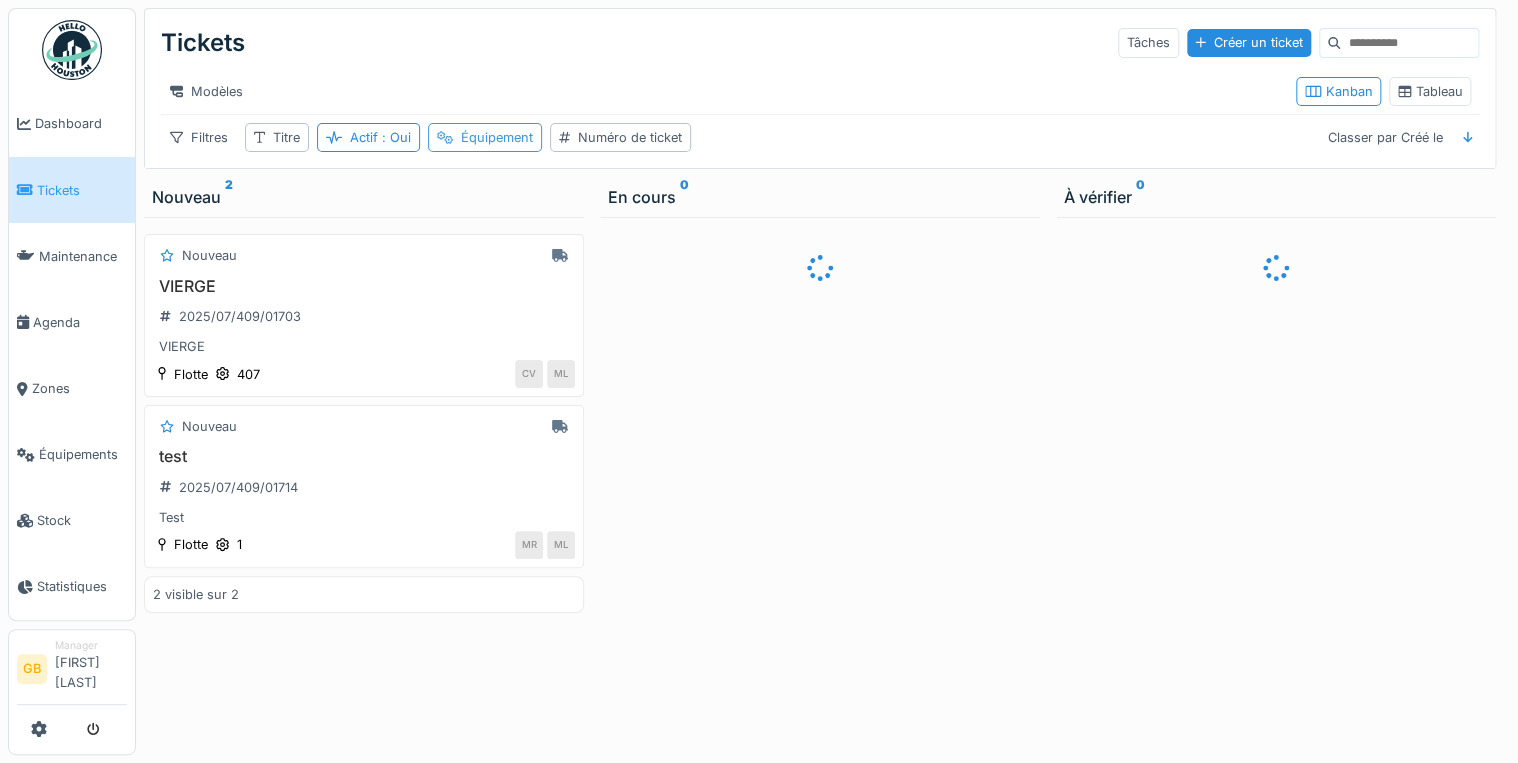 click on "Équipement" at bounding box center [497, 137] 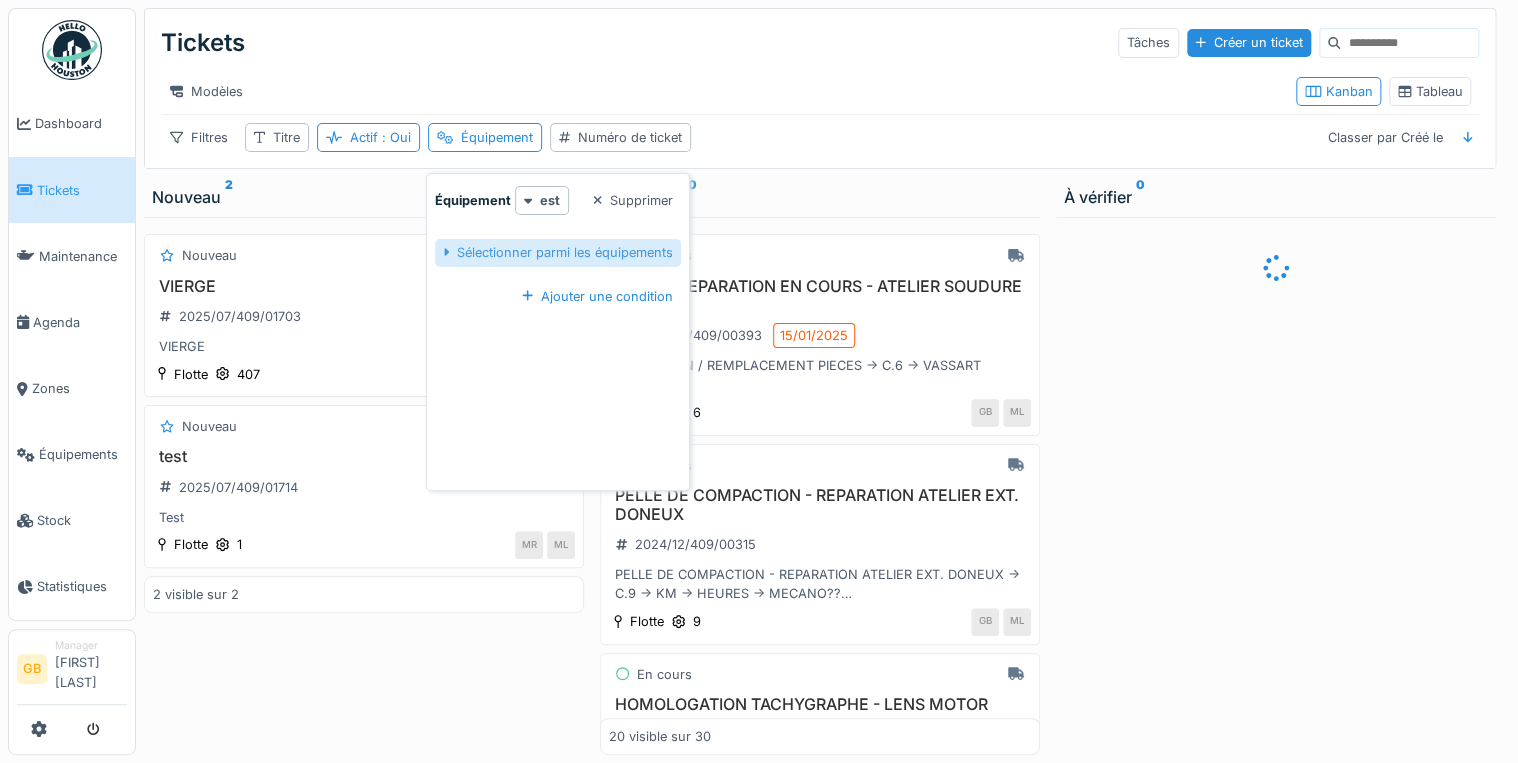 click on "Sélectionner parmi les équipements" at bounding box center (558, 252) 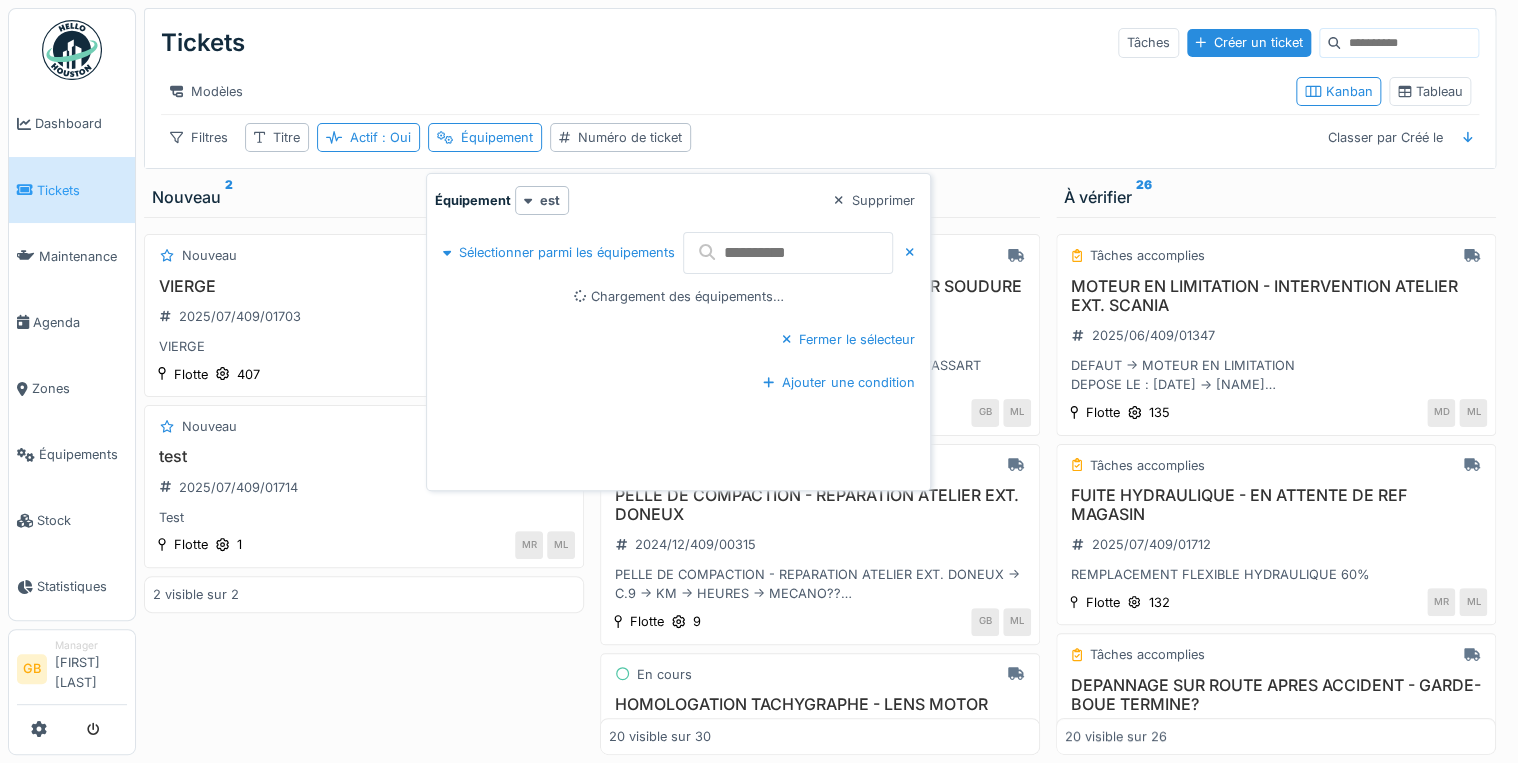 click at bounding box center [788, 253] 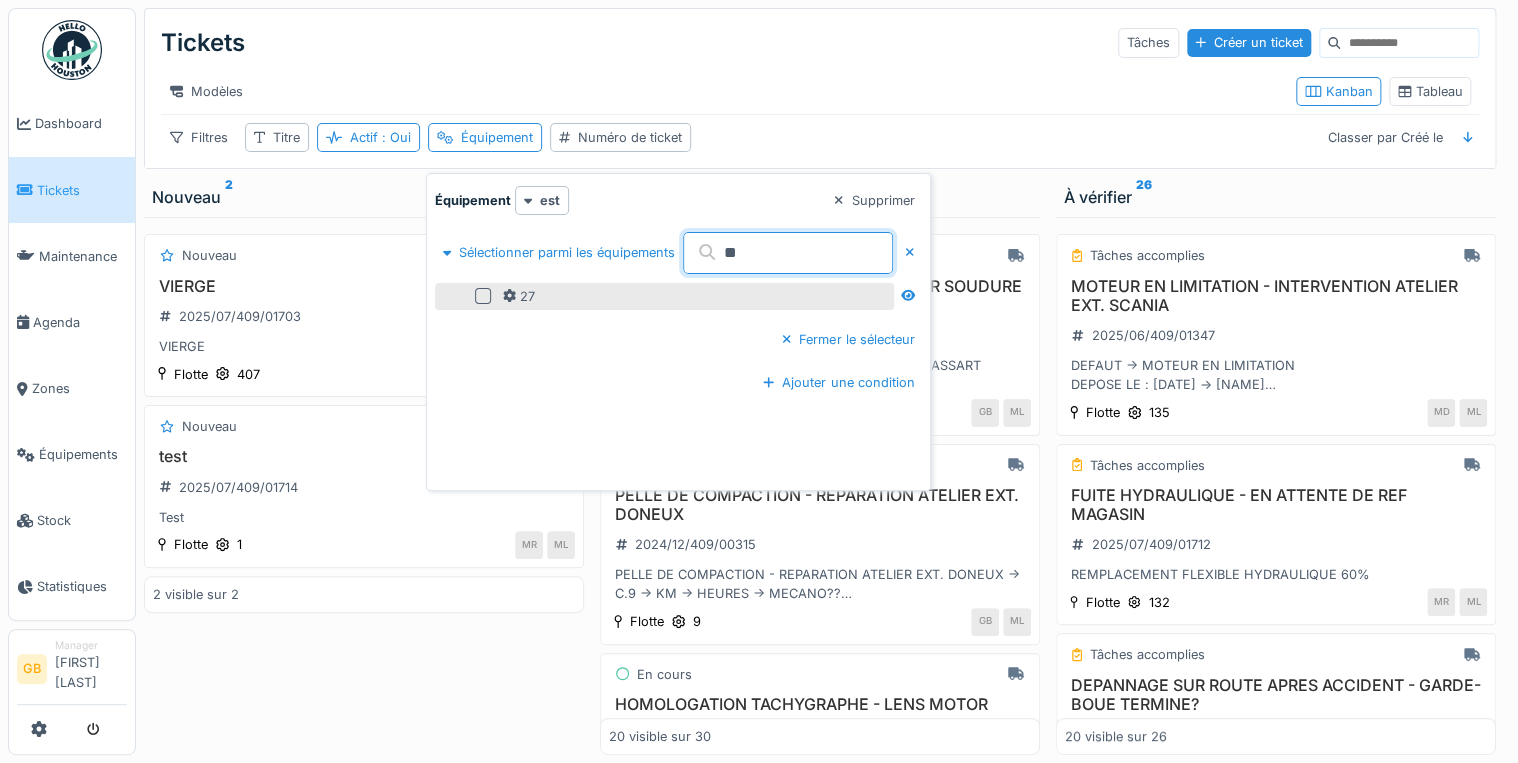 type on "**" 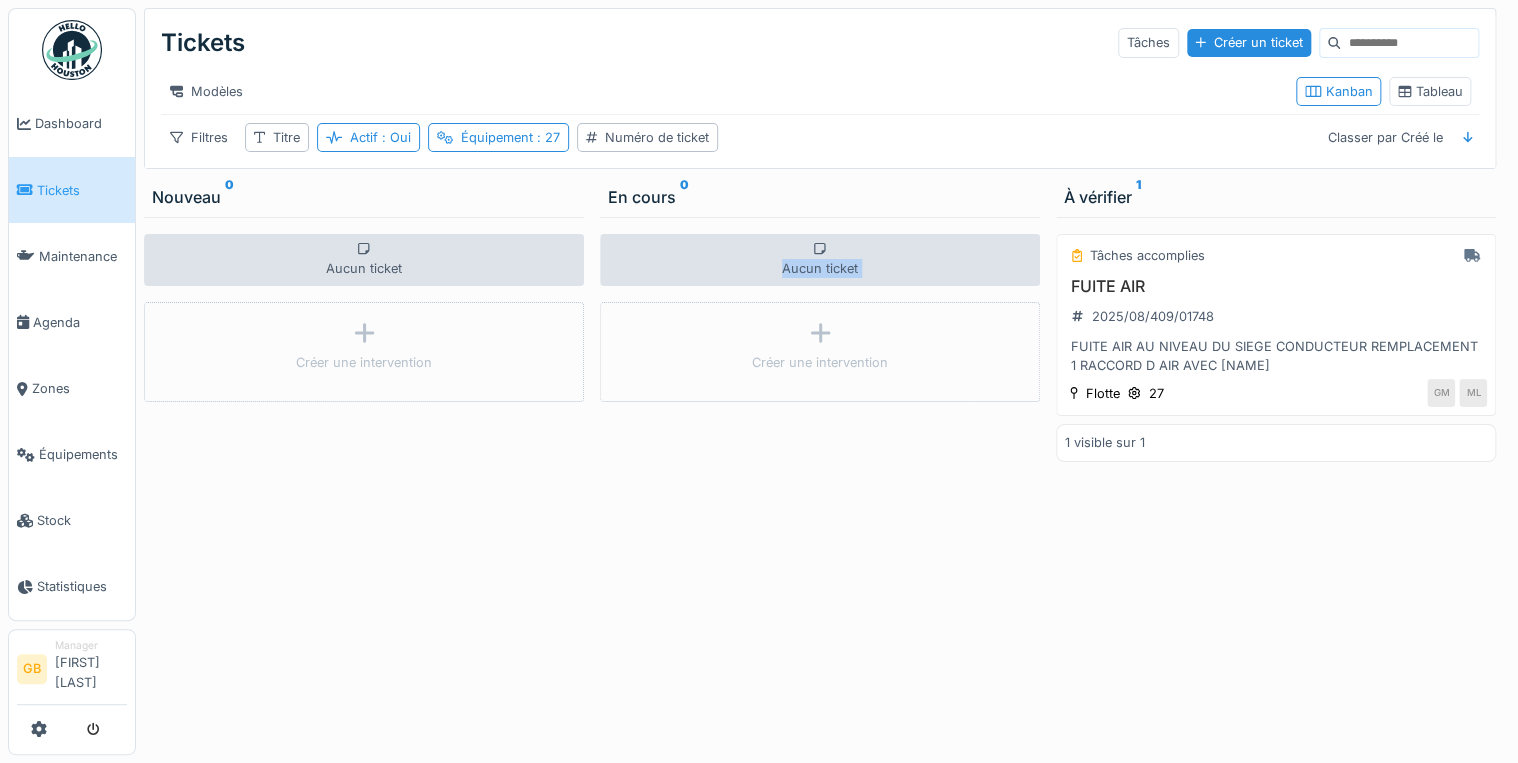click on "Tickets Tâches Créer un ticket Modèles   Kanban   Tableau Filtres Titre Actif   :   Oui Équipement   :   27 Numéro de ticket Classer par Créé le  Nouveau 0 Aucun ticket Créer une intervention En cours 0 Aucun ticket Créer une intervention À vérifier 1 Tâches accomplies FUITE AIR 2025/08/409/01748 FUITE AIR AU NIVEAU DU SIEGE CONDUCTEUR REMPLACEMENT 1 RACCORD D AIR AVEC CEDRIC Flotte 27 GM ML 1 visible sur 1" at bounding box center (827, 381) 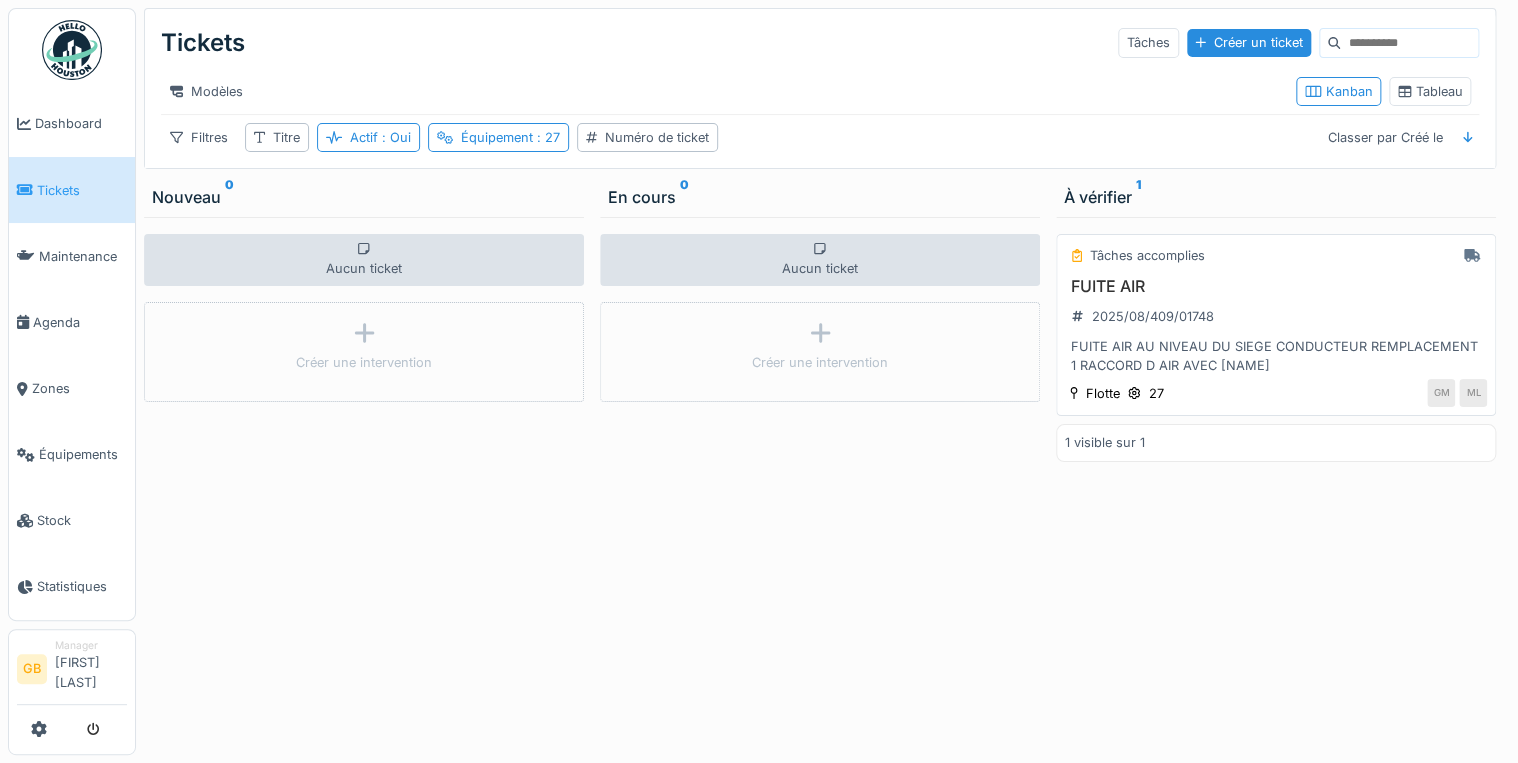 click on "FUITE AIR" at bounding box center (1276, 286) 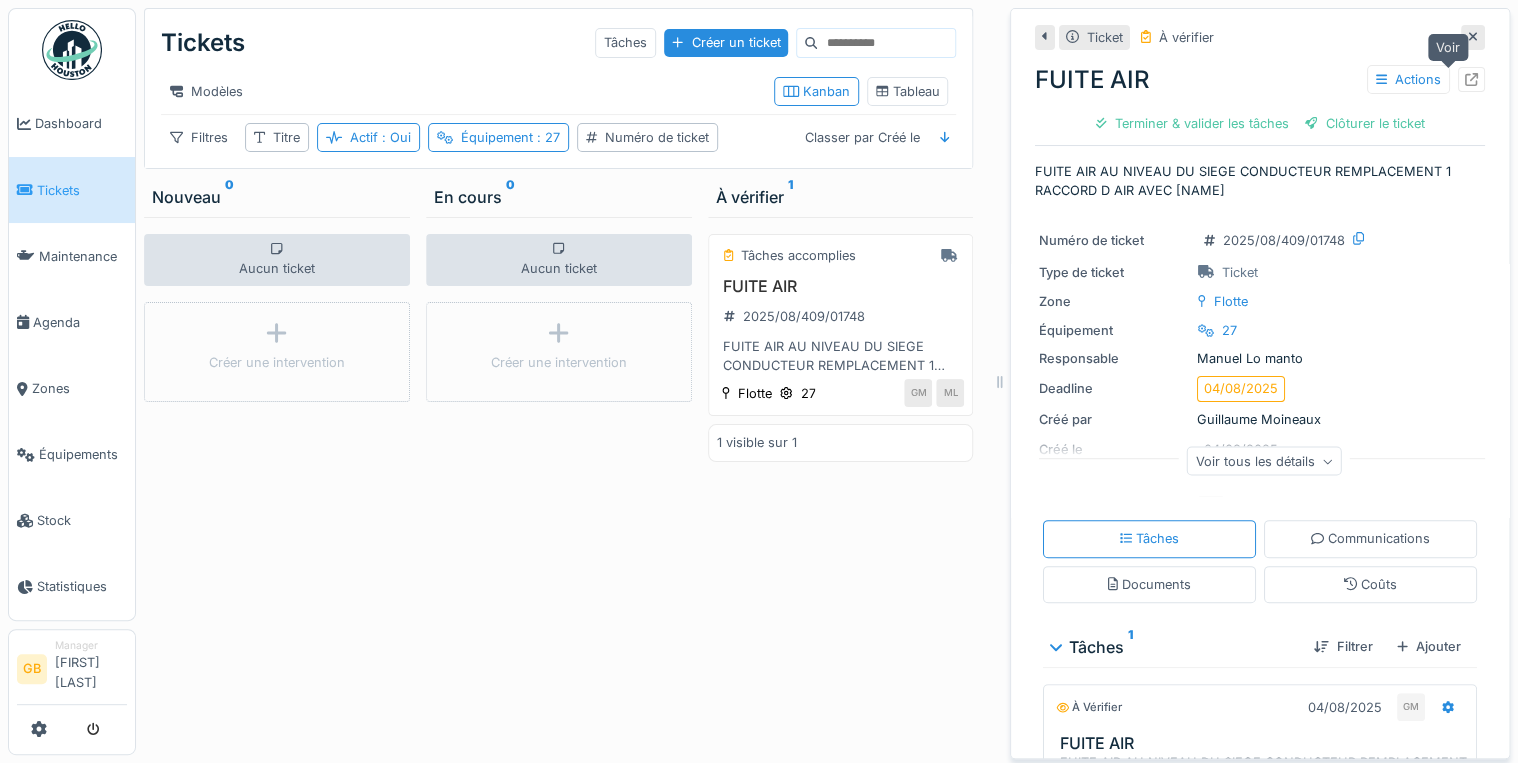 click 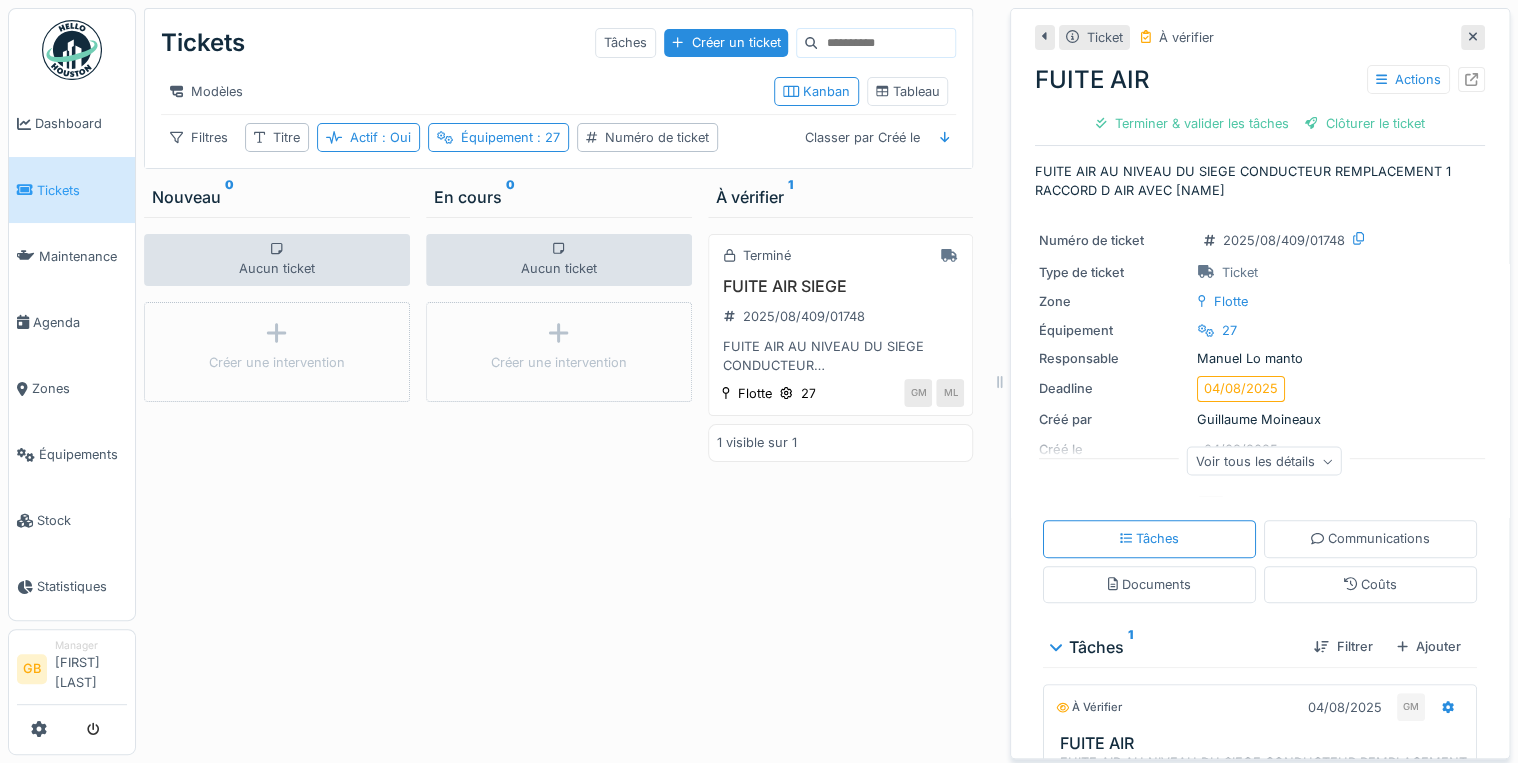 click 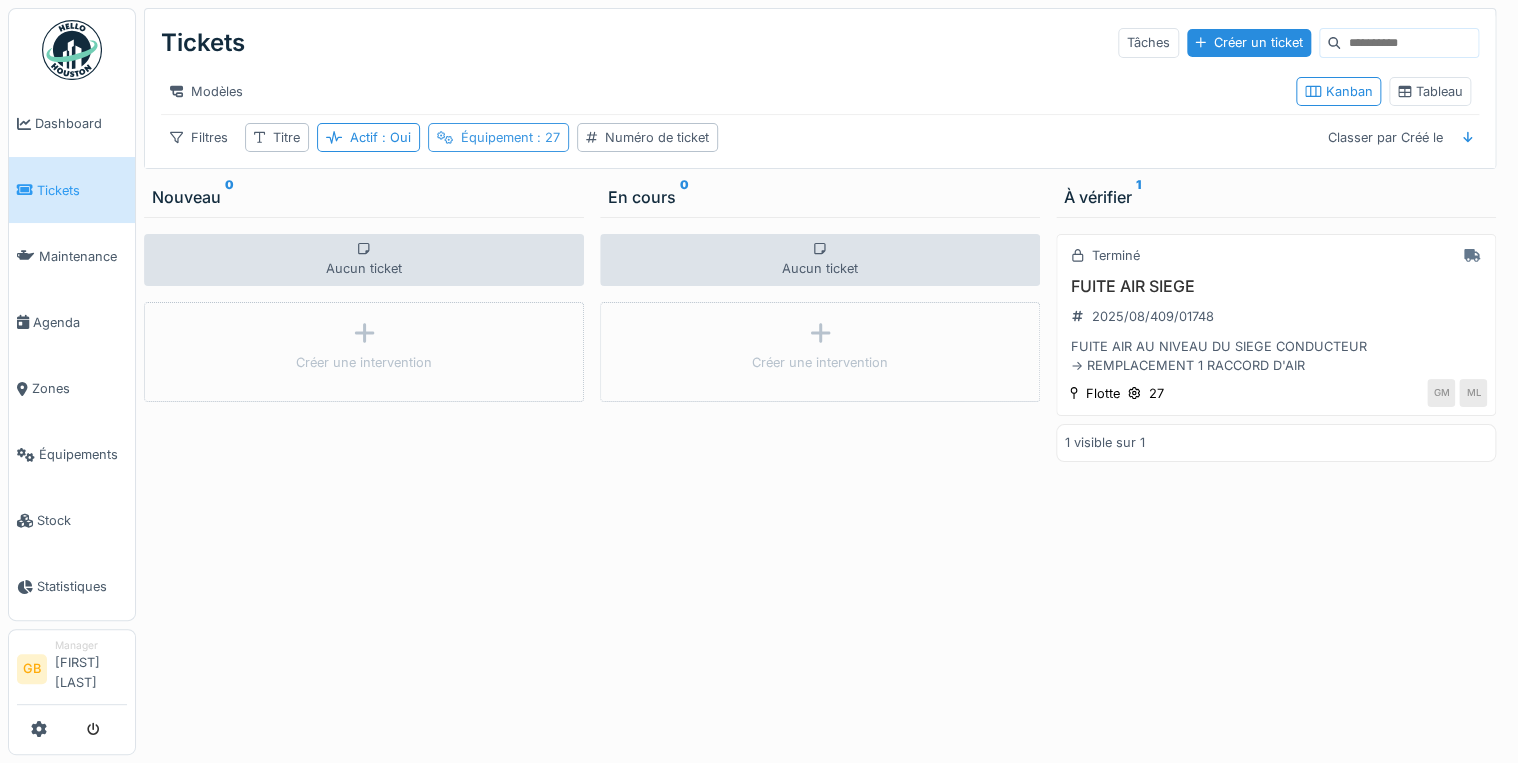 click on ":   27" at bounding box center (546, 137) 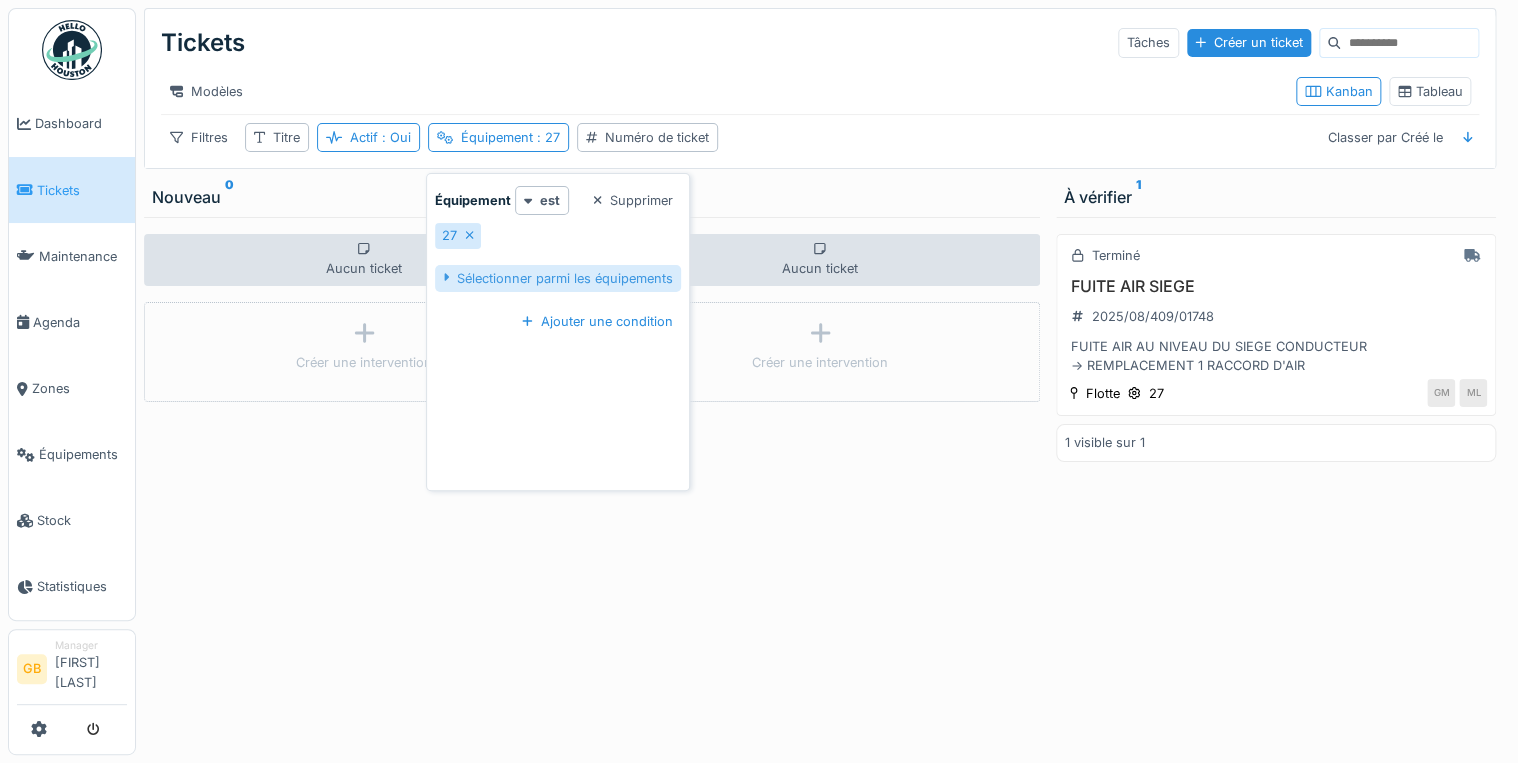 click on "Sélectionner parmi les équipements" at bounding box center (558, 278) 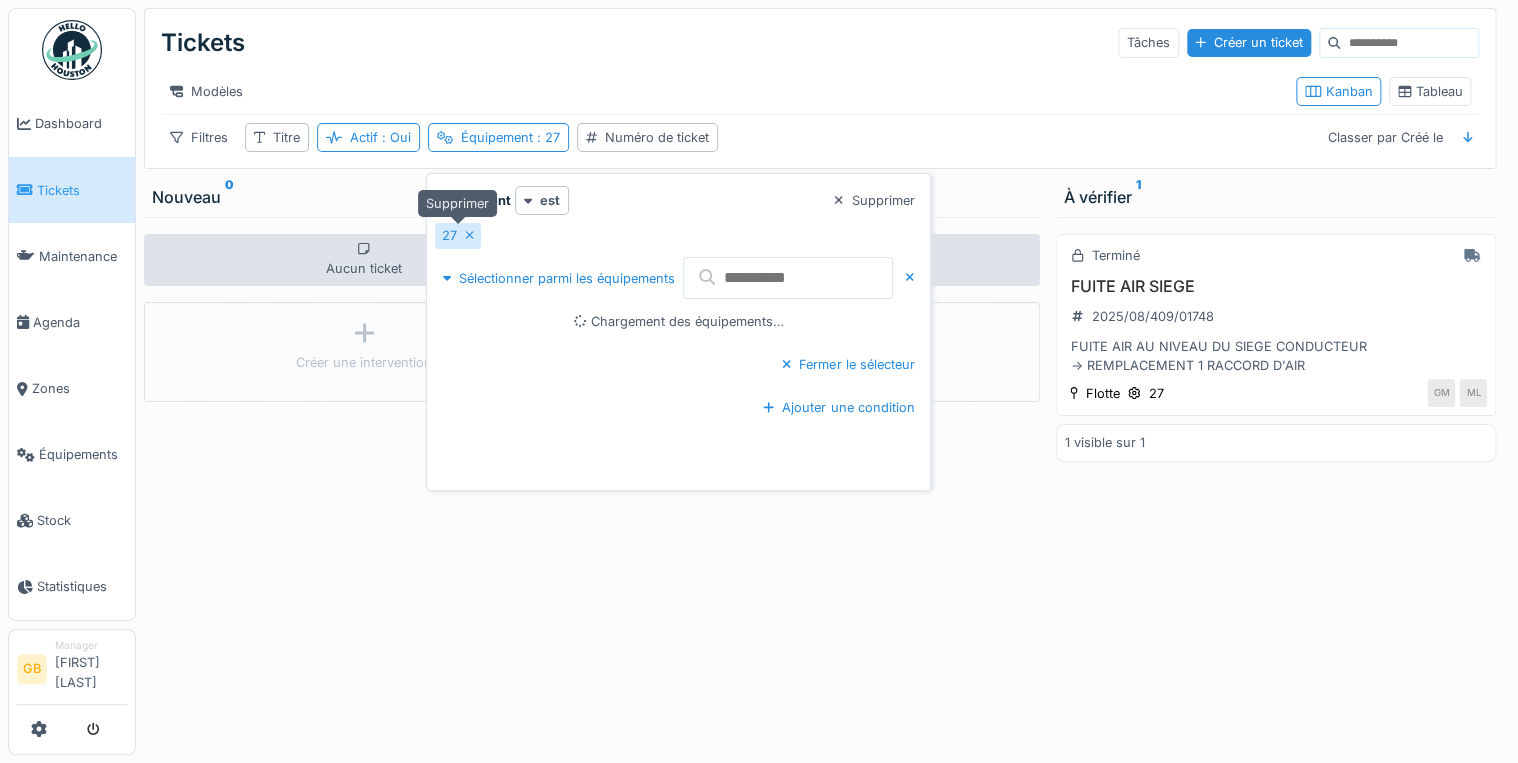 click on "27" at bounding box center (458, 235) 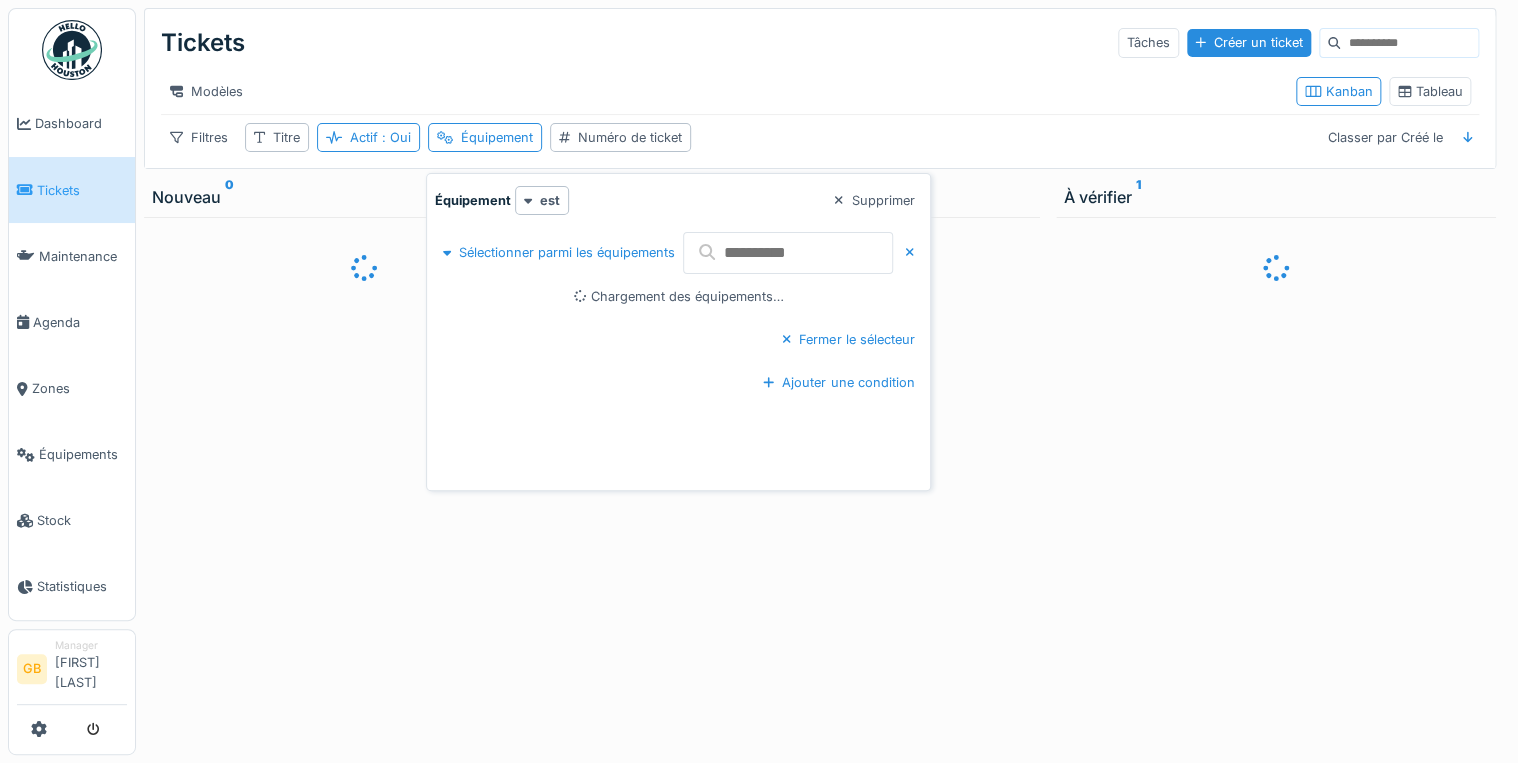 click at bounding box center [788, 253] 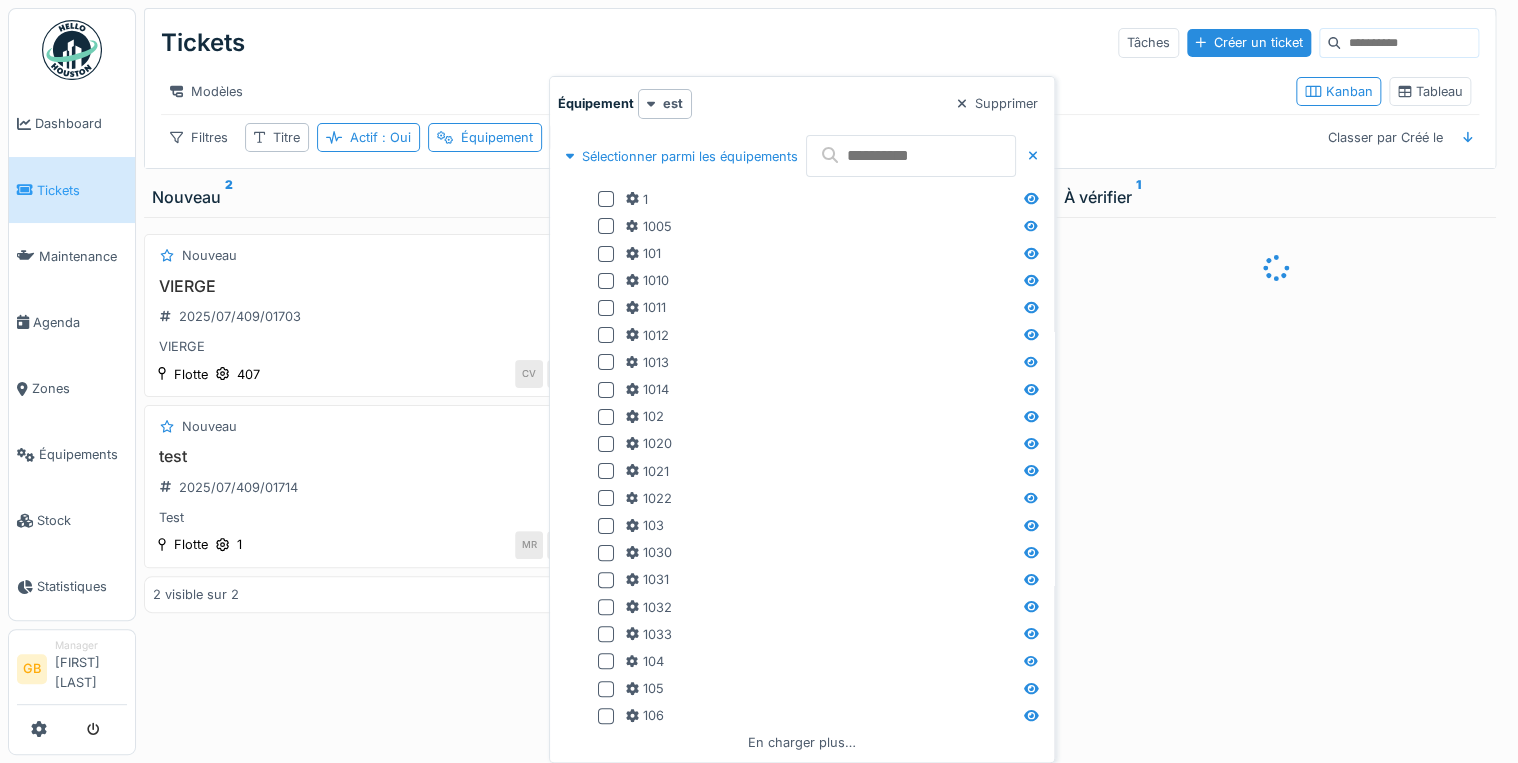 click at bounding box center (911, 156) 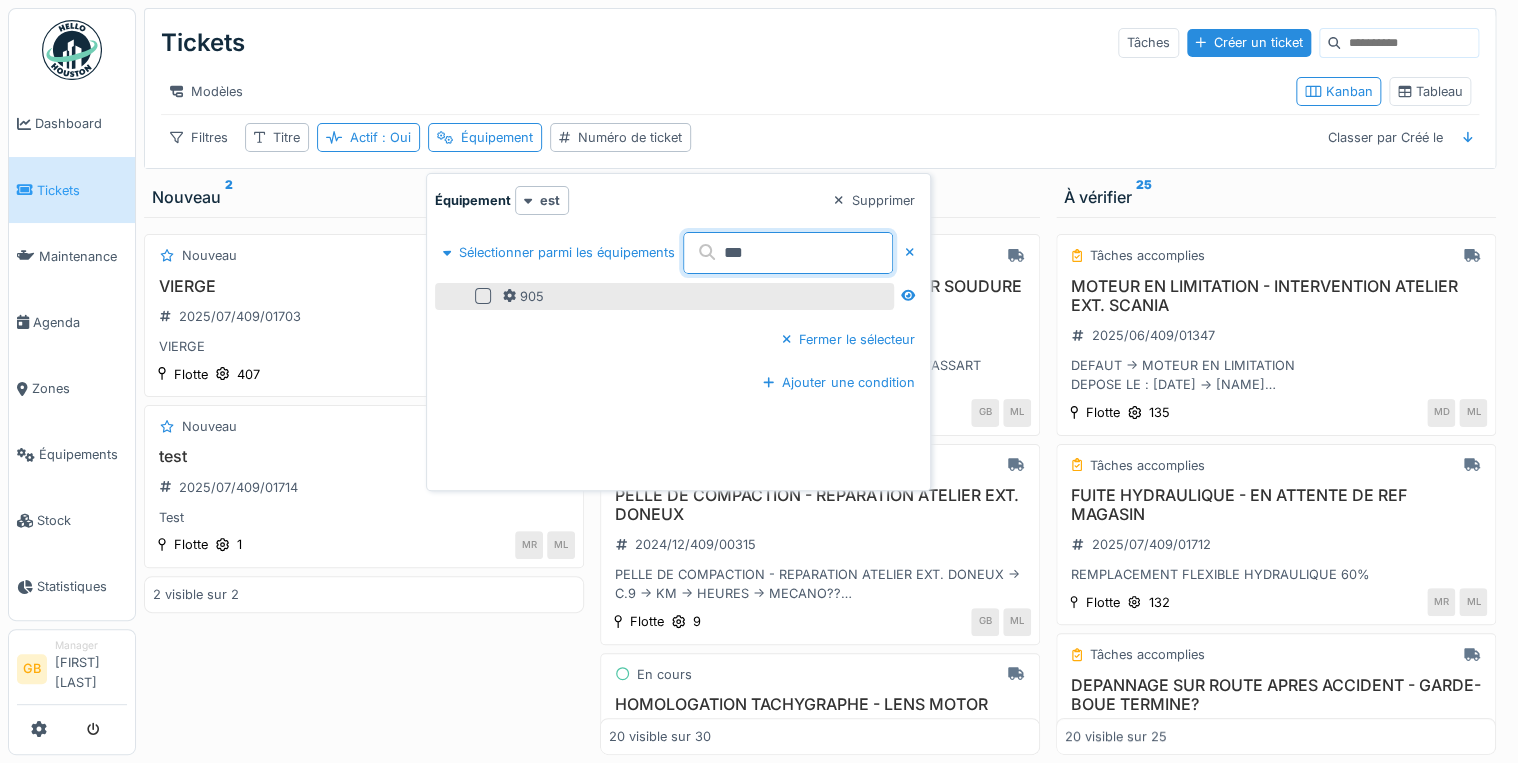 type on "***" 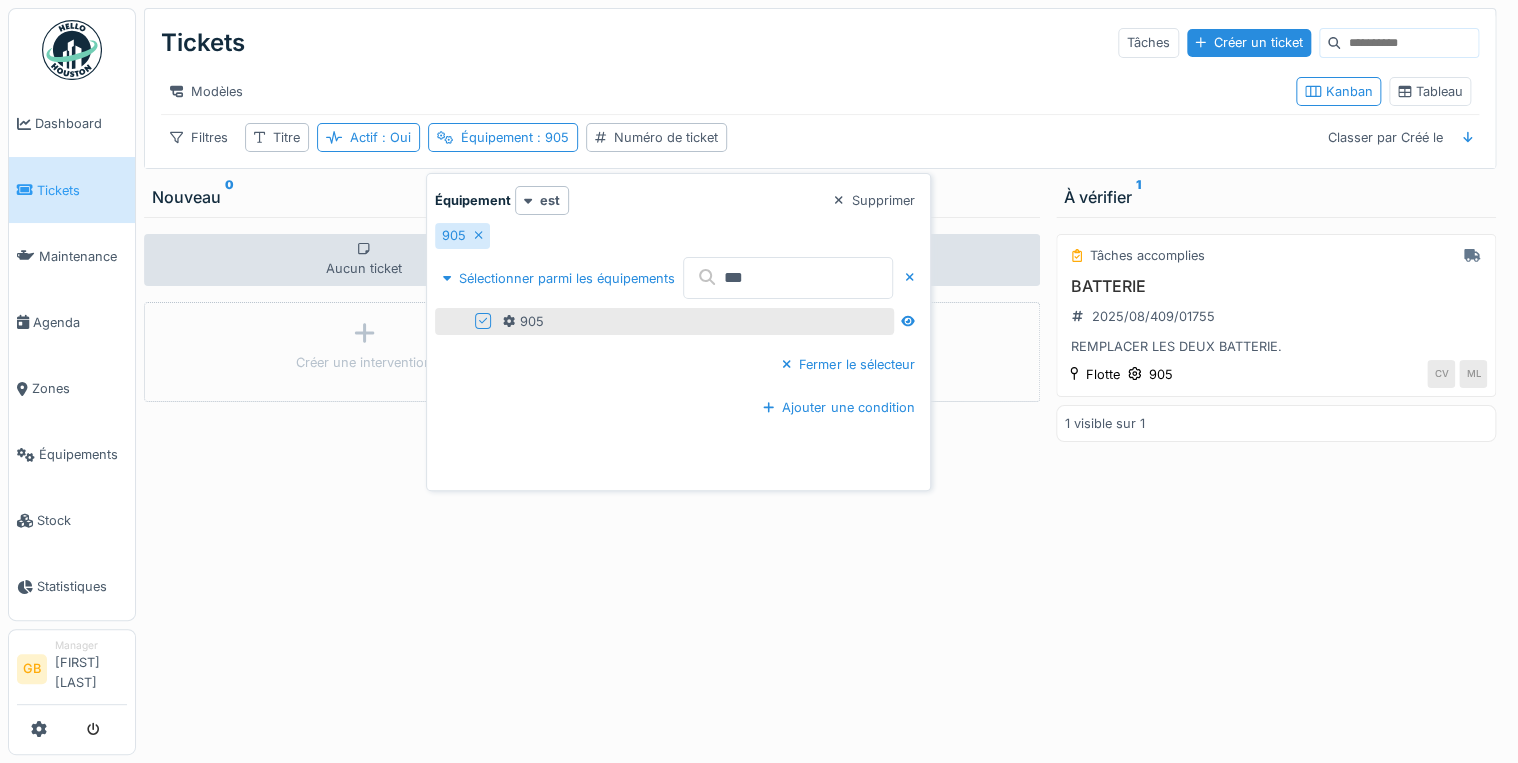 click on "Aucun ticket Créer une intervention" at bounding box center (820, 486) 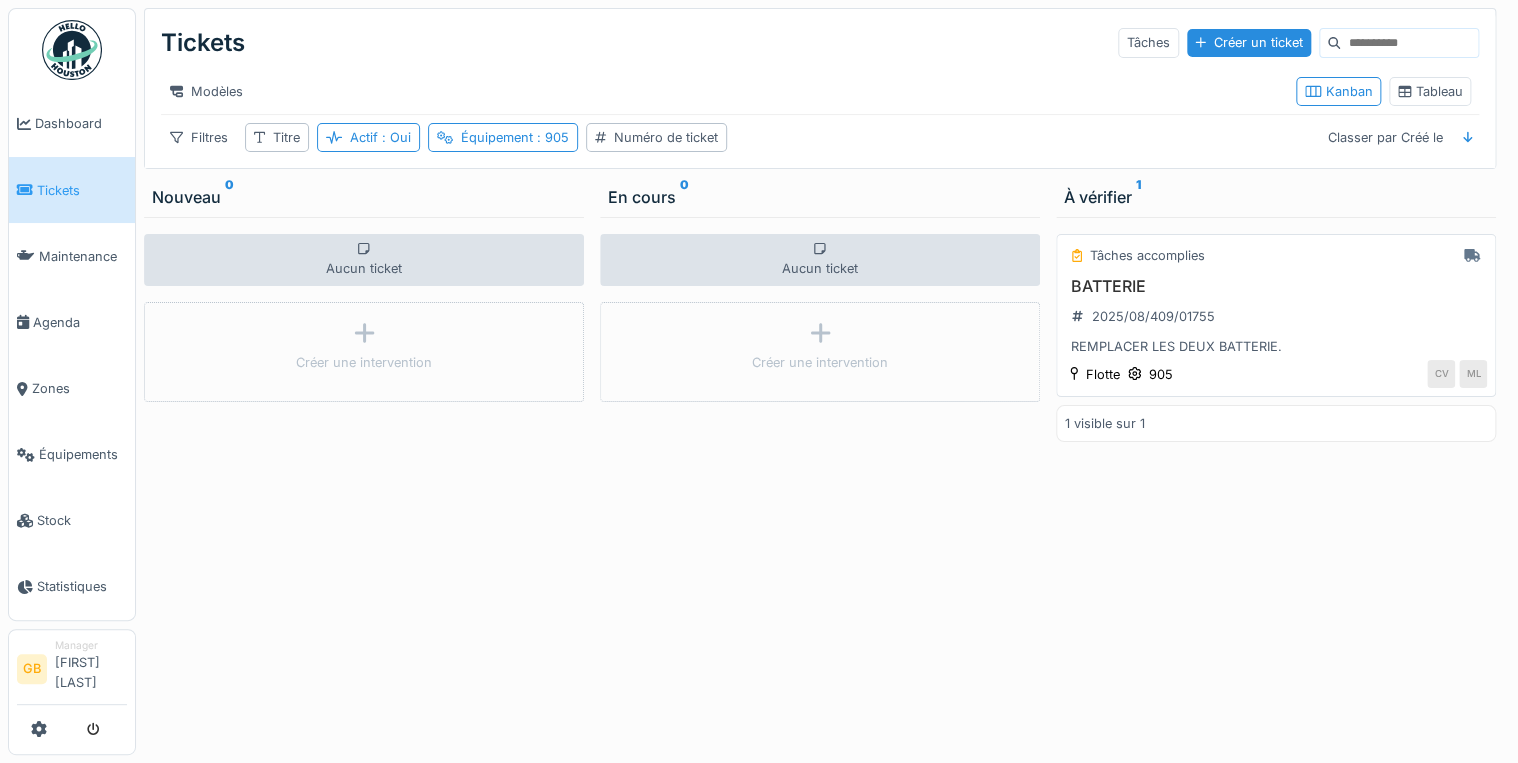 click on "BATTERIE" at bounding box center [1276, 286] 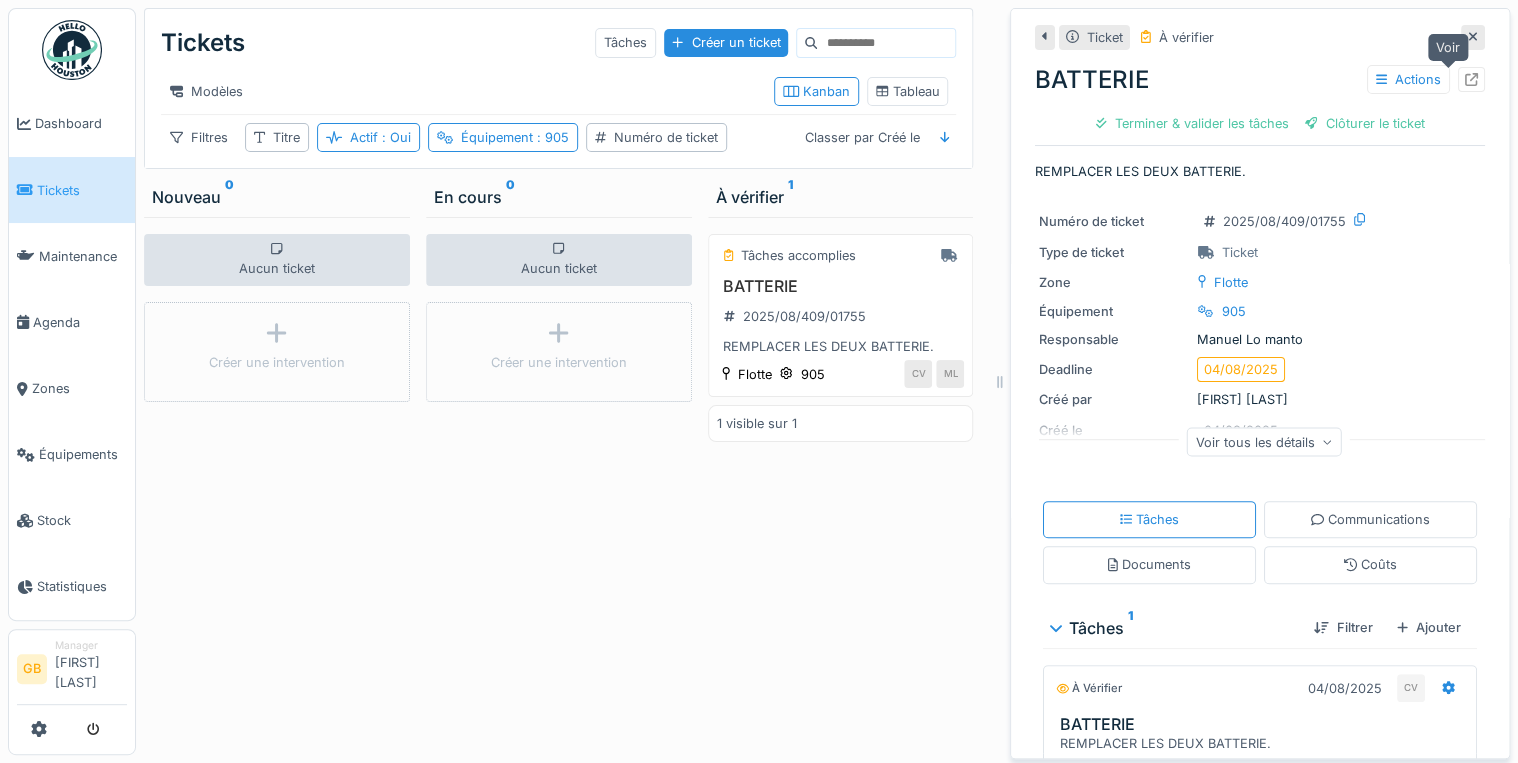click at bounding box center (1471, 79) 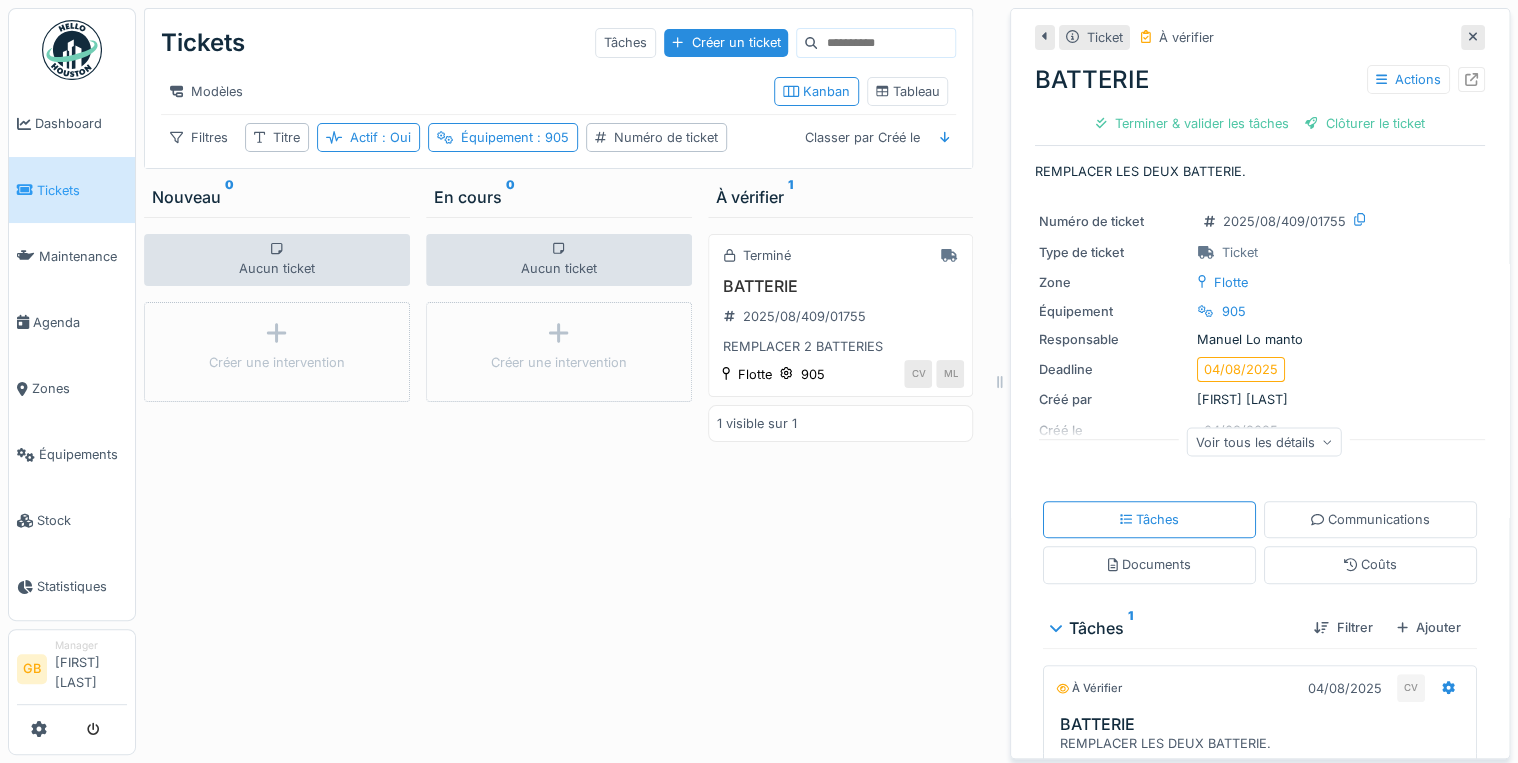 click 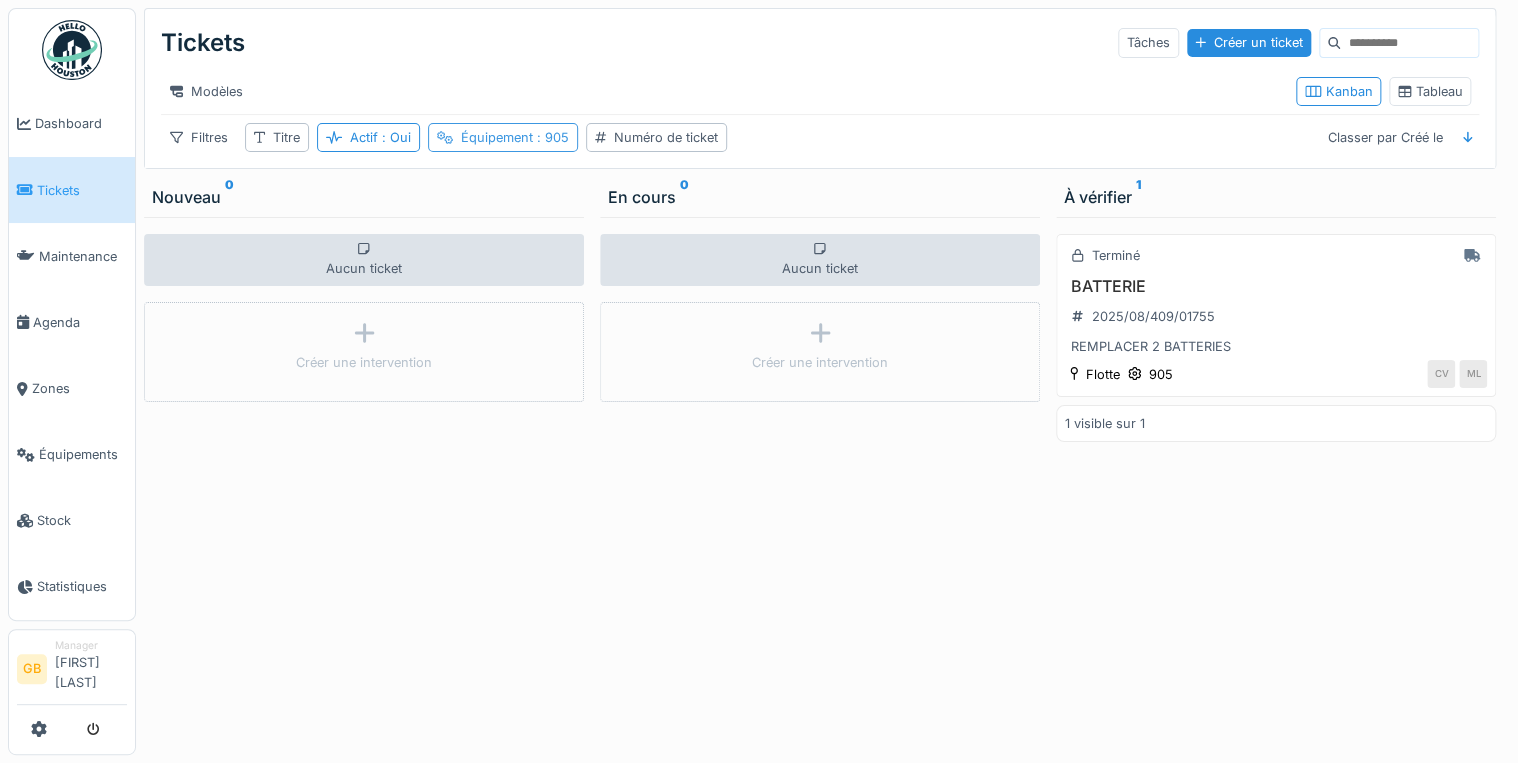 click on ":   905" at bounding box center (551, 137) 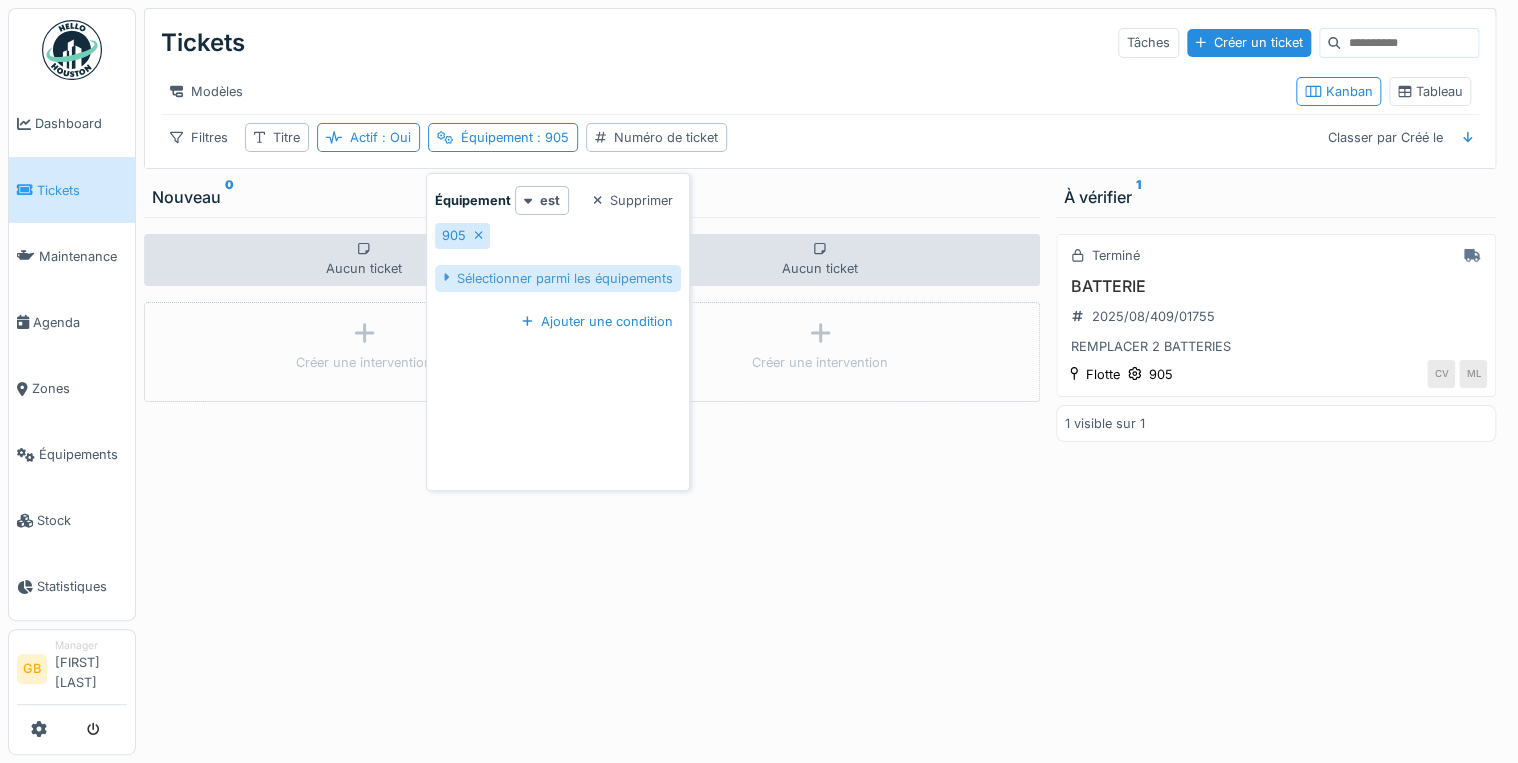 click on "Sélectionner parmi les équipements" at bounding box center (558, 278) 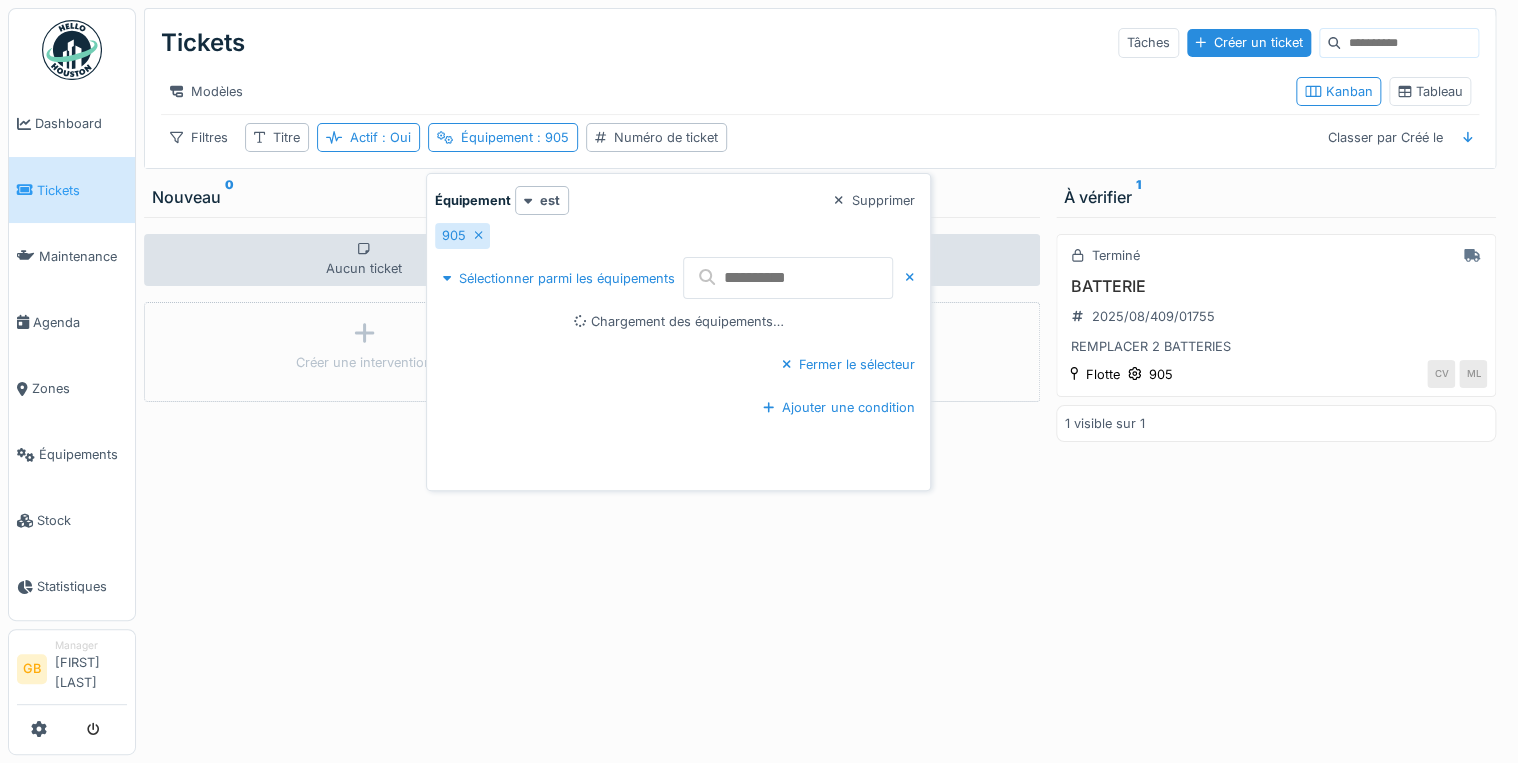 click at bounding box center [788, 278] 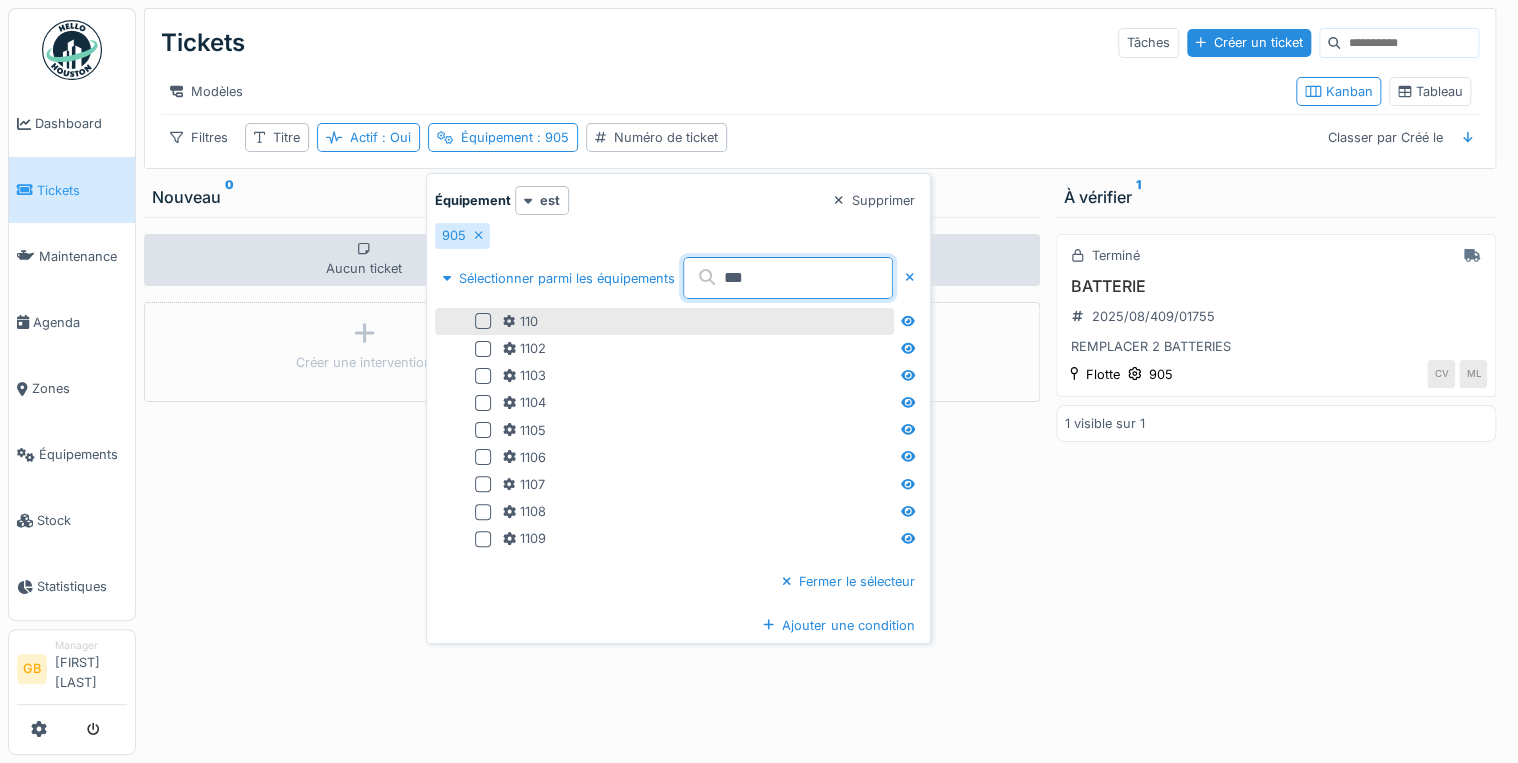 type on "***" 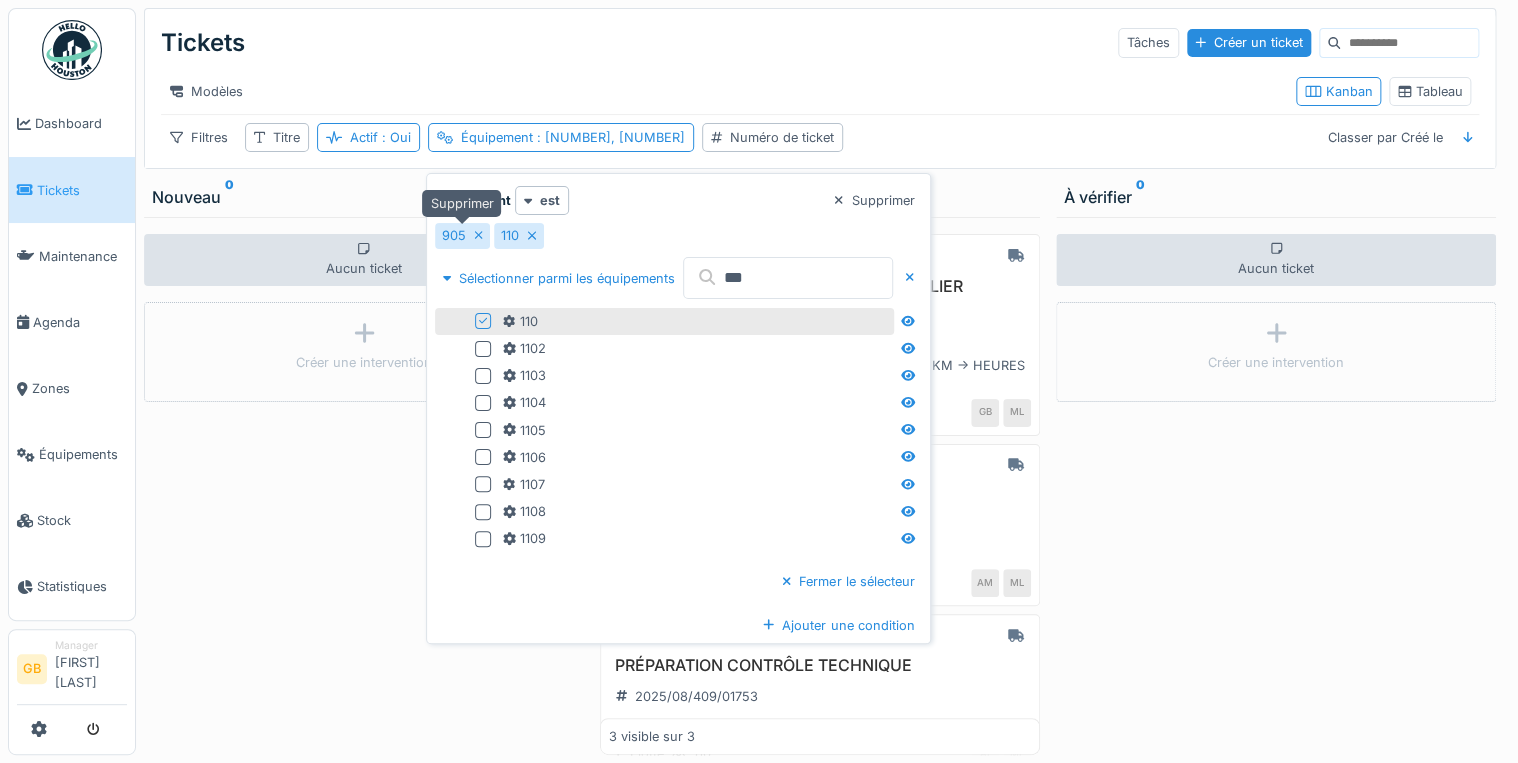 click 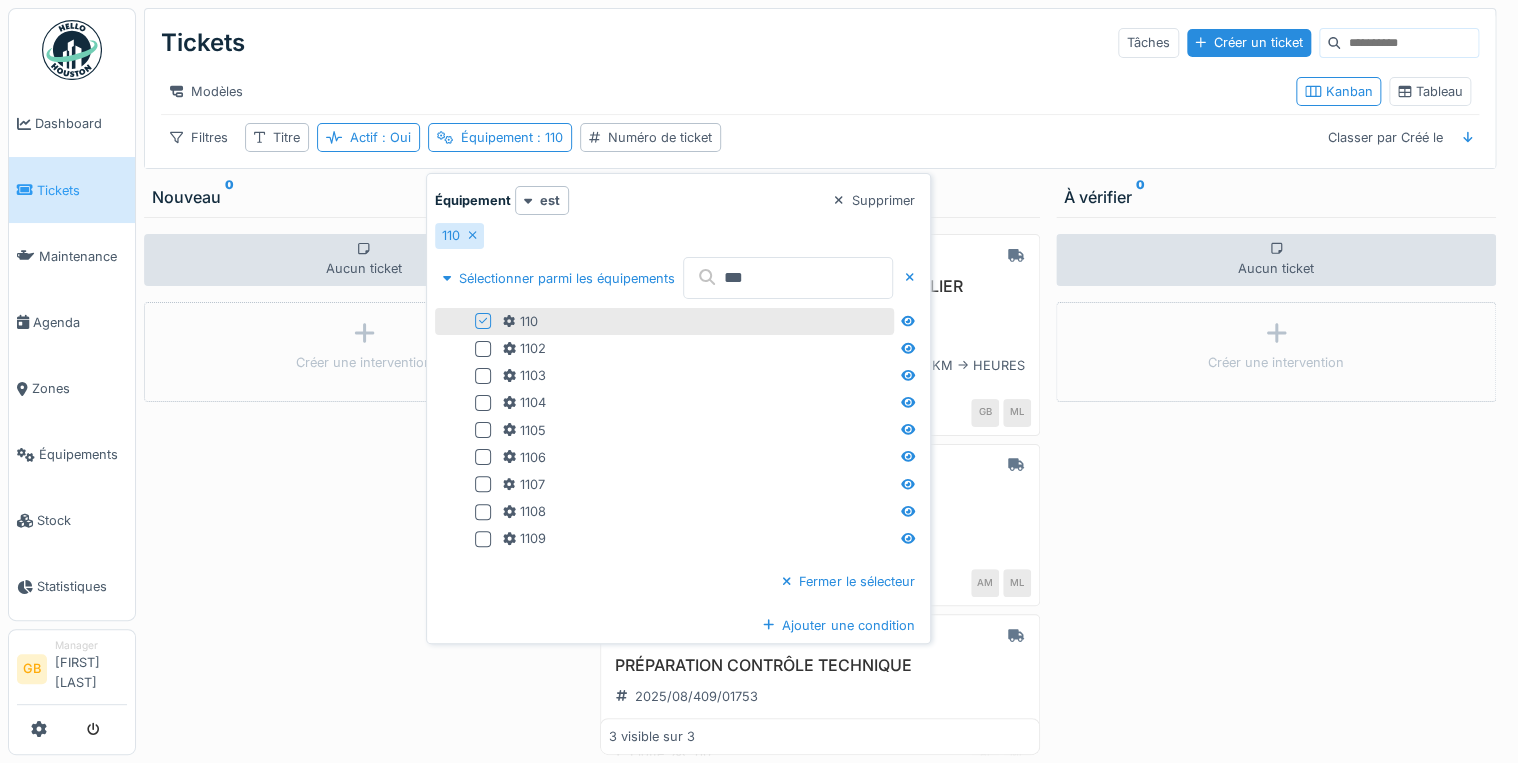 click on "Aucun ticket Créer une intervention" at bounding box center (364, 486) 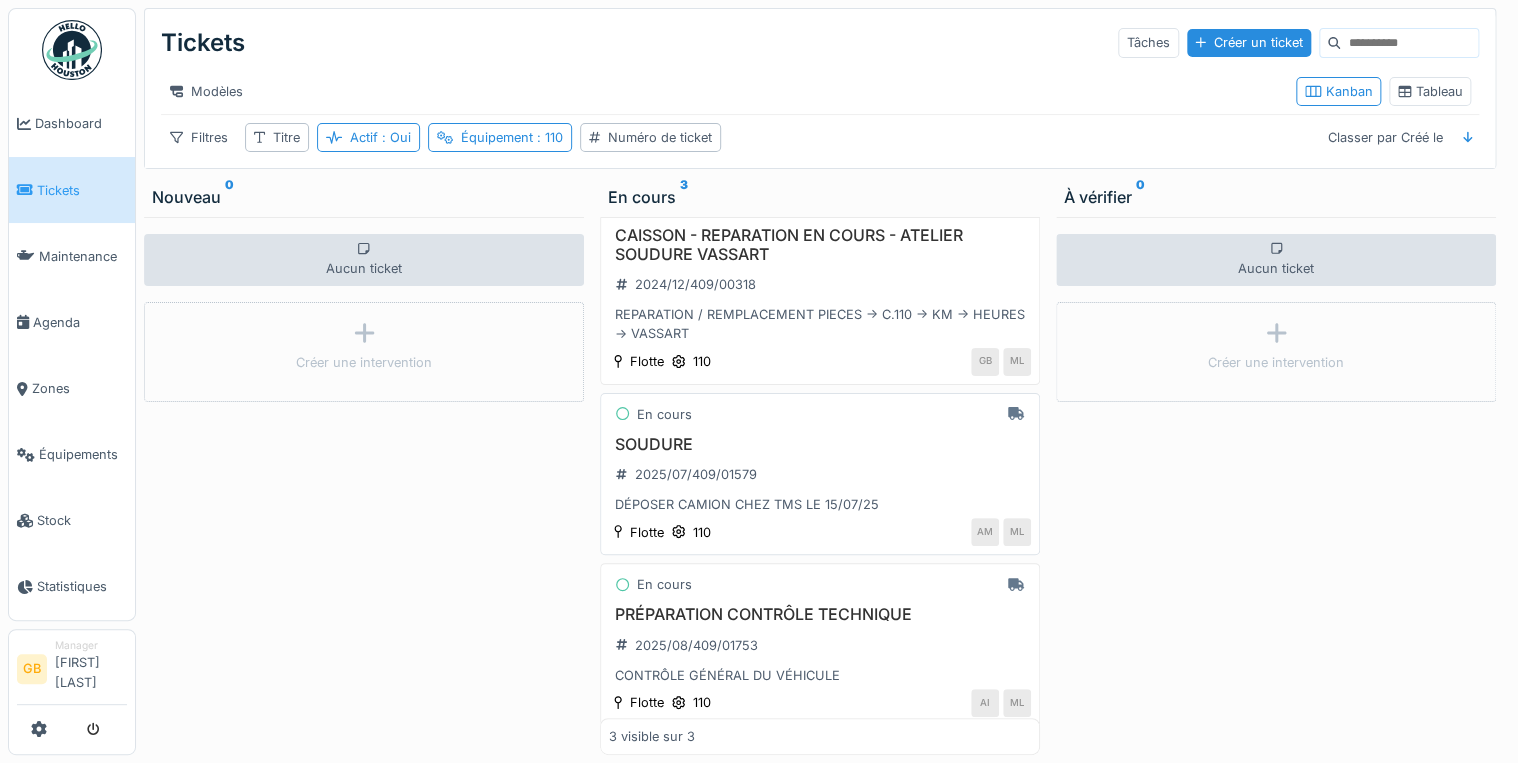 scroll, scrollTop: 73, scrollLeft: 0, axis: vertical 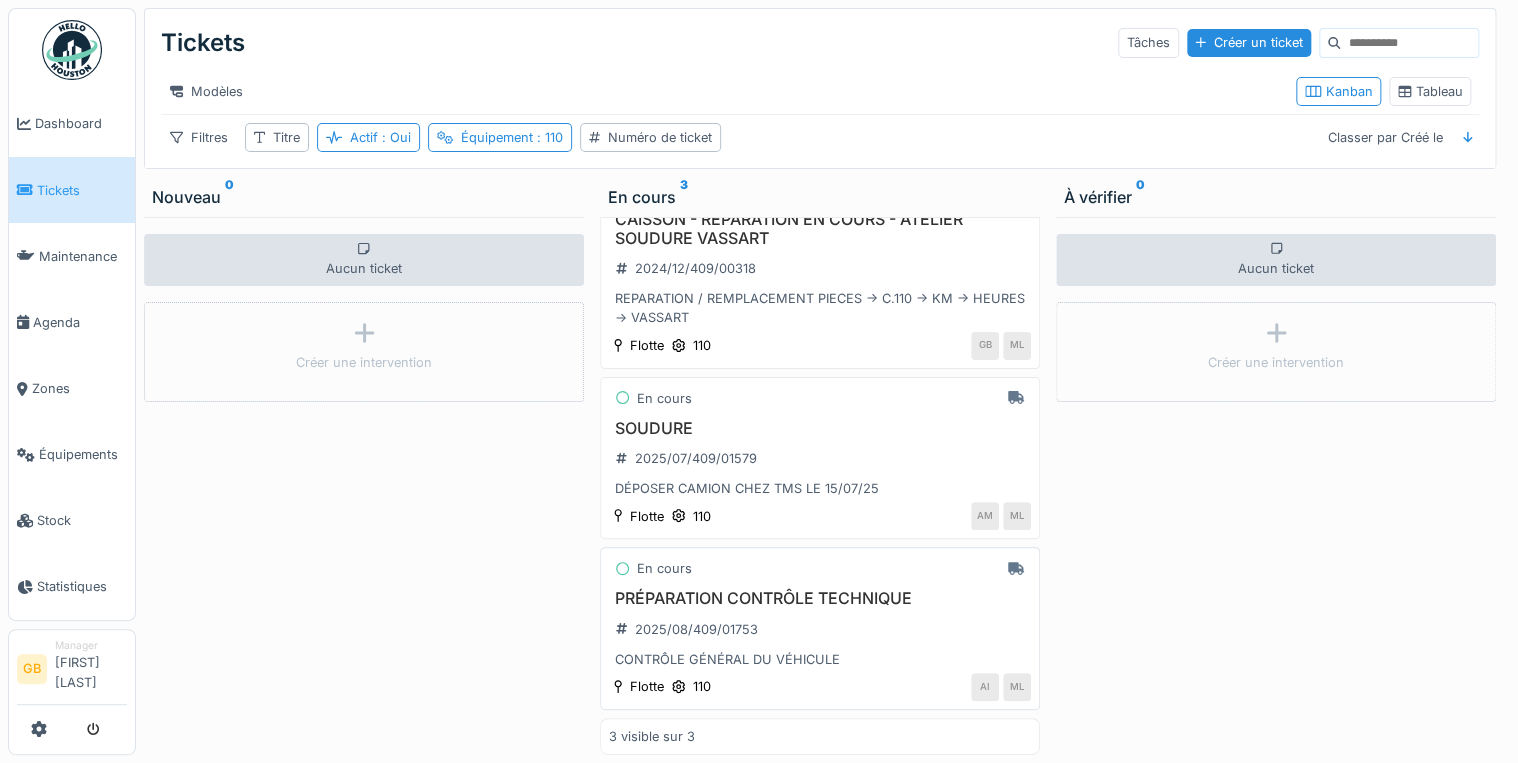 click on "PRÉPARATION CONTRÔLE TECHNIQUE" at bounding box center (820, 598) 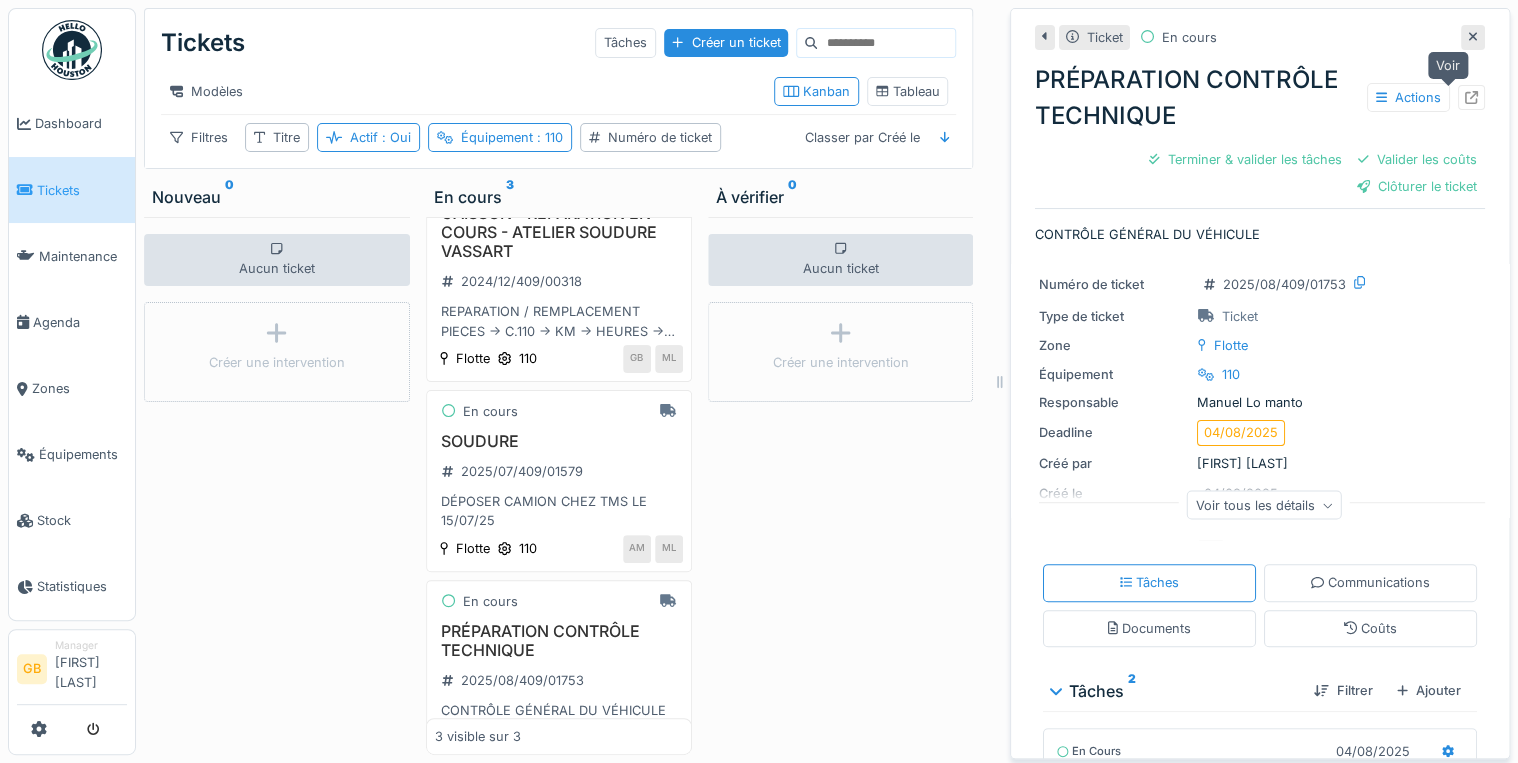 click 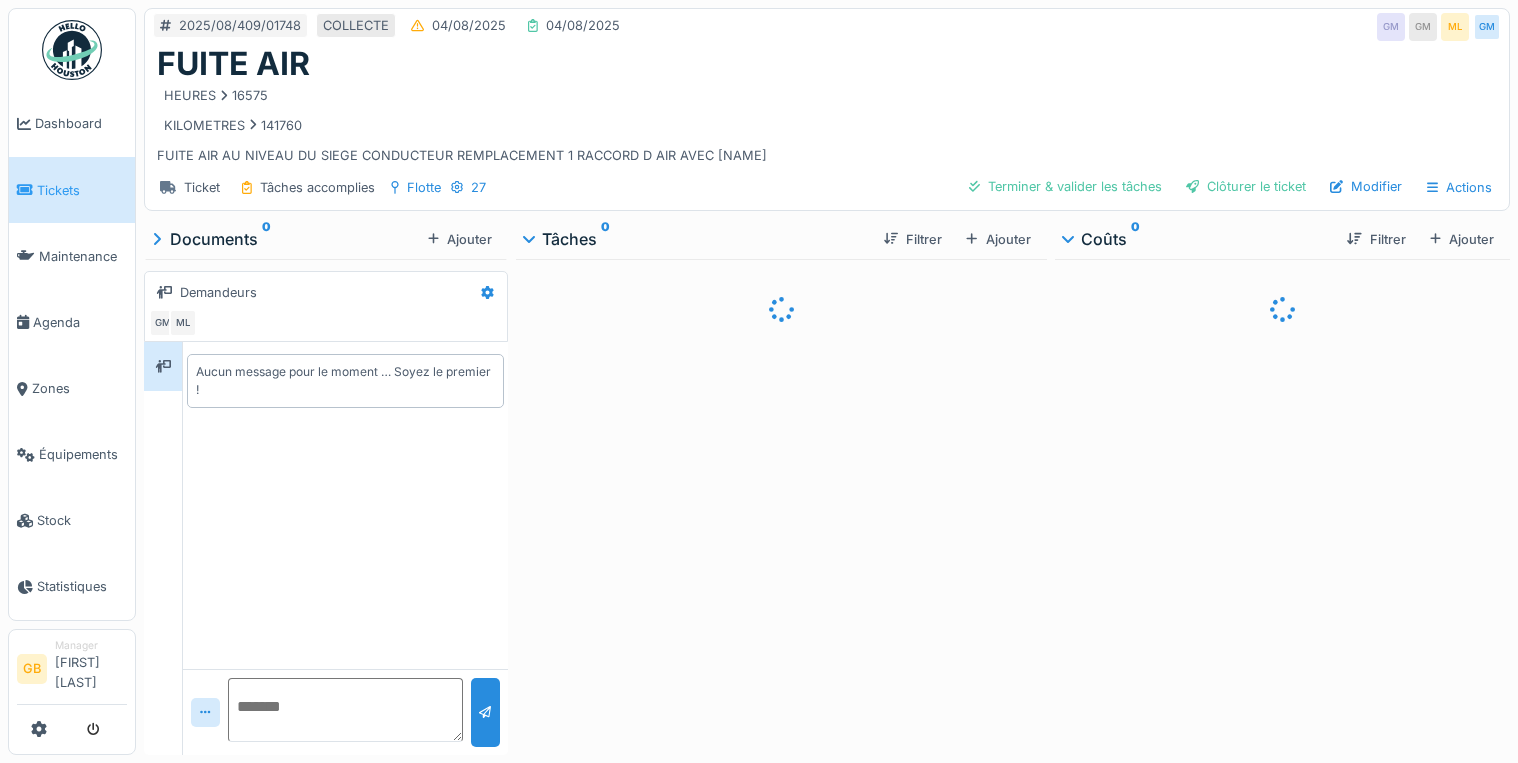 scroll, scrollTop: 0, scrollLeft: 0, axis: both 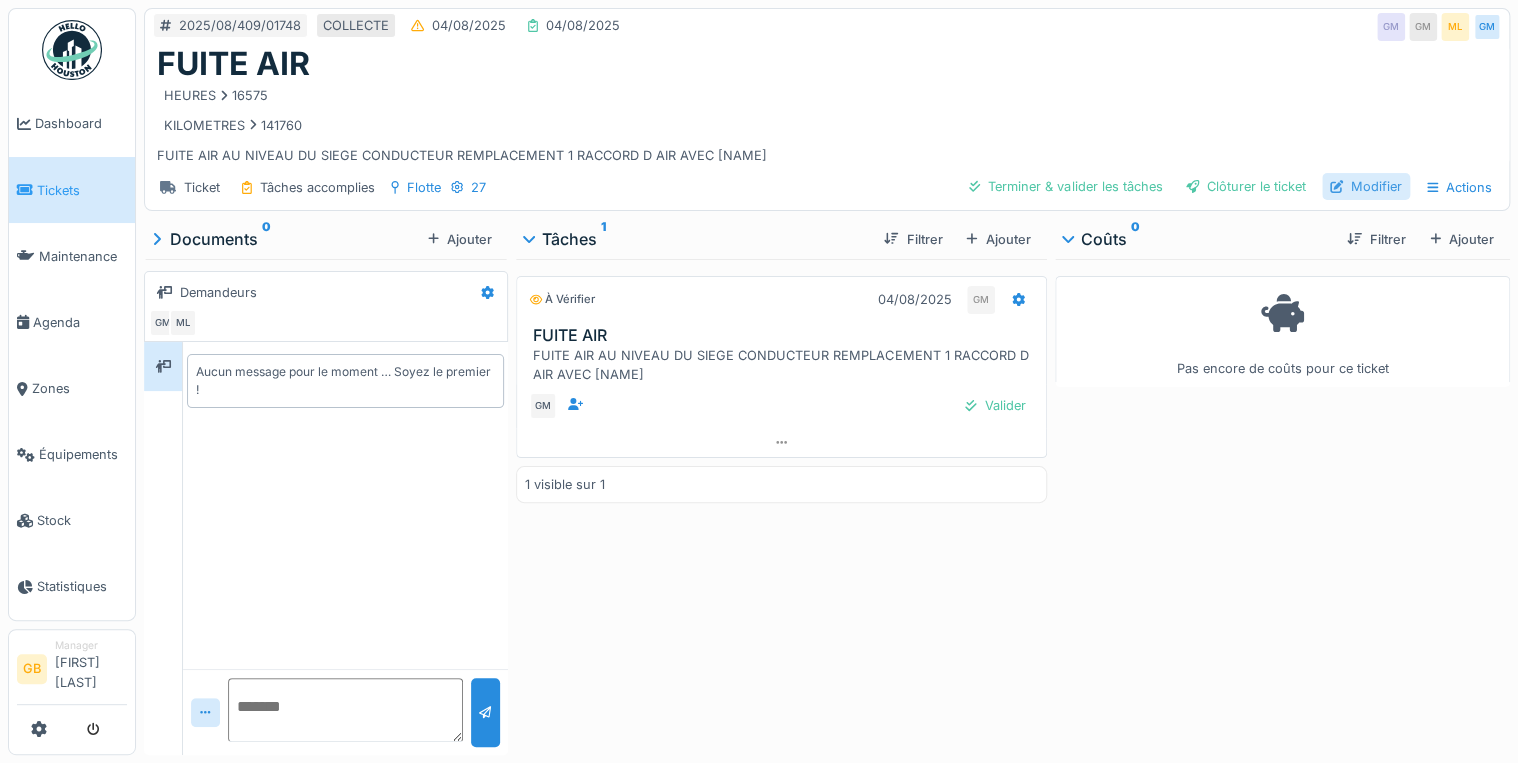 click on "Modifier" at bounding box center (1366, 186) 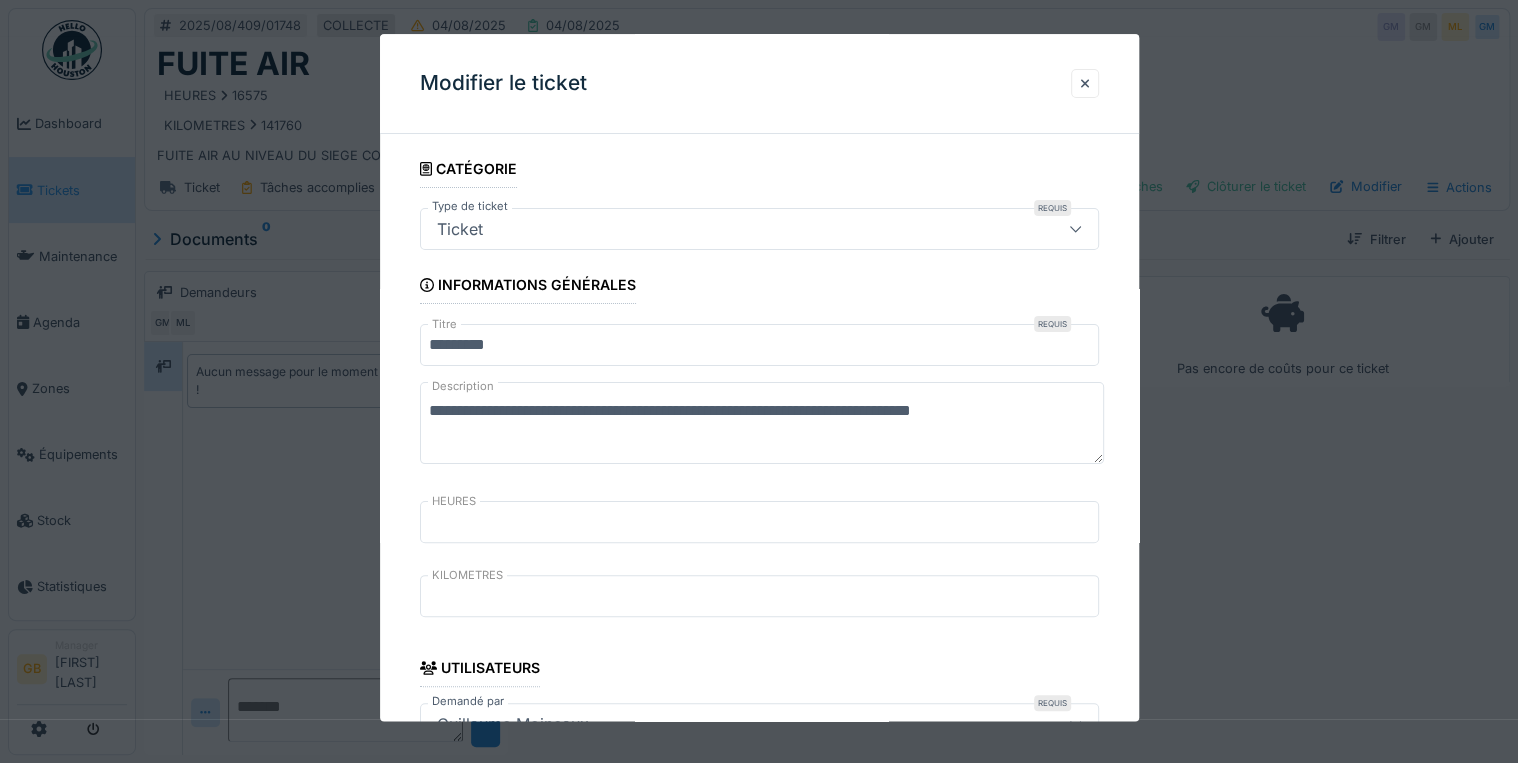 click on "*********" at bounding box center [759, 346] 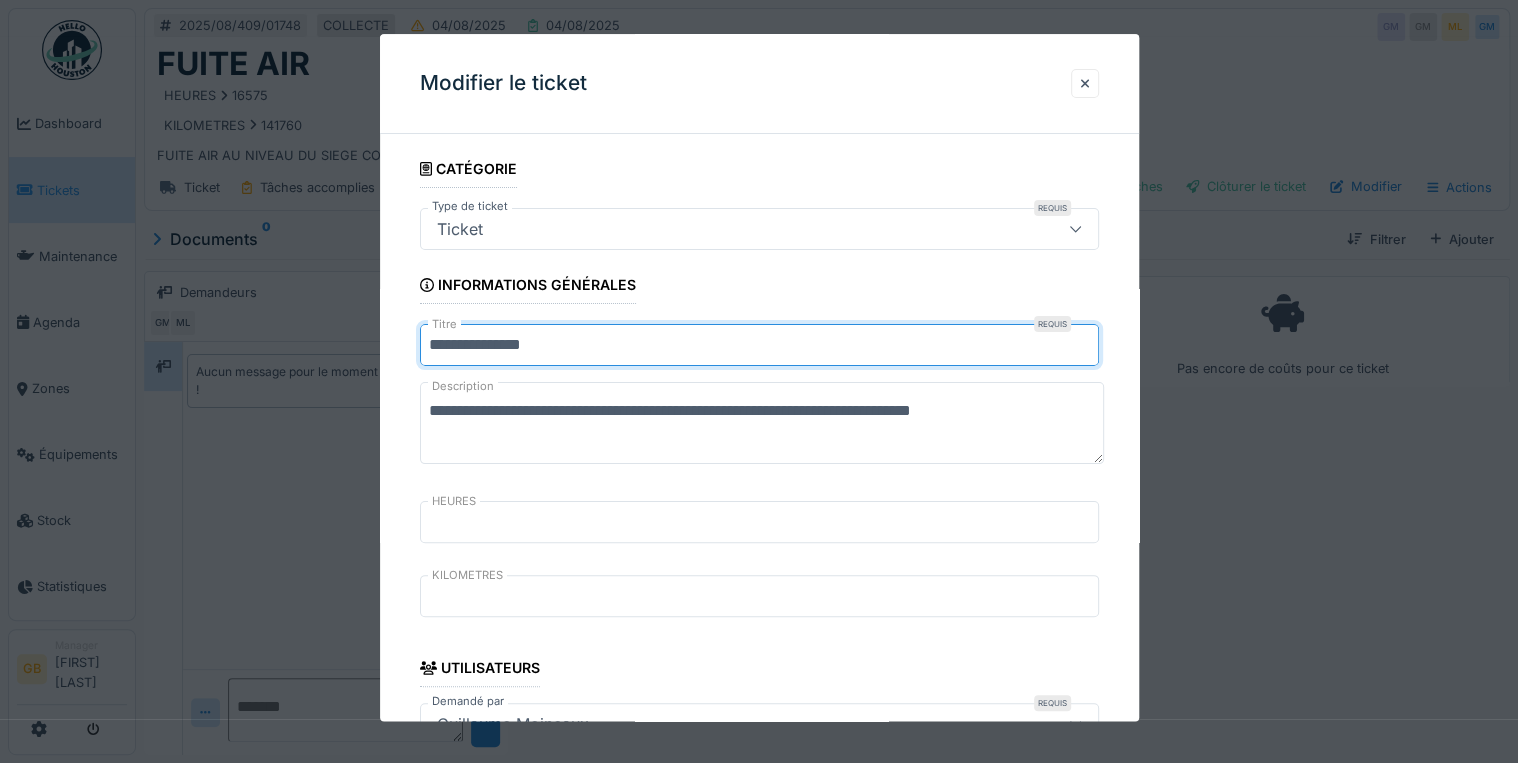 type on "**********" 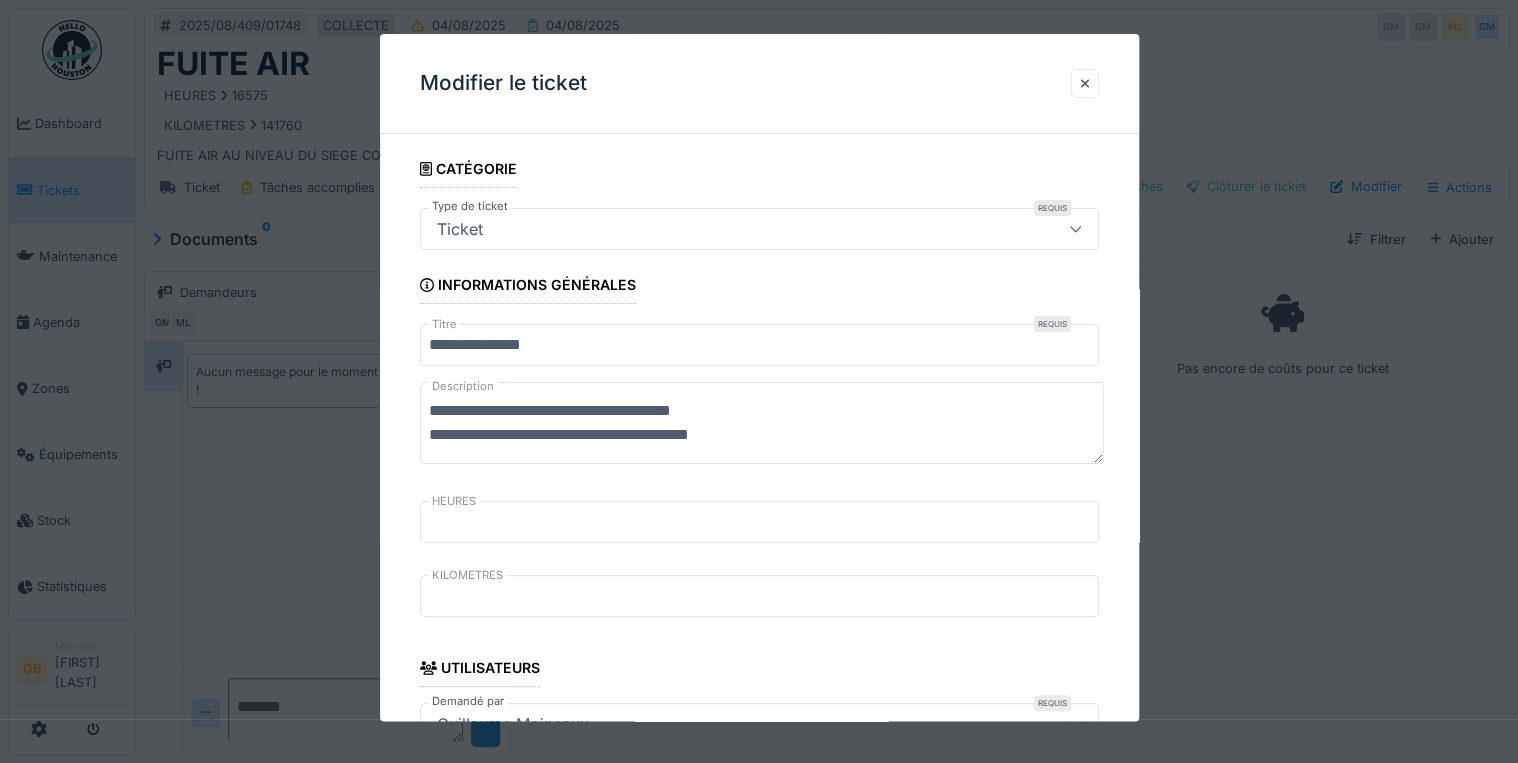 click on "**********" at bounding box center (762, 424) 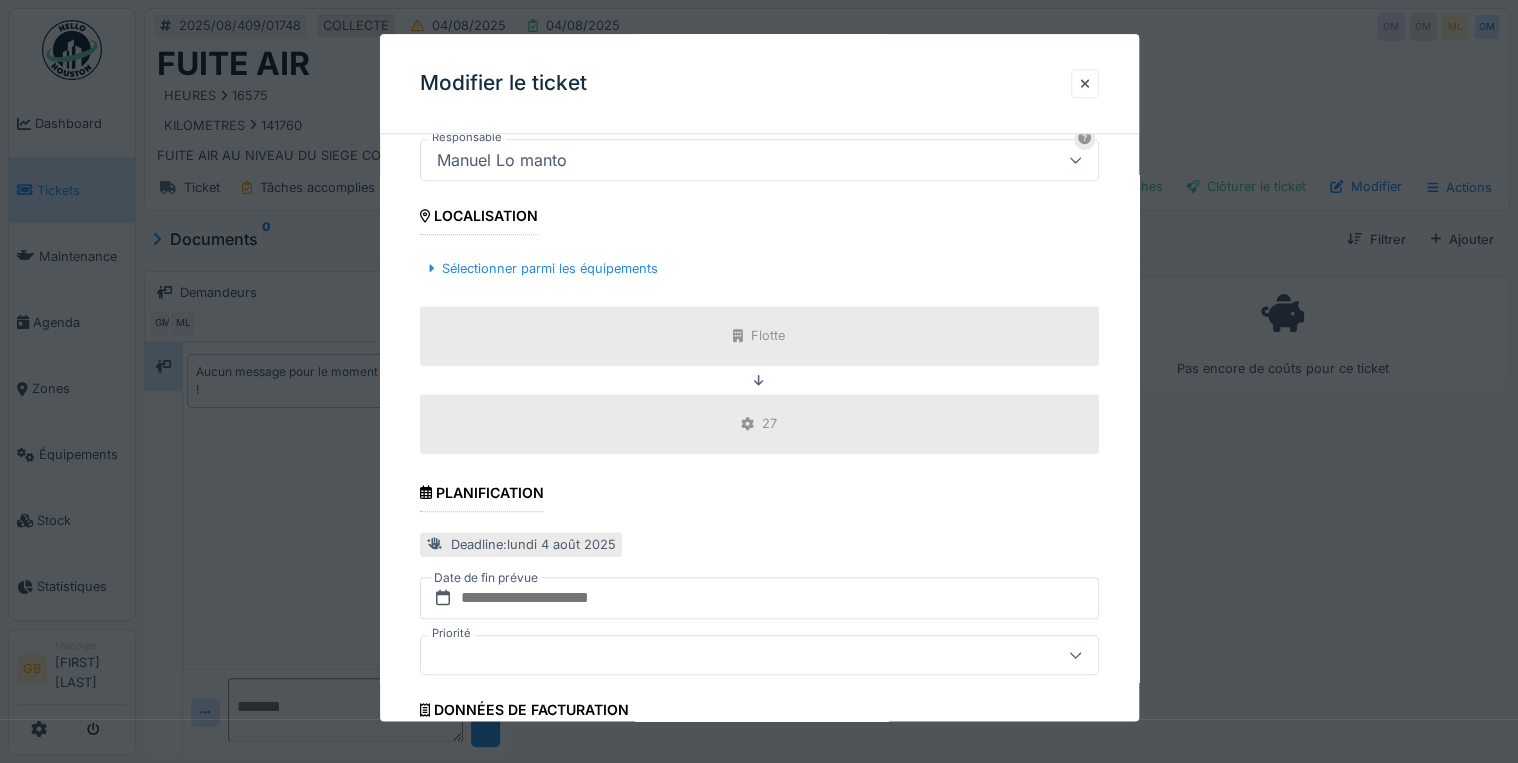 scroll, scrollTop: 798, scrollLeft: 0, axis: vertical 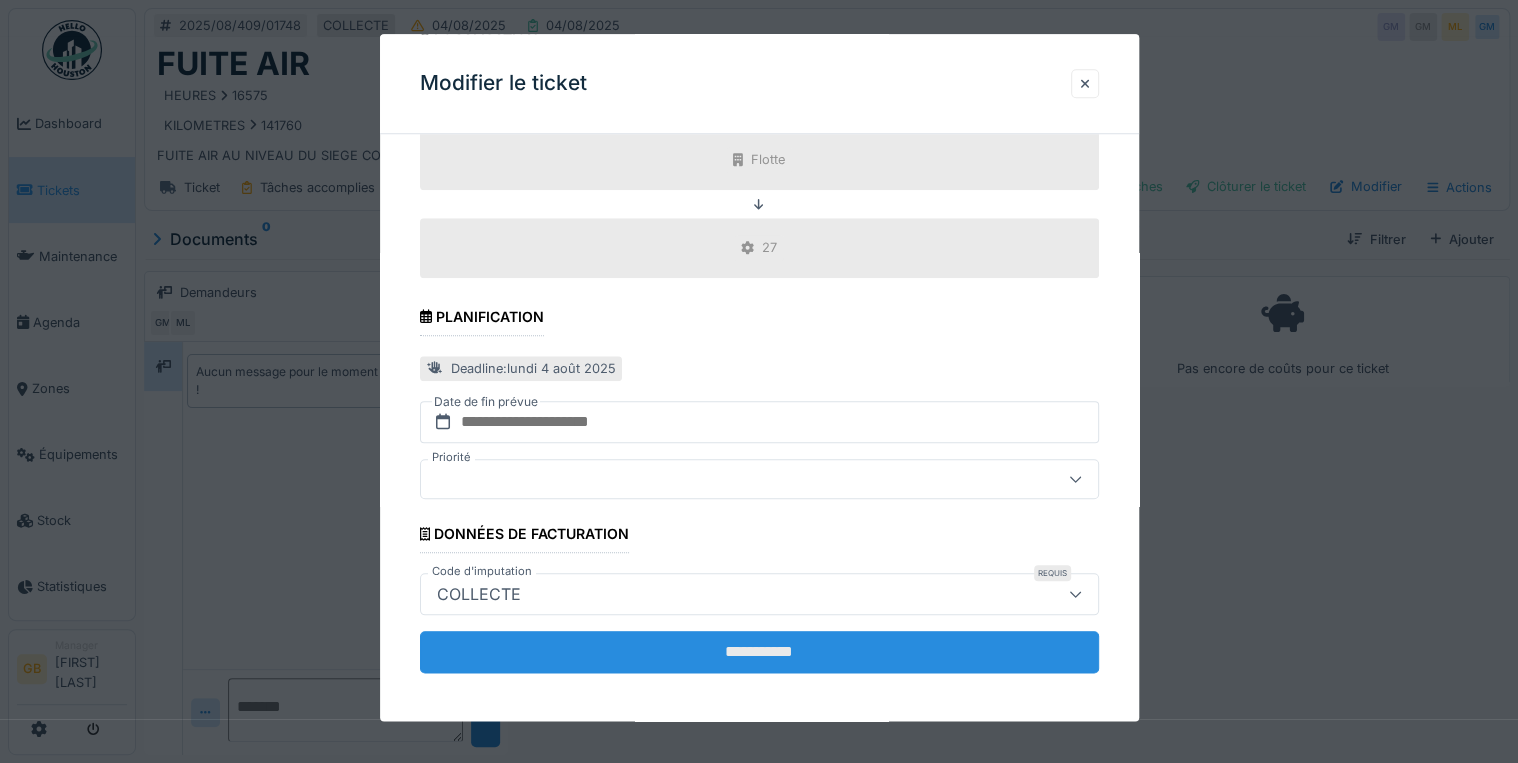 type on "**********" 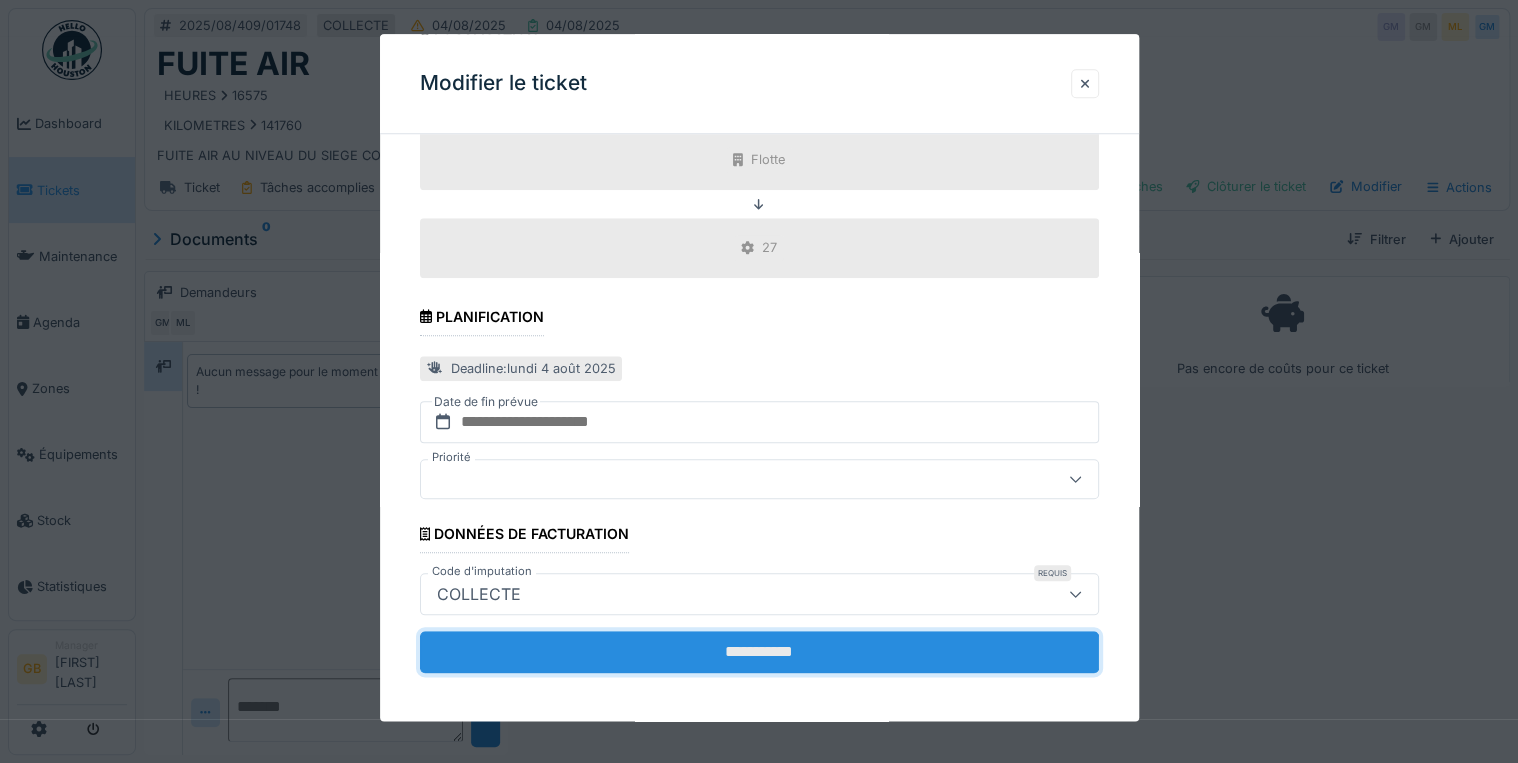 click on "**********" at bounding box center [759, 652] 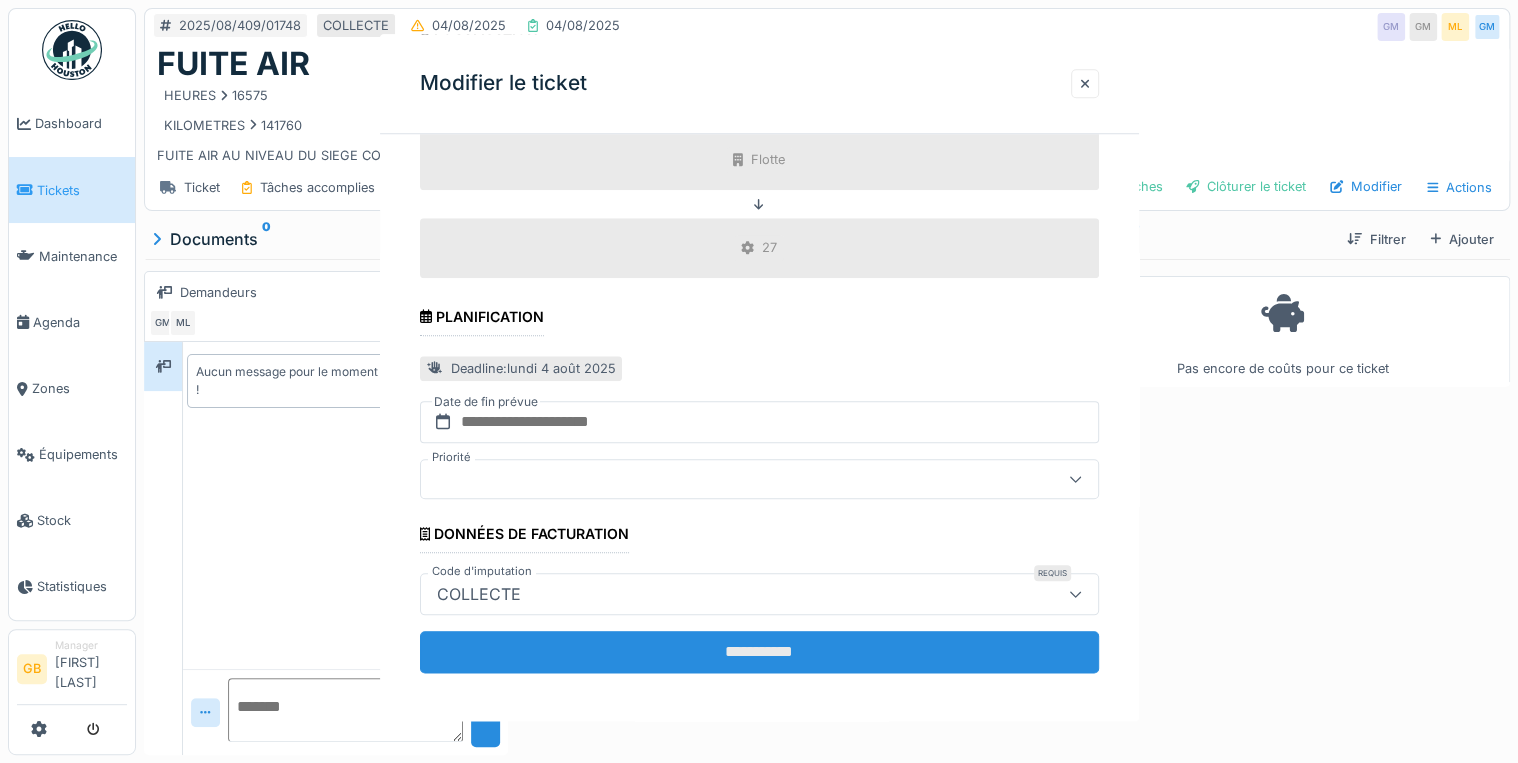 scroll, scrollTop: 0, scrollLeft: 0, axis: both 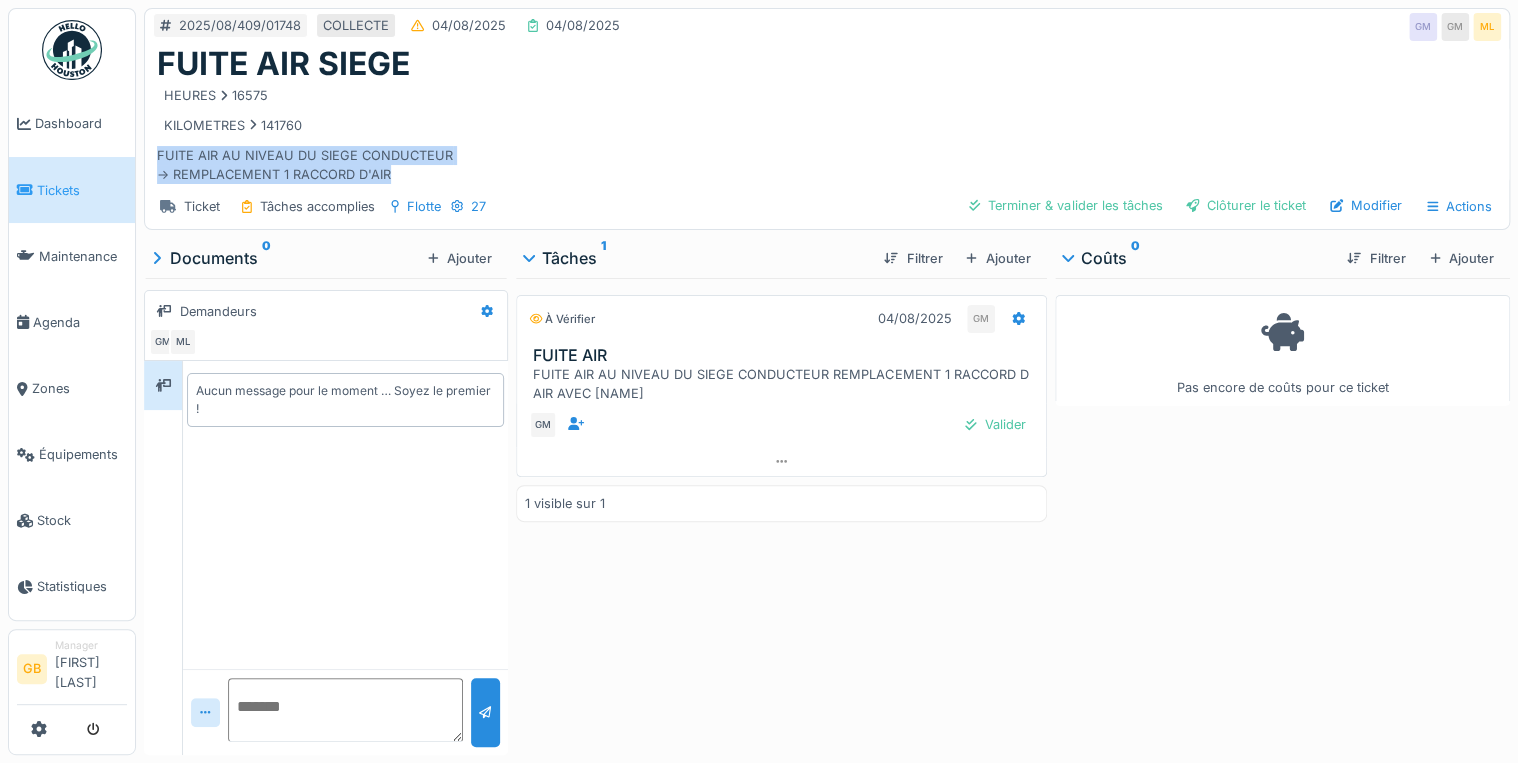 drag, startPoint x: 402, startPoint y: 172, endPoint x: 157, endPoint y: 157, distance: 245.45876 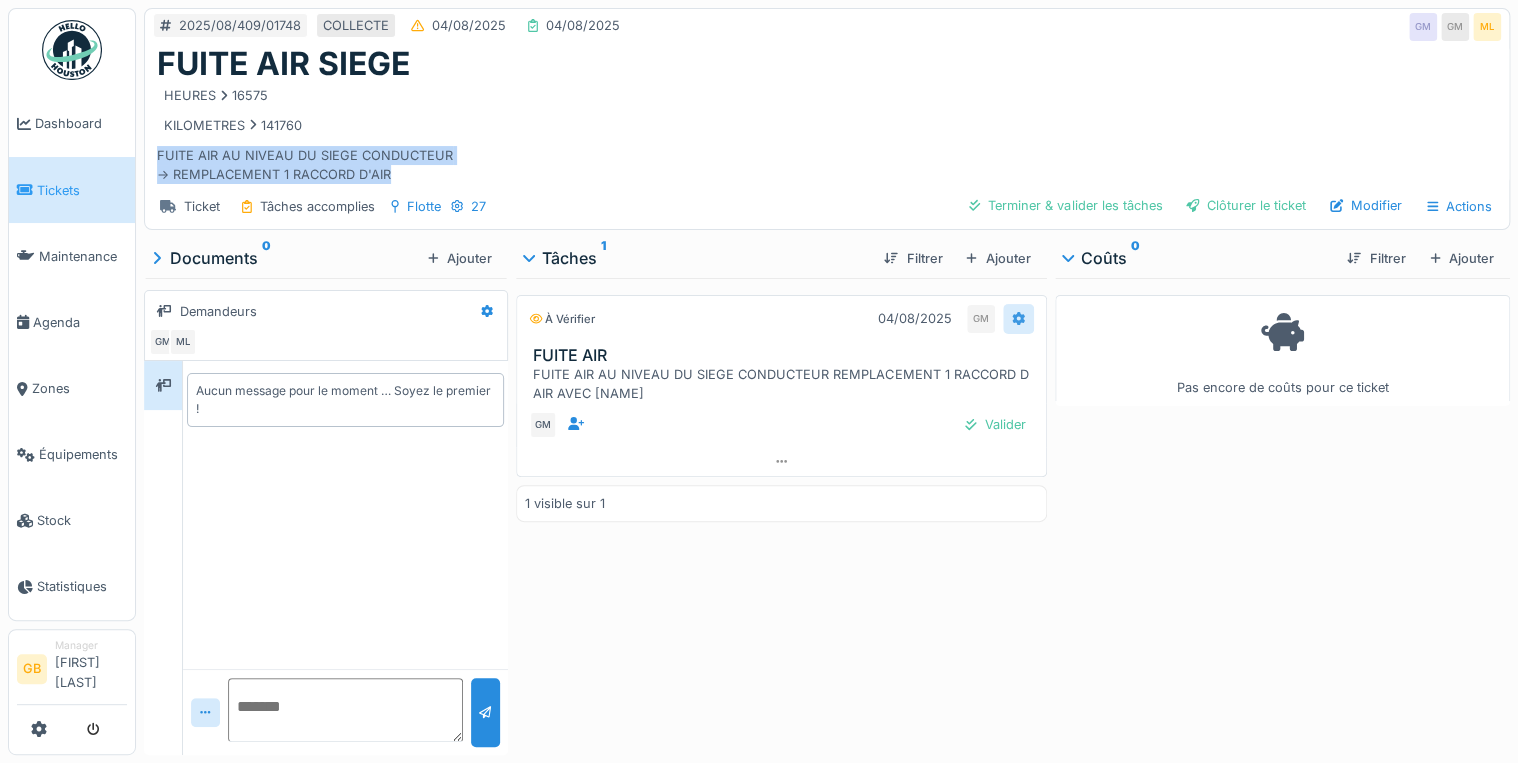 click at bounding box center [1018, 318] 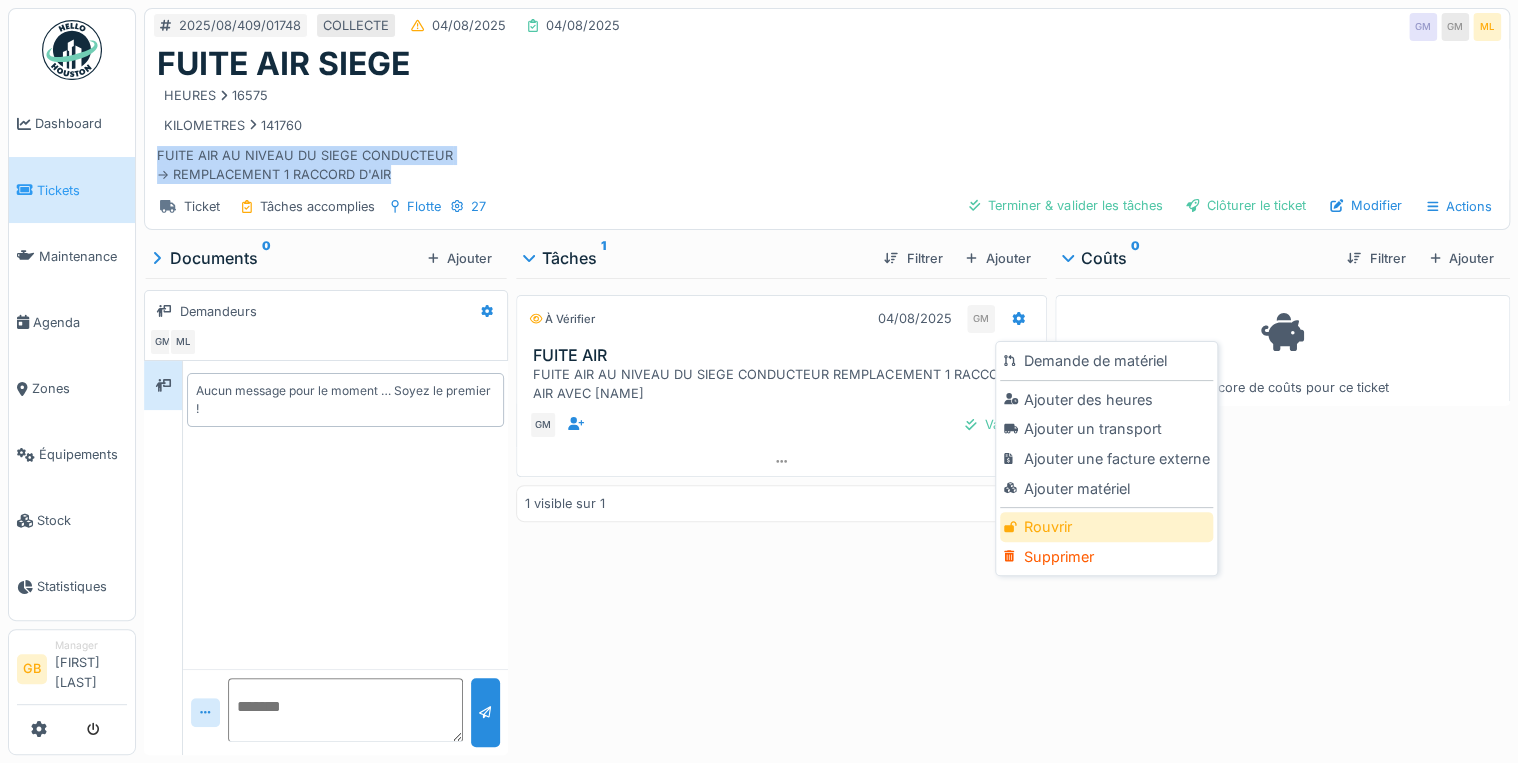 click on "Rouvrir" at bounding box center [1106, 527] 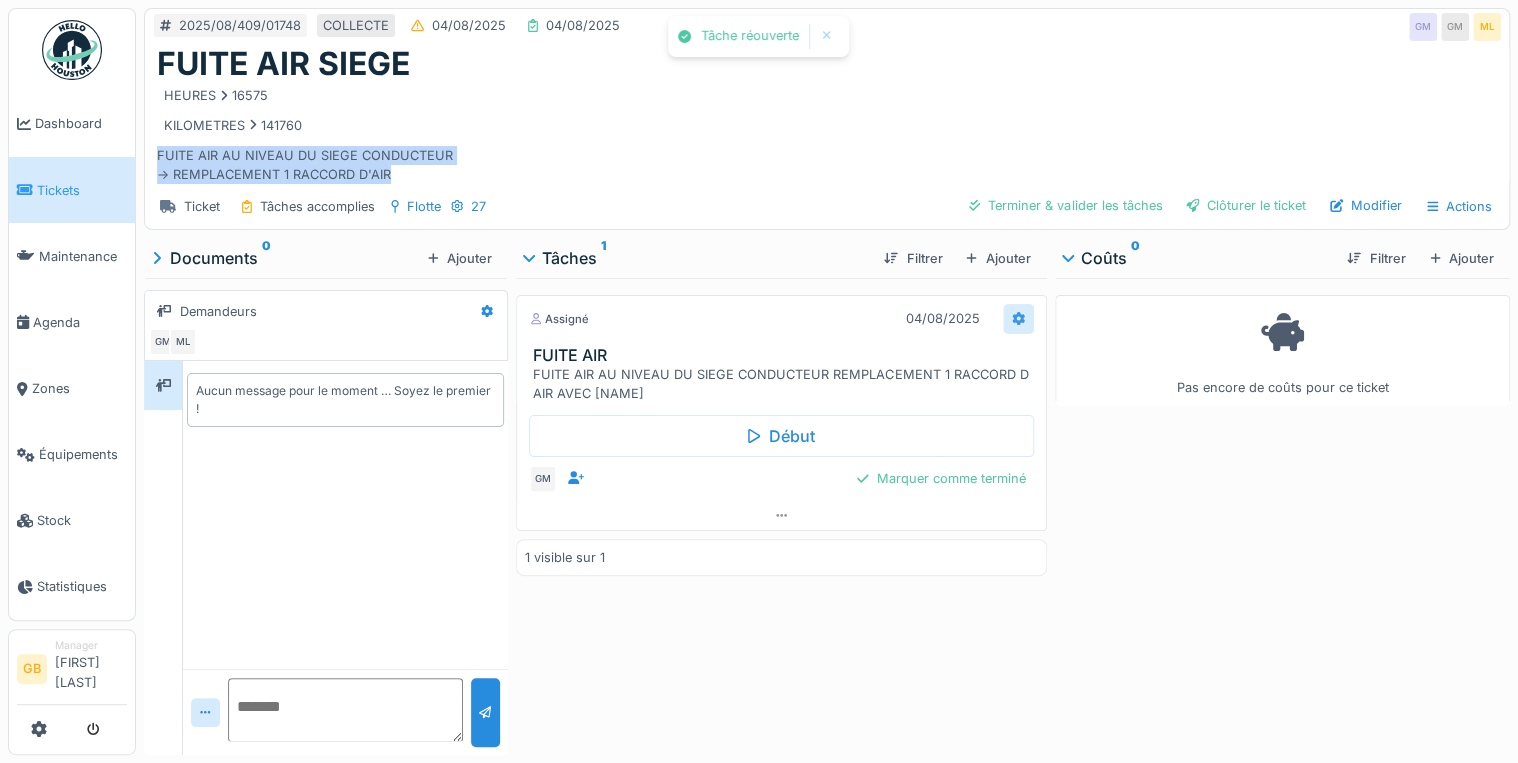click 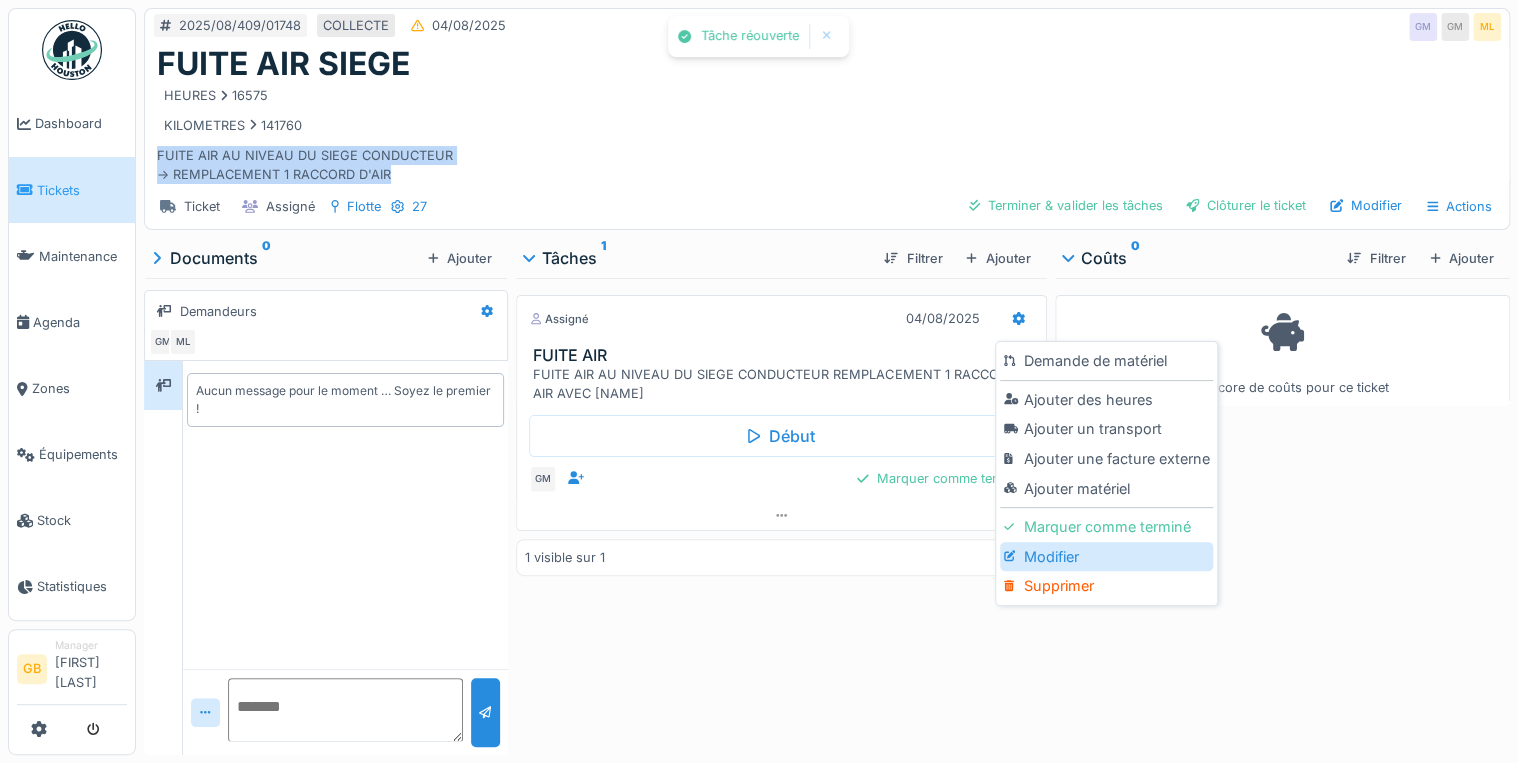 click on "Modifier" at bounding box center [1106, 557] 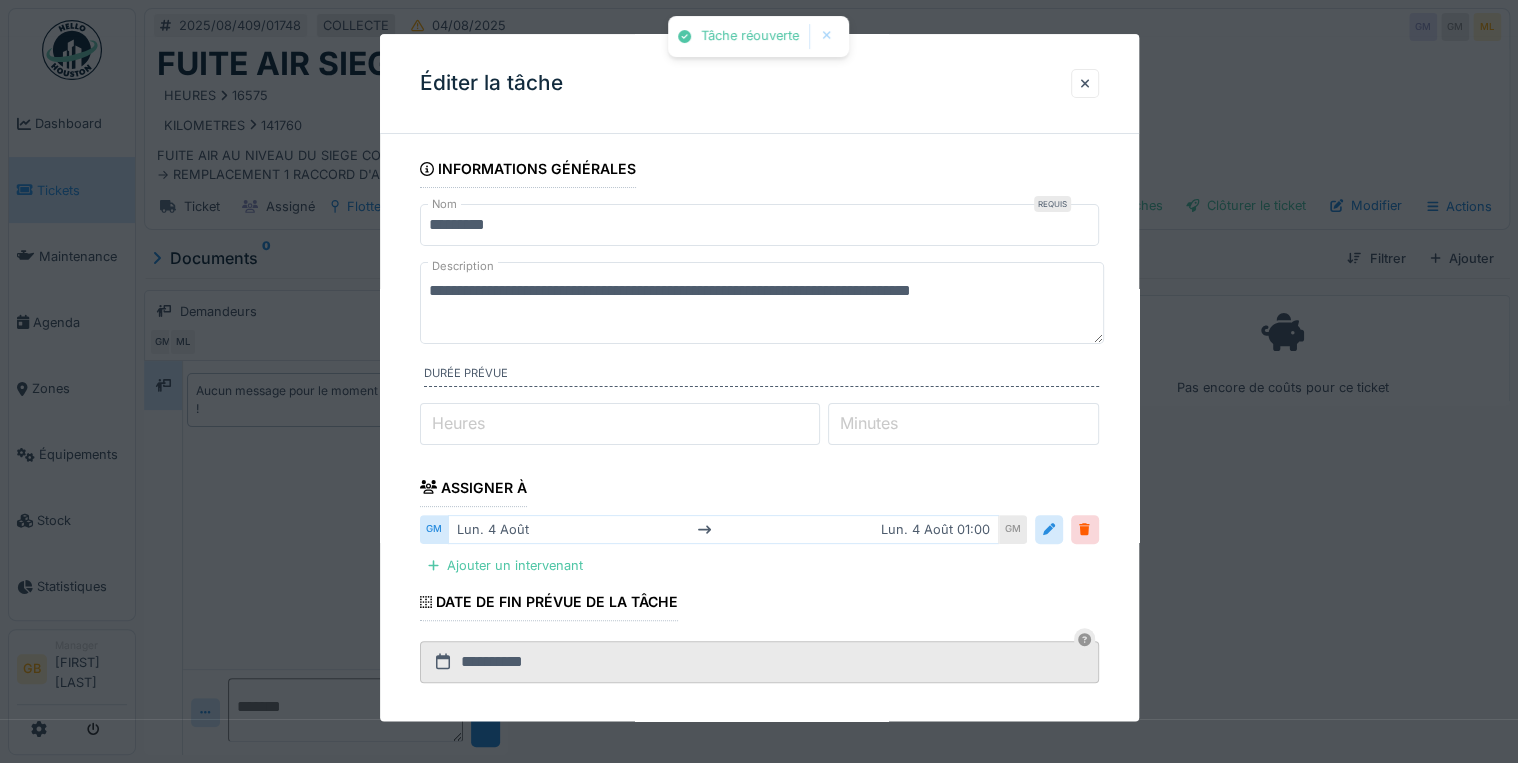 drag, startPoint x: 611, startPoint y: 324, endPoint x: 123, endPoint y: 208, distance: 501.59744 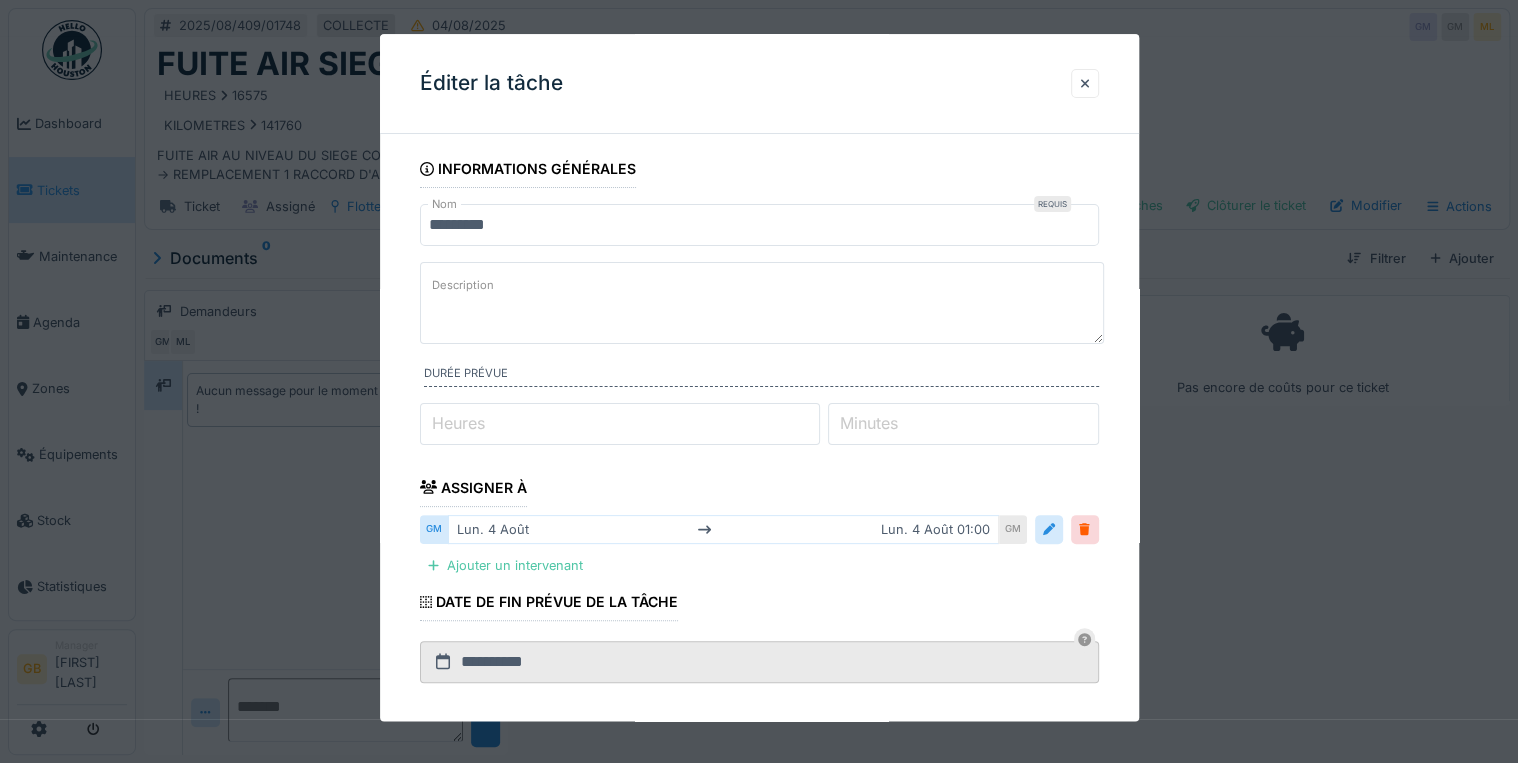paste on "**********" 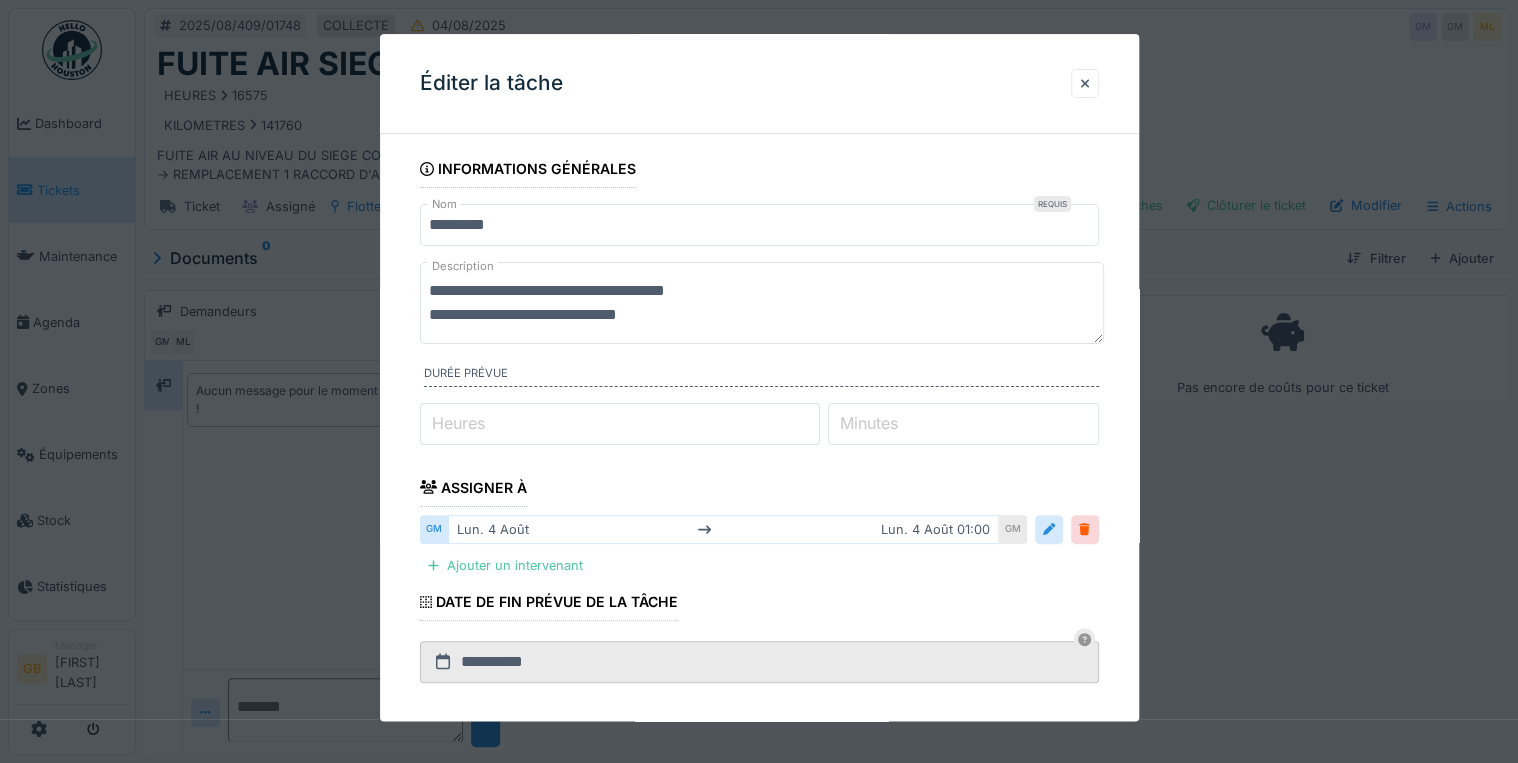 scroll, scrollTop: 12, scrollLeft: 0, axis: vertical 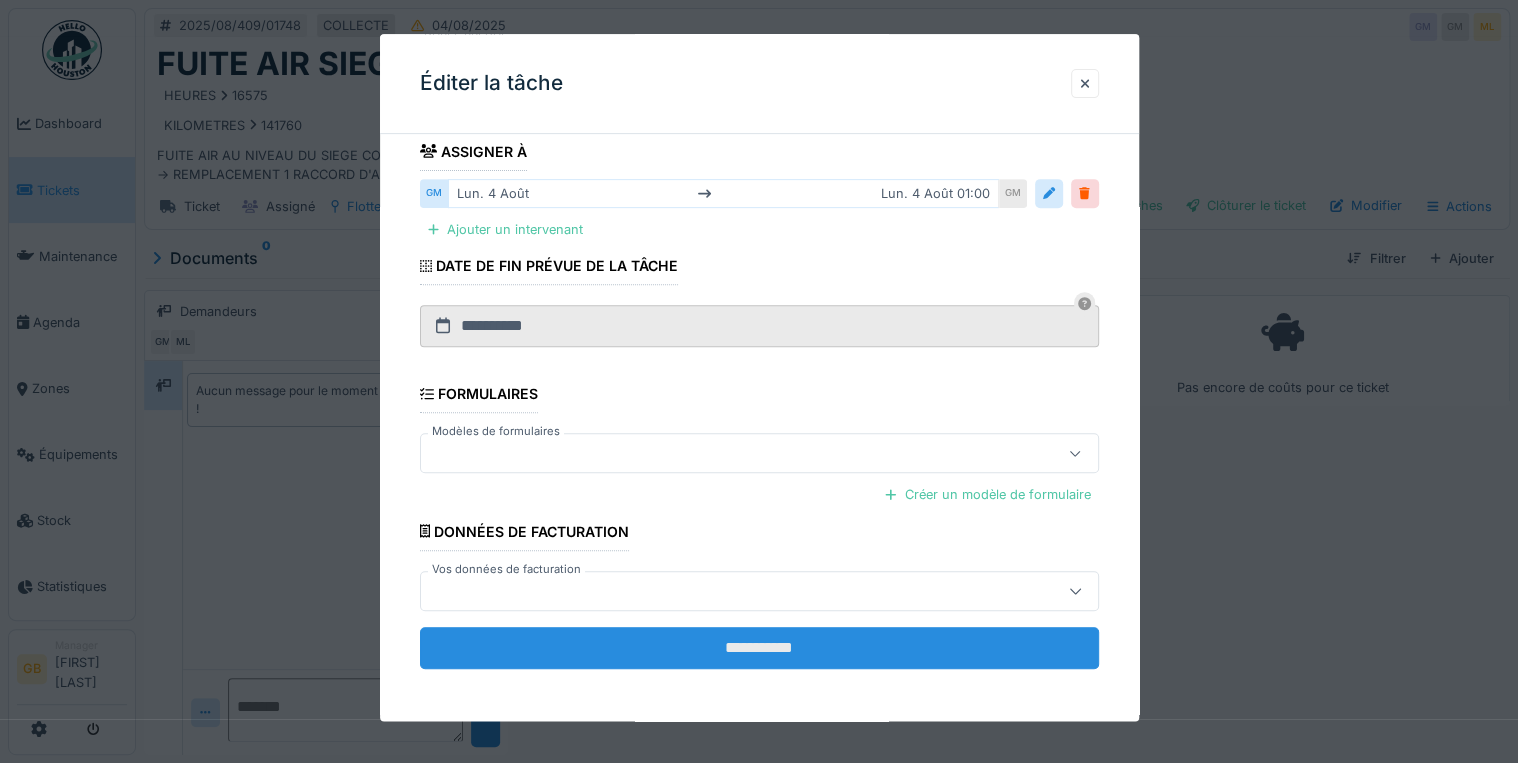 type on "**********" 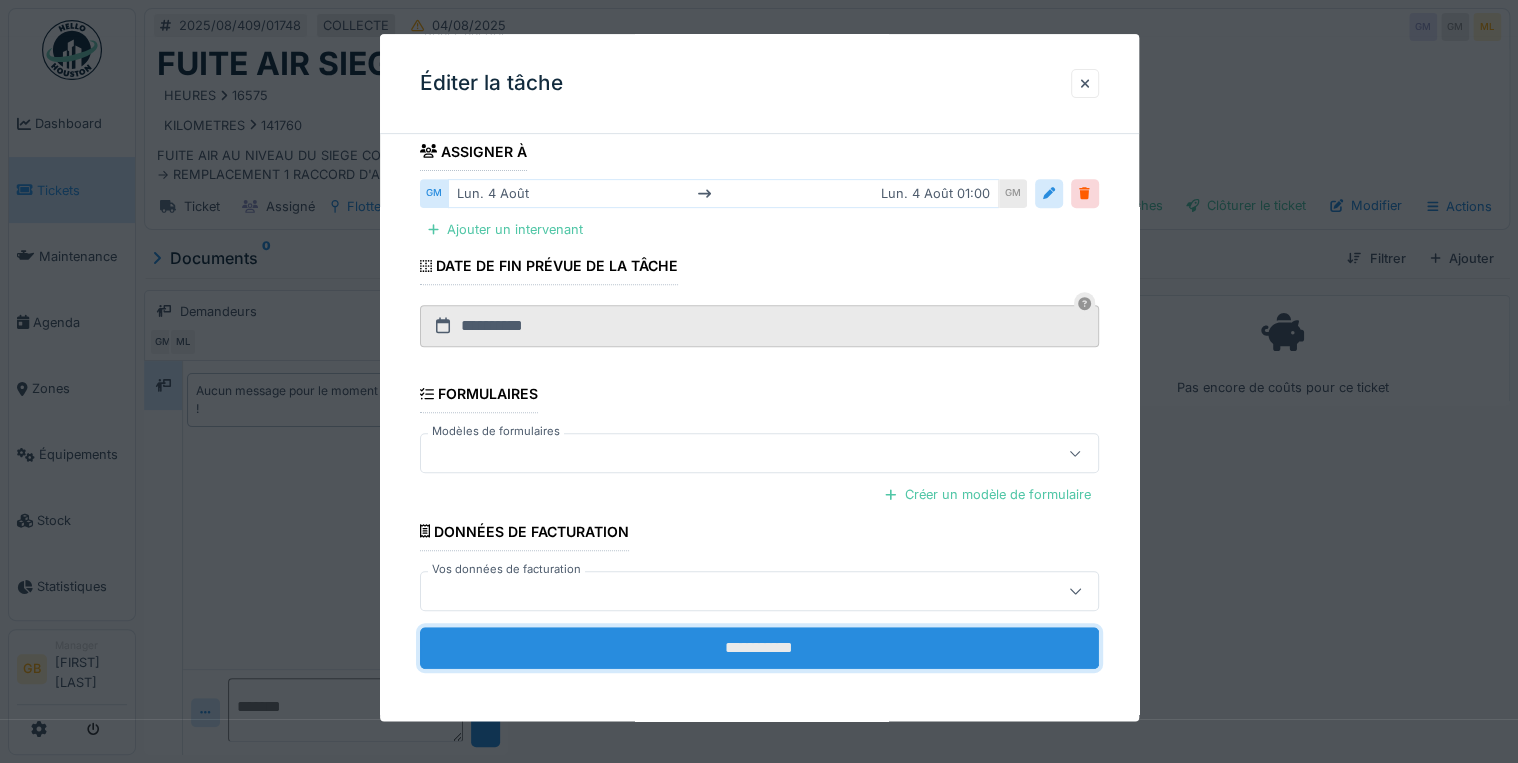 click on "**********" at bounding box center [759, 648] 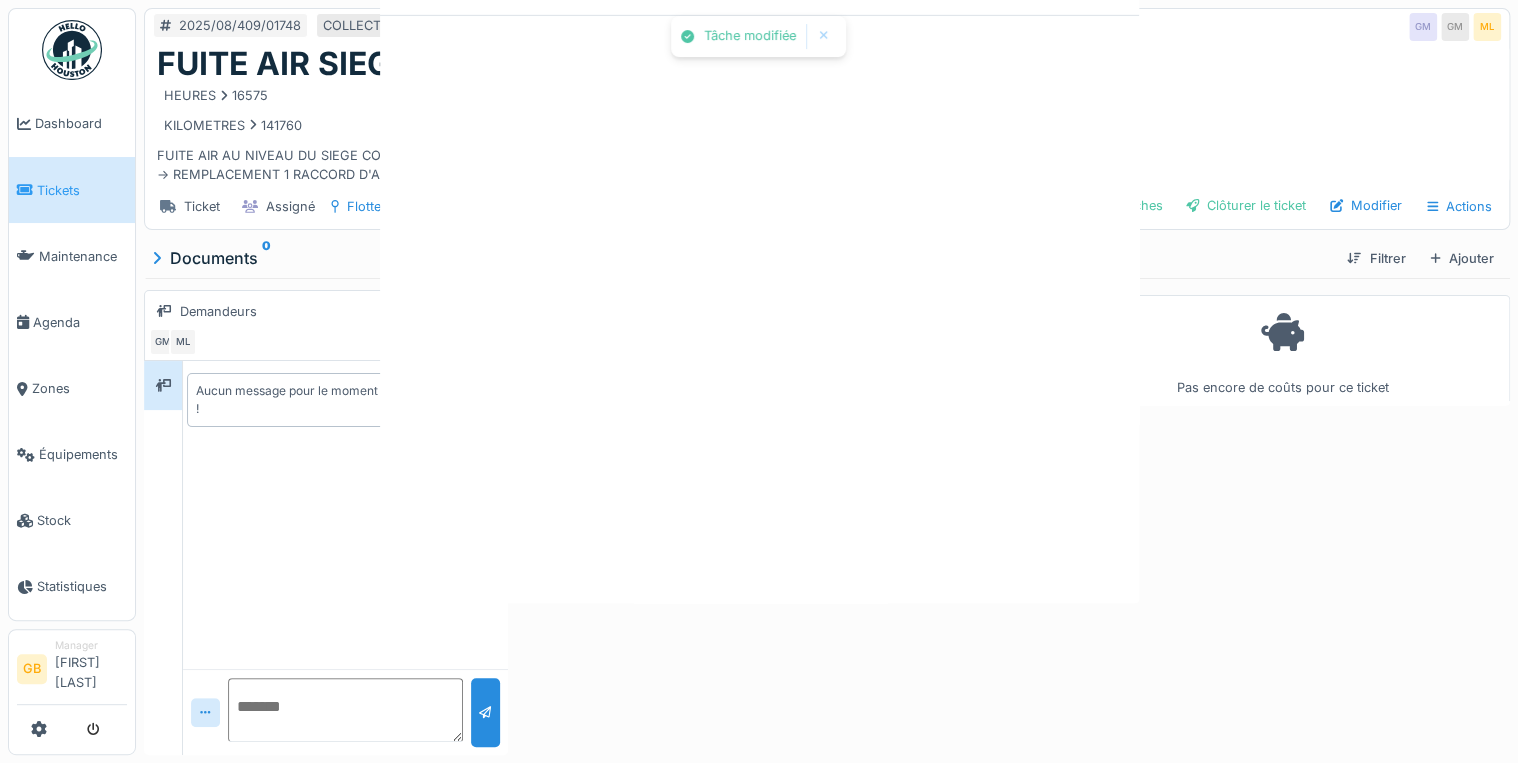 scroll, scrollTop: 0, scrollLeft: 0, axis: both 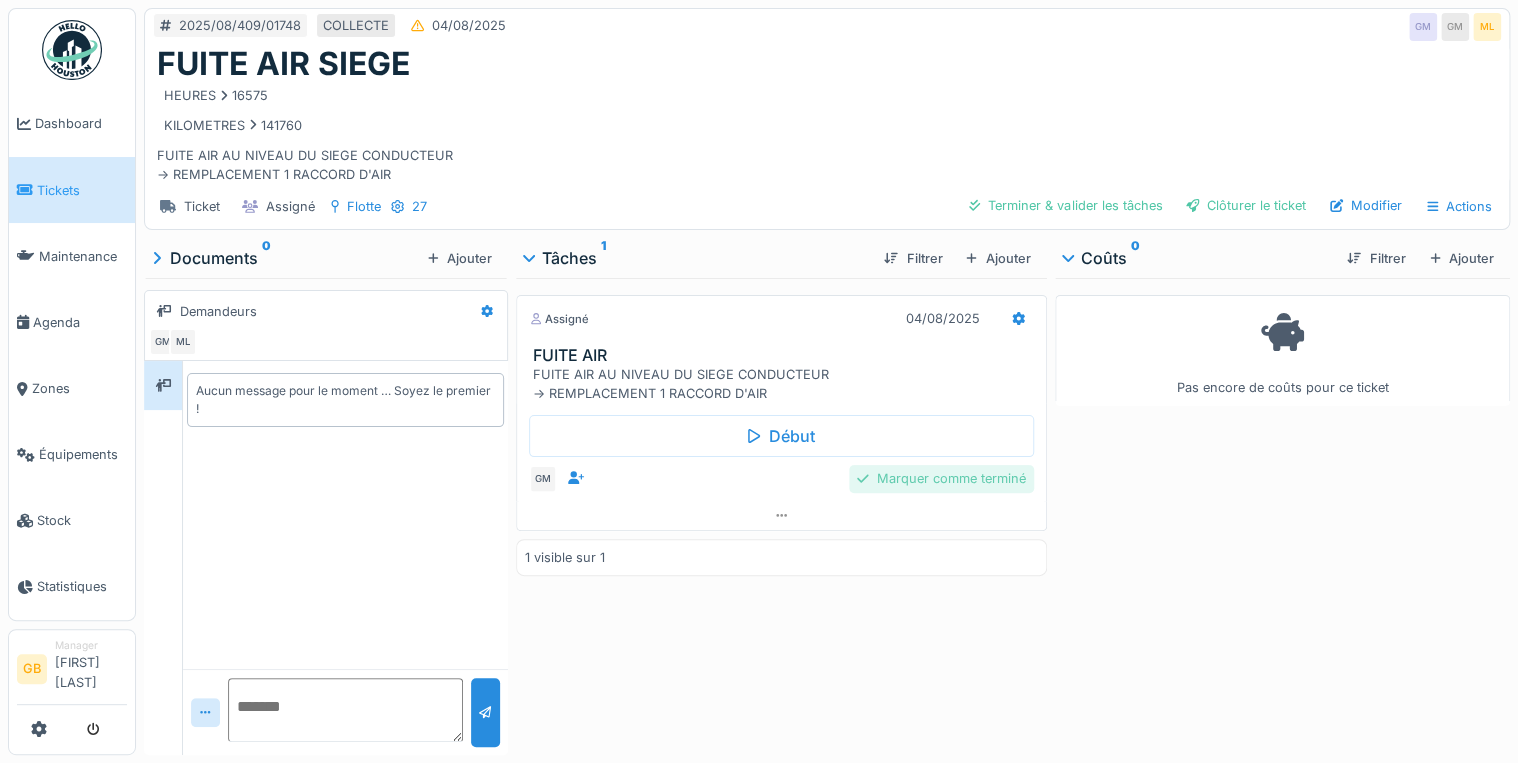 click on "Marquer comme terminé" at bounding box center (941, 478) 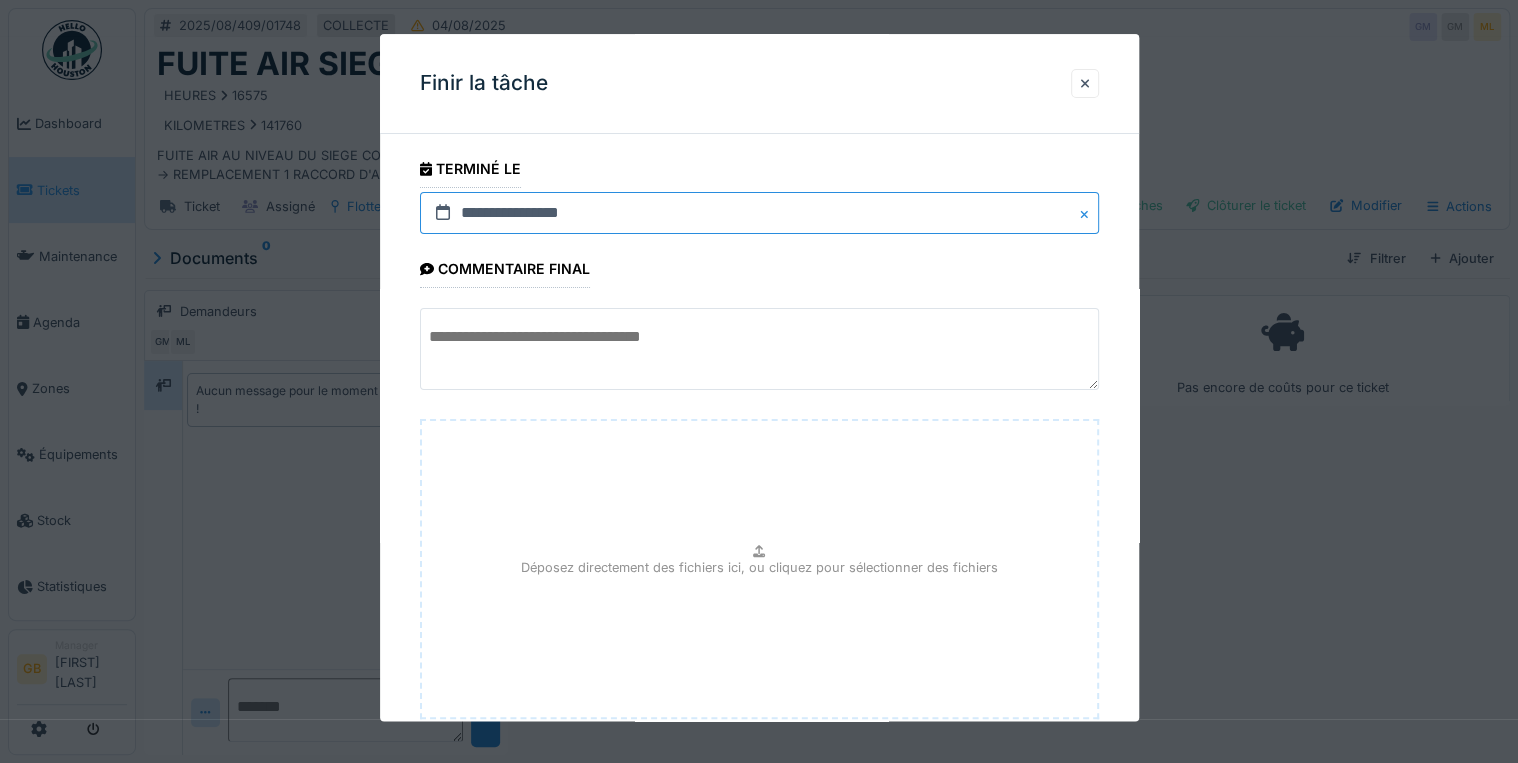 click on "**********" at bounding box center (759, 213) 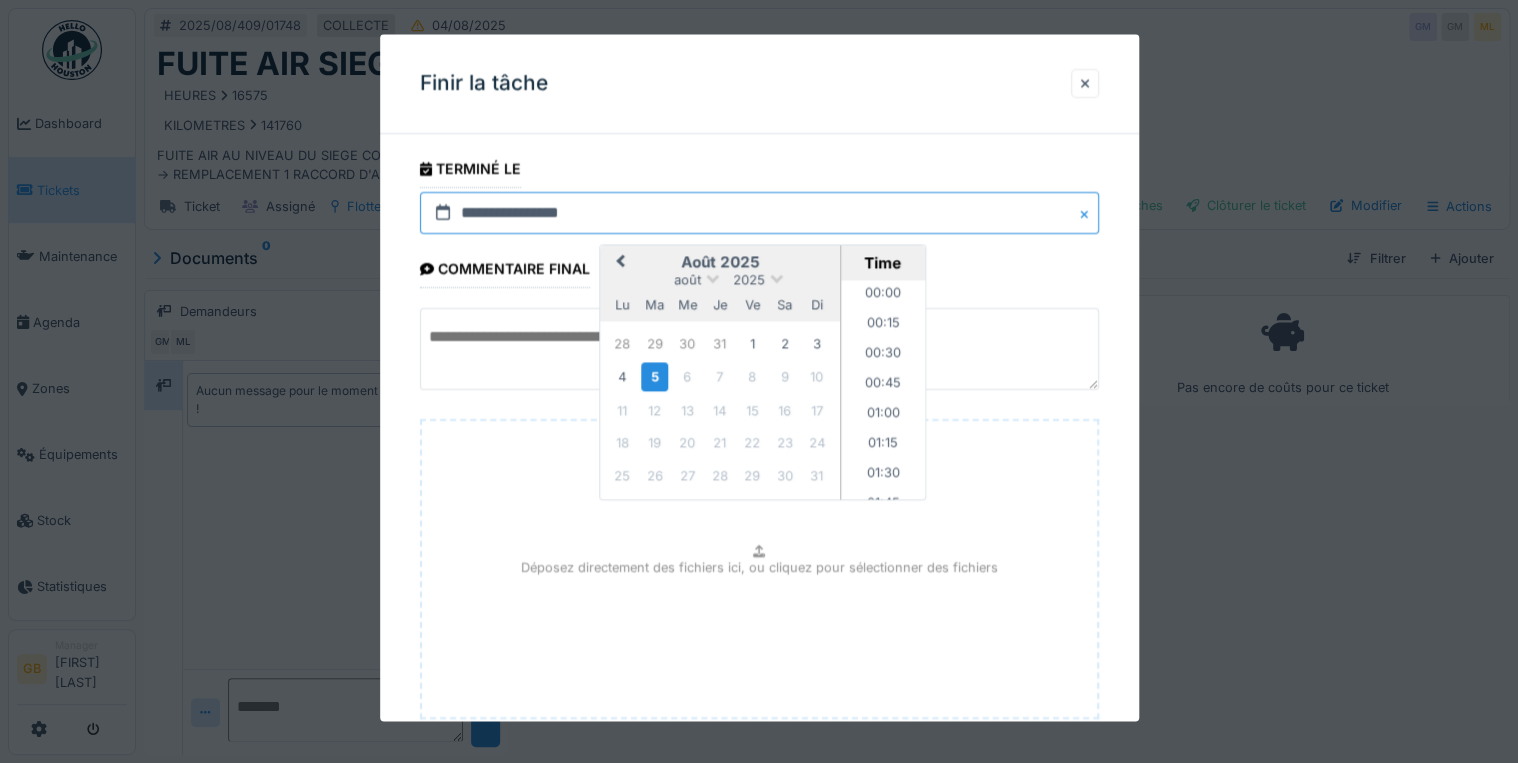 scroll, scrollTop: 955, scrollLeft: 0, axis: vertical 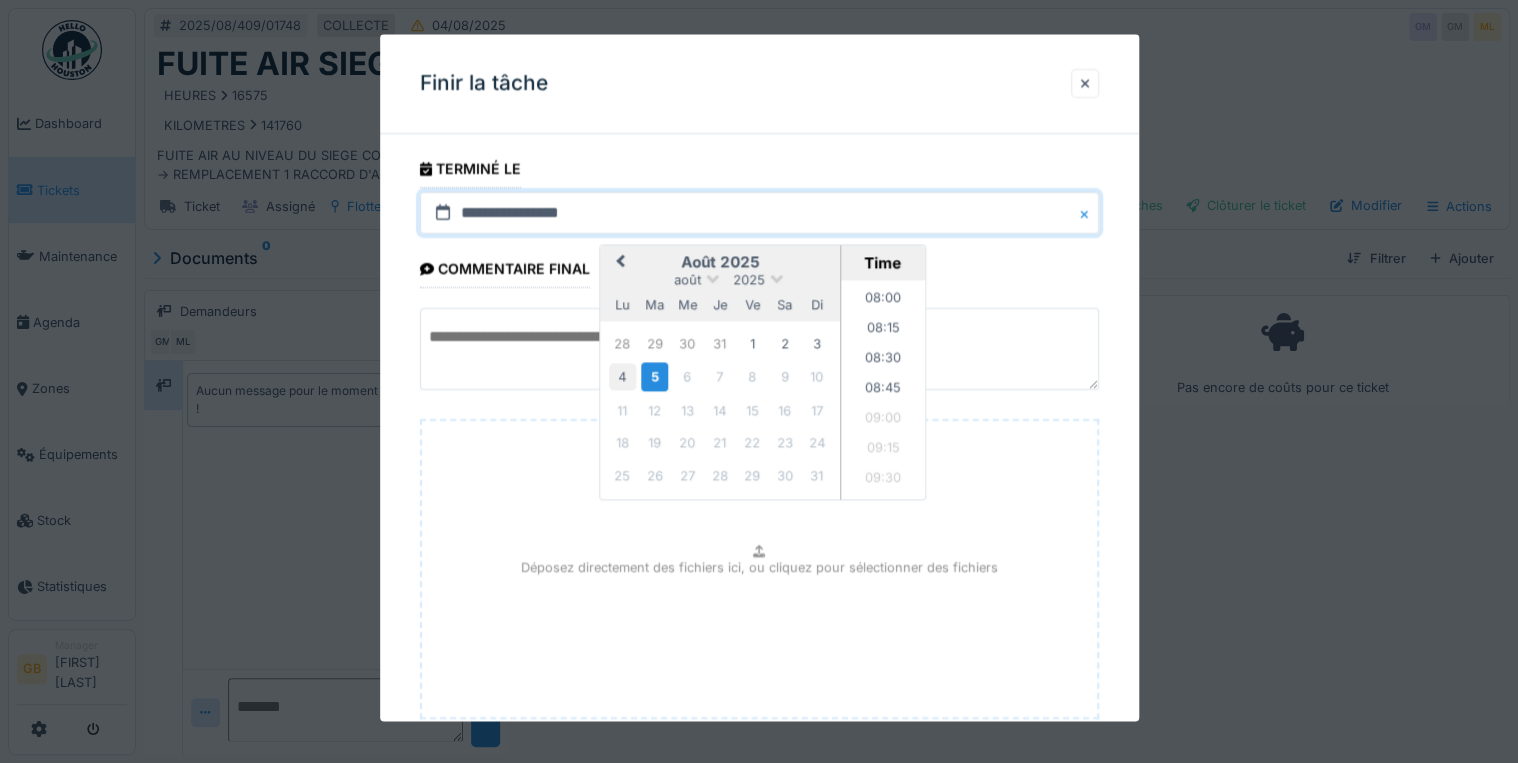 click on "4" at bounding box center (622, 377) 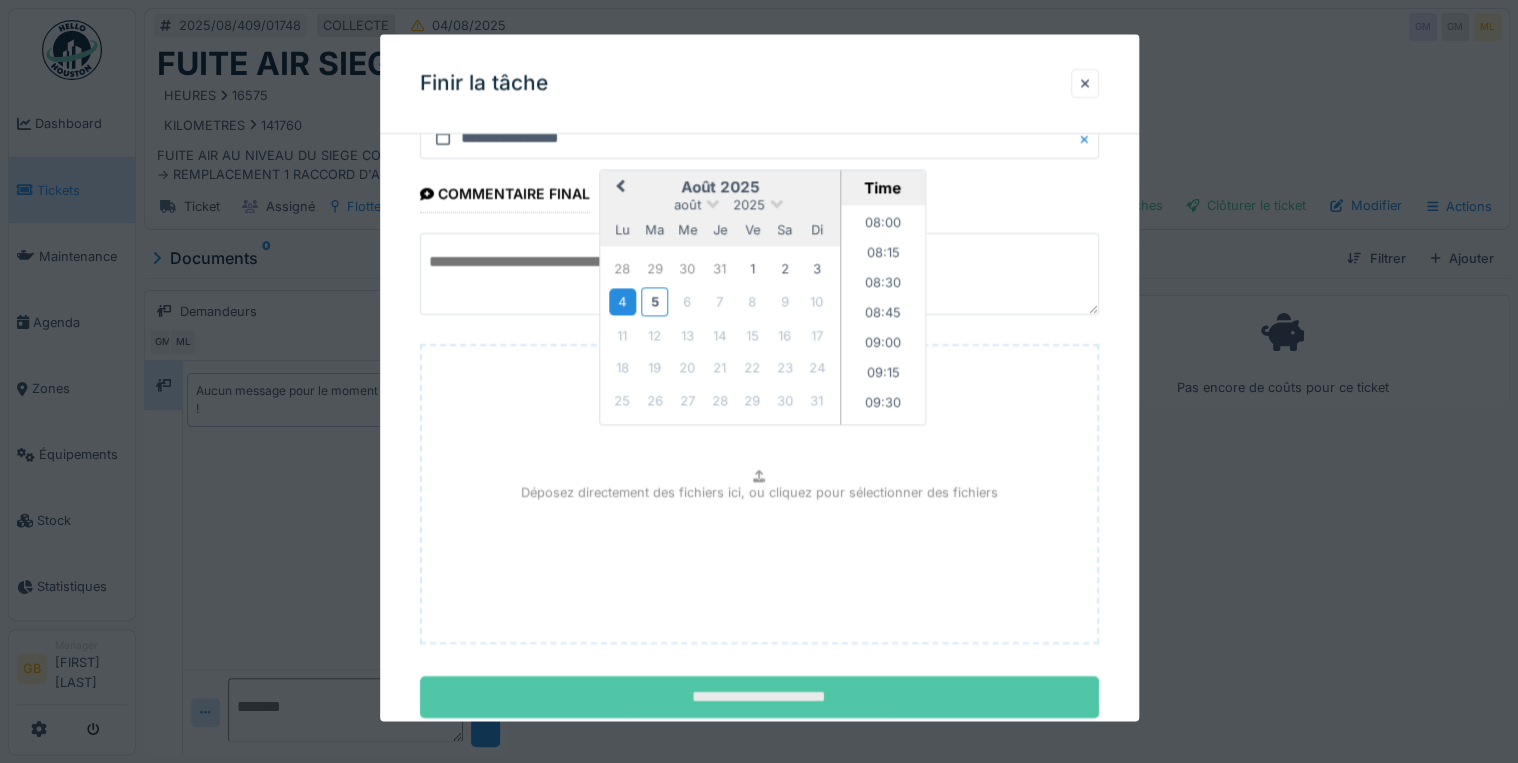 scroll, scrollTop: 126, scrollLeft: 0, axis: vertical 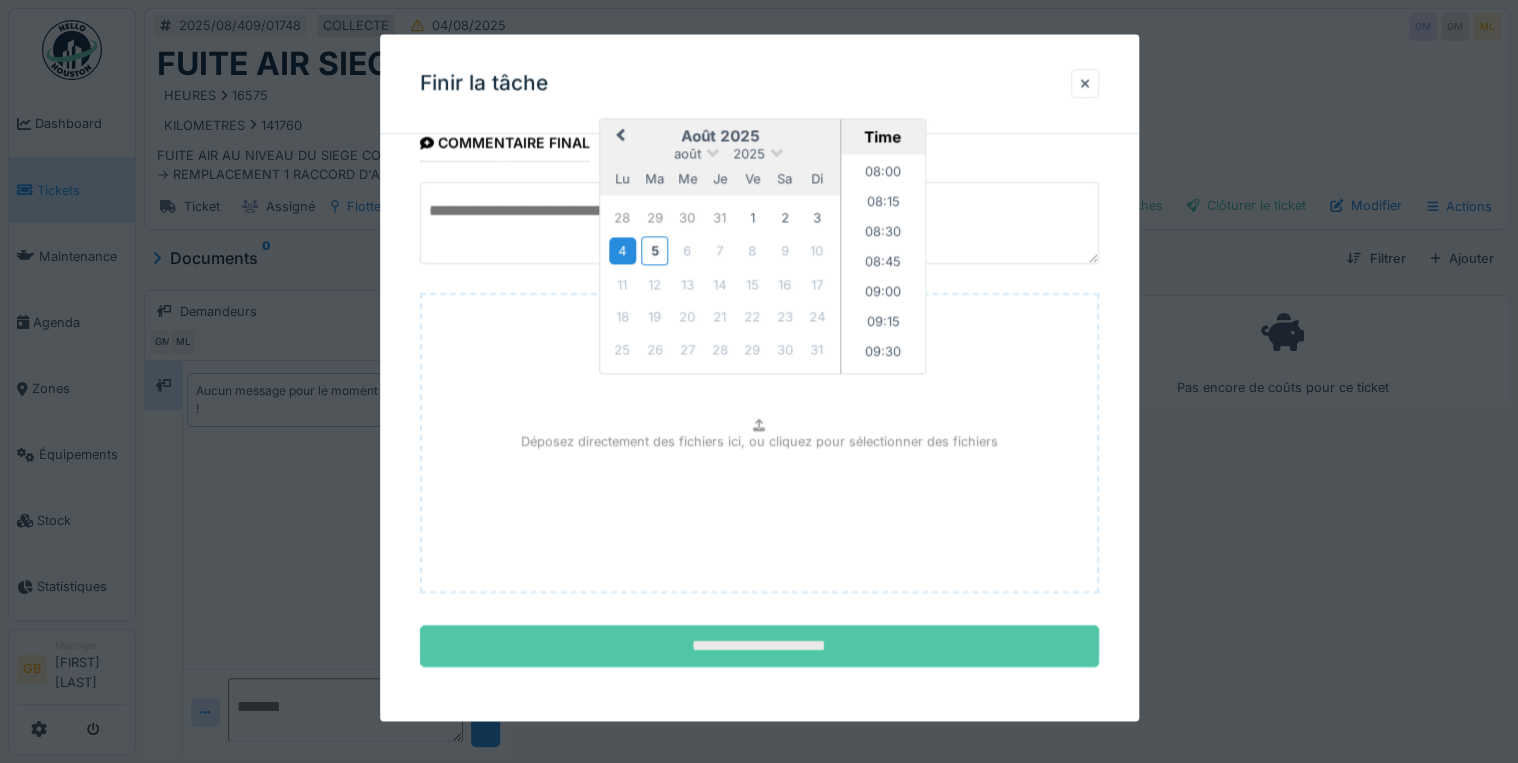 click on "**********" at bounding box center [759, 647] 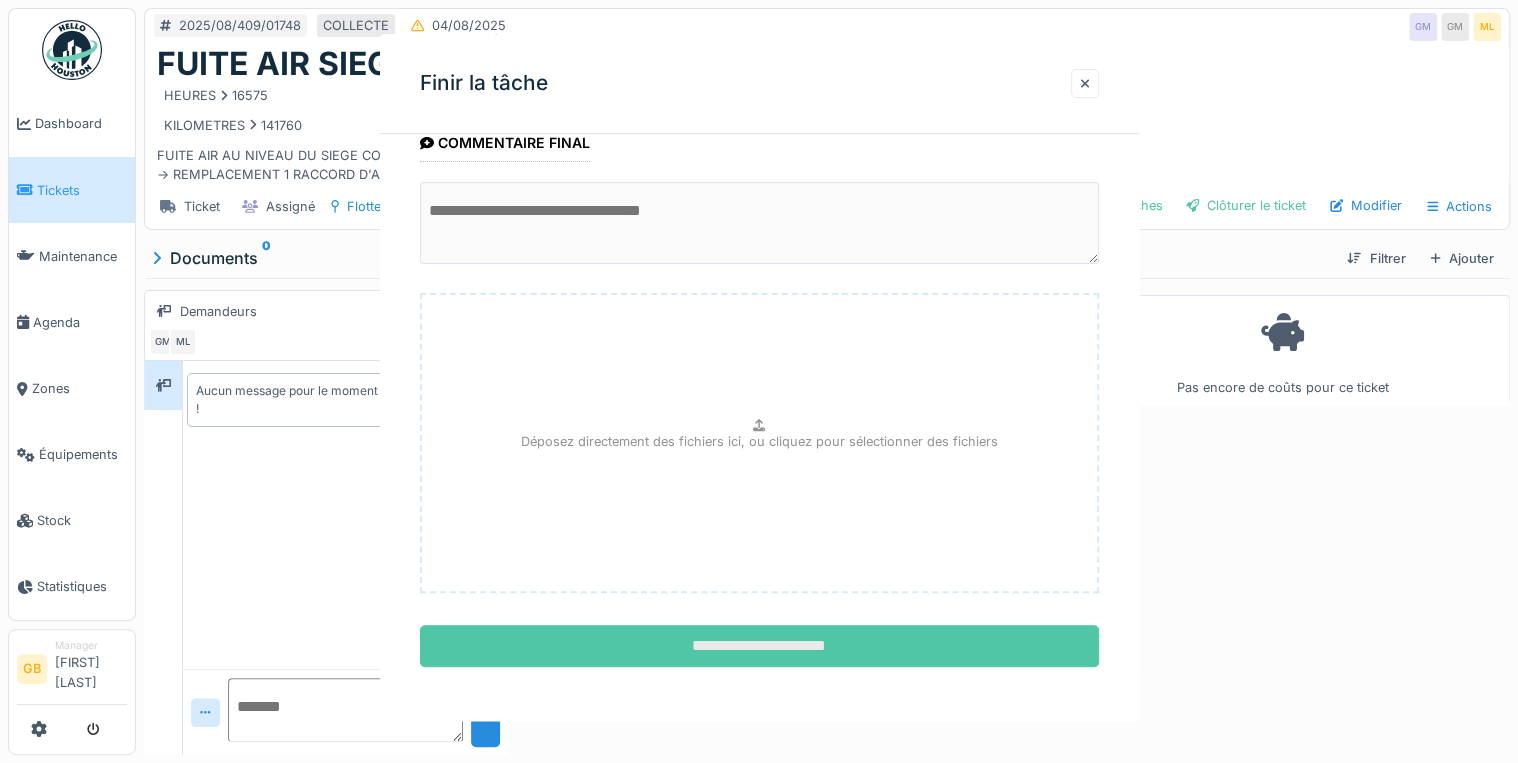 scroll, scrollTop: 0, scrollLeft: 0, axis: both 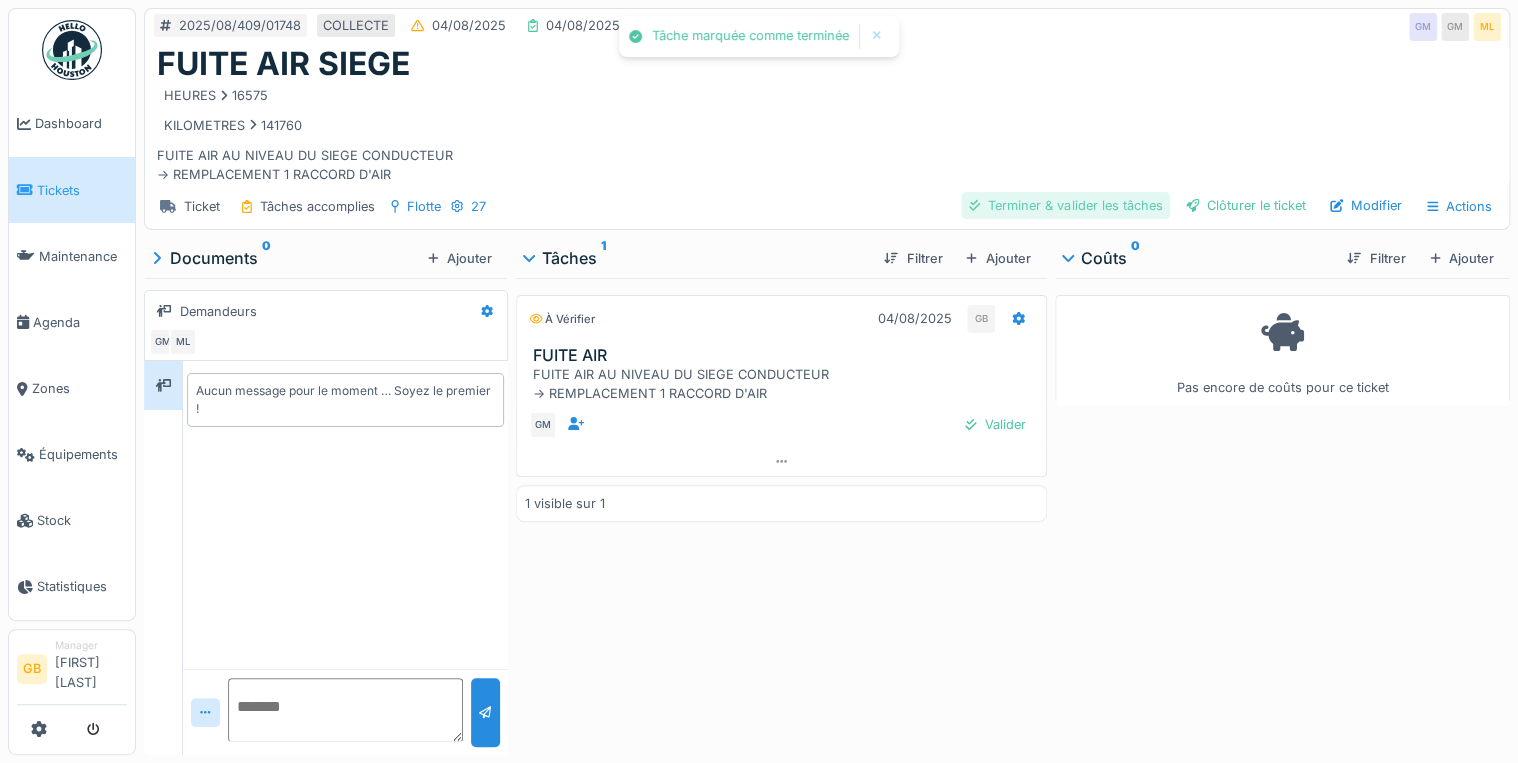 click on "Terminer & valider les tâches" at bounding box center (1065, 205) 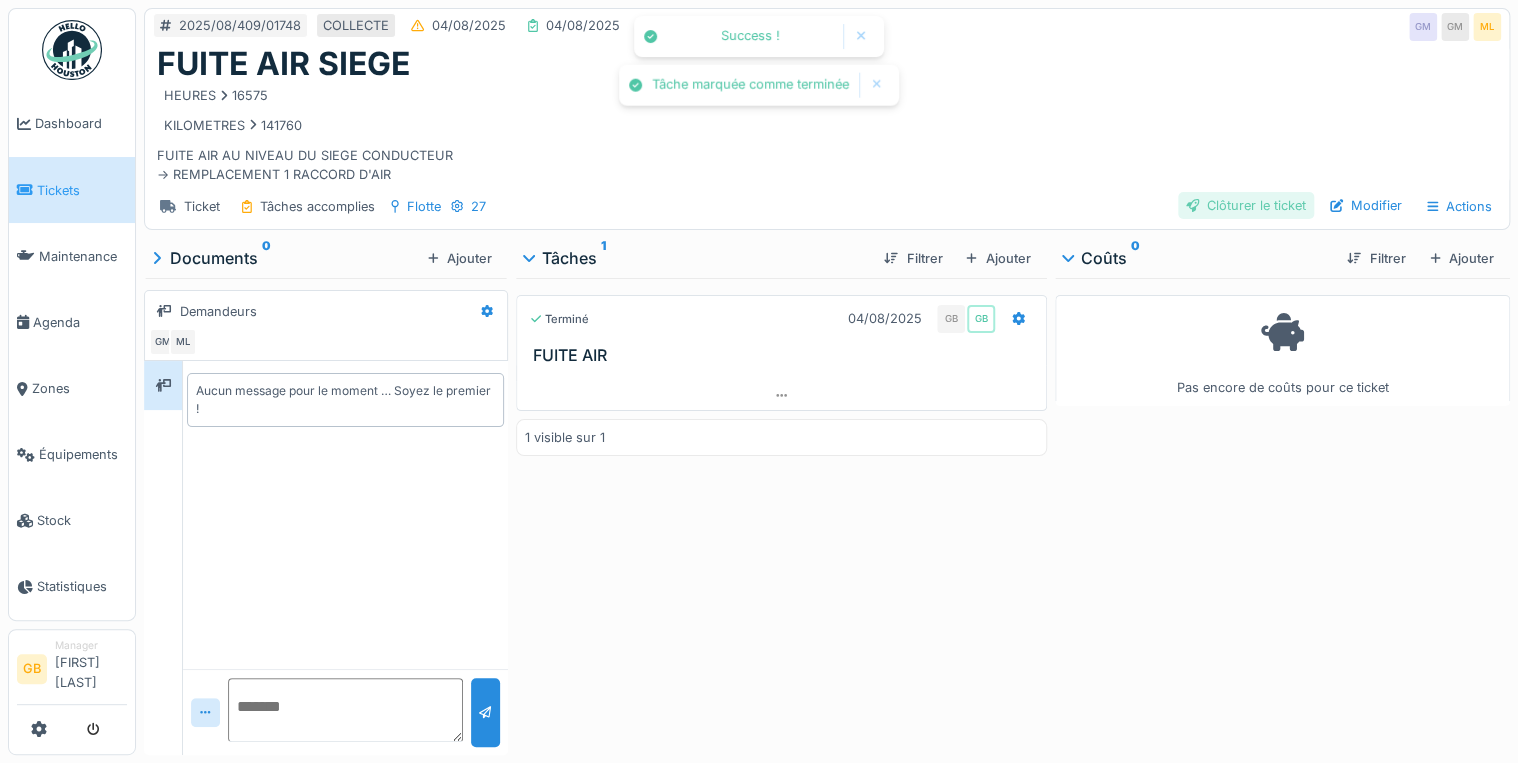 click on "Clôturer le ticket" at bounding box center (1246, 205) 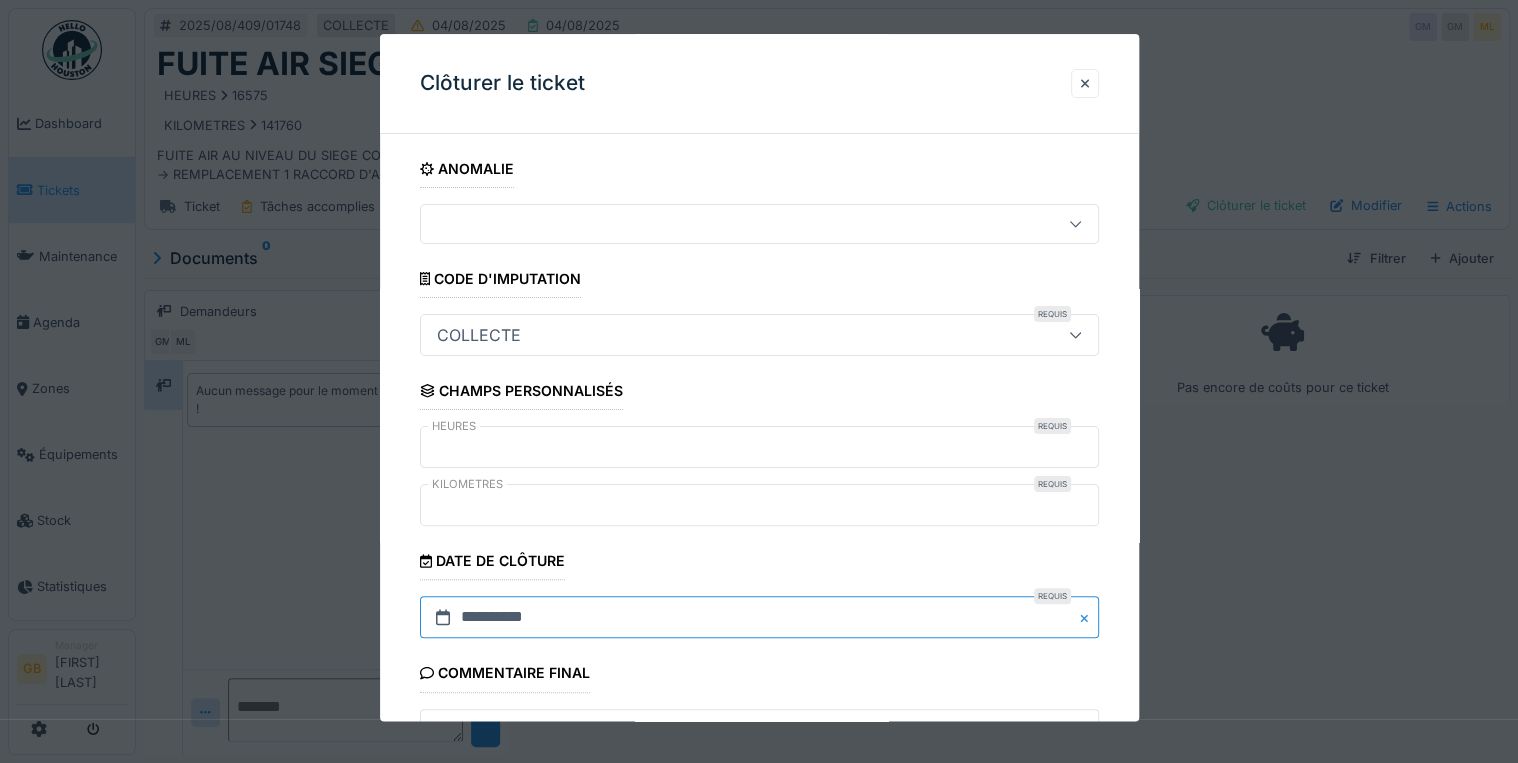 click on "**********" at bounding box center (759, 618) 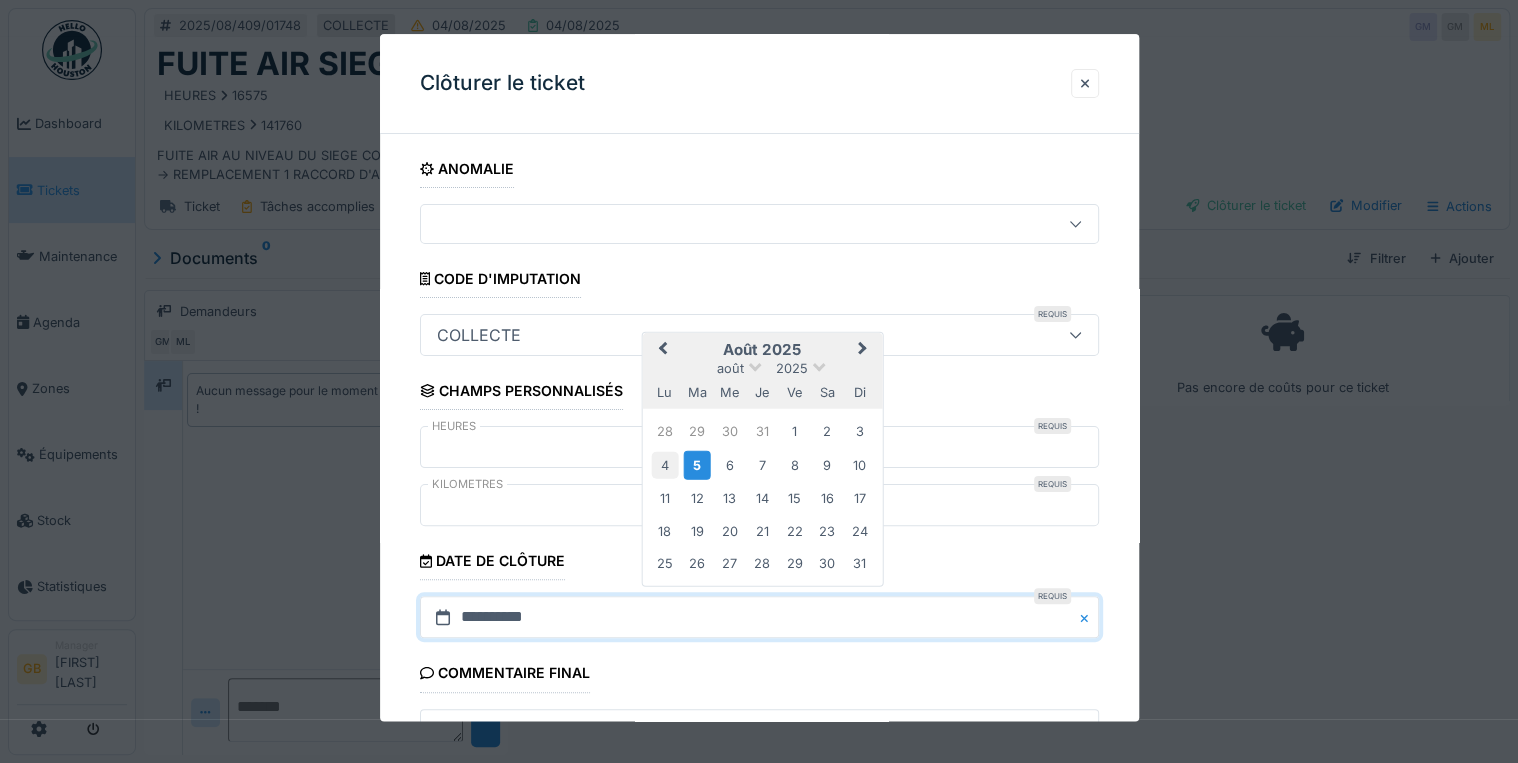 click on "4" at bounding box center [664, 464] 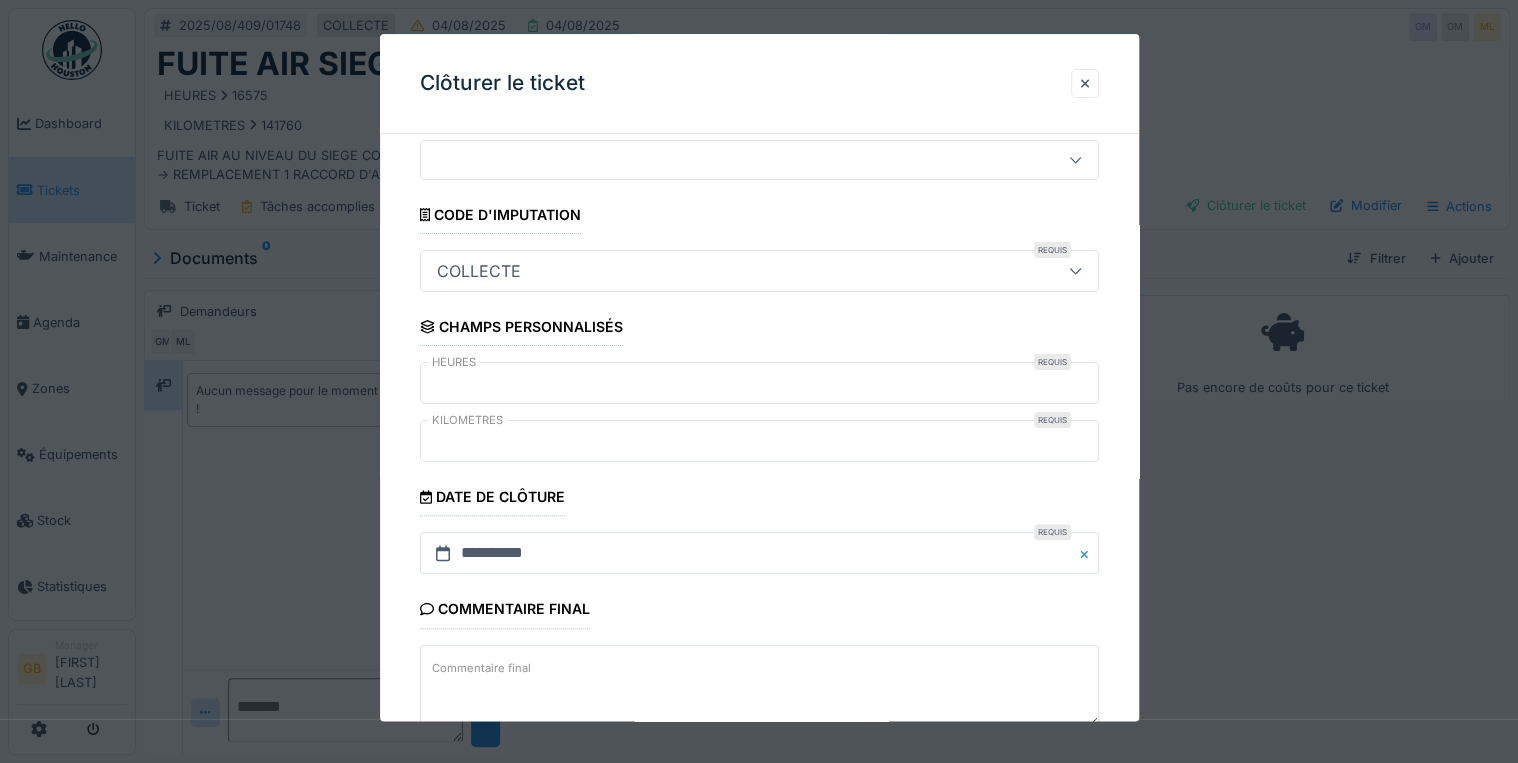 scroll, scrollTop: 184, scrollLeft: 0, axis: vertical 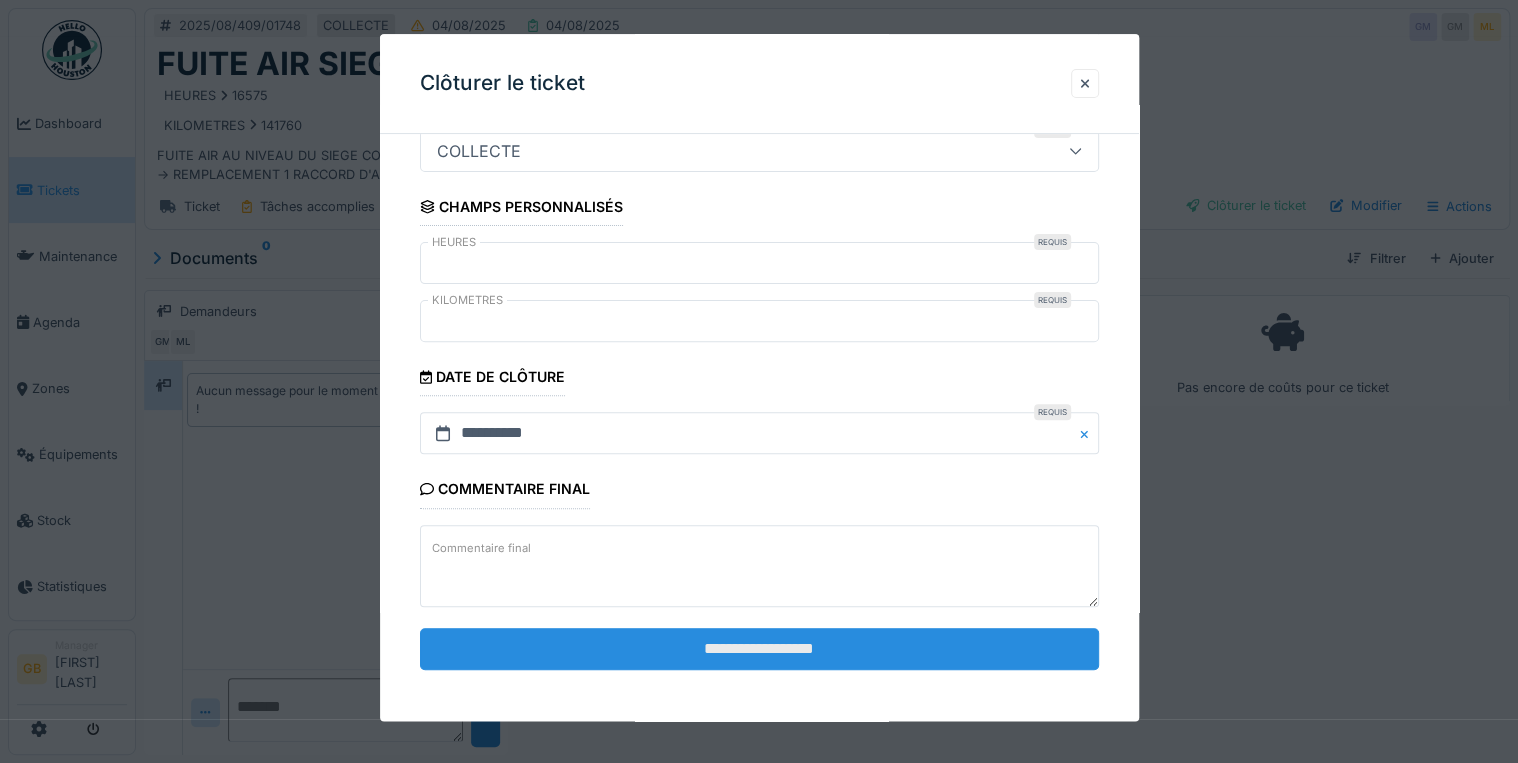 click on "**********" at bounding box center (759, 649) 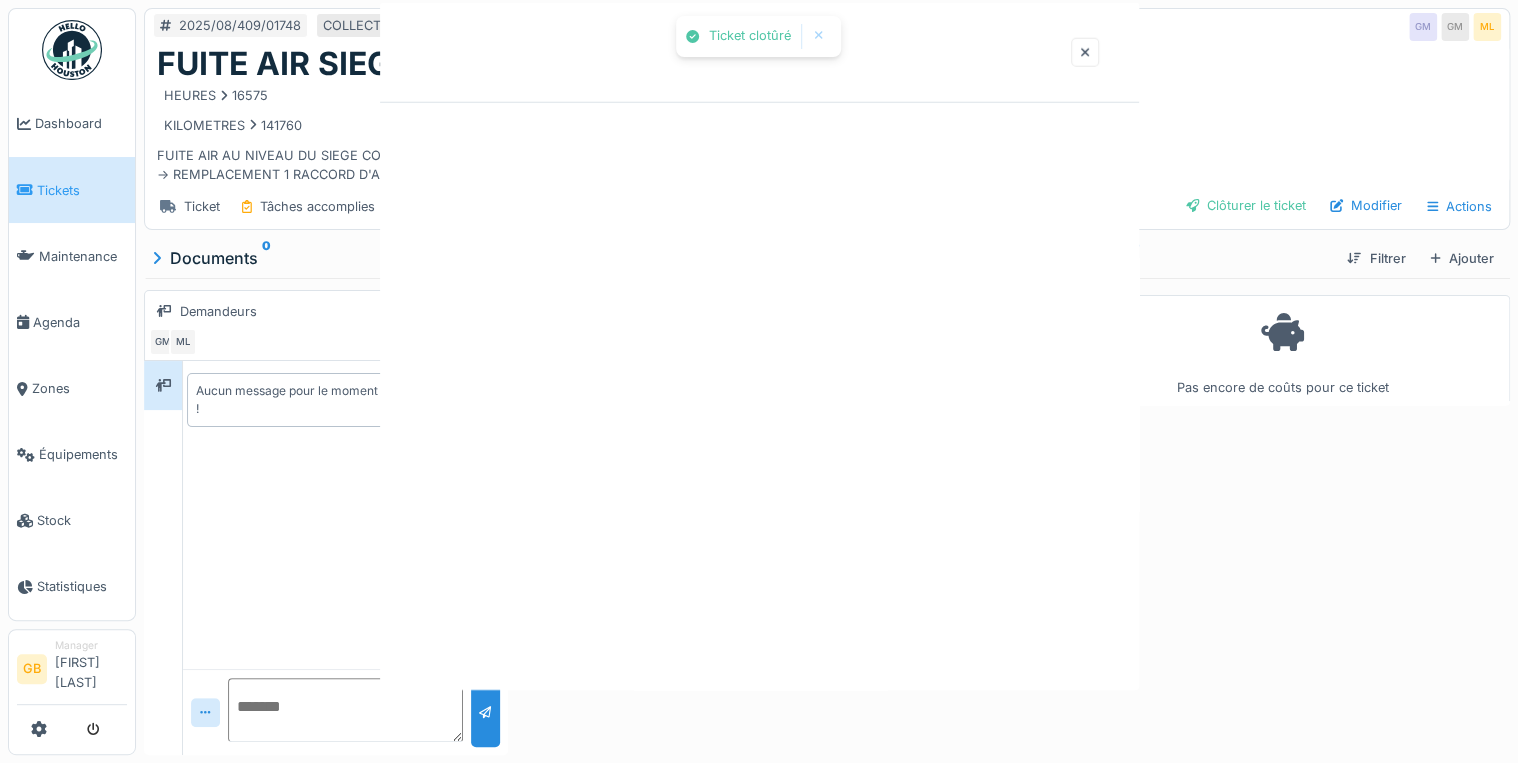 scroll, scrollTop: 0, scrollLeft: 0, axis: both 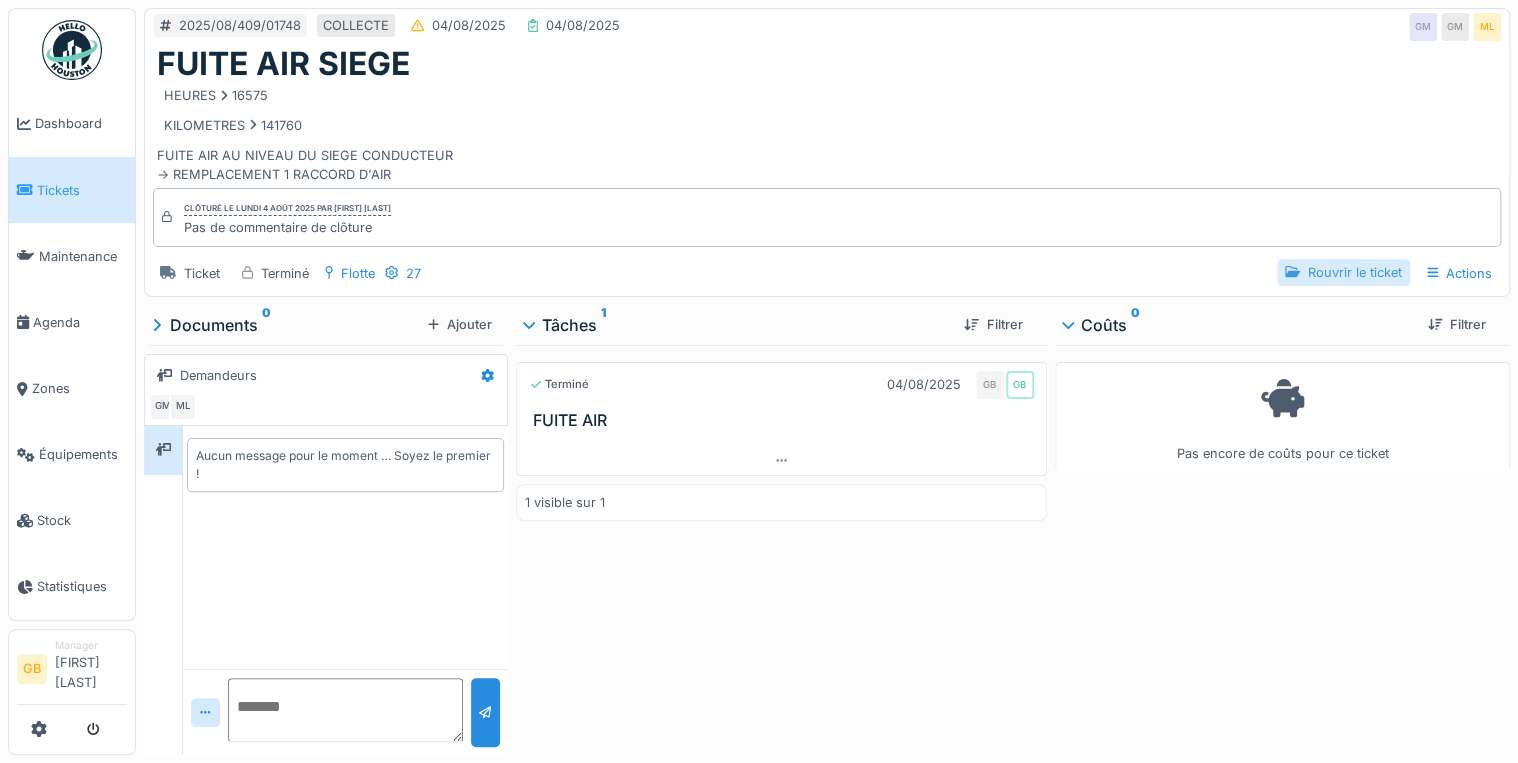 click on "Rouvrir le ticket" at bounding box center [1343, 272] 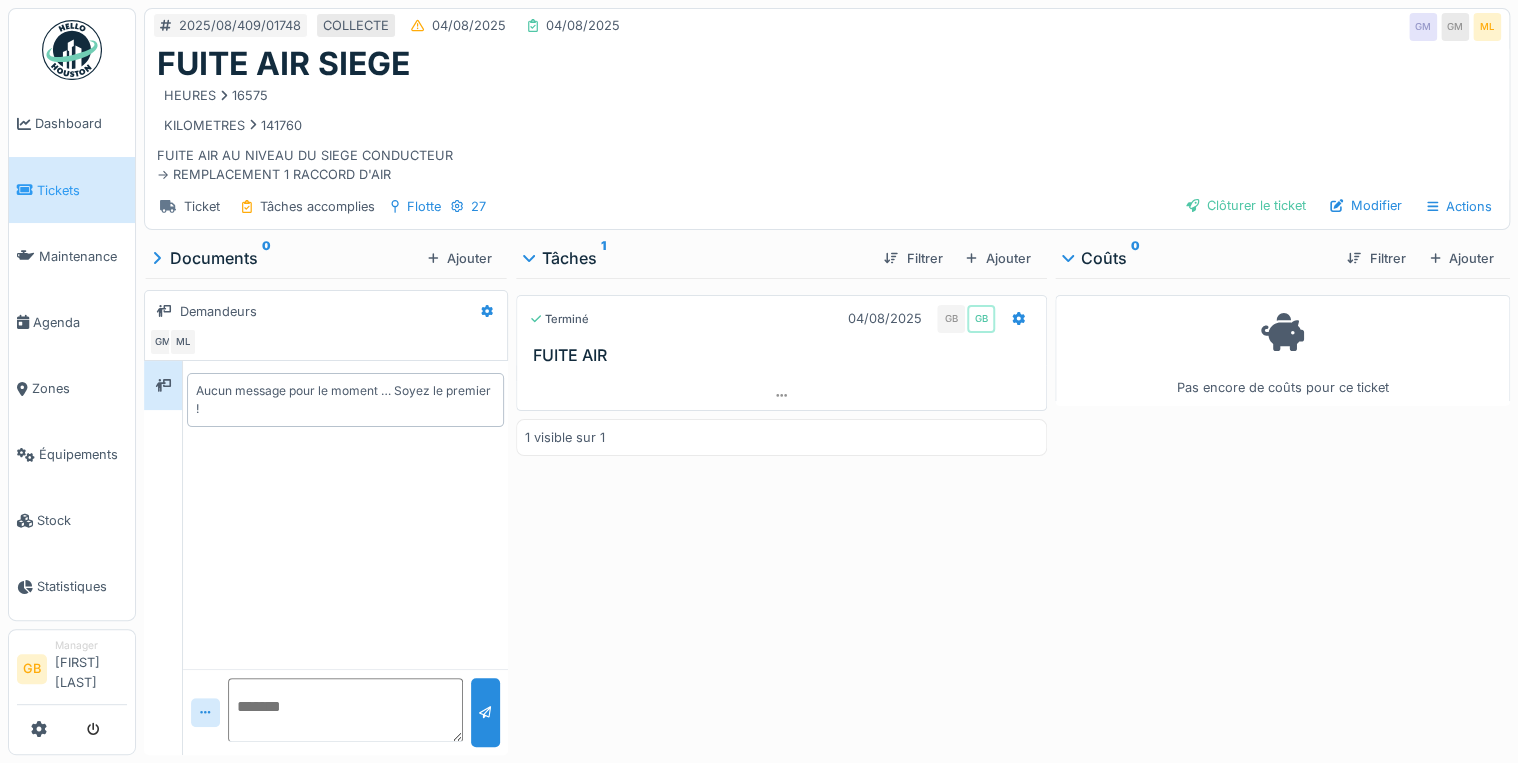 click on "Coûts 0 Filtrer Ajouter" at bounding box center (1282, 258) 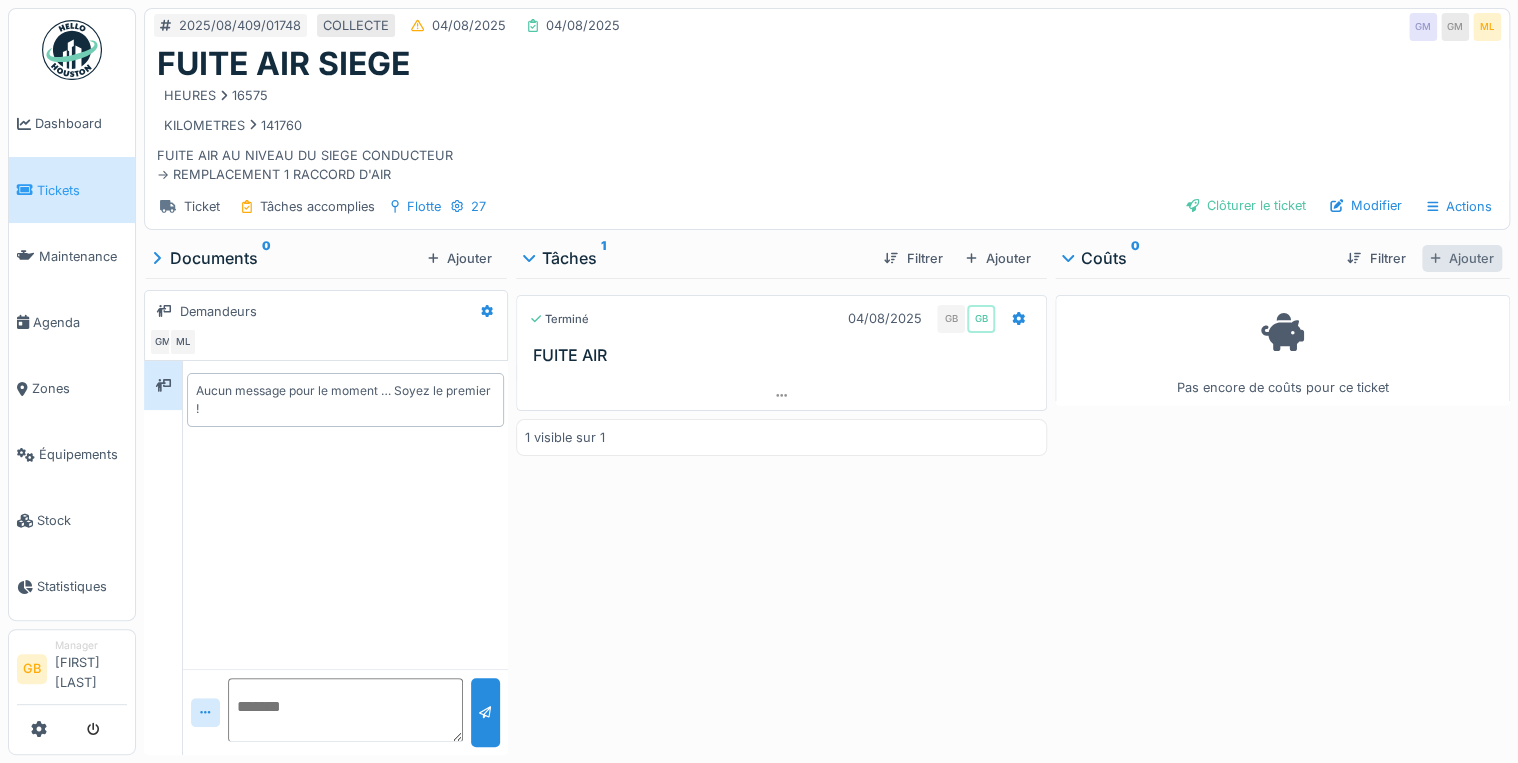 drag, startPoint x: 1442, startPoint y: 259, endPoint x: 1445, endPoint y: 248, distance: 11.401754 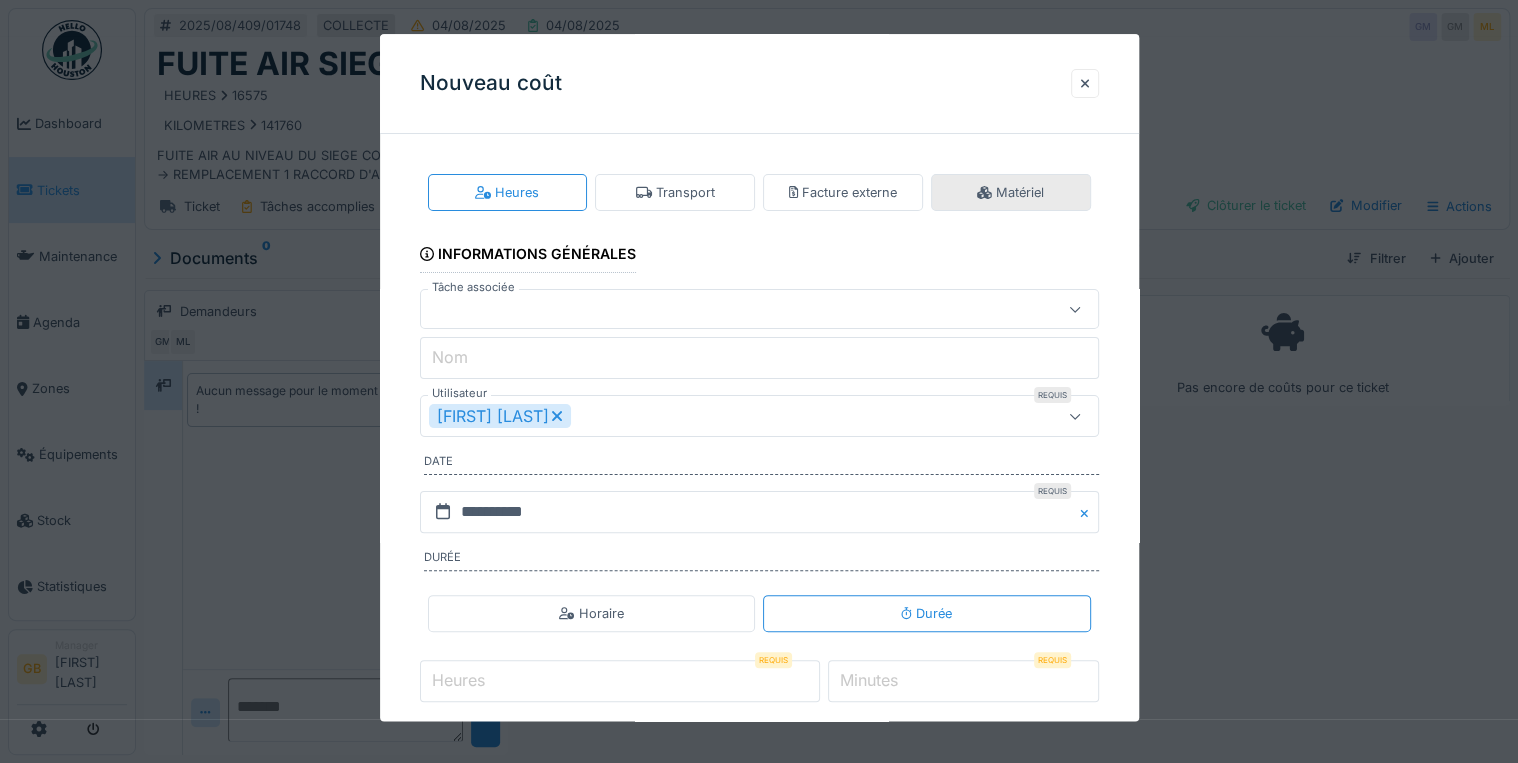 click on "Matériel" at bounding box center [1010, 192] 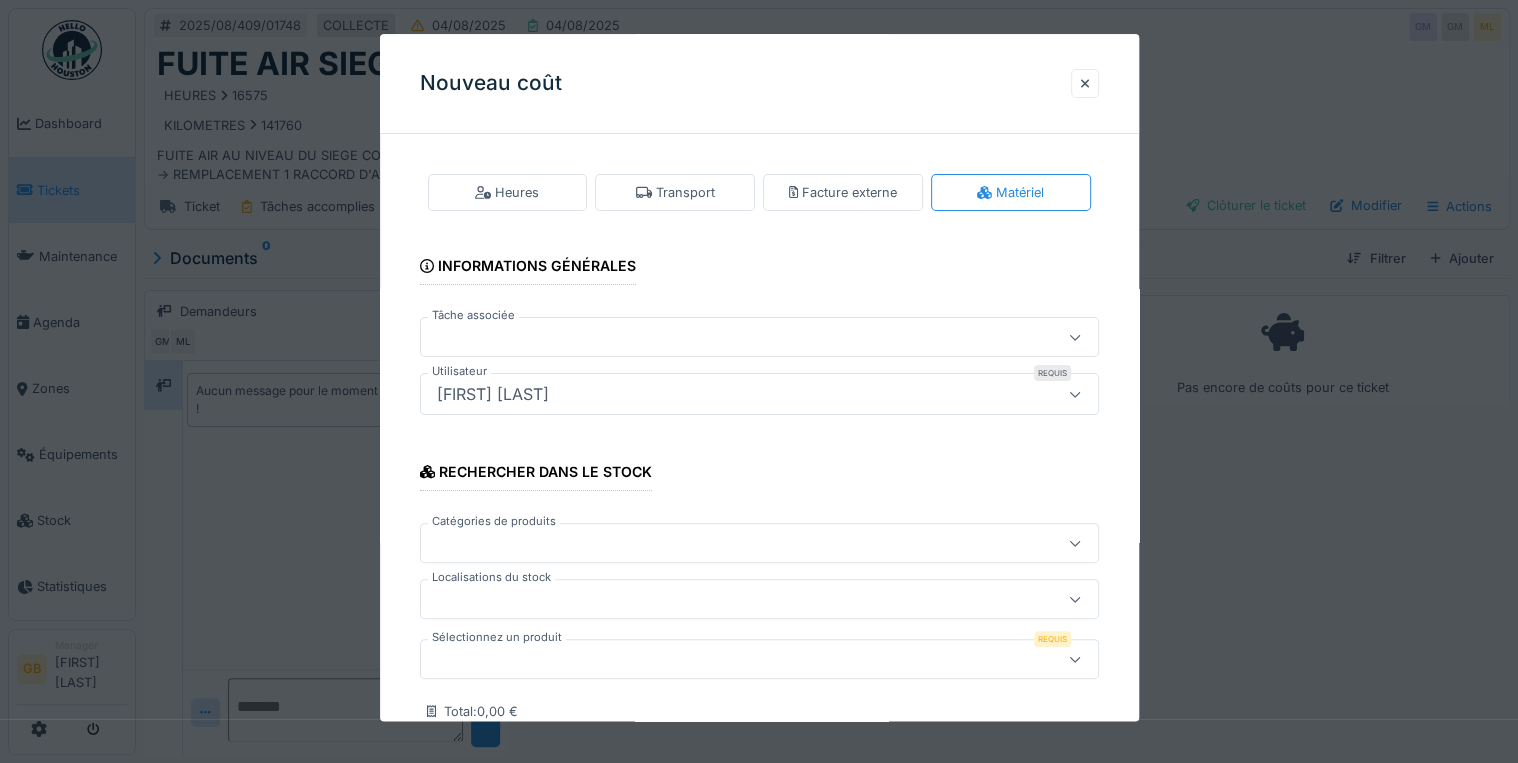 click at bounding box center [759, 660] 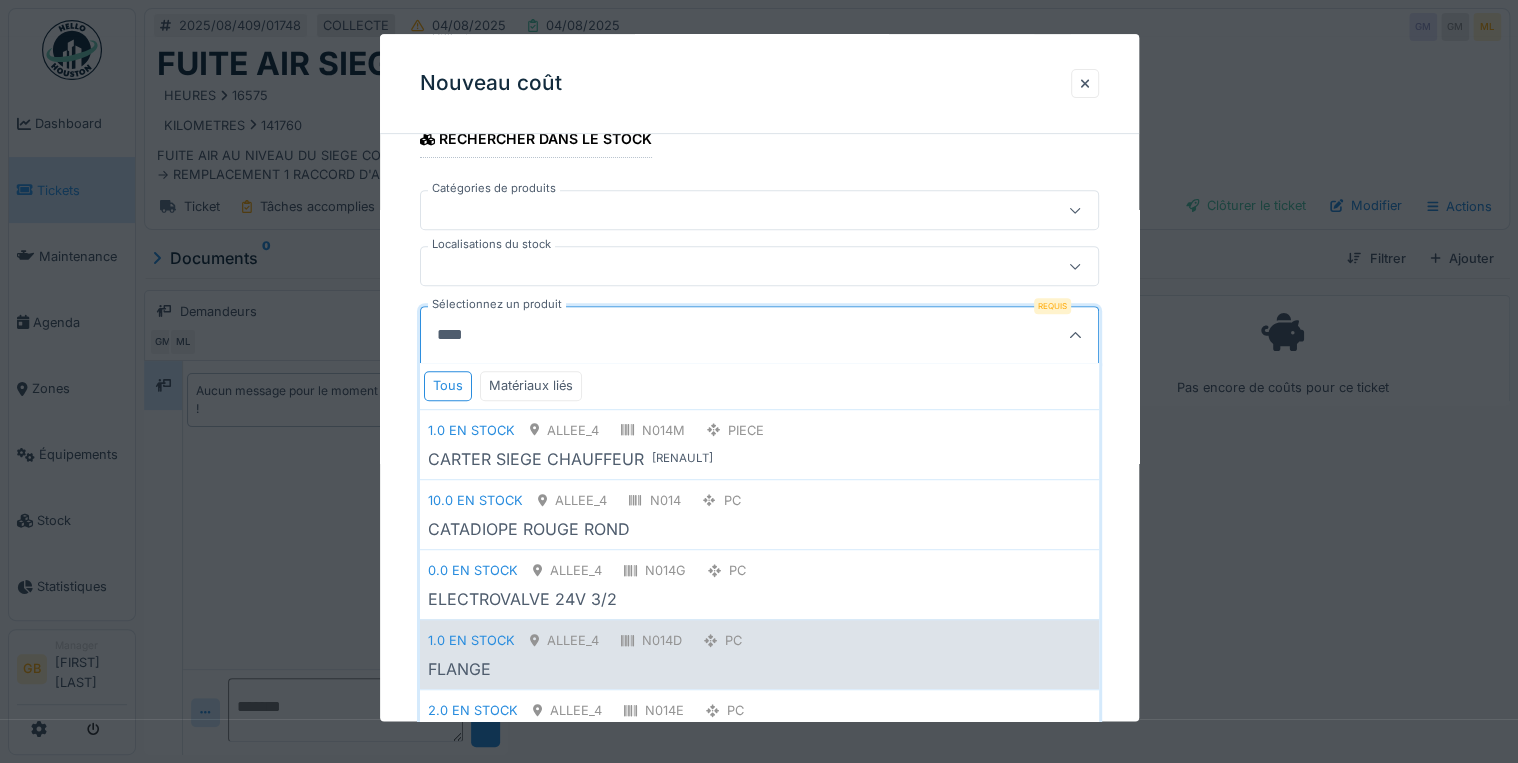 scroll, scrollTop: 400, scrollLeft: 0, axis: vertical 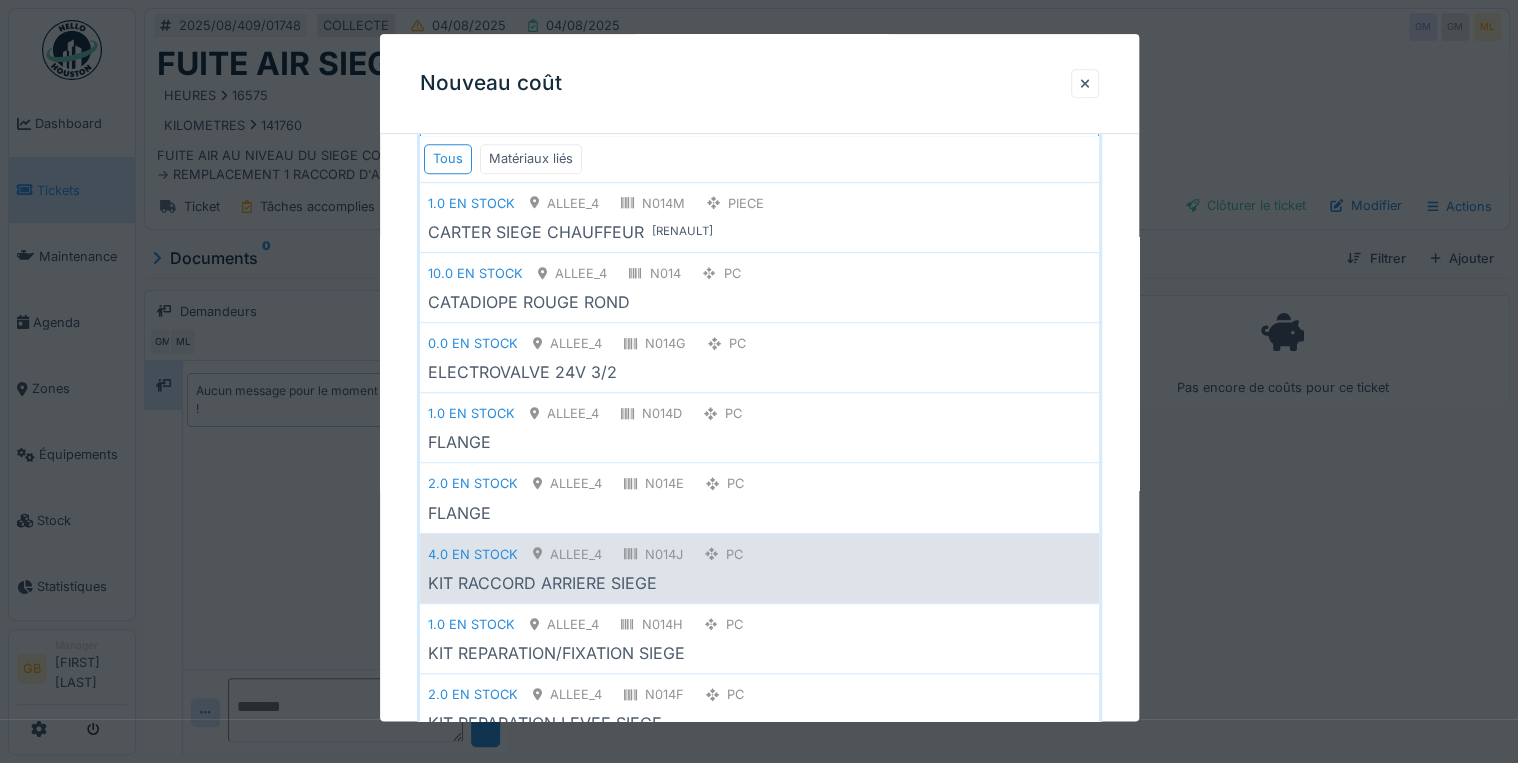 type on "****" 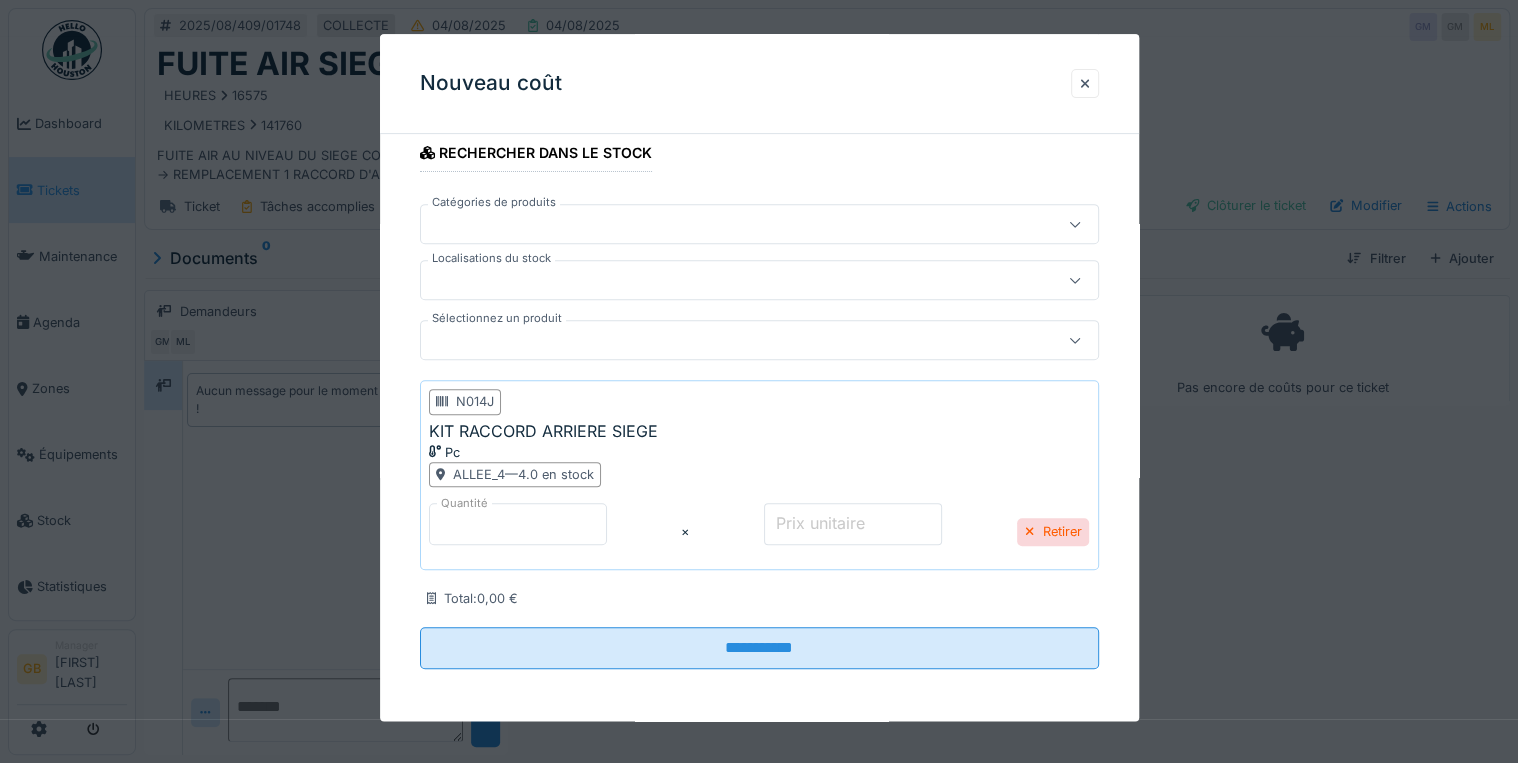 click on "*" at bounding box center [853, 524] 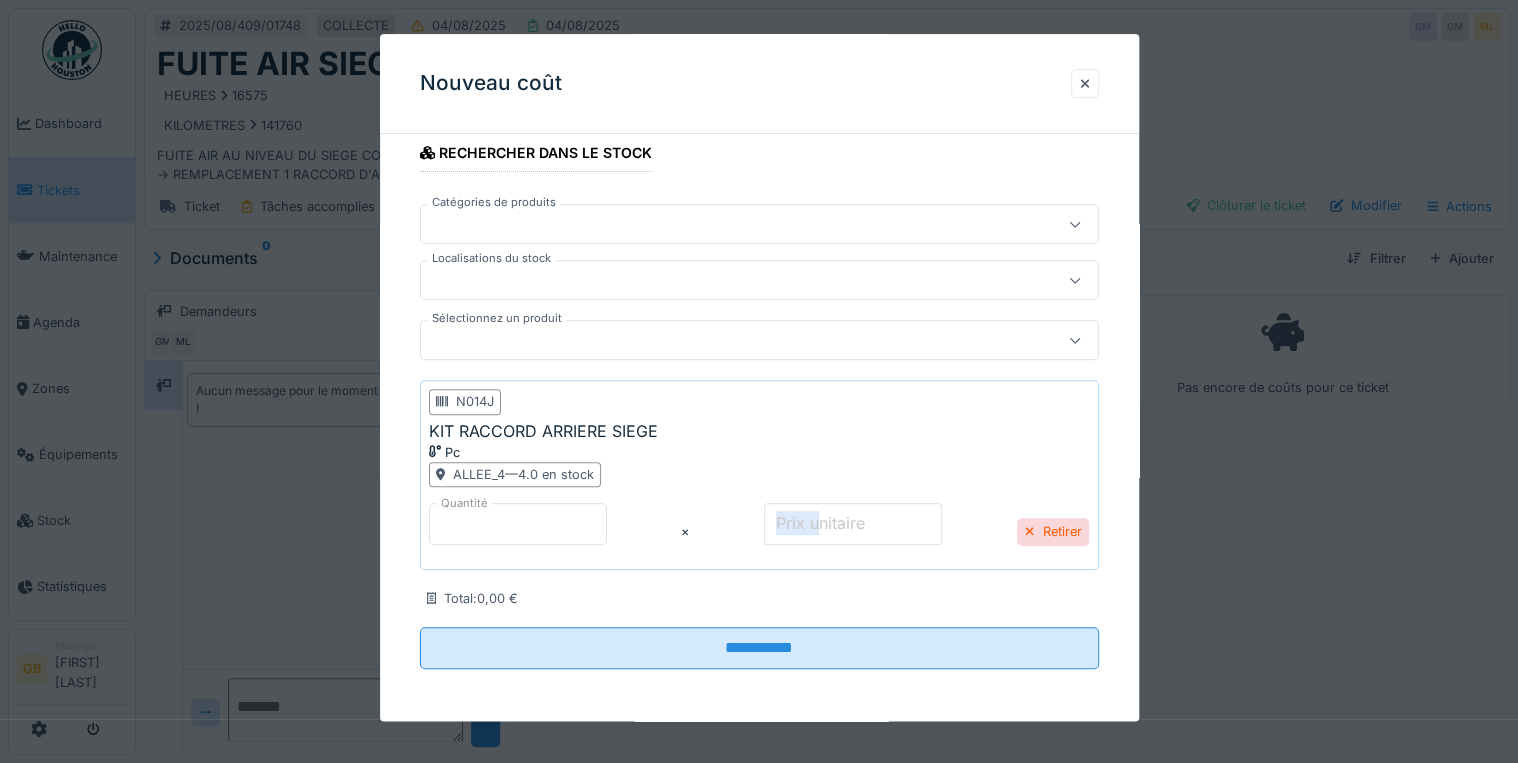 drag, startPoint x: 804, startPoint y: 521, endPoint x: 736, endPoint y: 510, distance: 68.88396 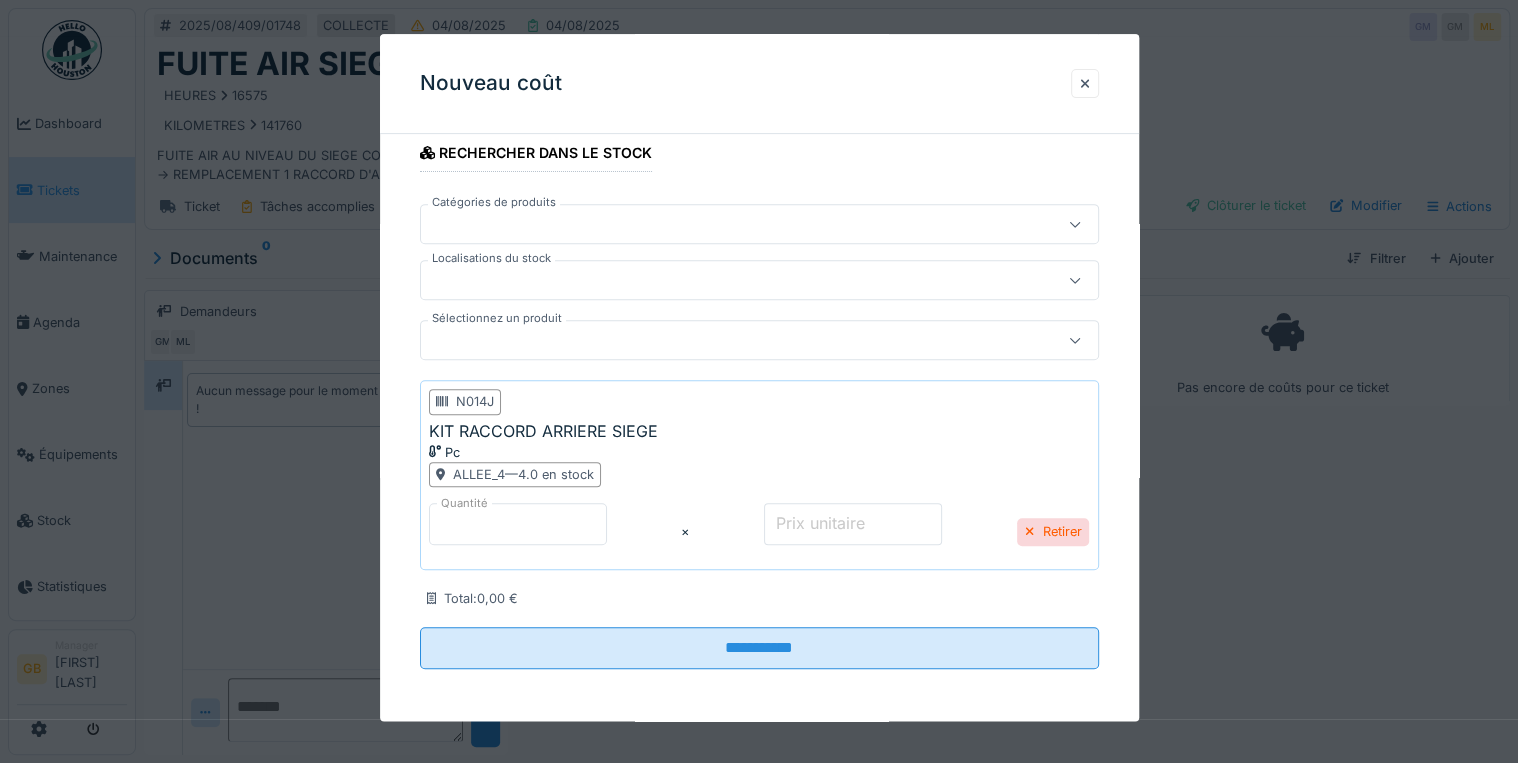drag, startPoint x: 736, startPoint y: 510, endPoint x: 793, endPoint y: 524, distance: 58.694122 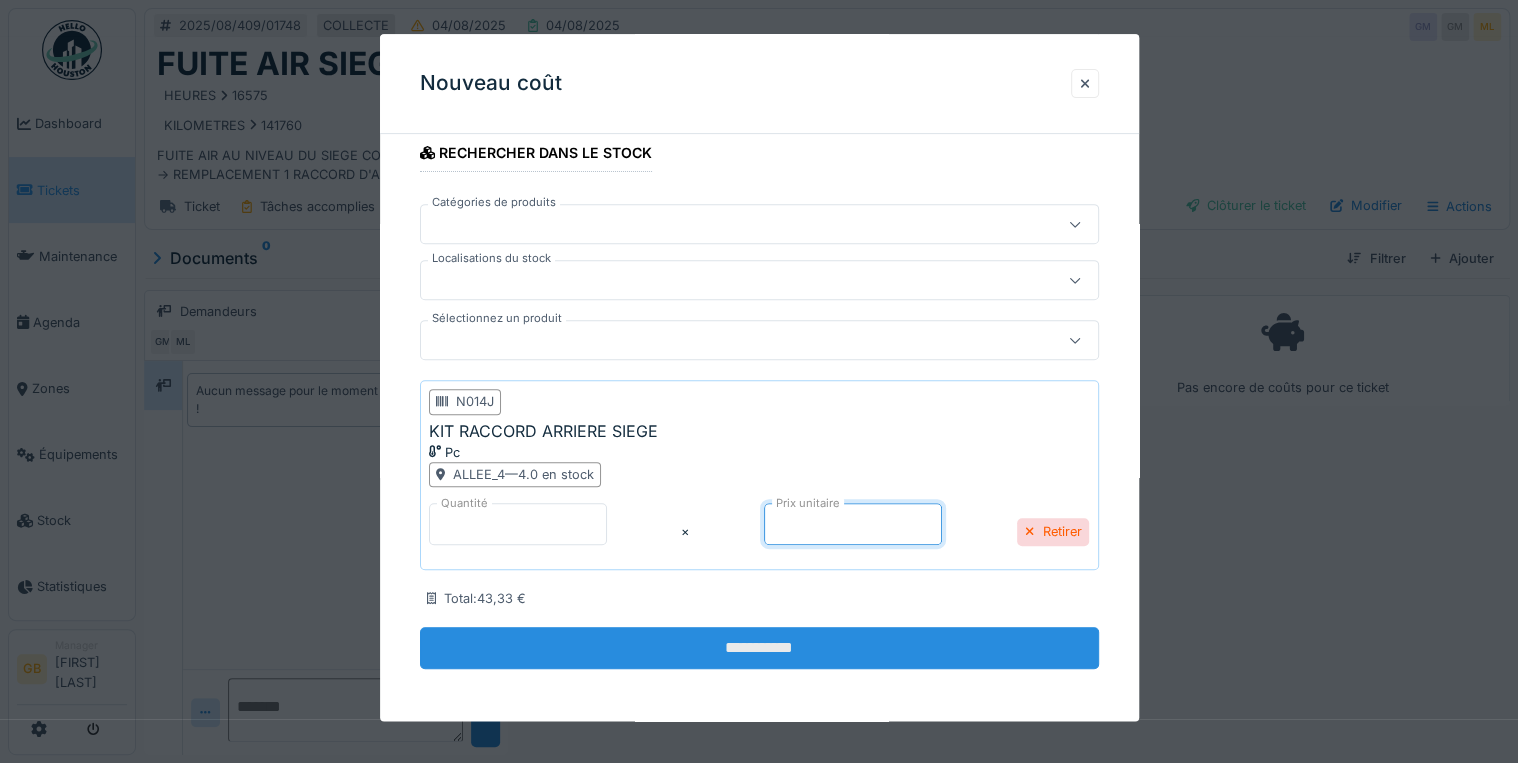 type on "*****" 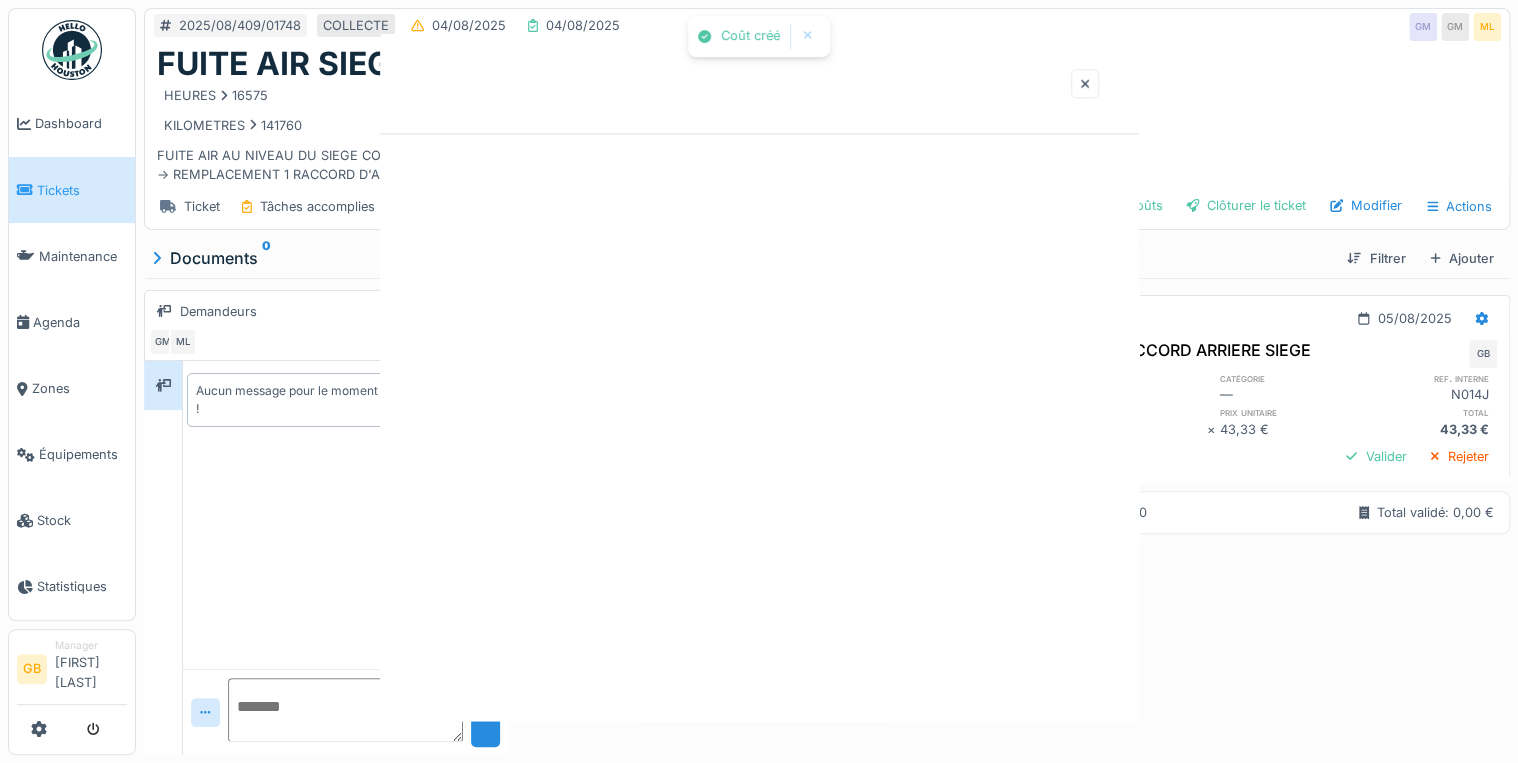 scroll, scrollTop: 0, scrollLeft: 0, axis: both 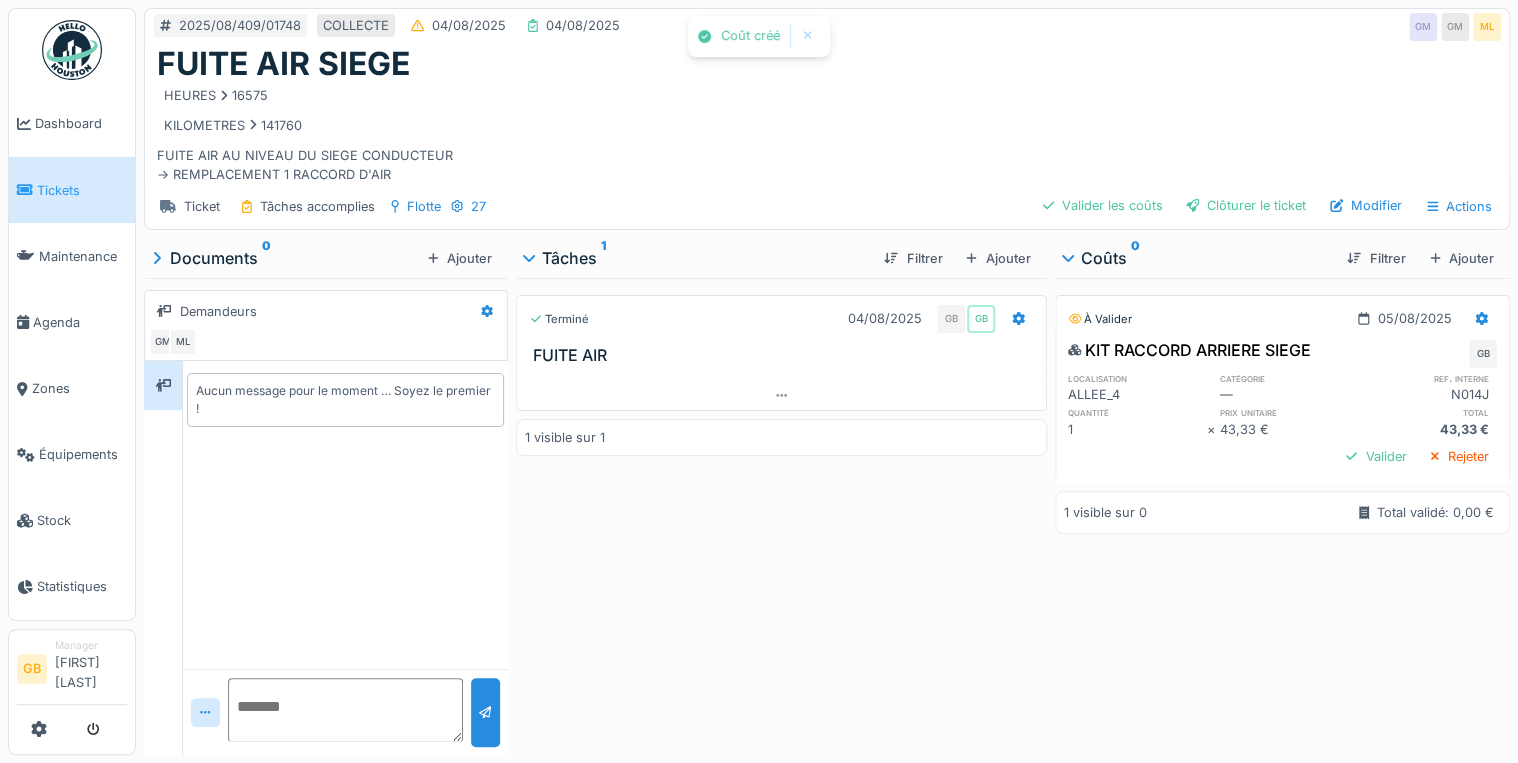 drag, startPoint x: 1333, startPoint y: 451, endPoint x: 1343, endPoint y: 460, distance: 13.453624 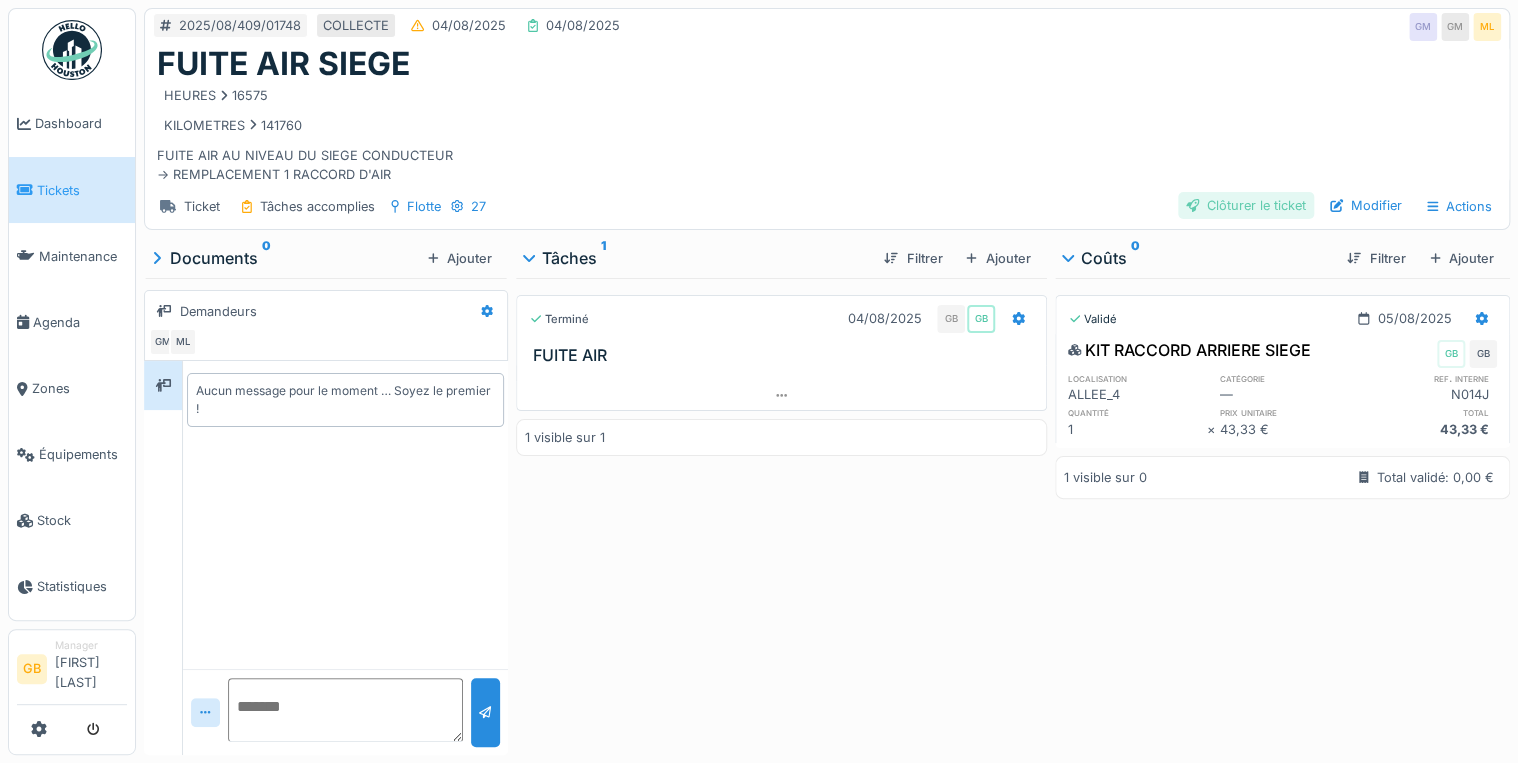 click on "Clôturer le ticket" at bounding box center (1246, 205) 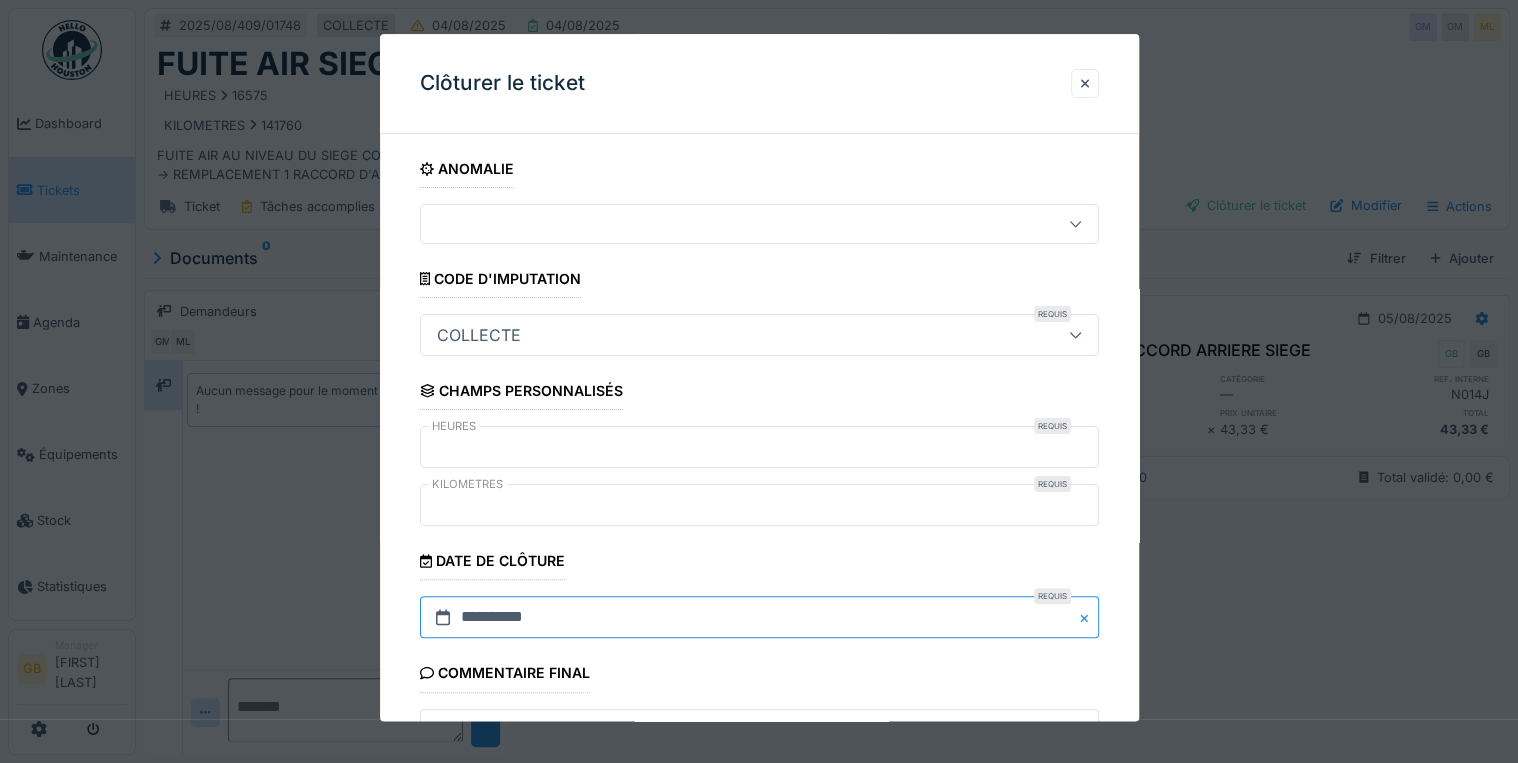 click on "**********" at bounding box center [759, 618] 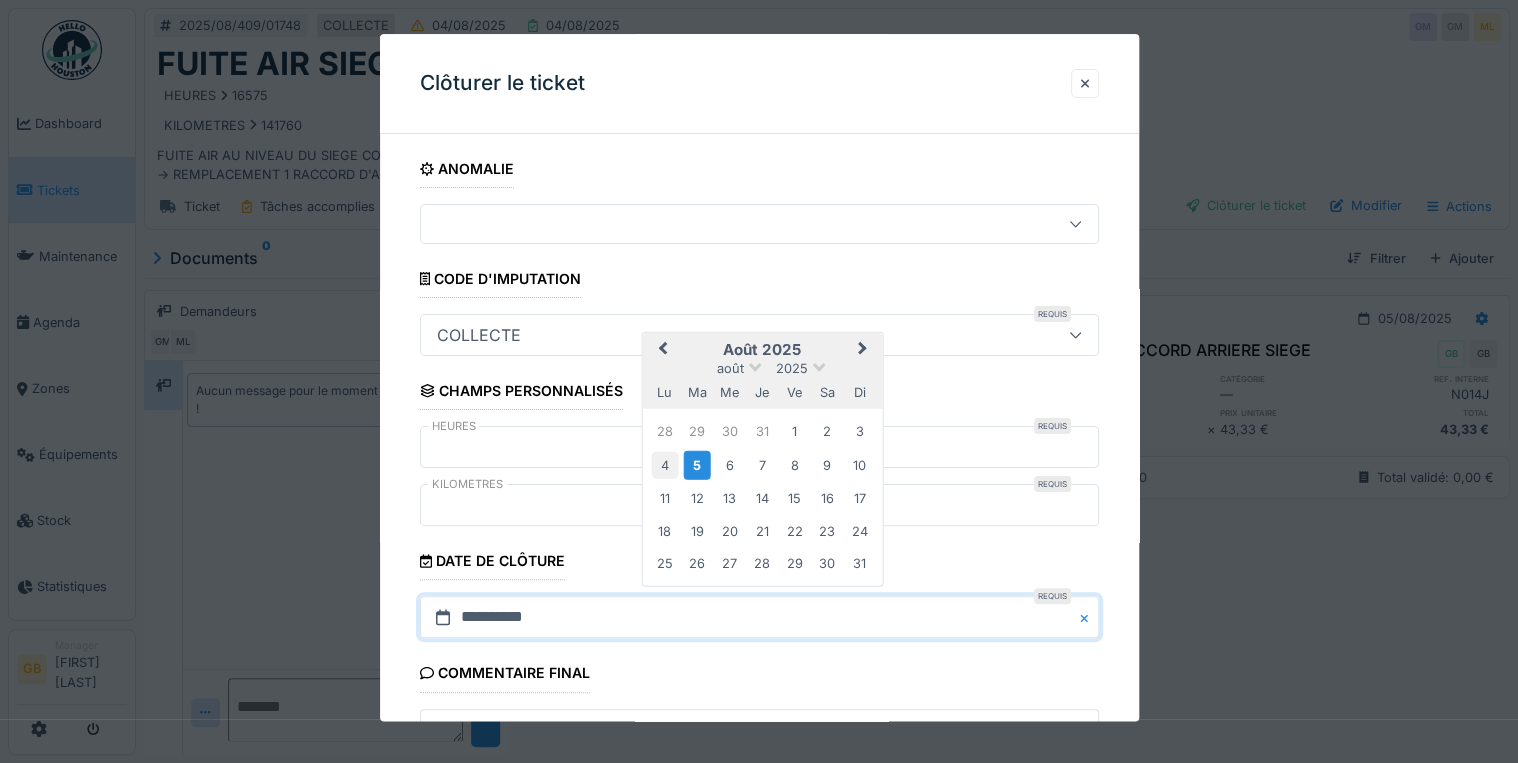 click on "4" at bounding box center [664, 464] 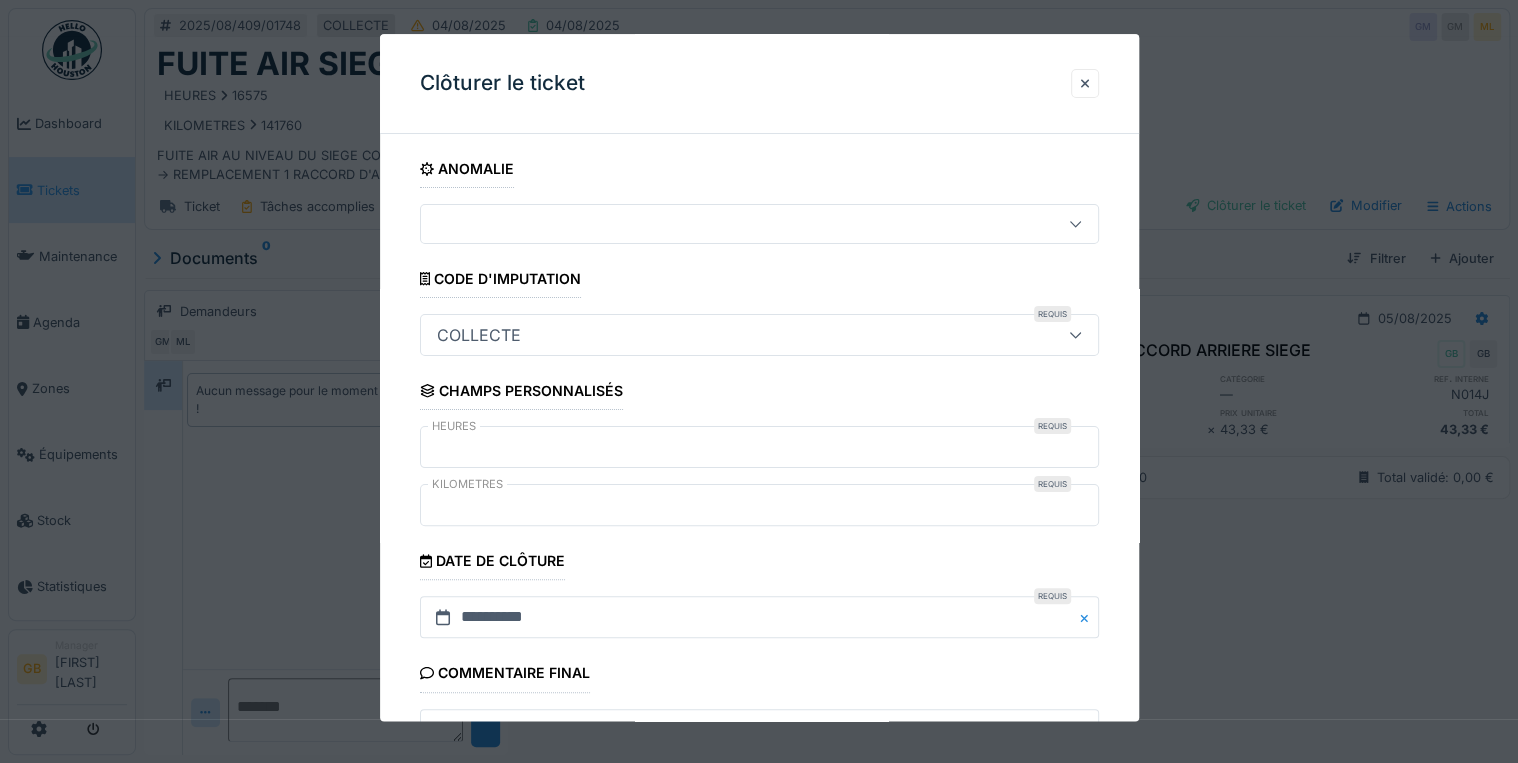 scroll, scrollTop: 184, scrollLeft: 0, axis: vertical 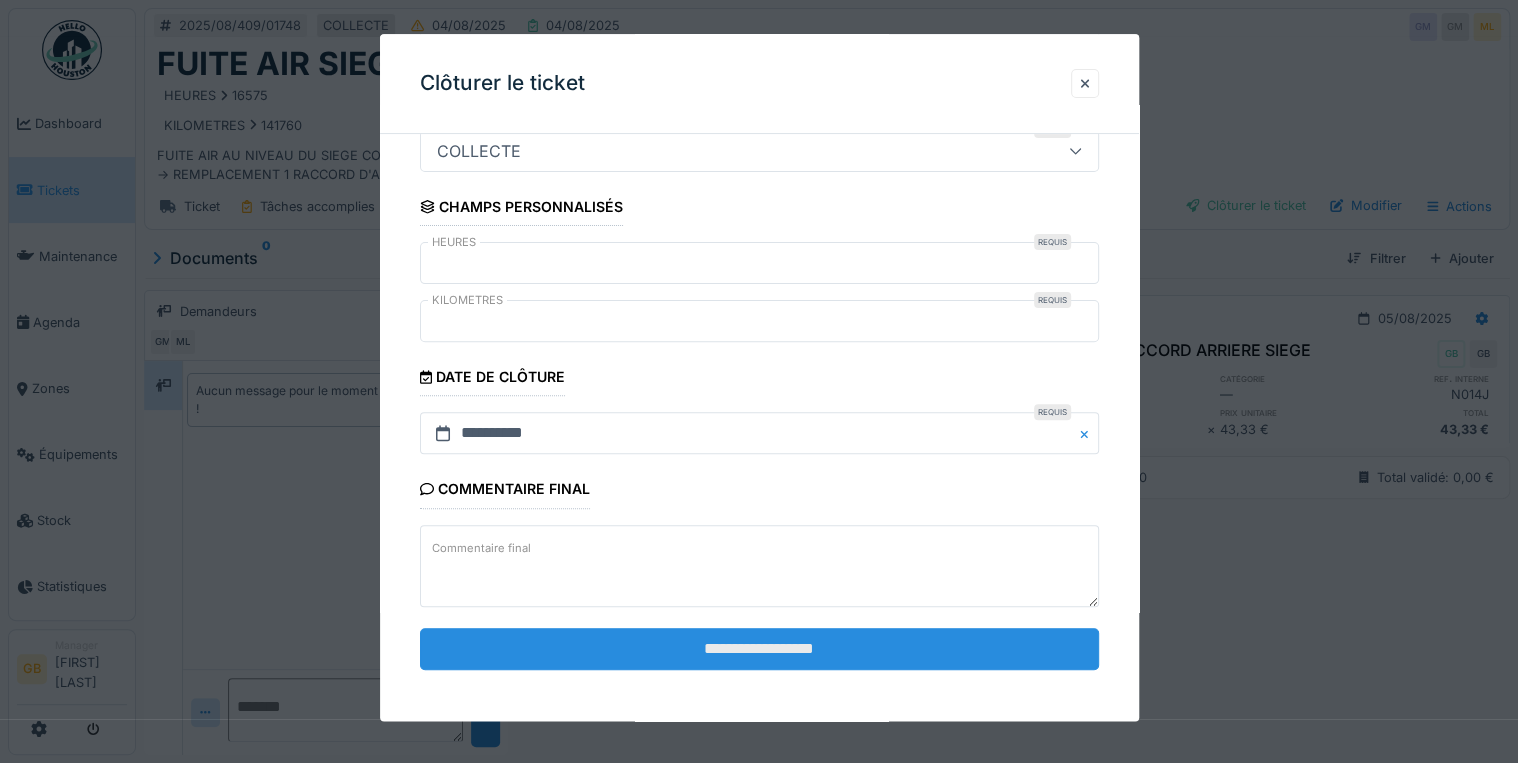 click on "**********" at bounding box center (759, 649) 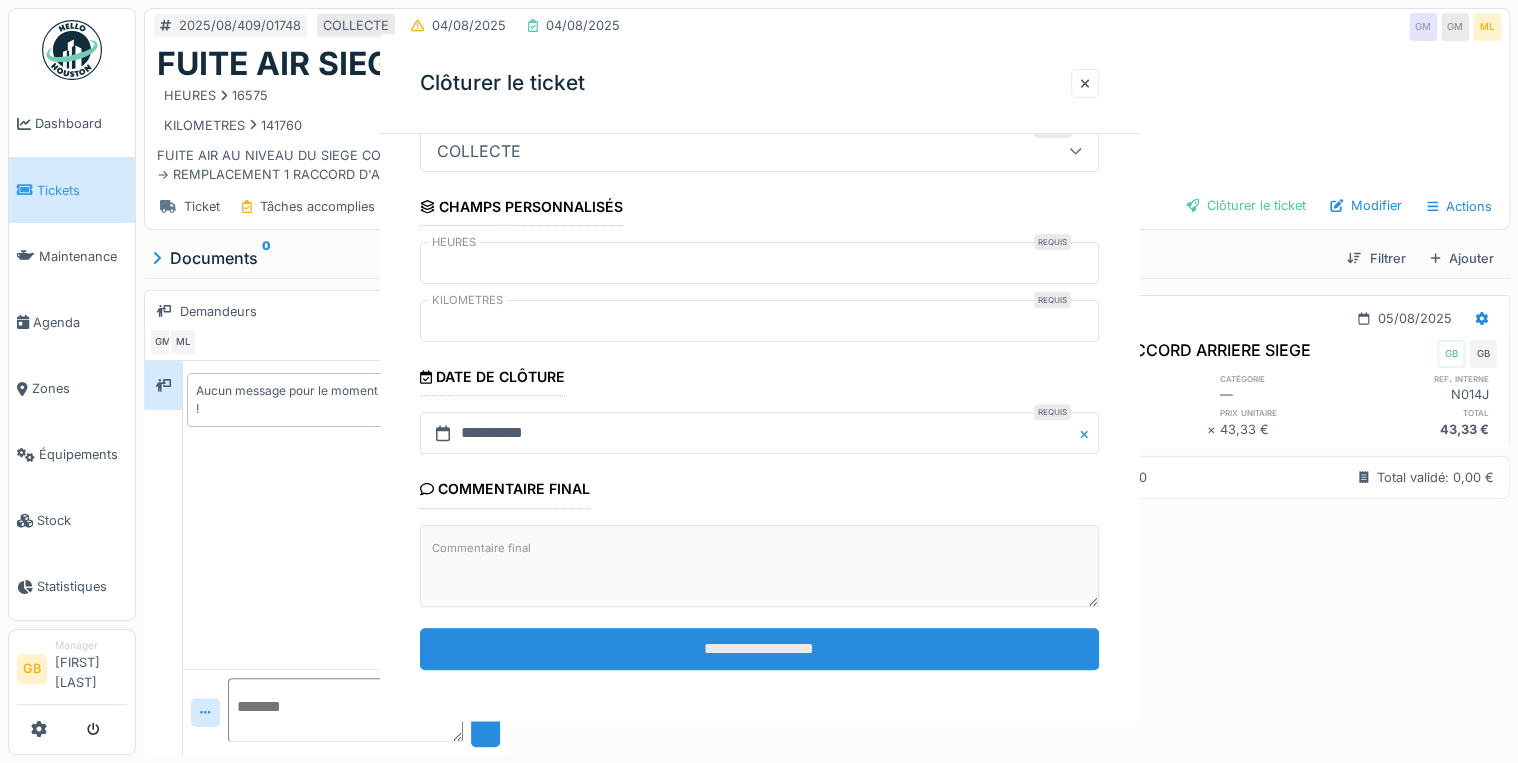 scroll, scrollTop: 0, scrollLeft: 0, axis: both 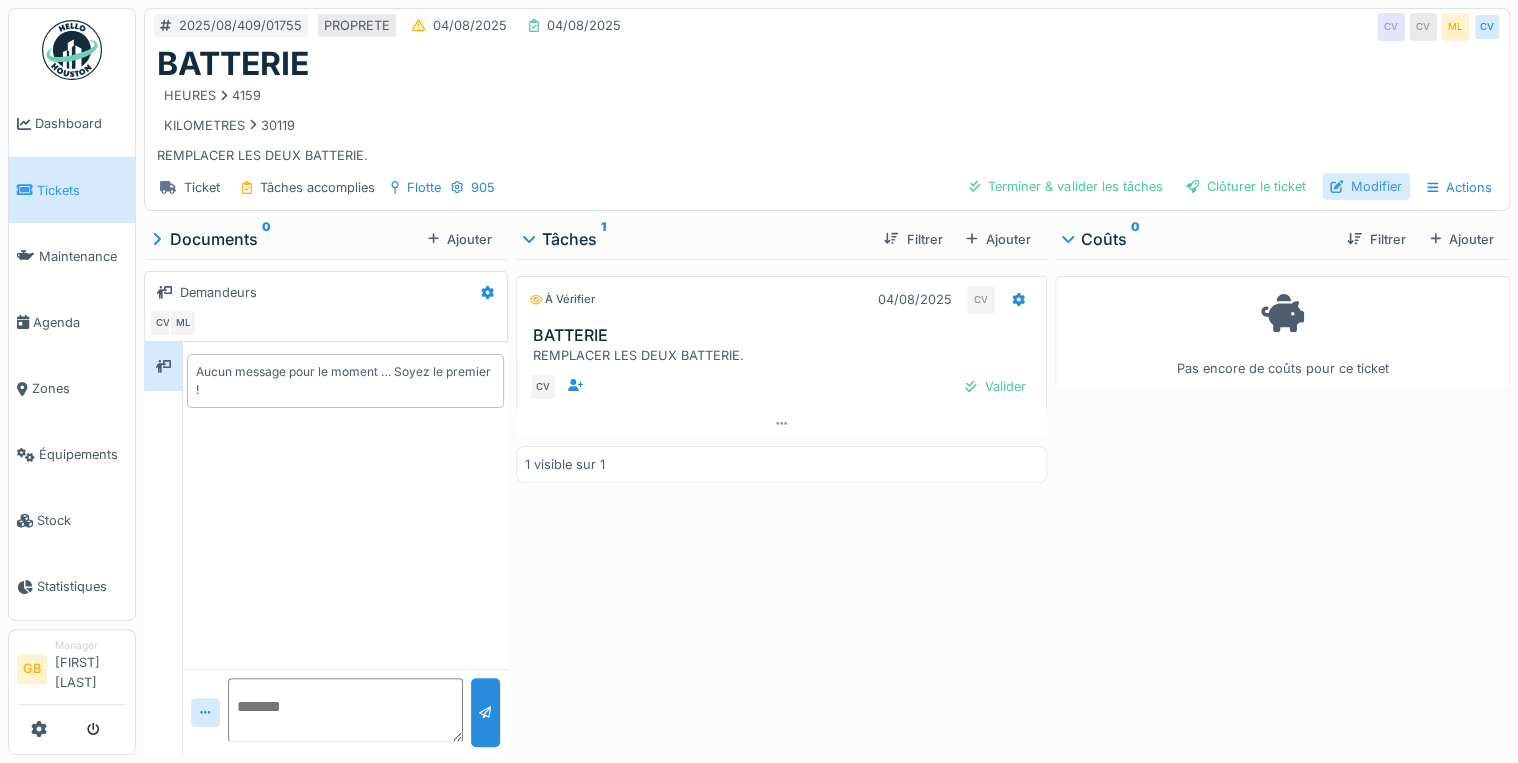 click on "Modifier" at bounding box center [1366, 186] 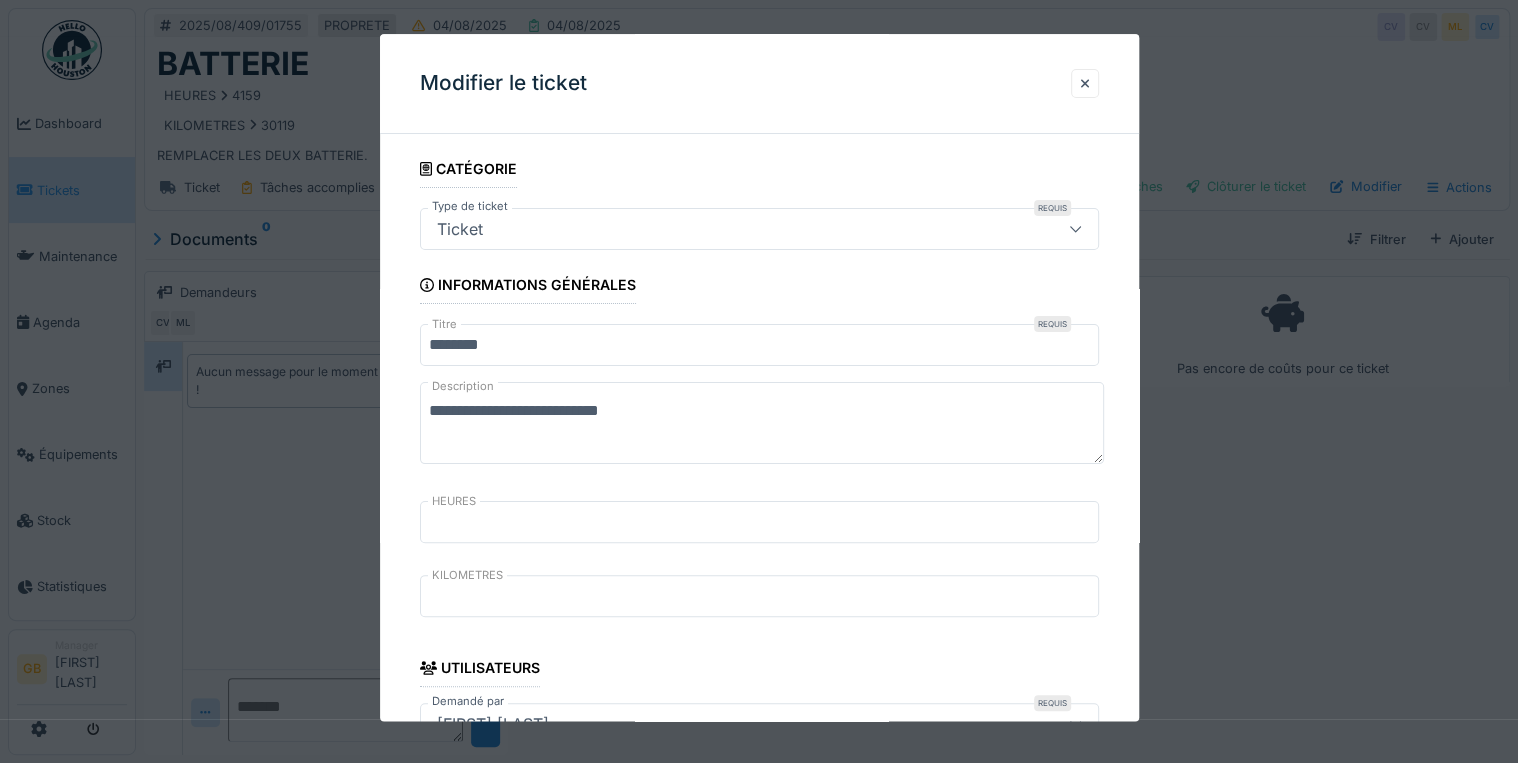 click on "**********" at bounding box center [762, 424] 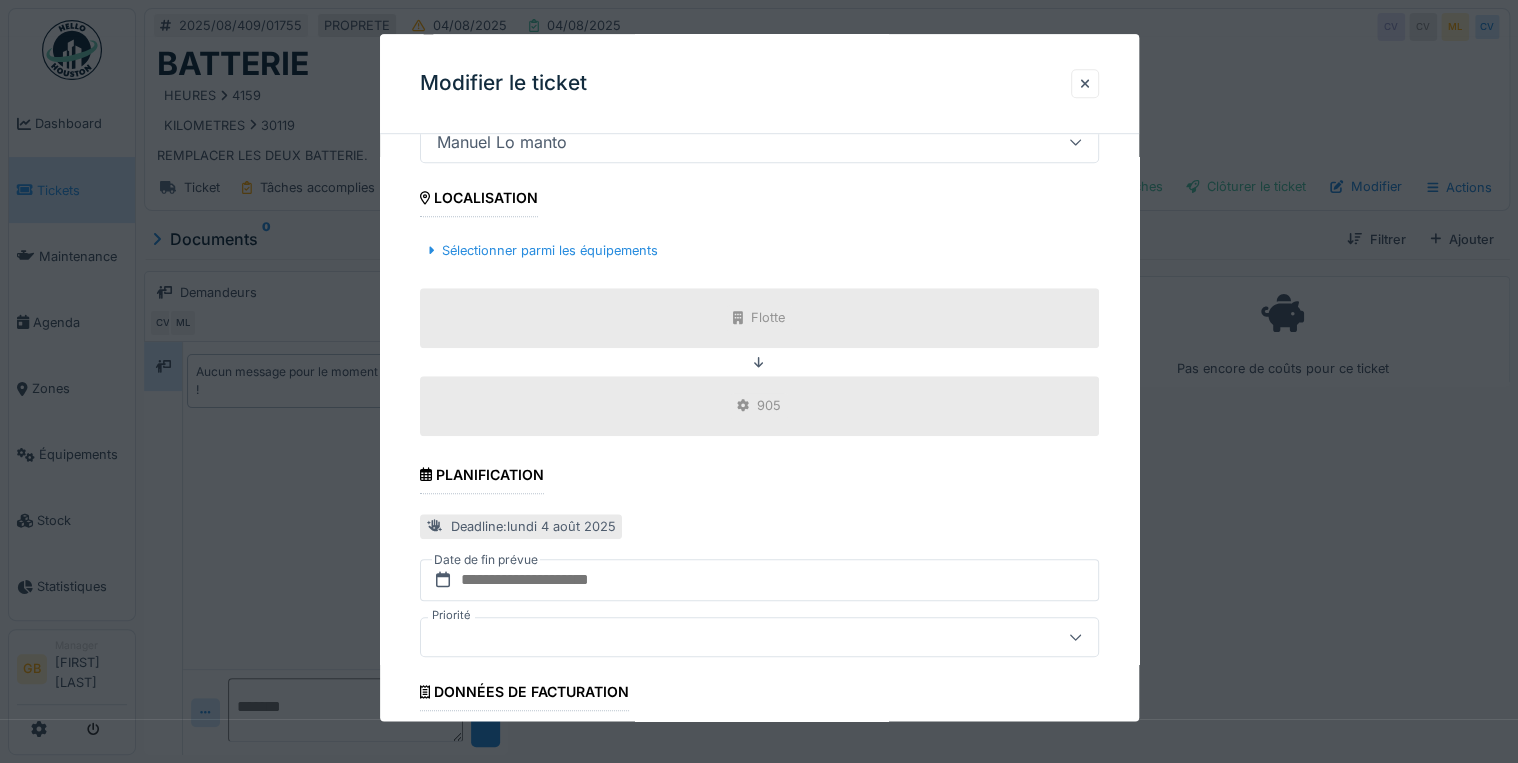 scroll, scrollTop: 798, scrollLeft: 0, axis: vertical 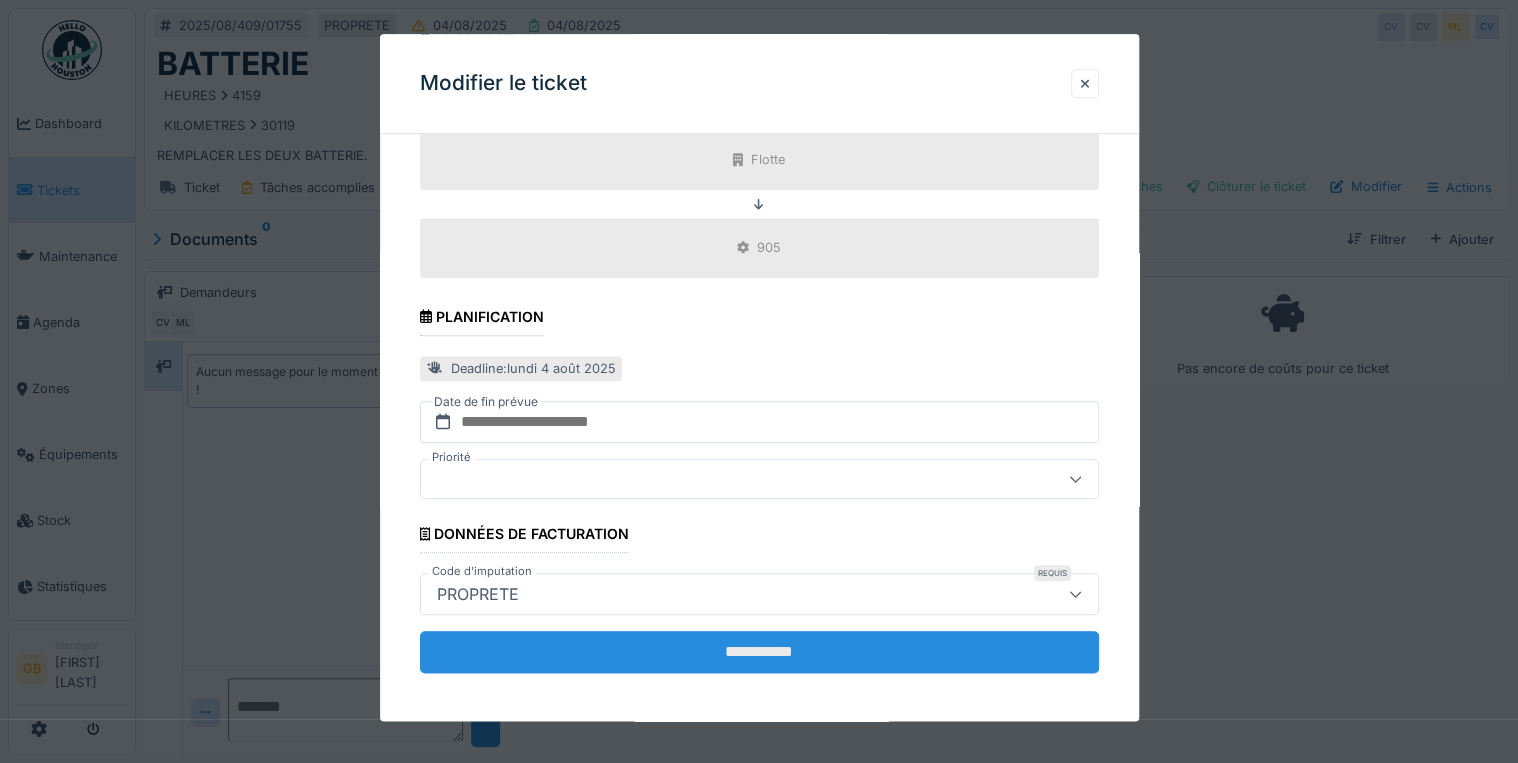 type on "**********" 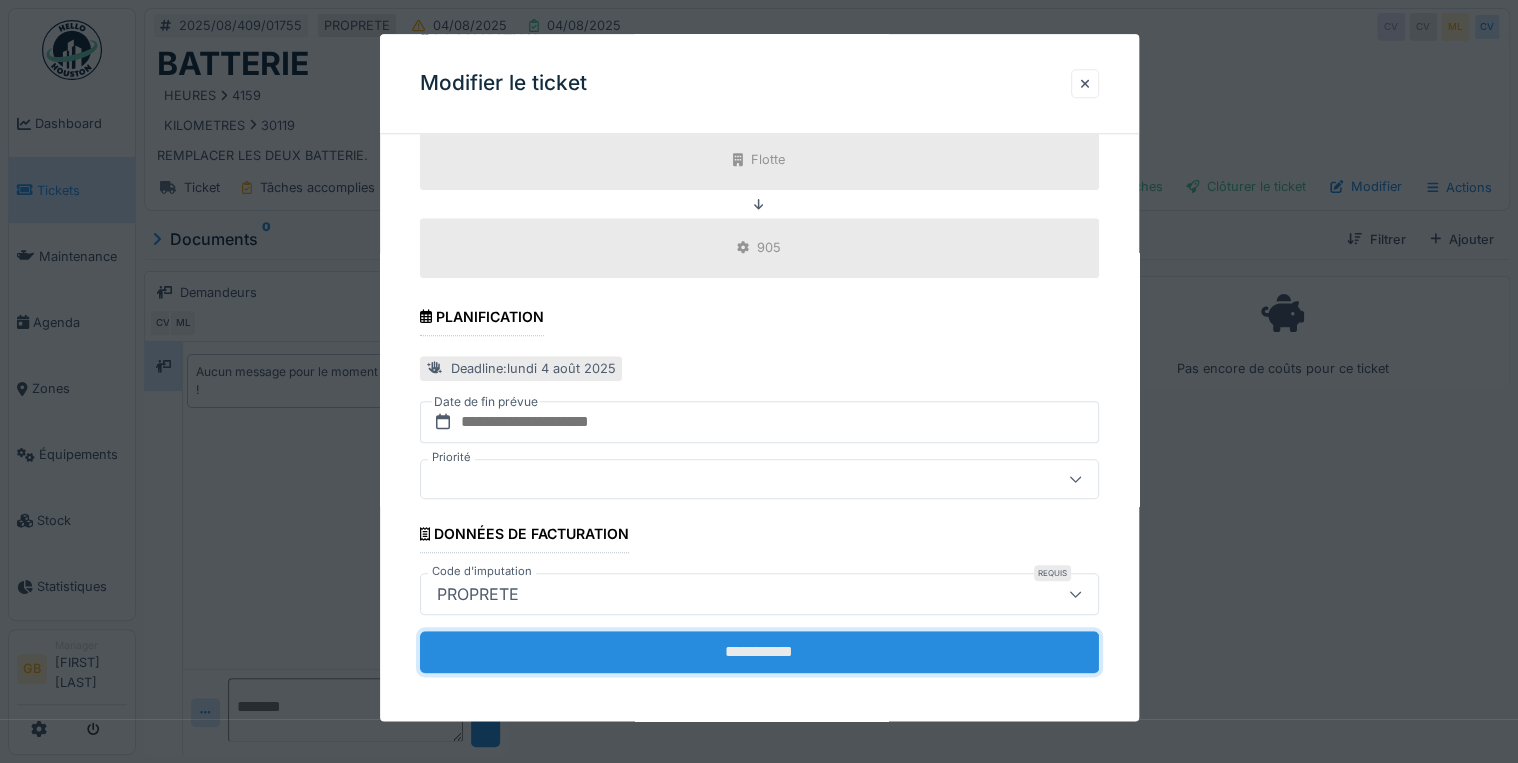click on "**********" at bounding box center [759, 652] 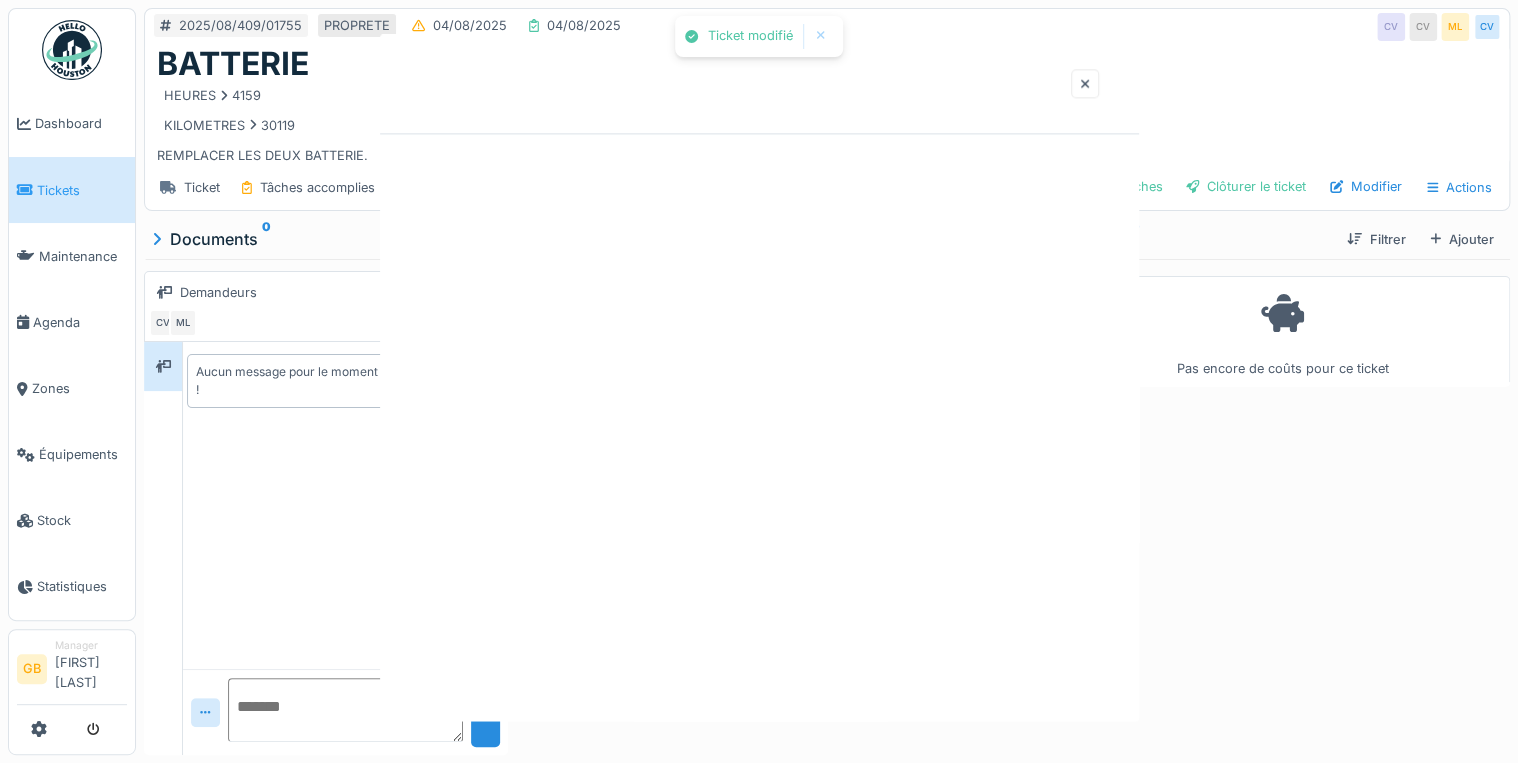 scroll, scrollTop: 0, scrollLeft: 0, axis: both 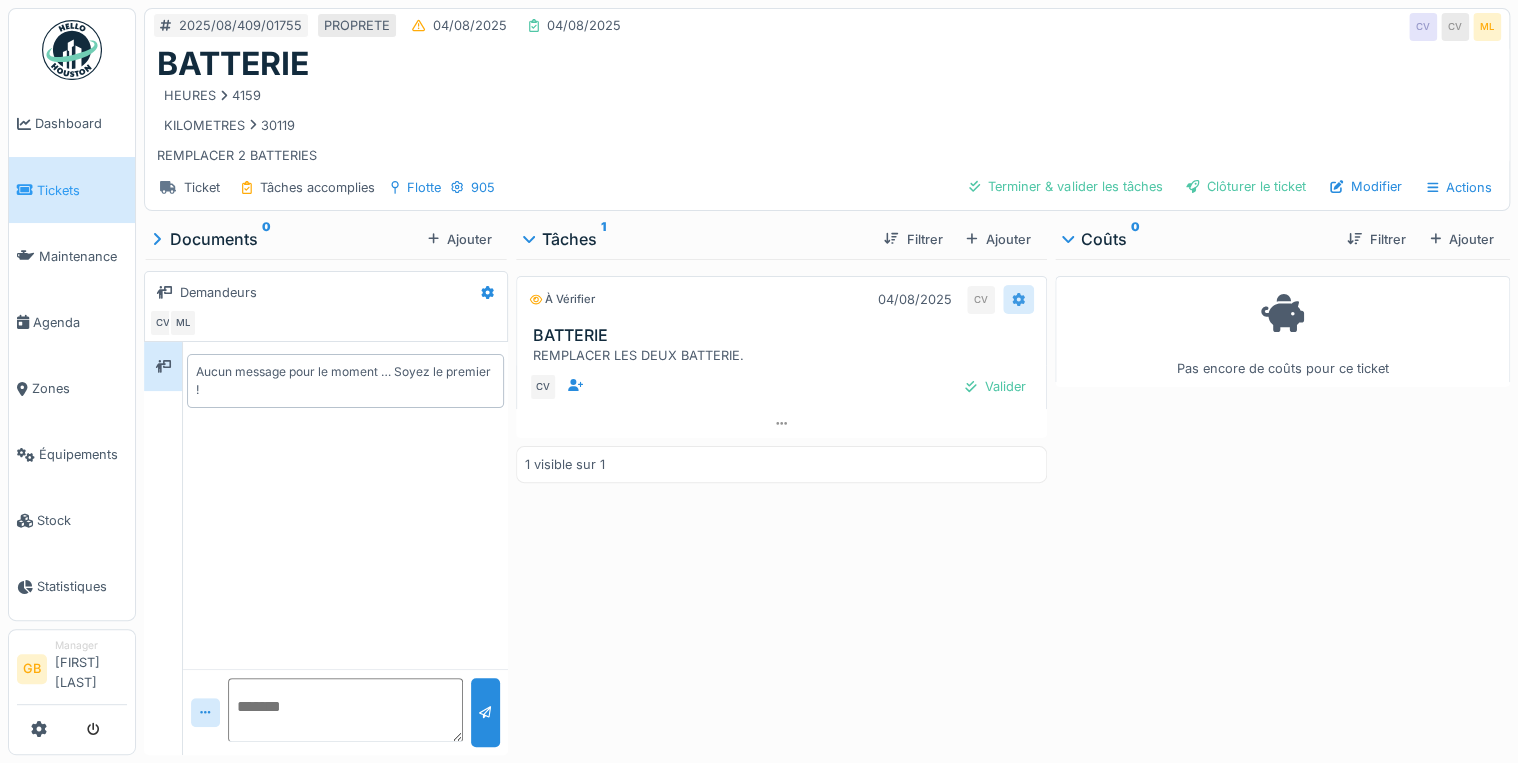 click at bounding box center (1018, 299) 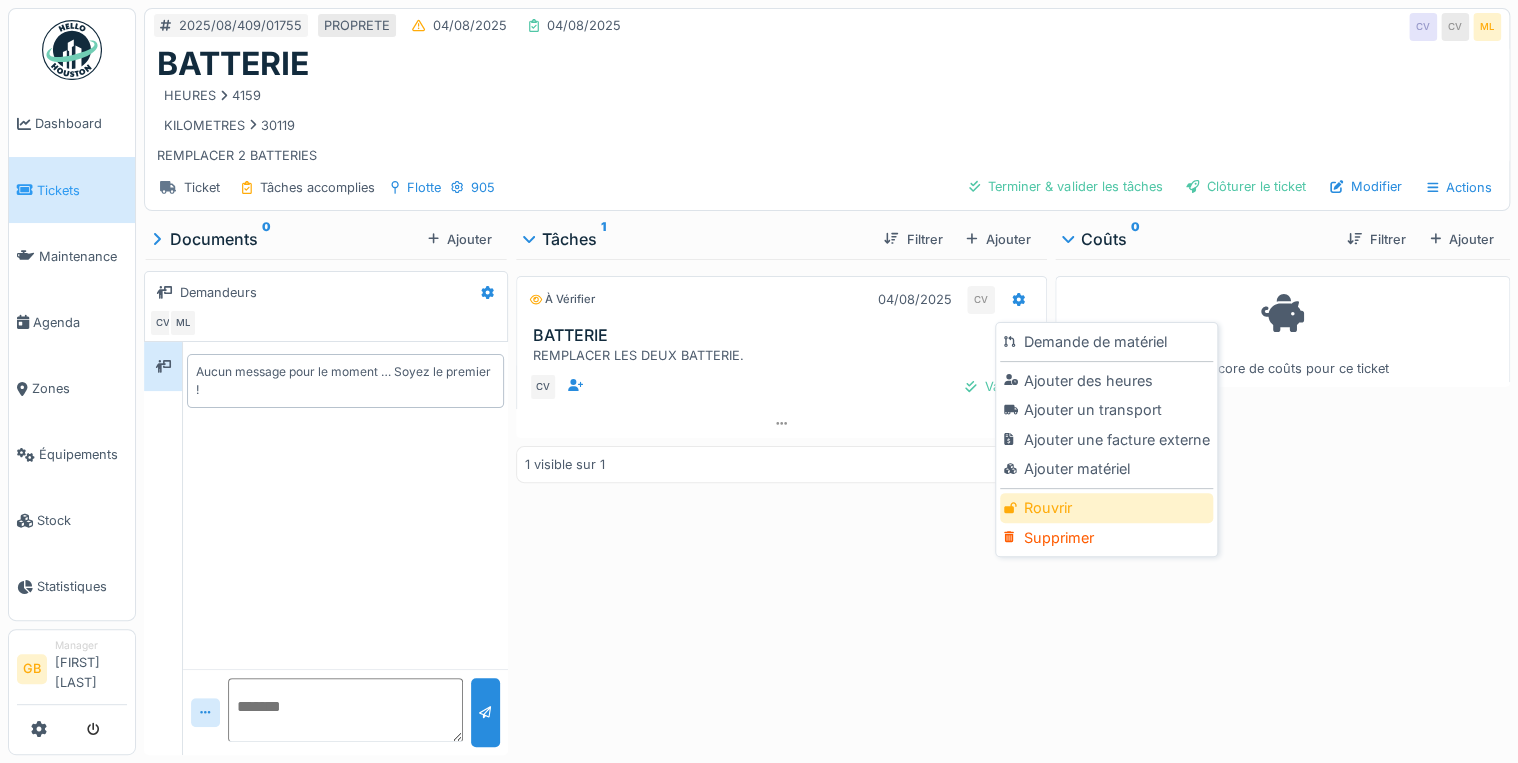 drag, startPoint x: 1040, startPoint y: 528, endPoint x: 1042, endPoint y: 516, distance: 12.165525 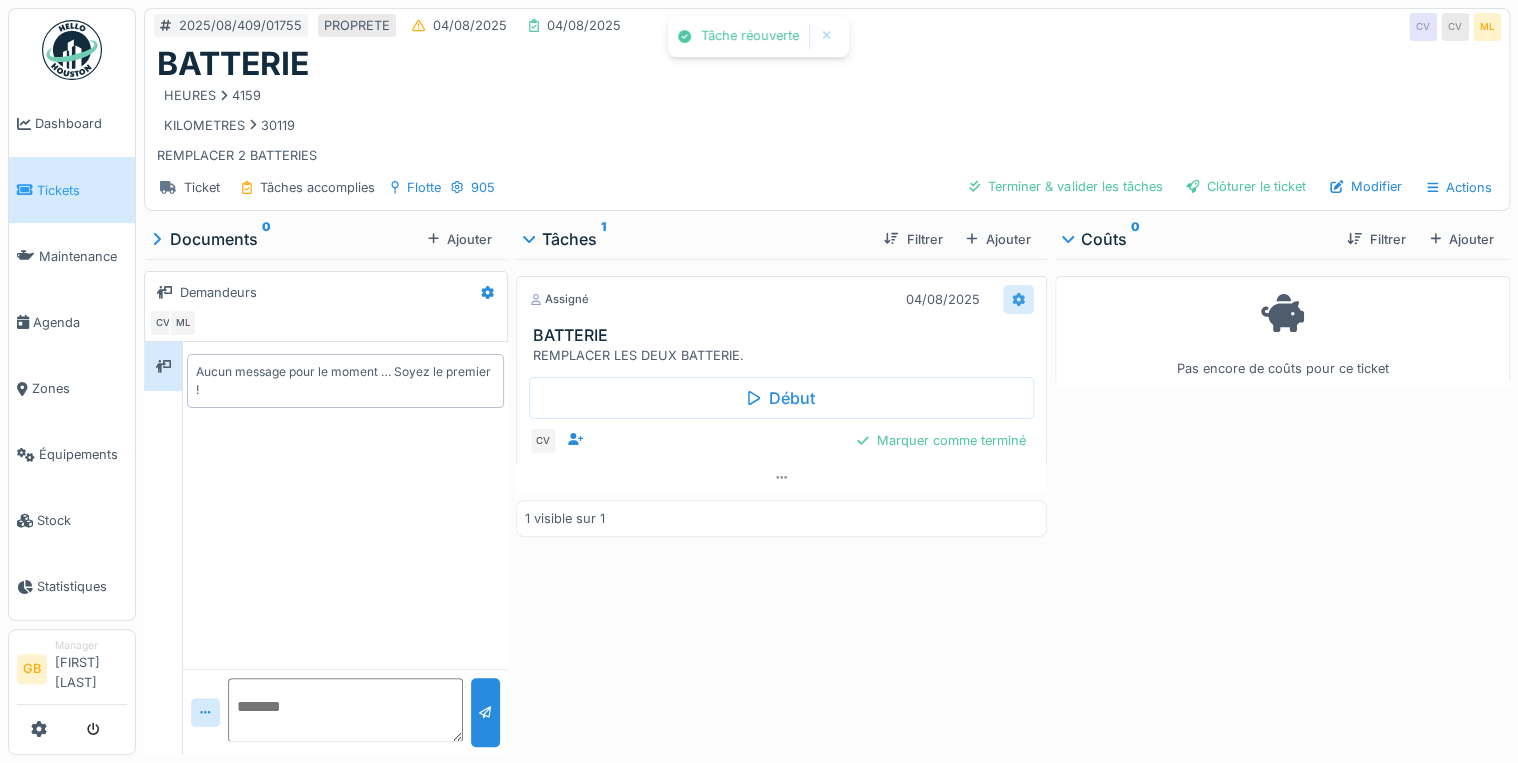 click at bounding box center (1018, 299) 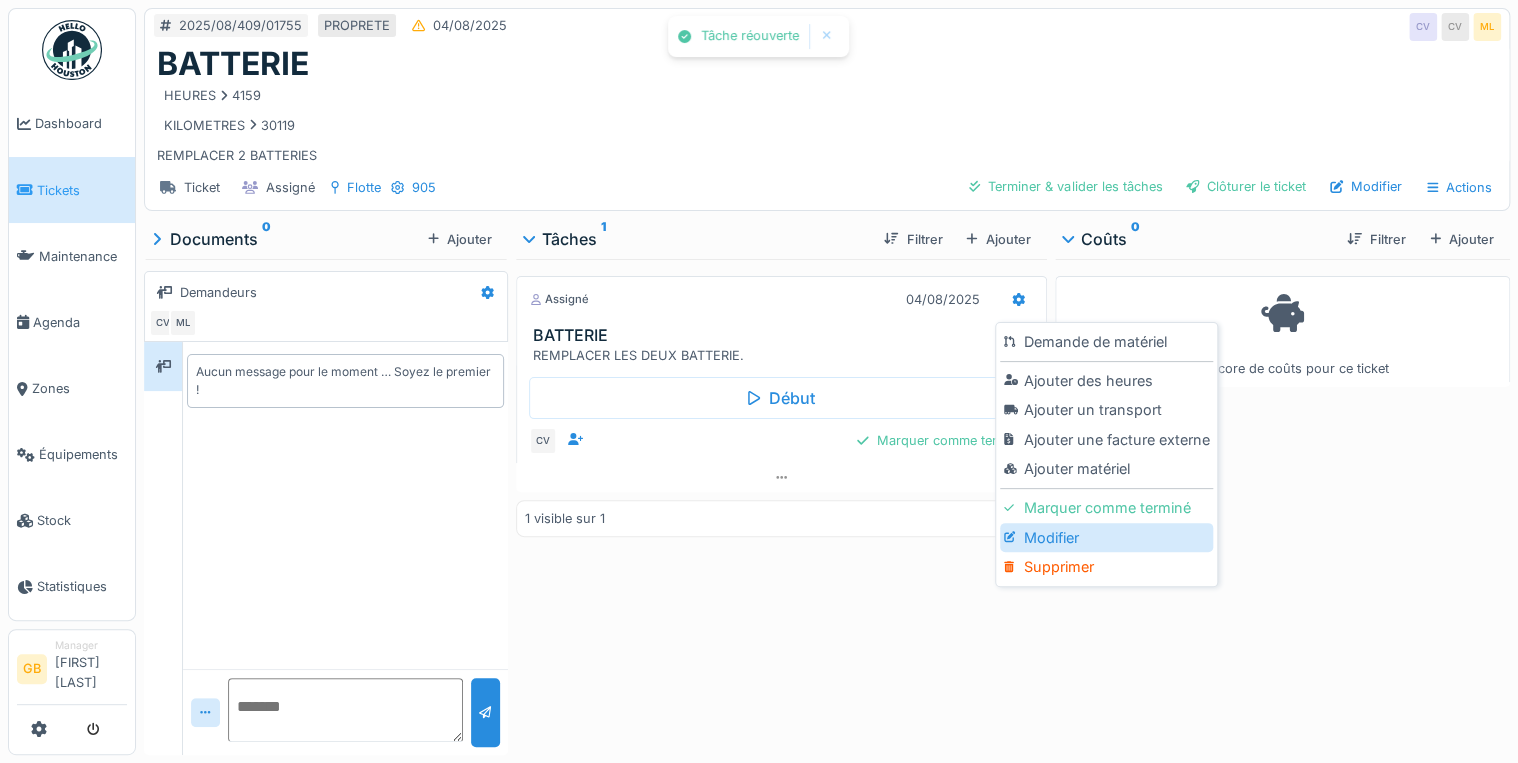 click on "Modifier" at bounding box center (1106, 538) 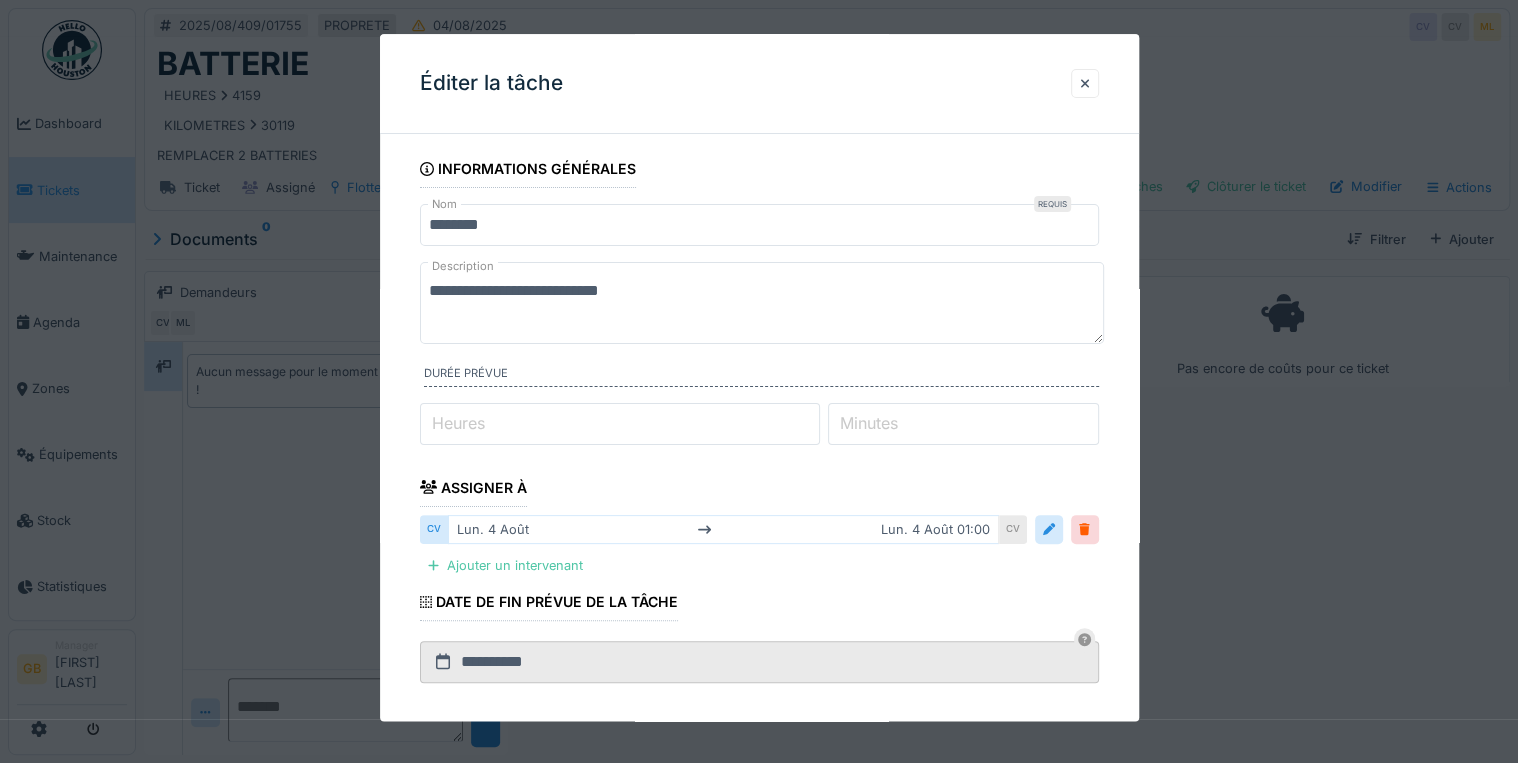 click on "**********" at bounding box center (762, 303) 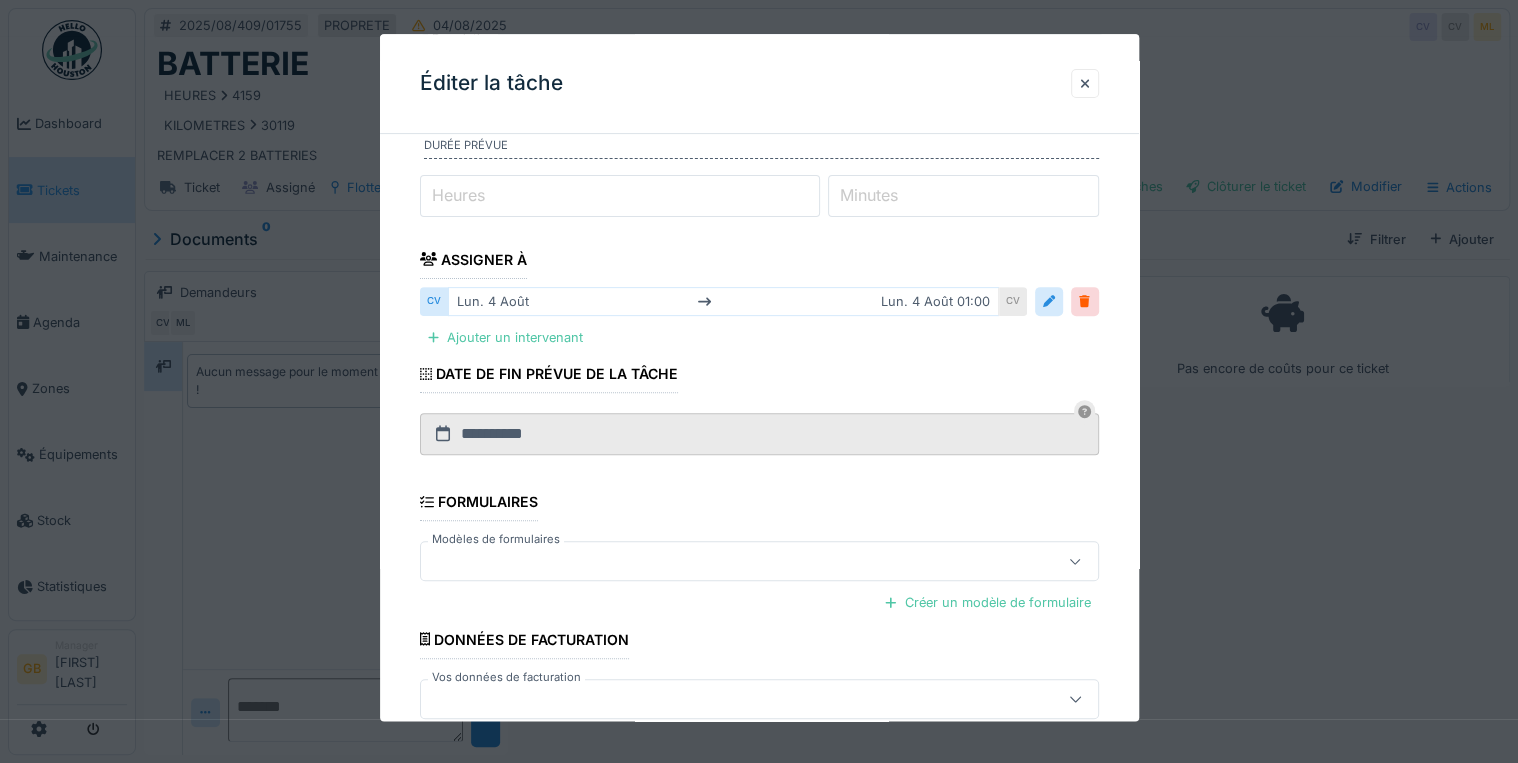 scroll, scrollTop: 336, scrollLeft: 0, axis: vertical 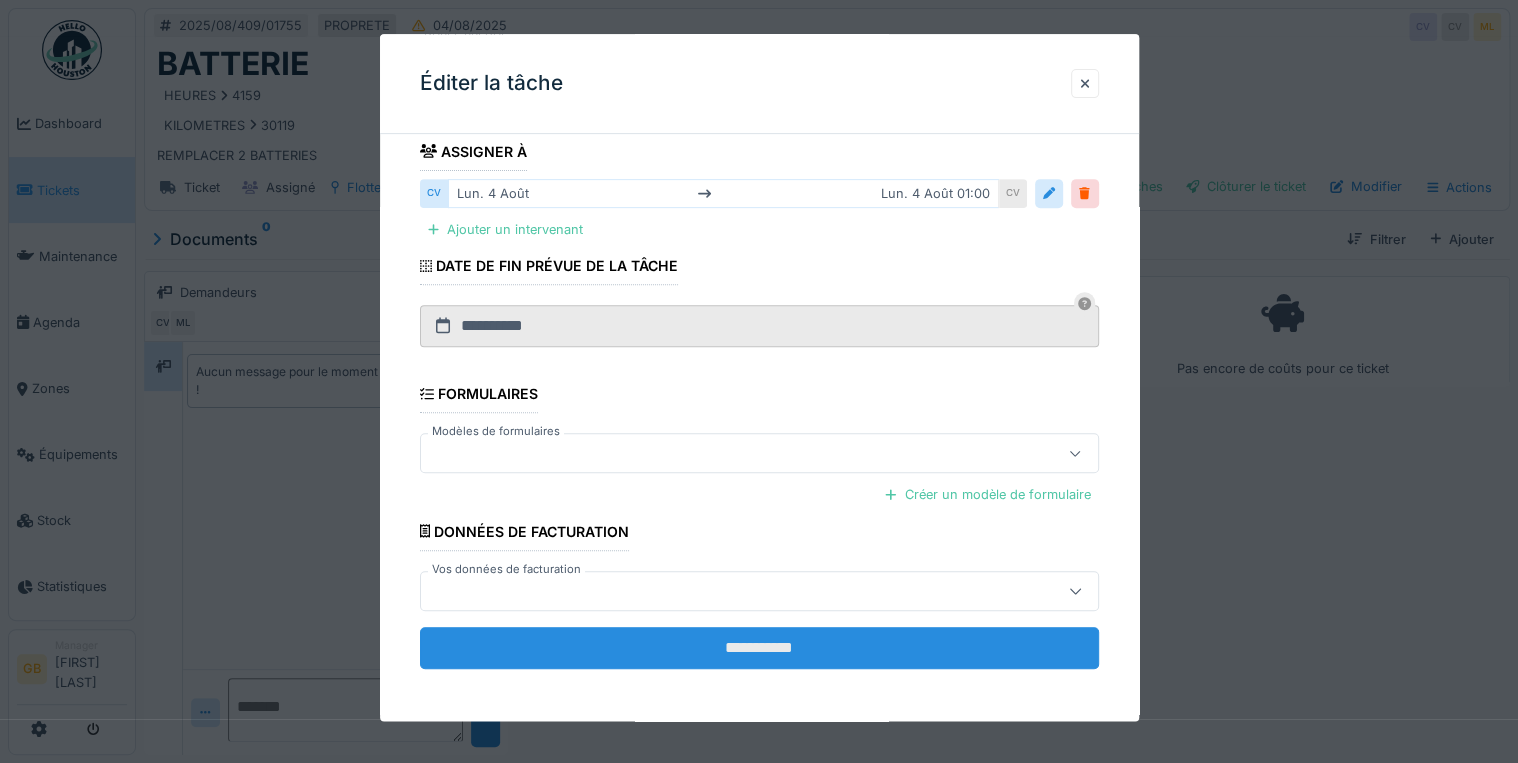 type on "**********" 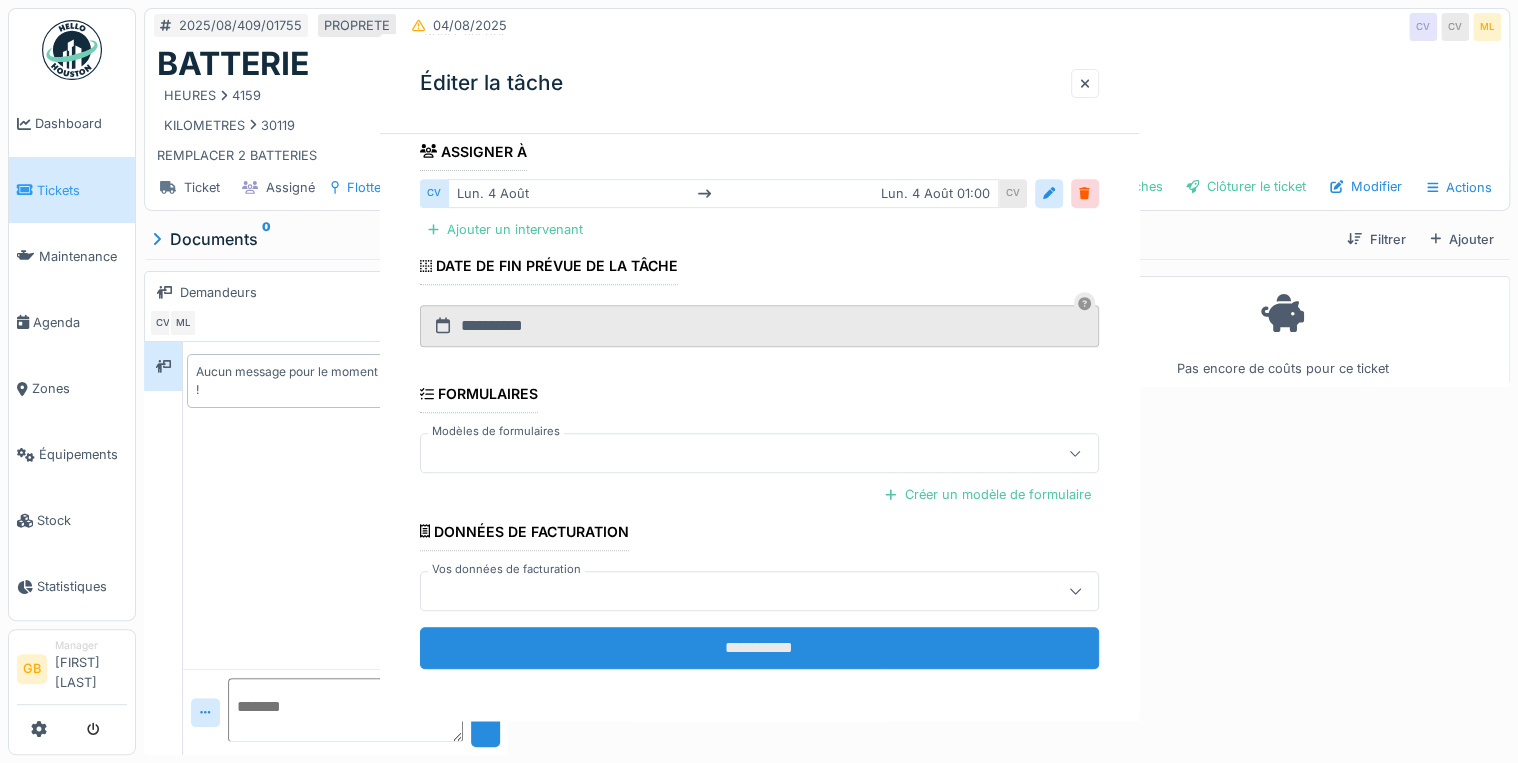 scroll, scrollTop: 0, scrollLeft: 0, axis: both 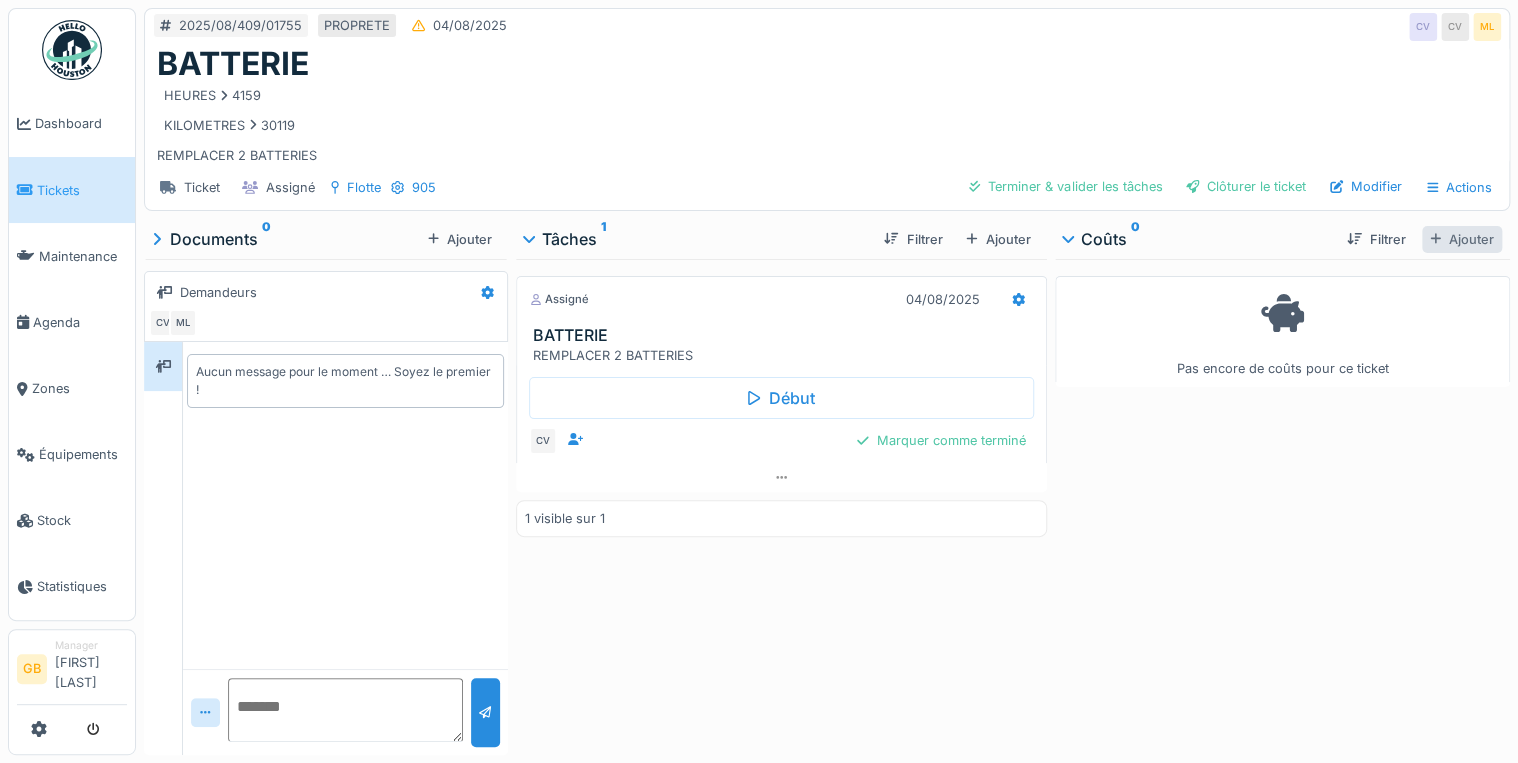 click on "Ajouter" at bounding box center [1462, 239] 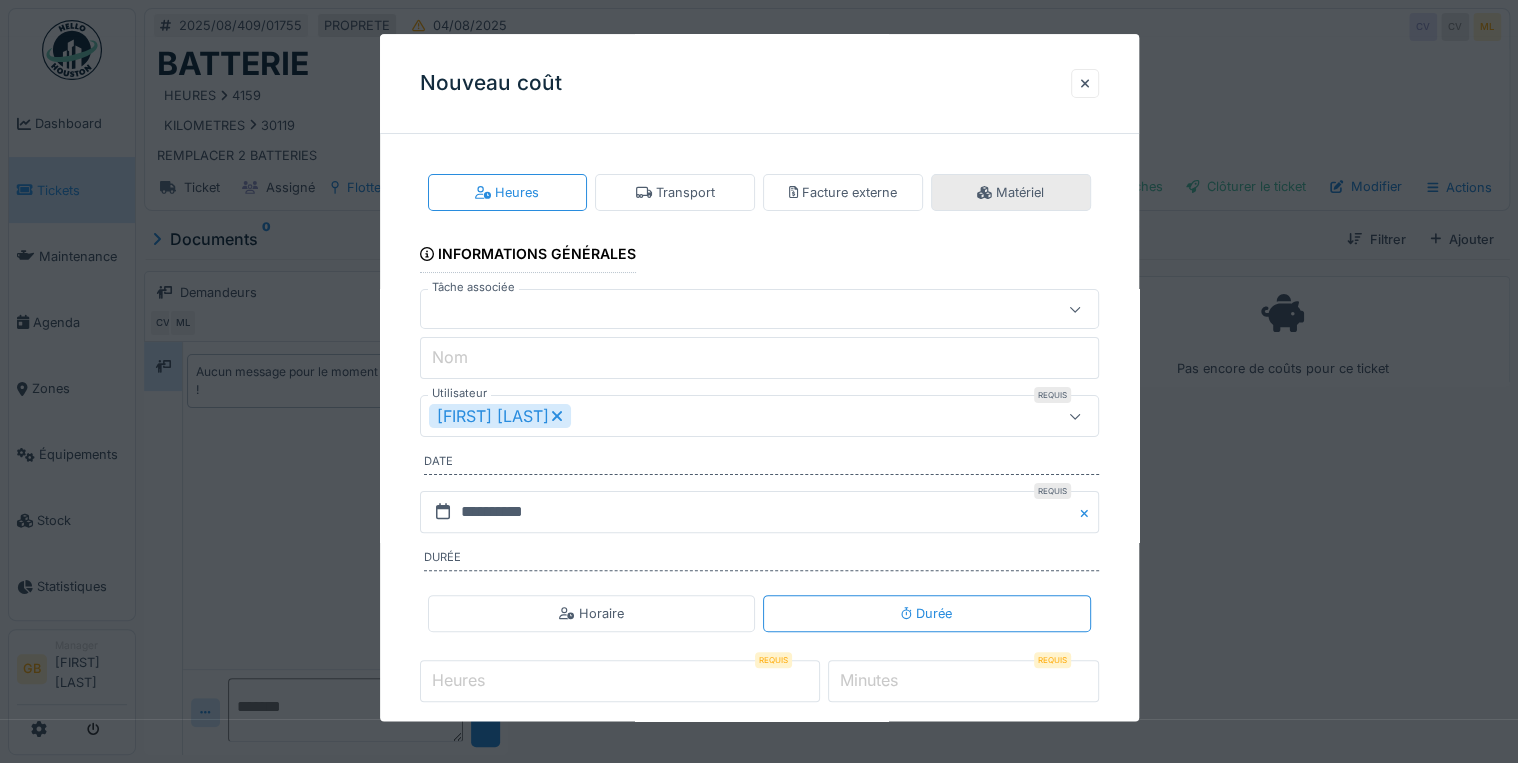 click on "Matériel" at bounding box center [1010, 192] 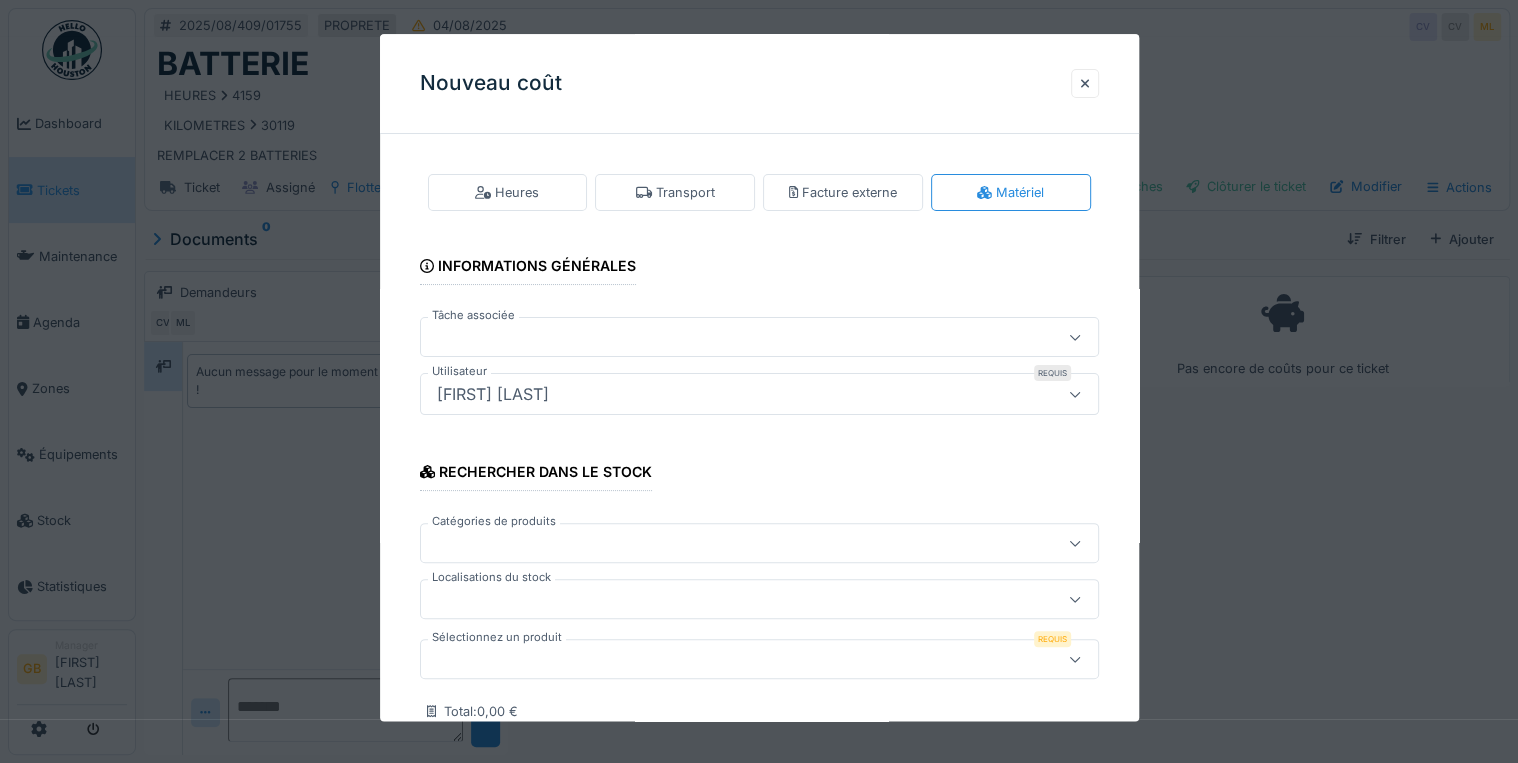 click at bounding box center (725, 660) 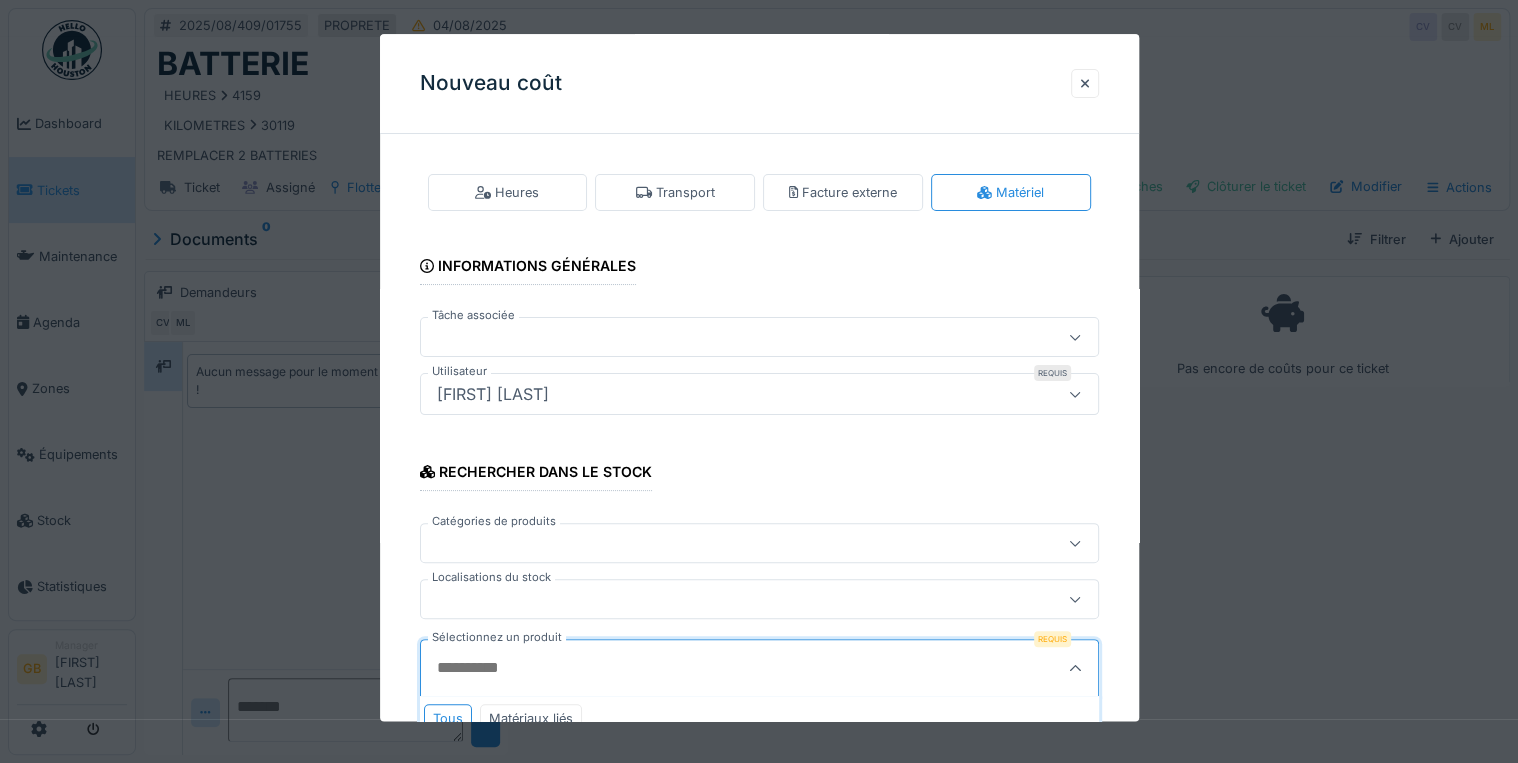 click on "Sélectionnez un produit" at bounding box center (713, 669) 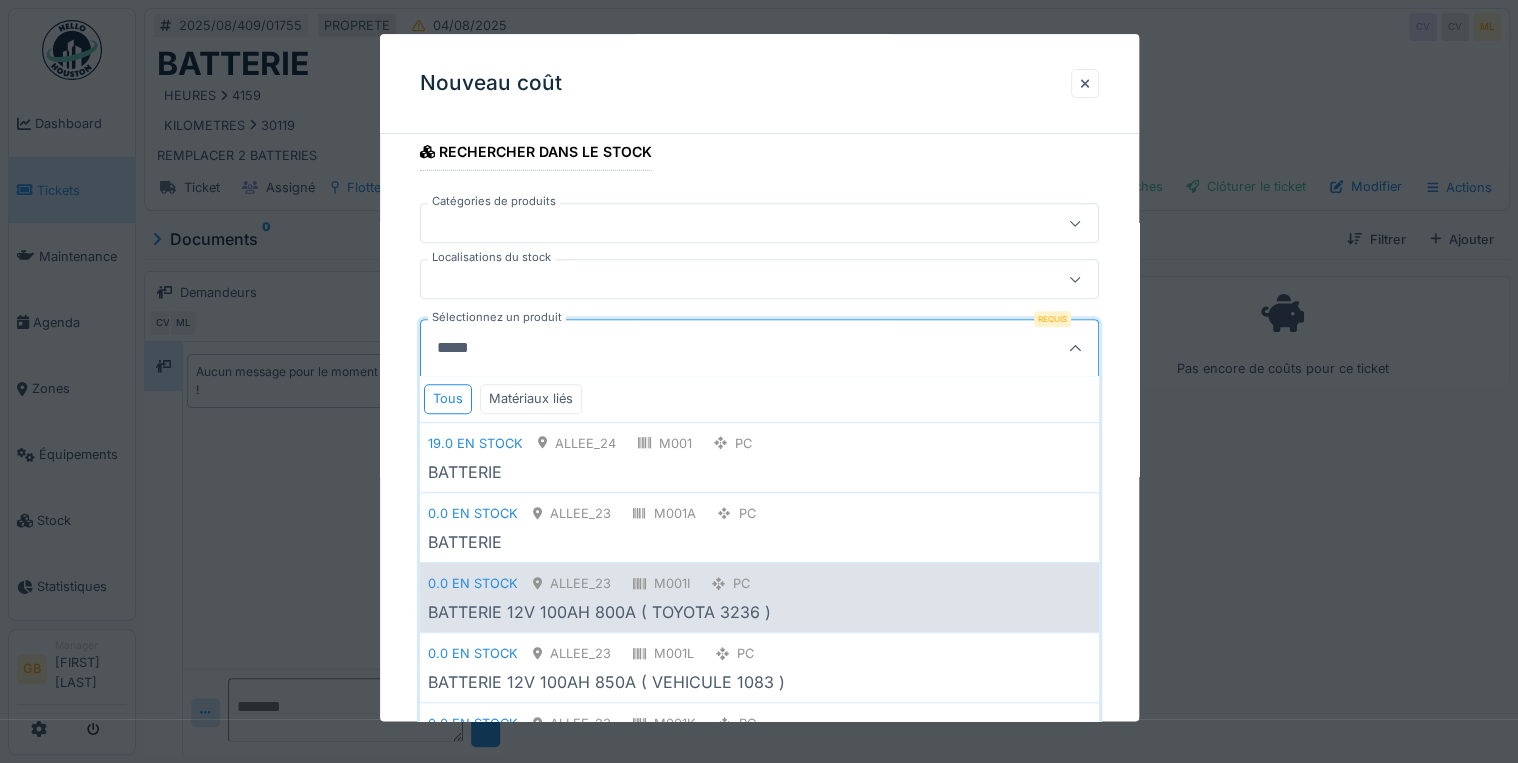 scroll, scrollTop: 132, scrollLeft: 0, axis: vertical 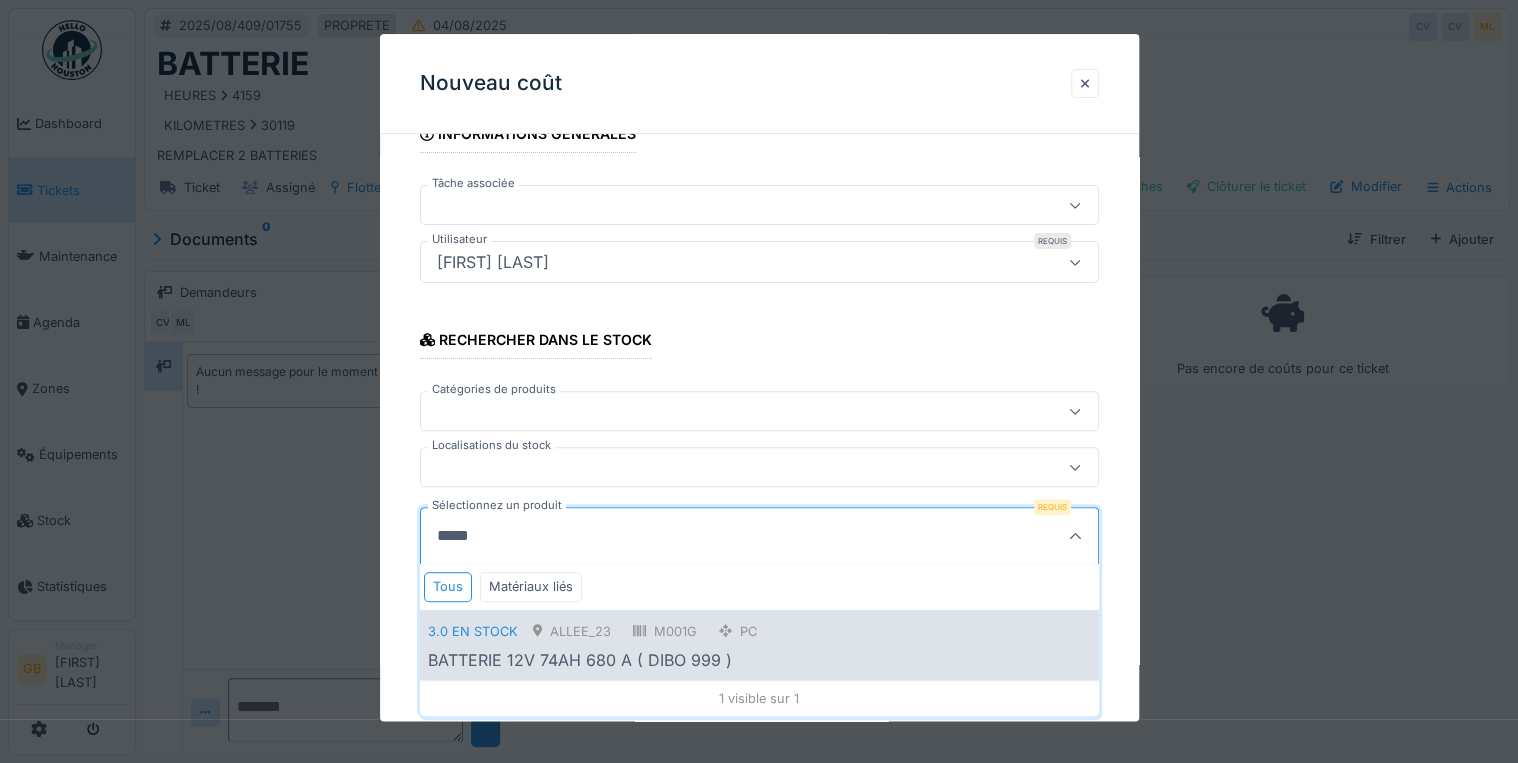 type on "*****" 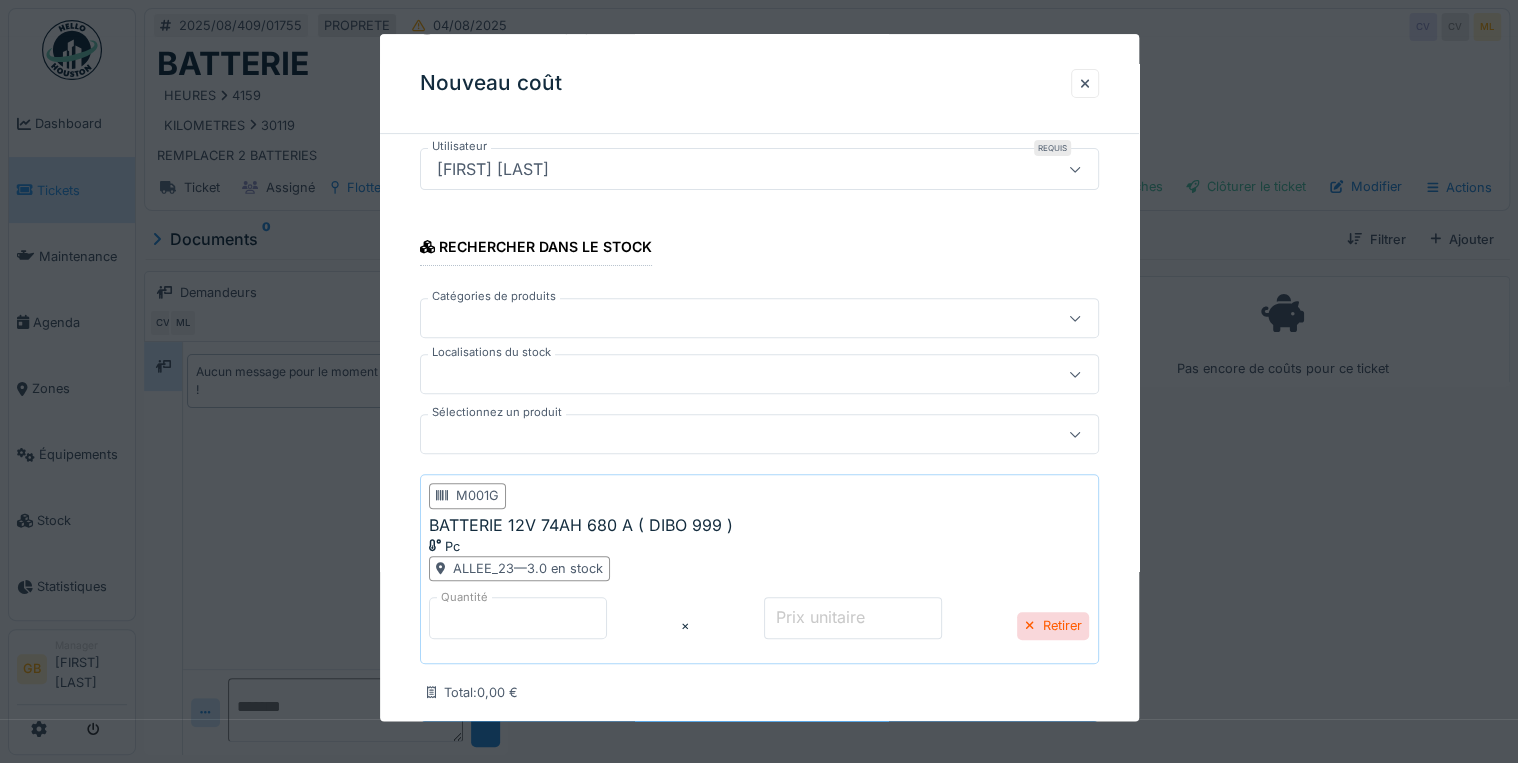 scroll, scrollTop: 319, scrollLeft: 0, axis: vertical 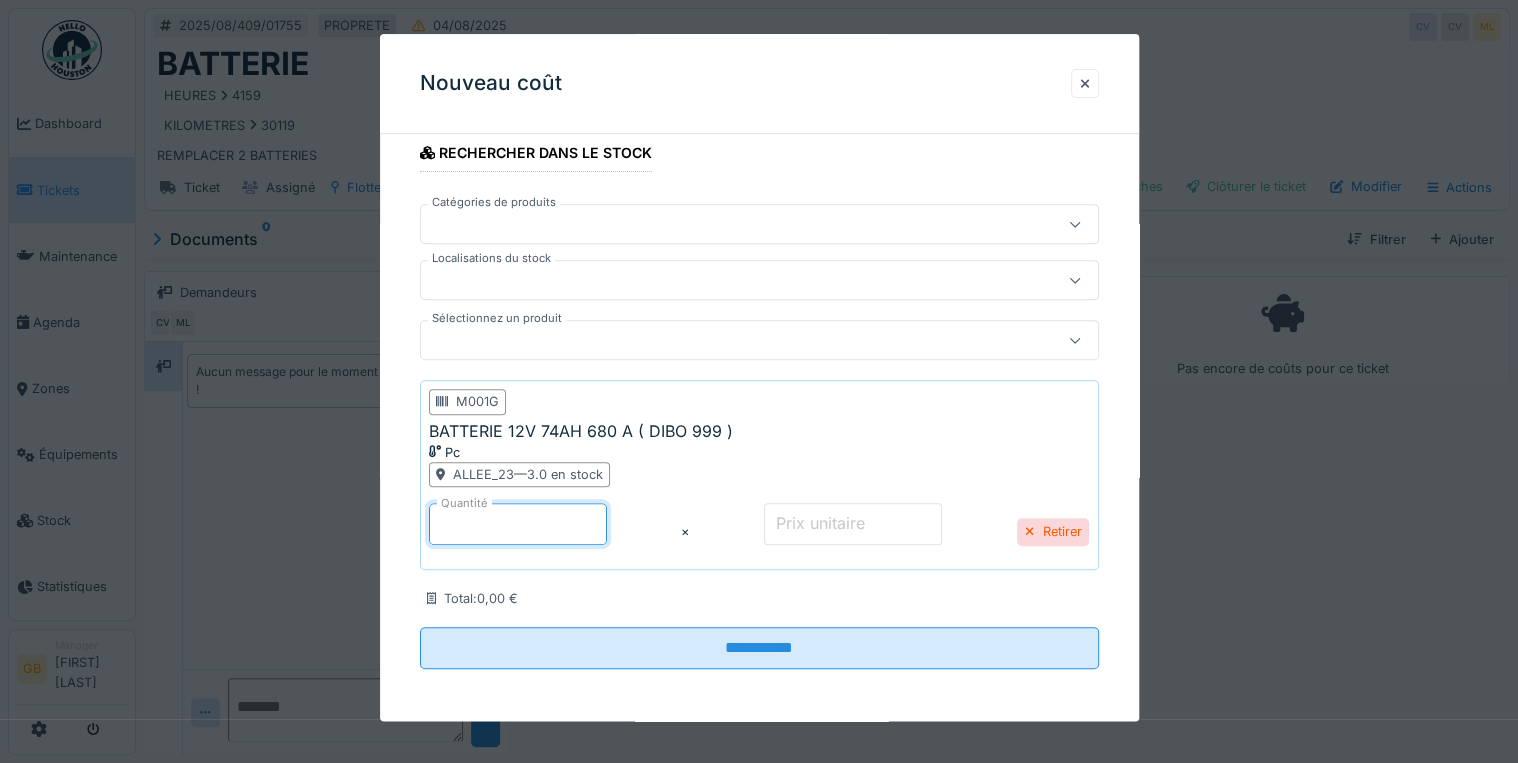 drag, startPoint x: 514, startPoint y: 522, endPoint x: 264, endPoint y: 494, distance: 251.56311 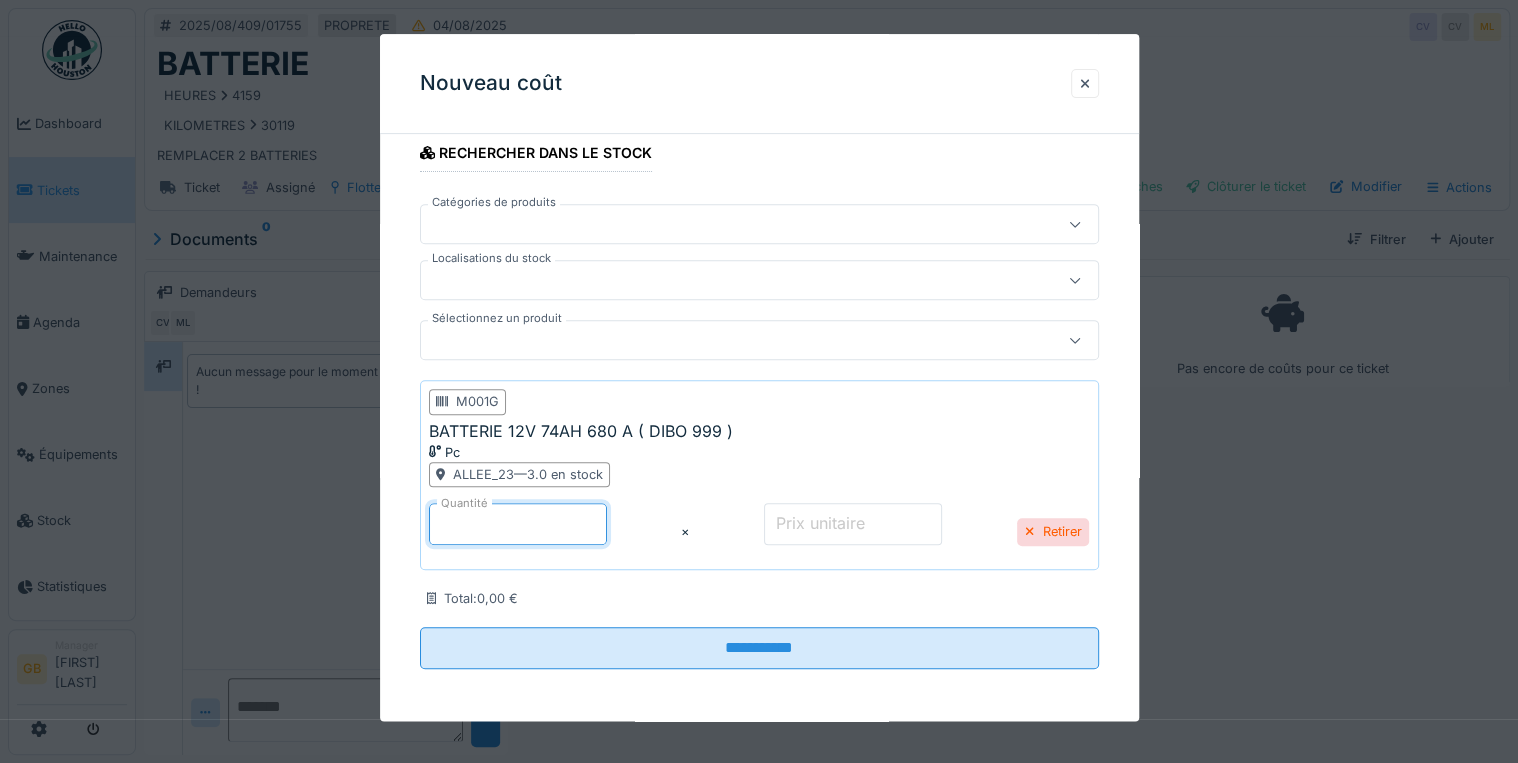type on "*" 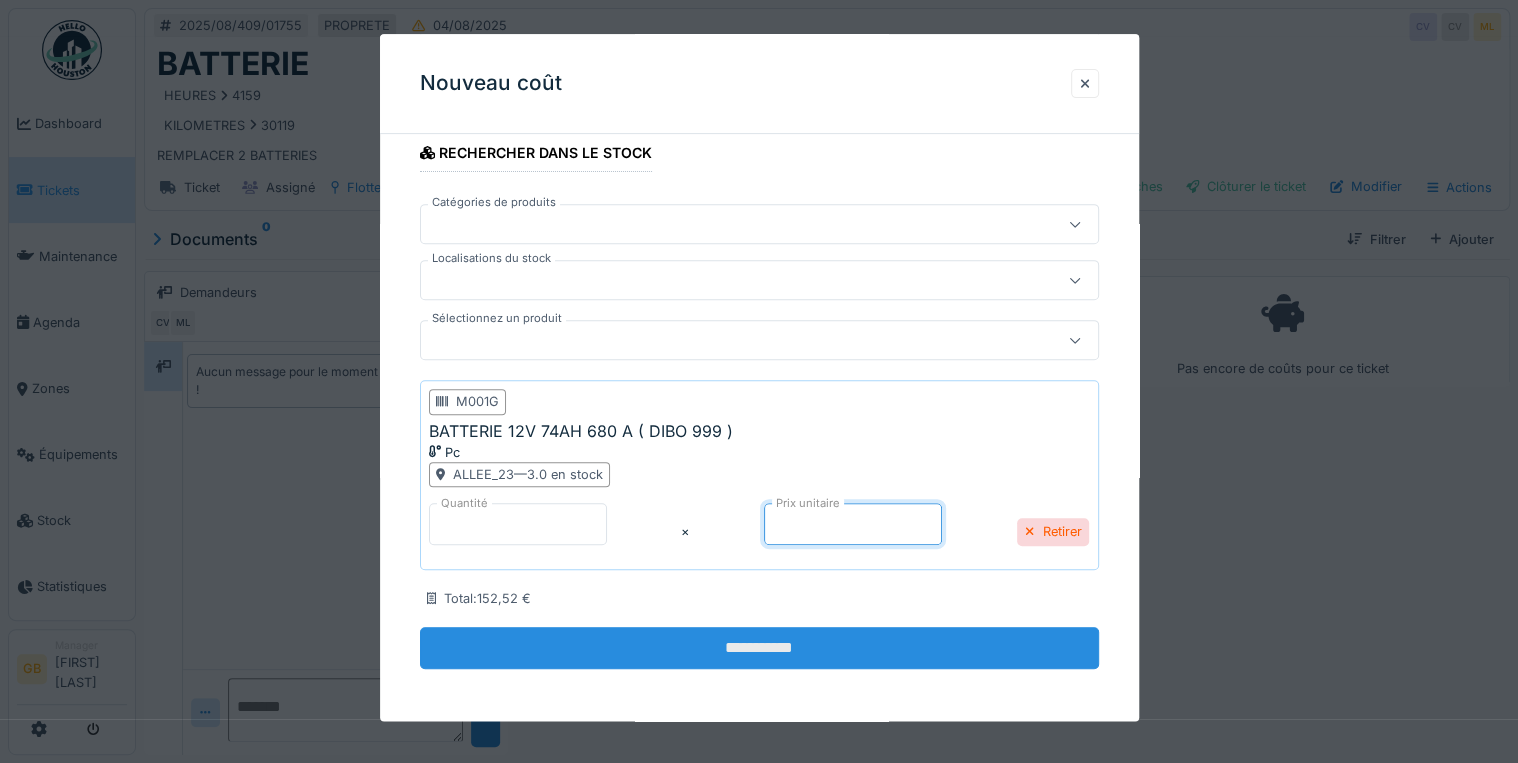 type on "*****" 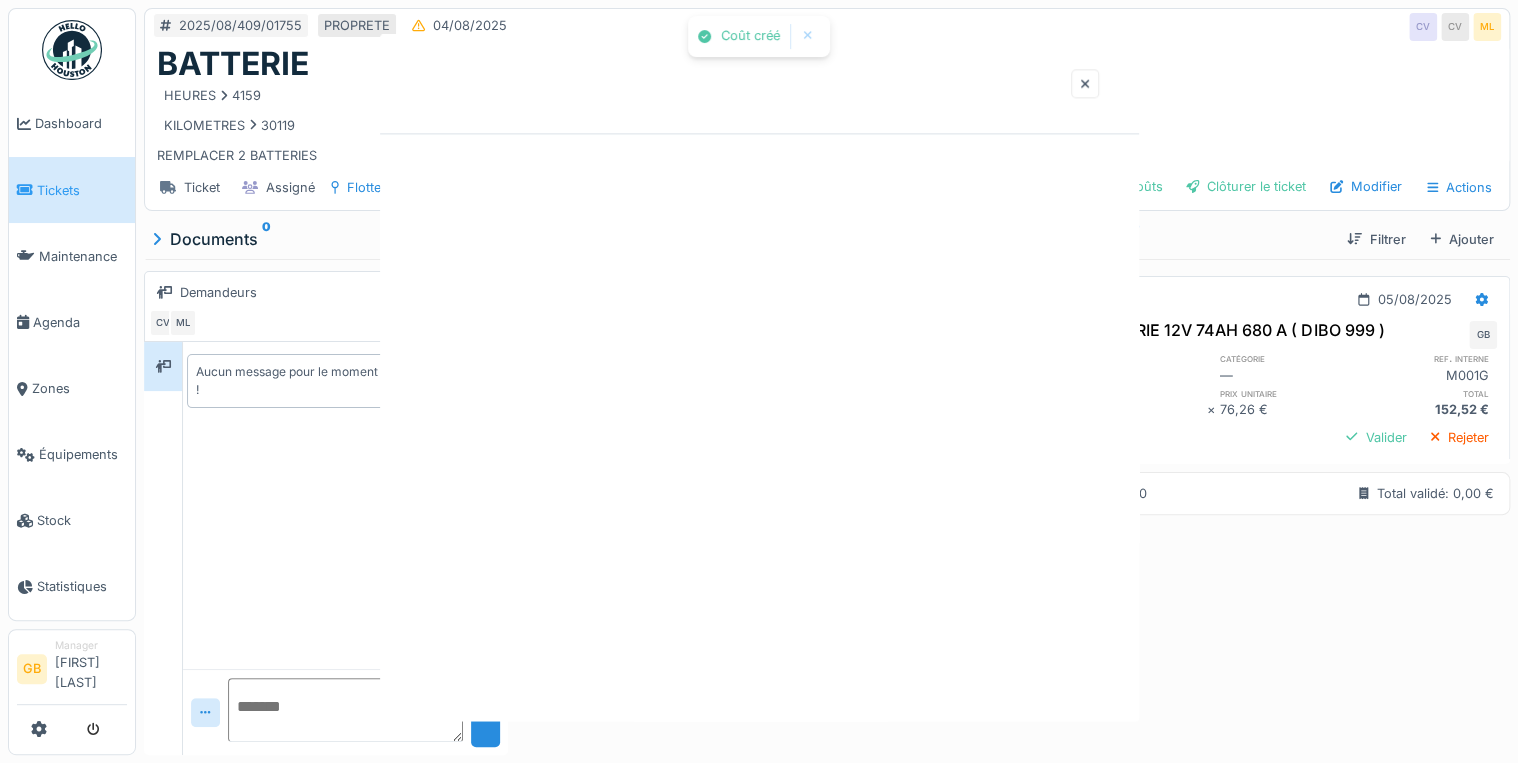 scroll, scrollTop: 0, scrollLeft: 0, axis: both 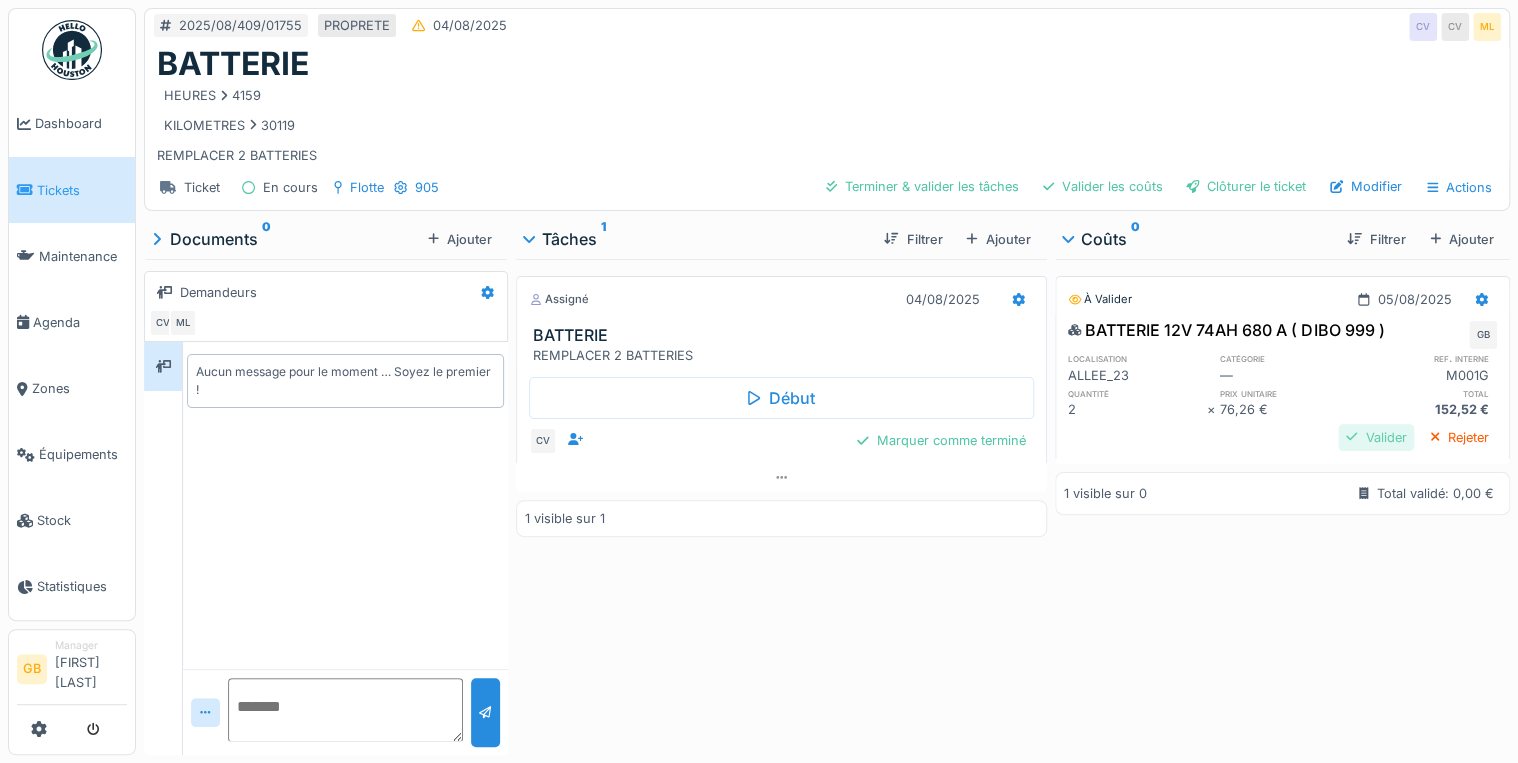 click on "Valider" at bounding box center (1376, 437) 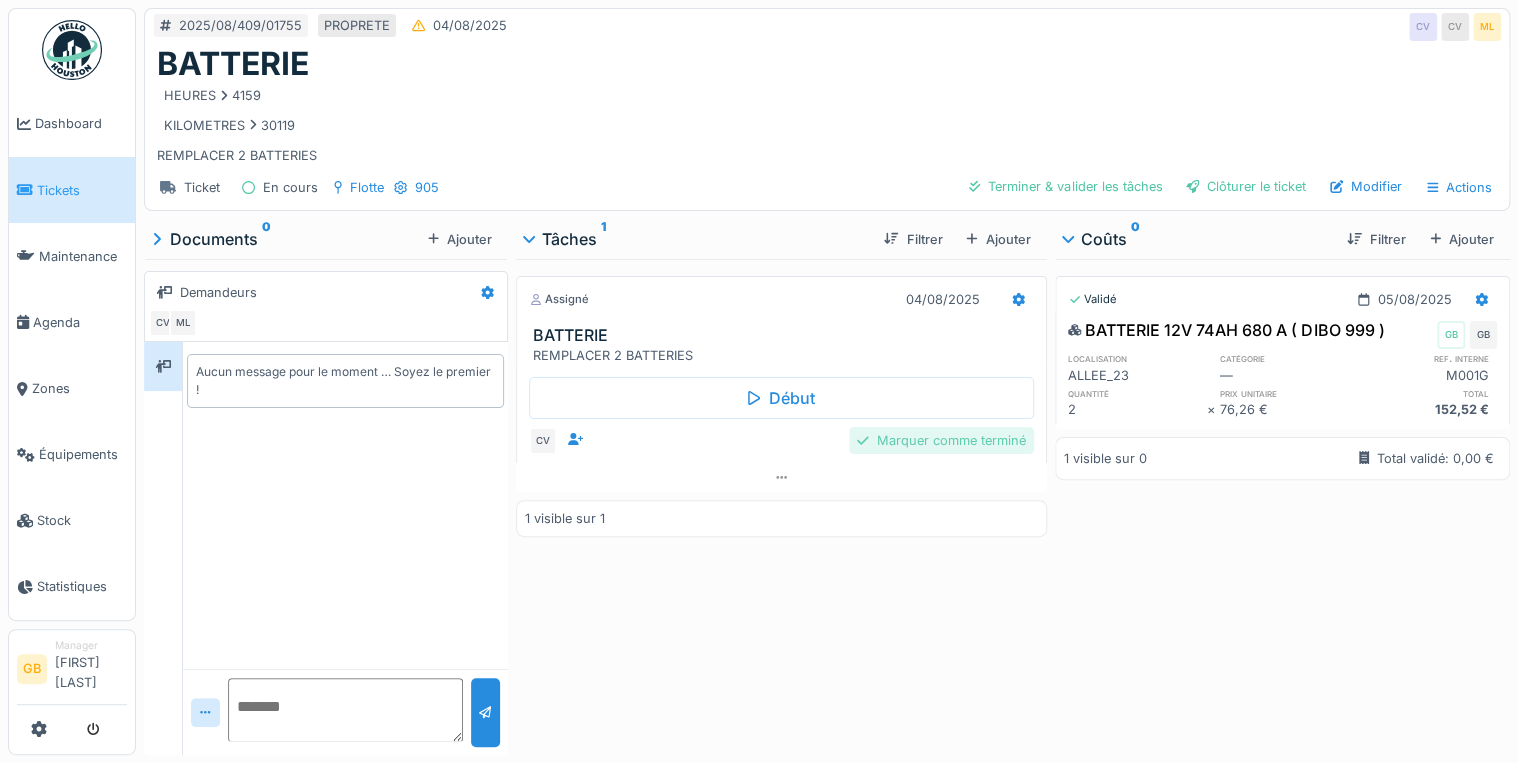 click on "Marquer comme terminé" at bounding box center [941, 440] 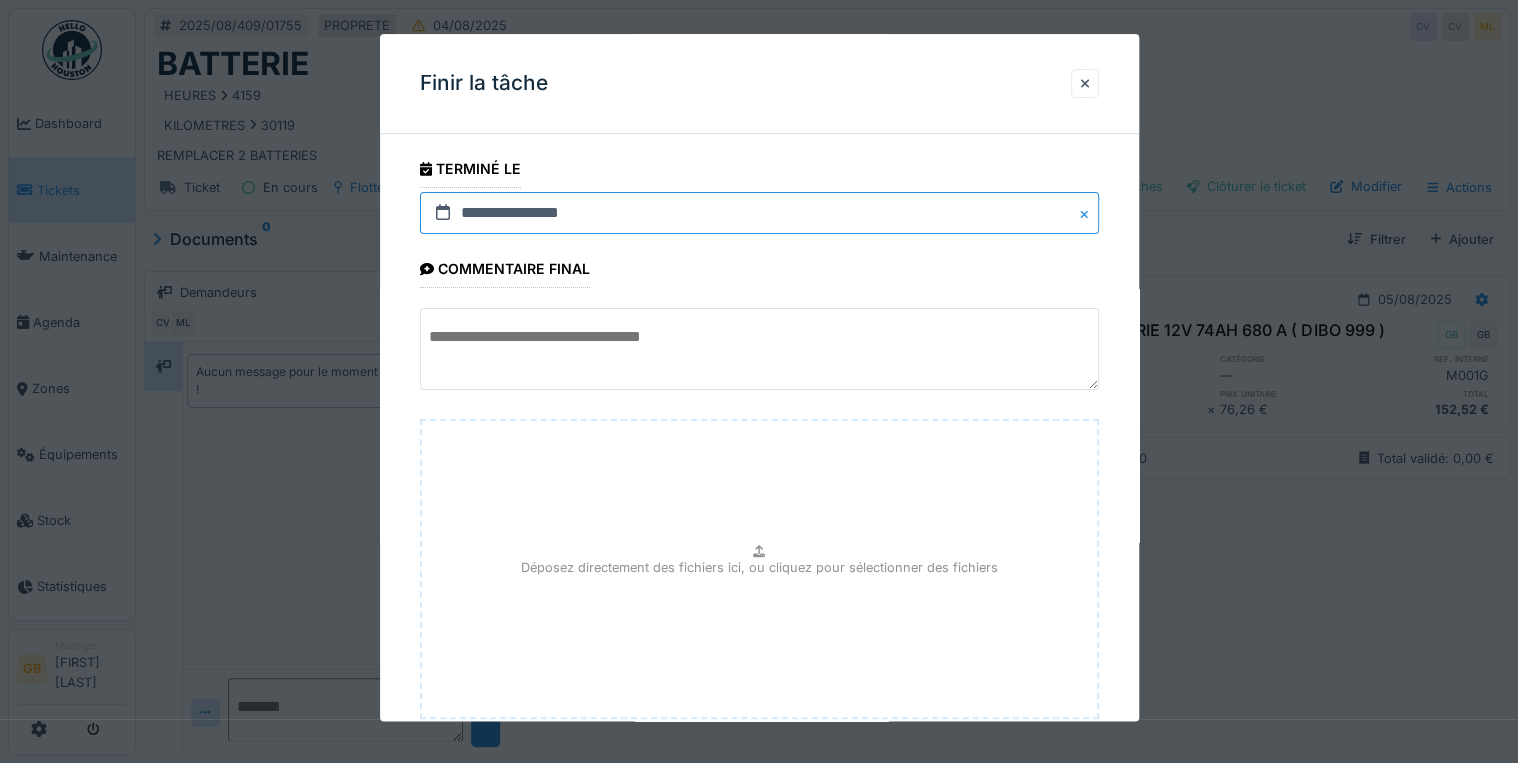click on "**********" at bounding box center [759, 213] 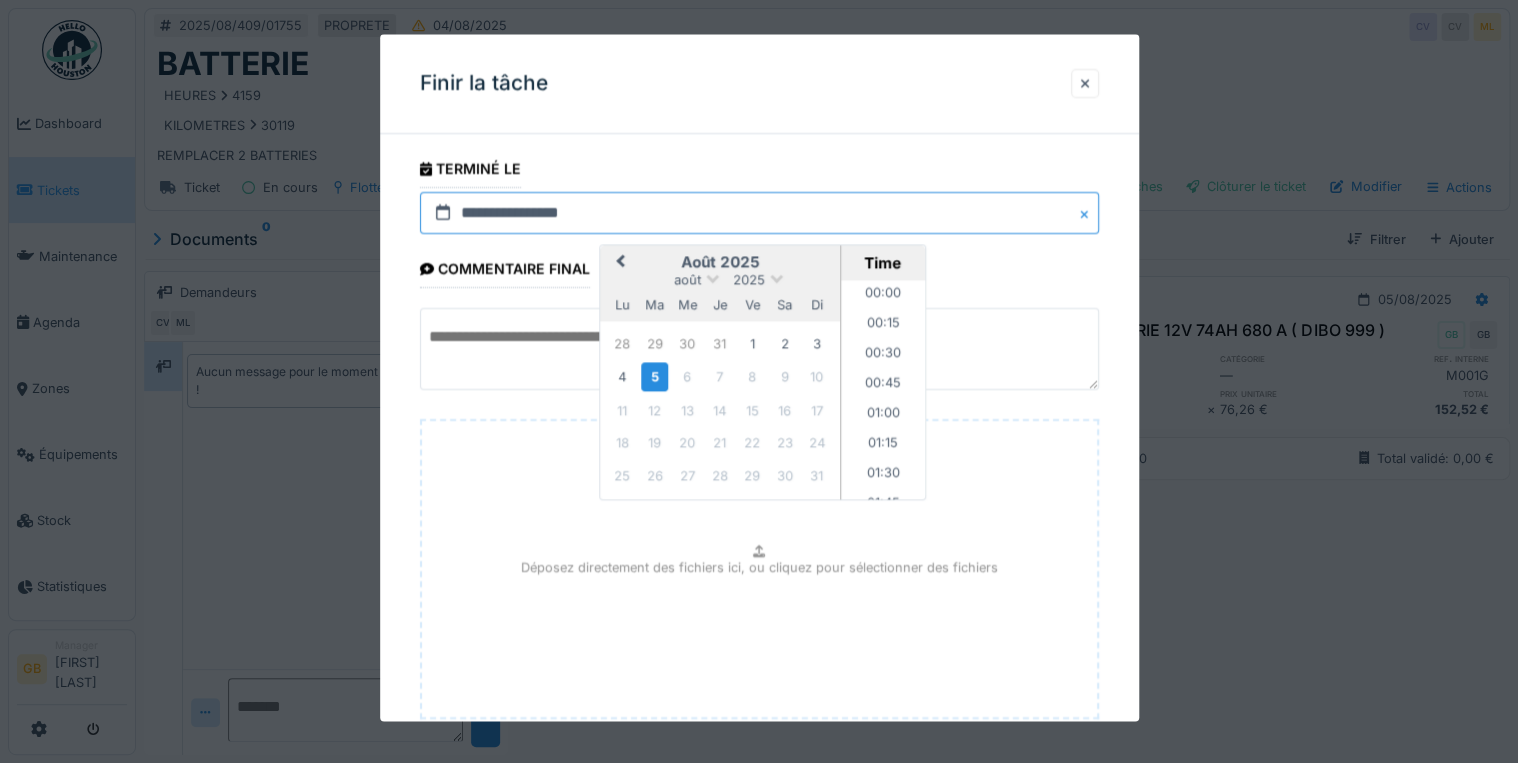 scroll, scrollTop: 985, scrollLeft: 0, axis: vertical 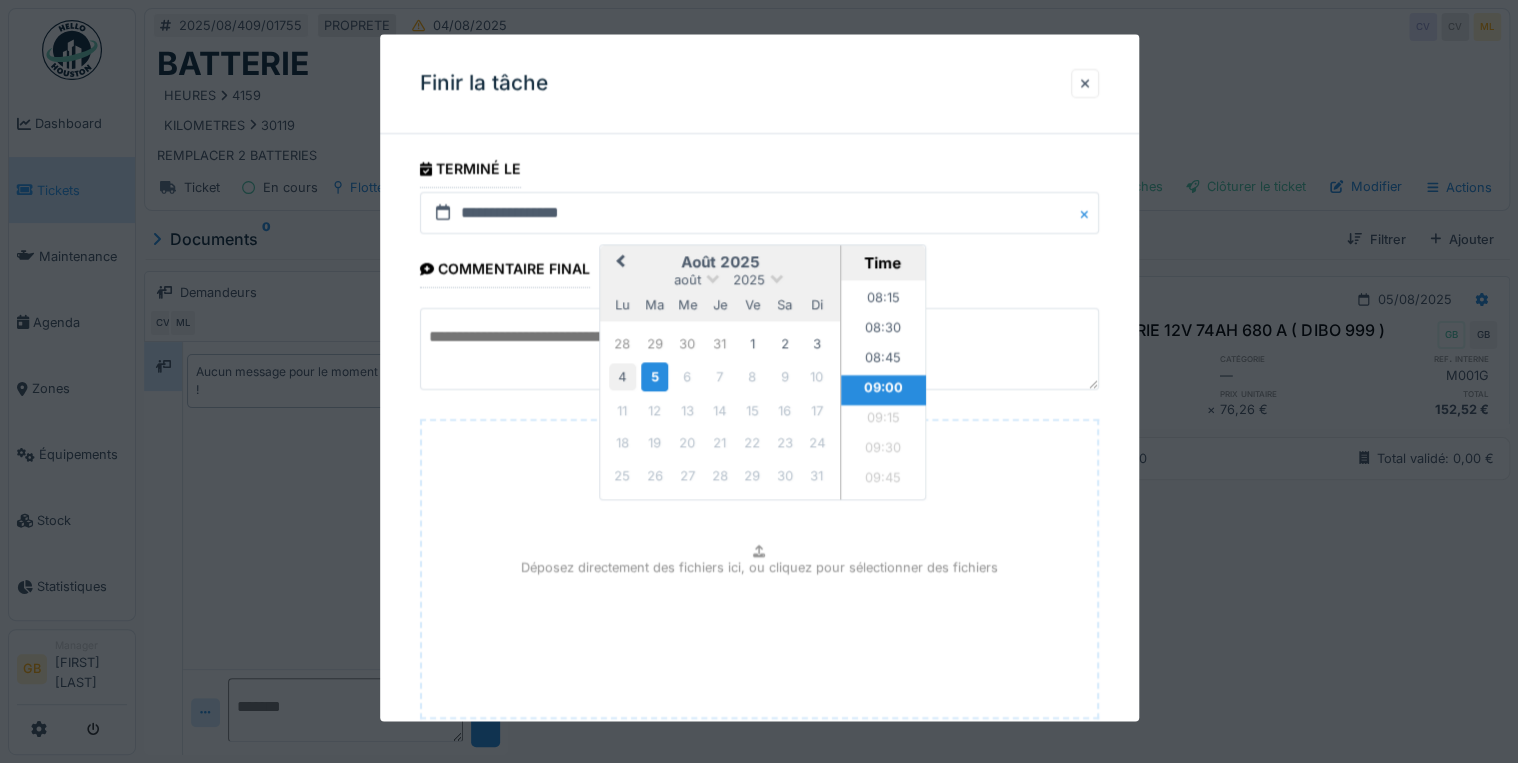 click on "4" at bounding box center [622, 377] 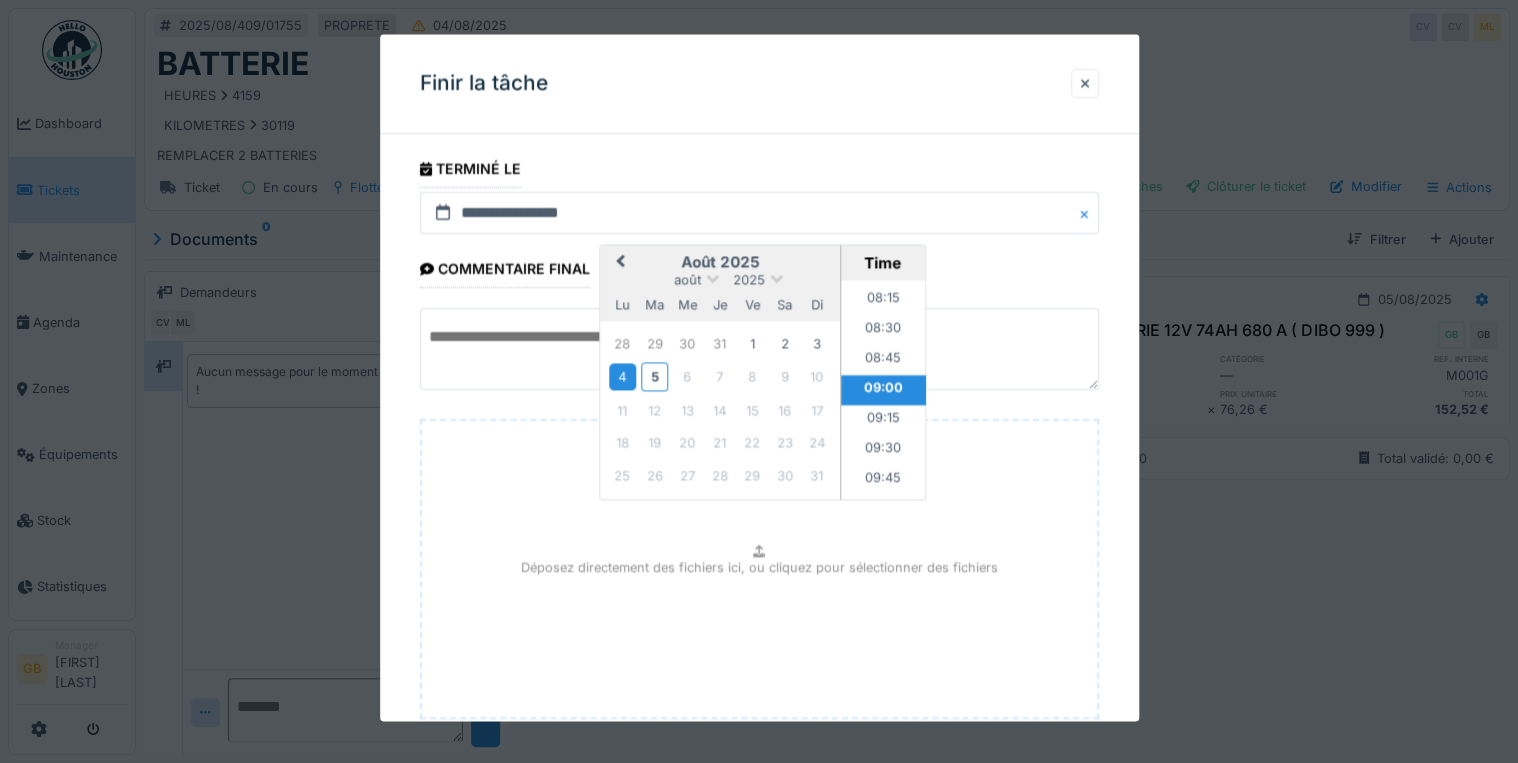 click on "4" at bounding box center [622, 377] 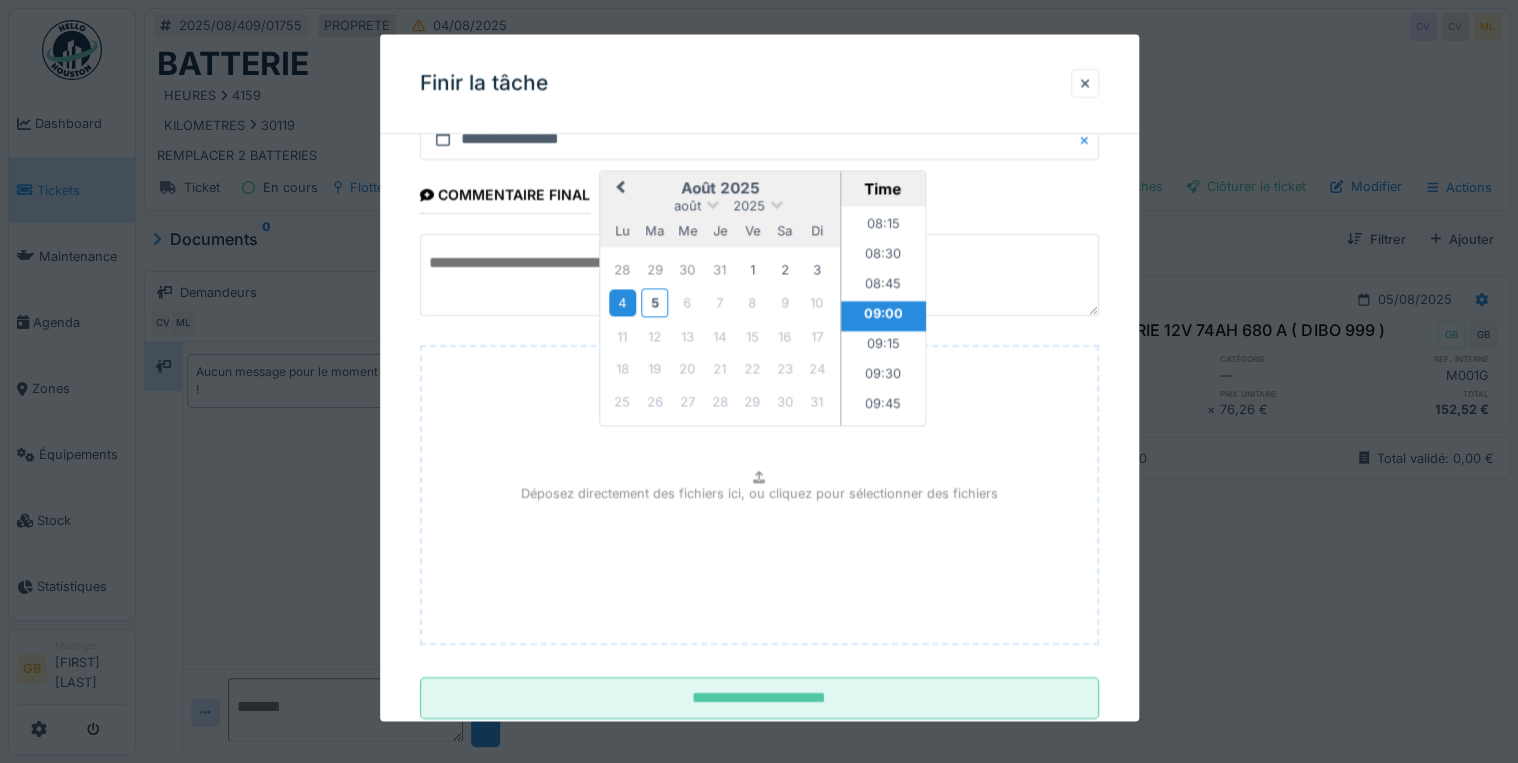 scroll, scrollTop: 126, scrollLeft: 0, axis: vertical 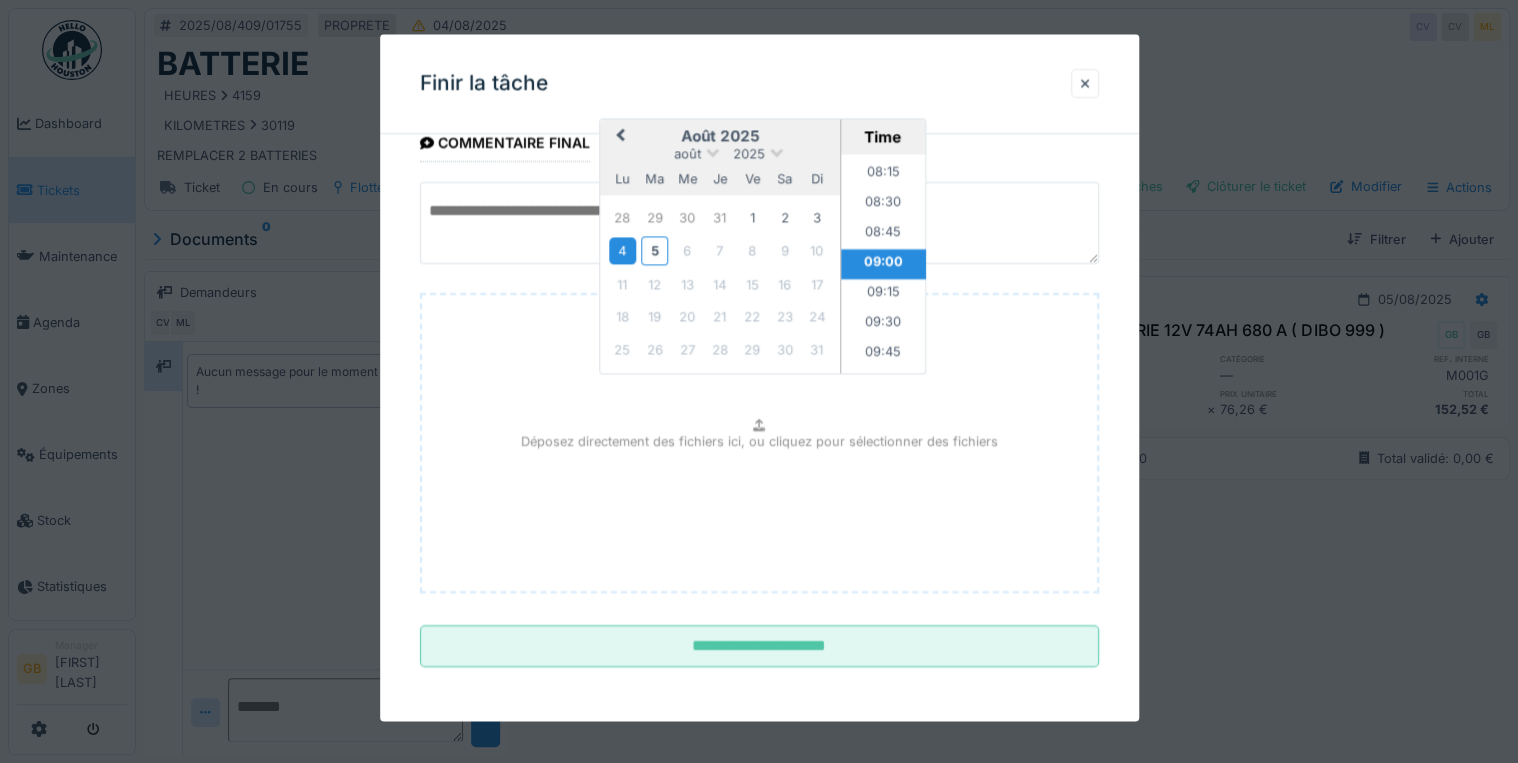 click on "**********" at bounding box center [759, 353] 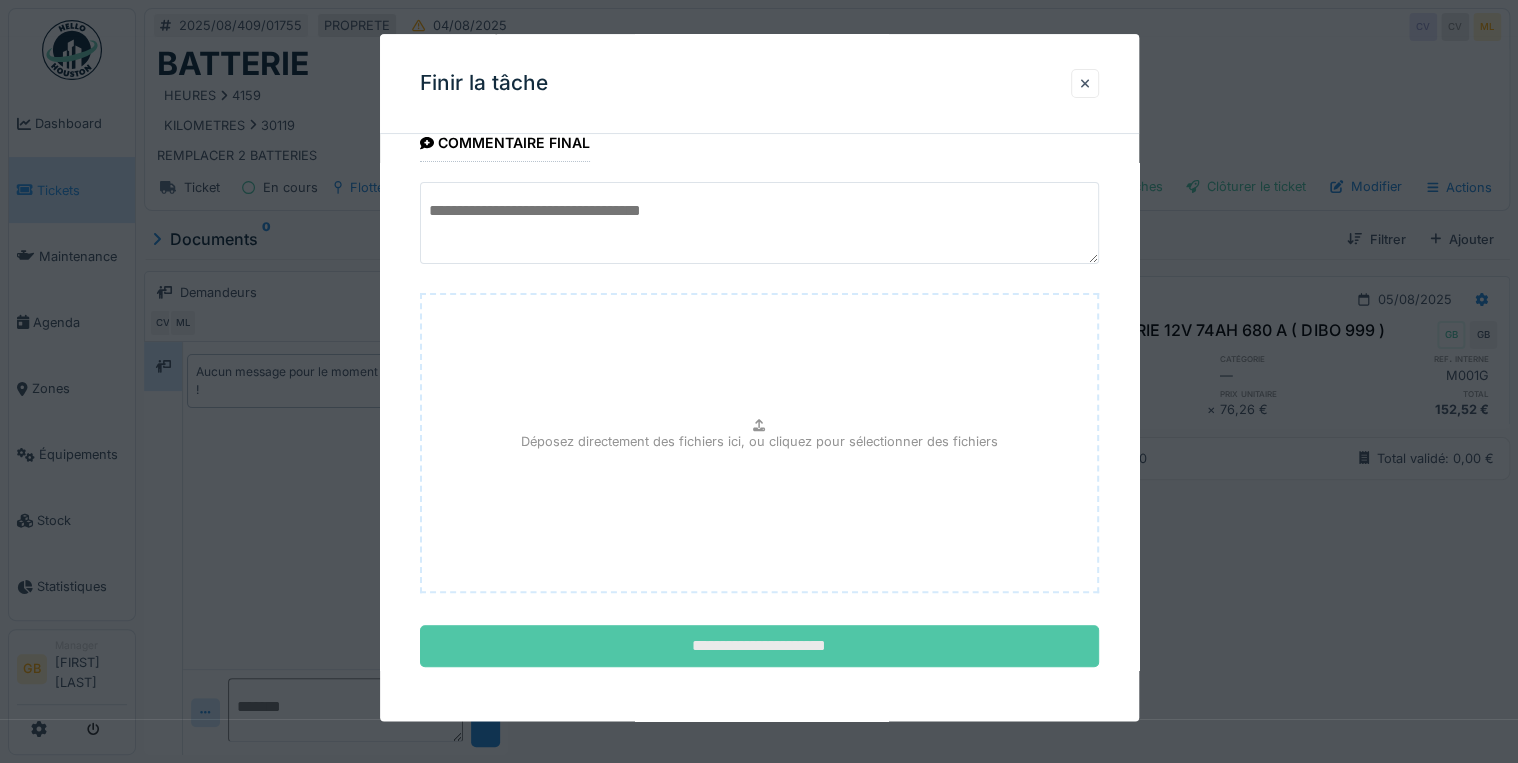 click on "**********" at bounding box center (759, 647) 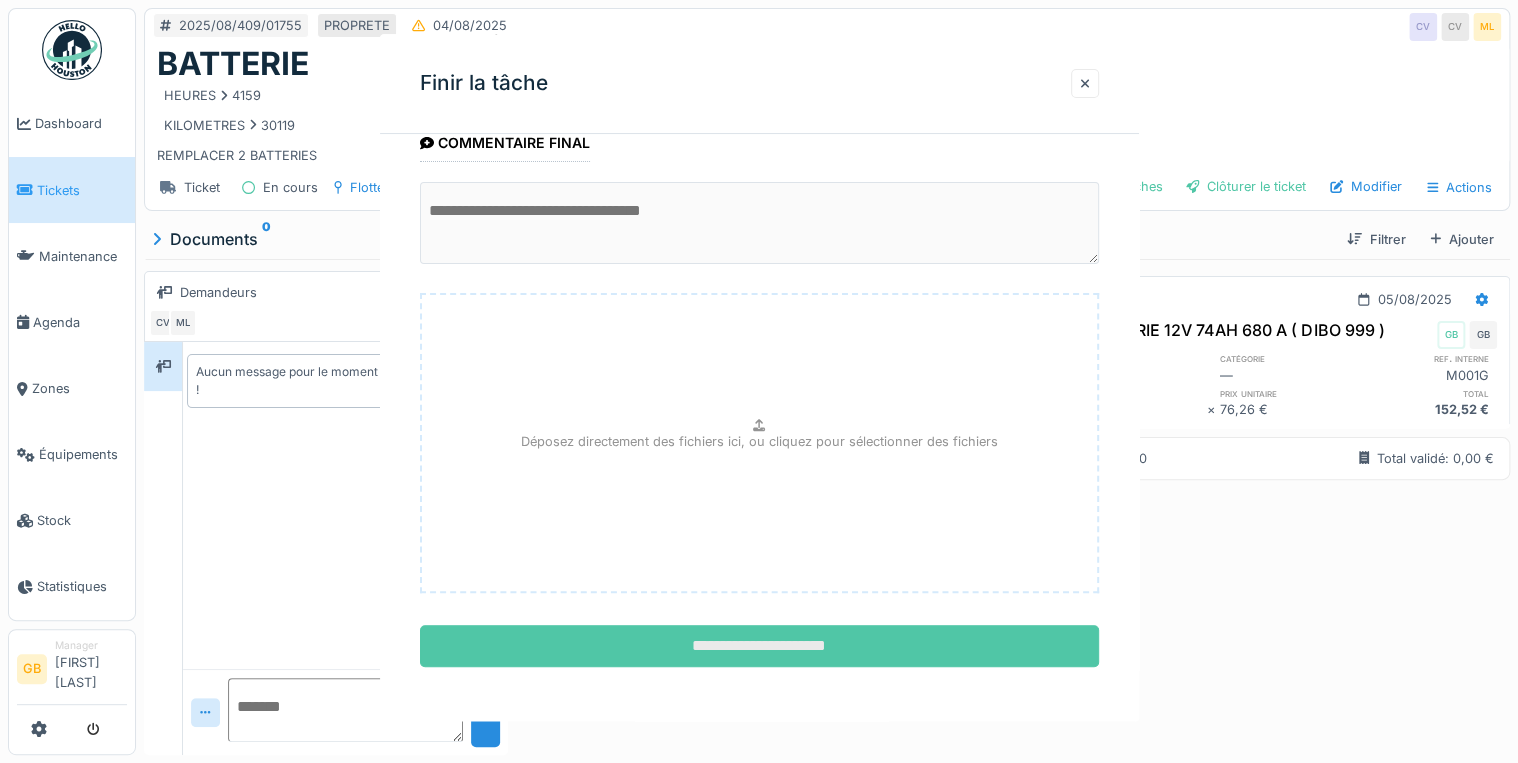 scroll, scrollTop: 0, scrollLeft: 0, axis: both 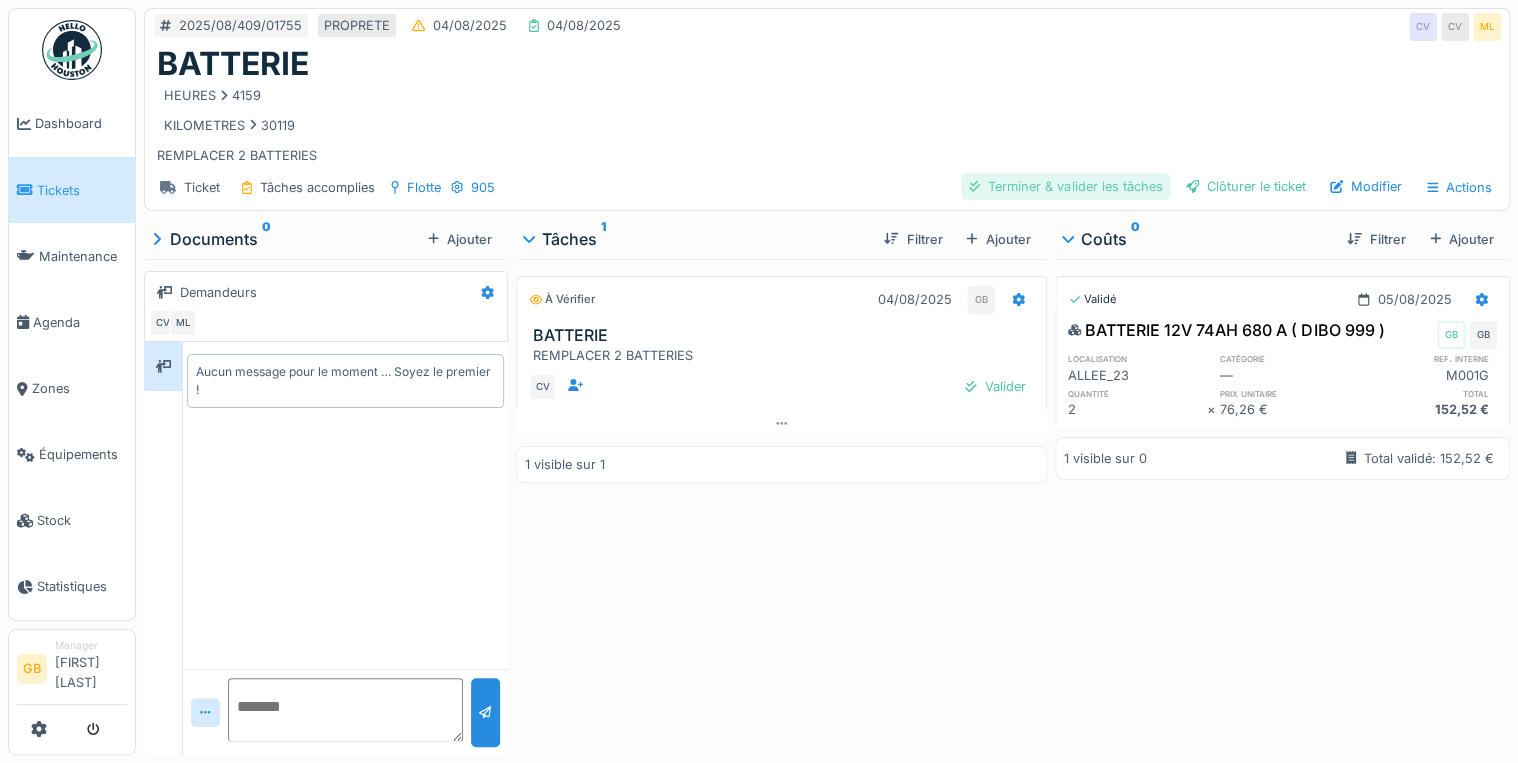 click on "Terminer & valider les tâches" at bounding box center (1065, 186) 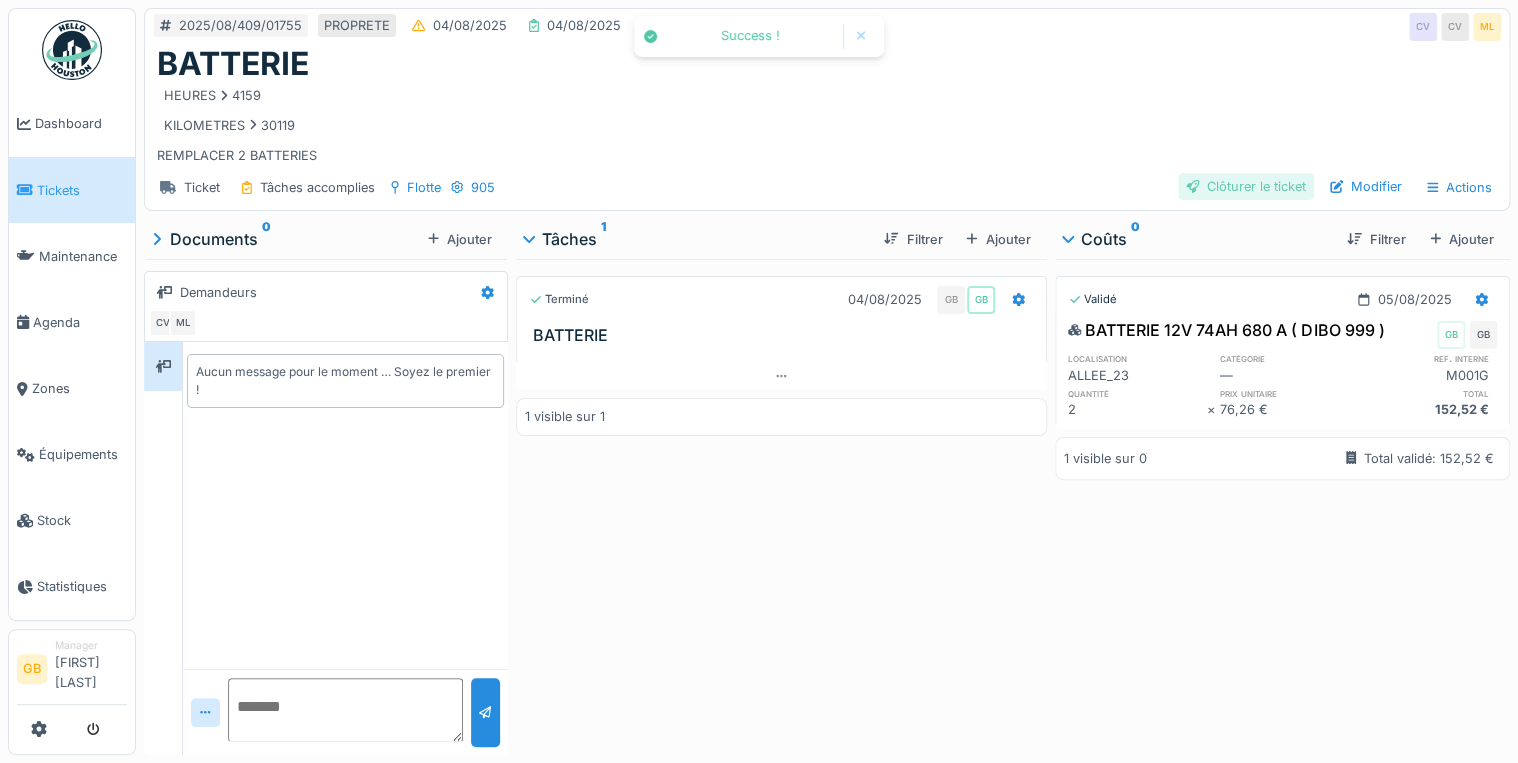 click on "Clôturer le ticket" at bounding box center [1246, 186] 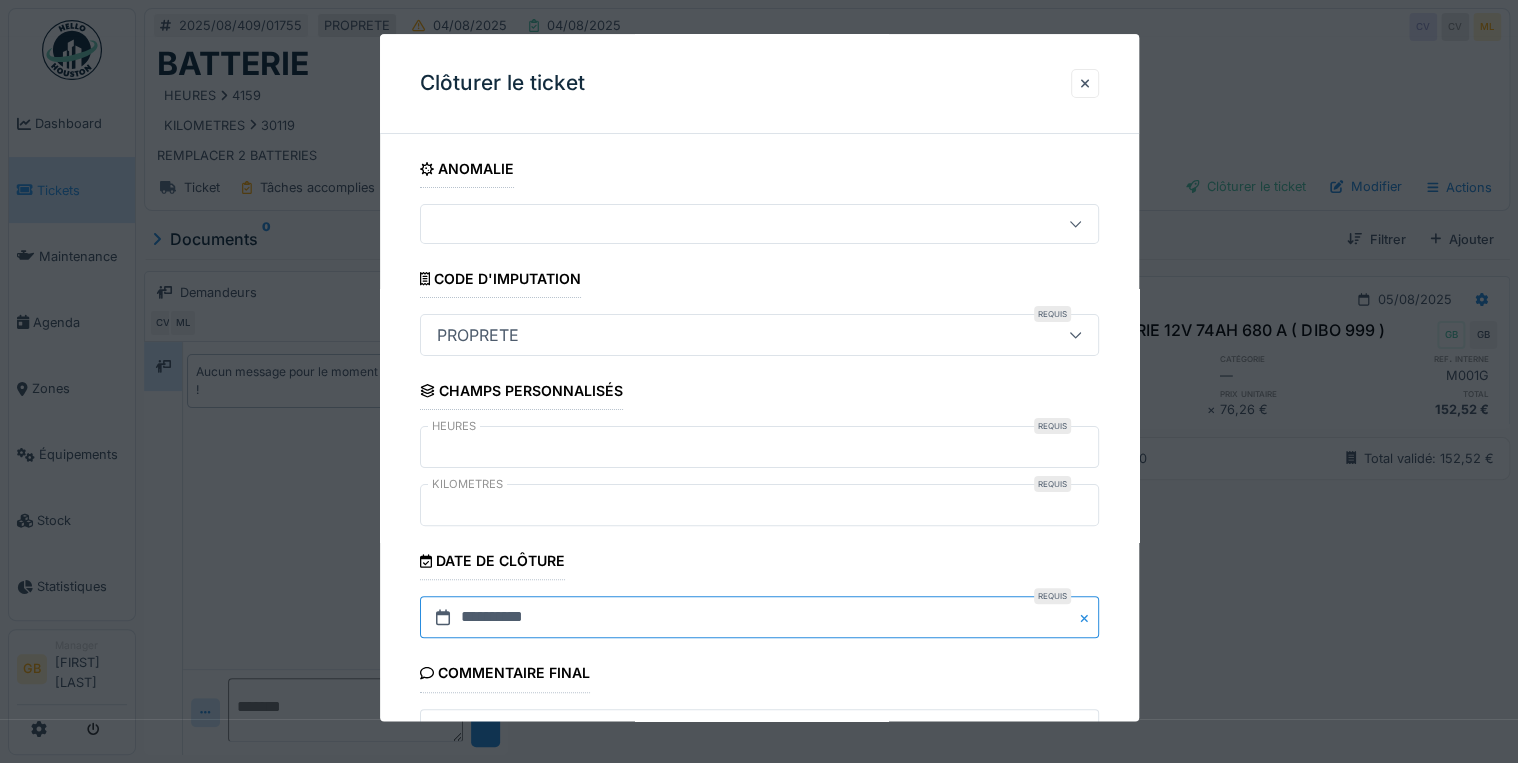 click on "**********" at bounding box center [759, 618] 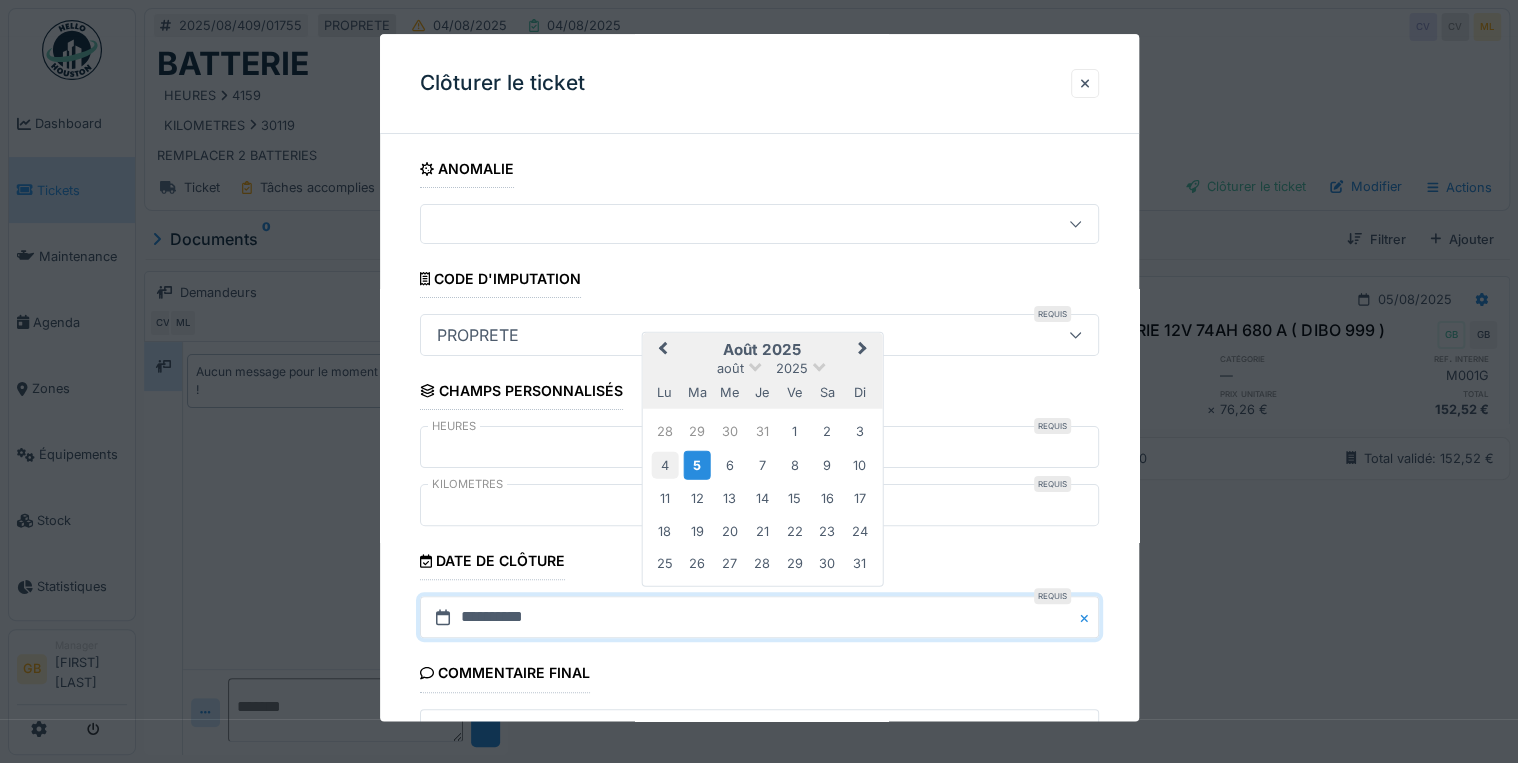 click on "4" at bounding box center [664, 464] 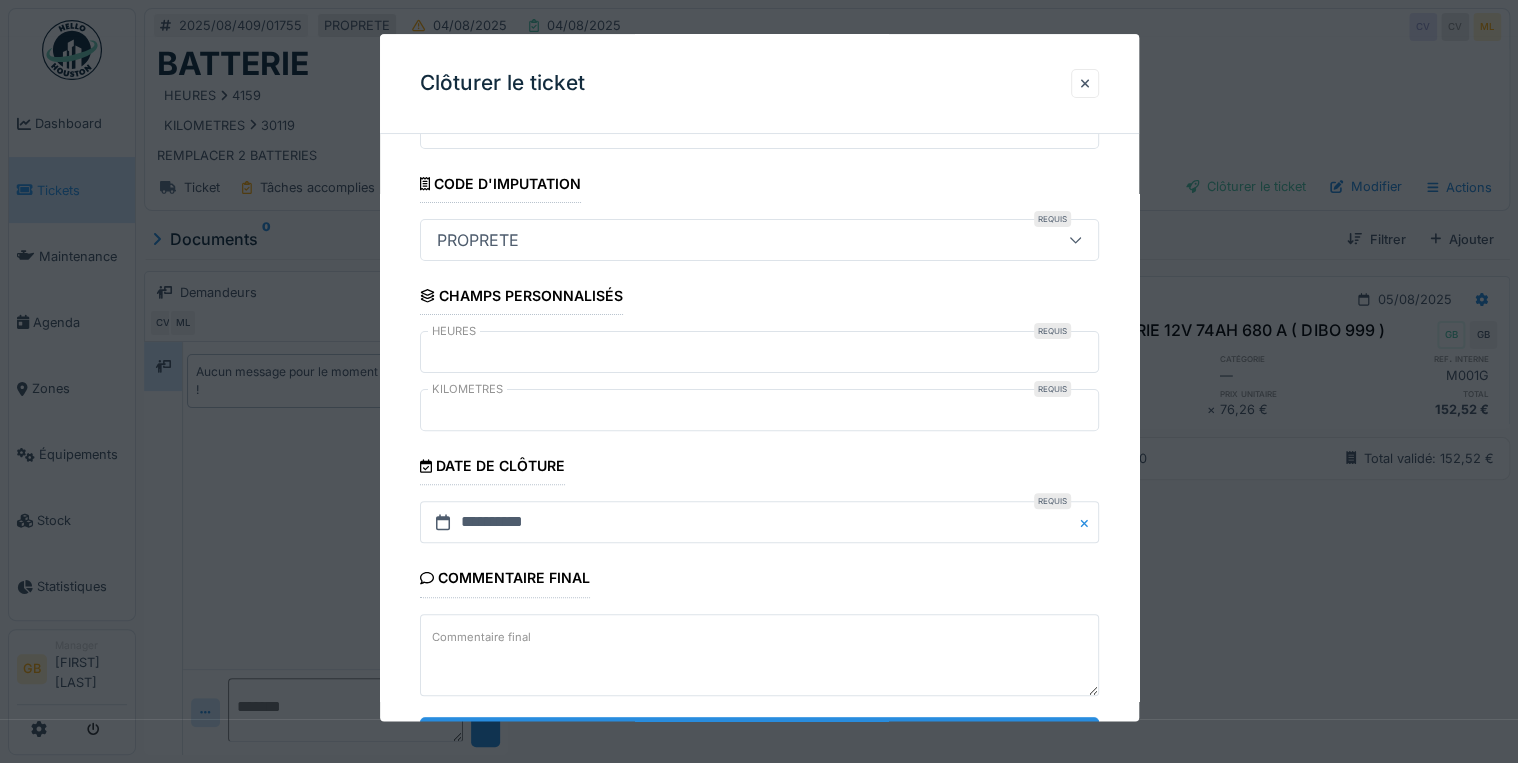 scroll, scrollTop: 184, scrollLeft: 0, axis: vertical 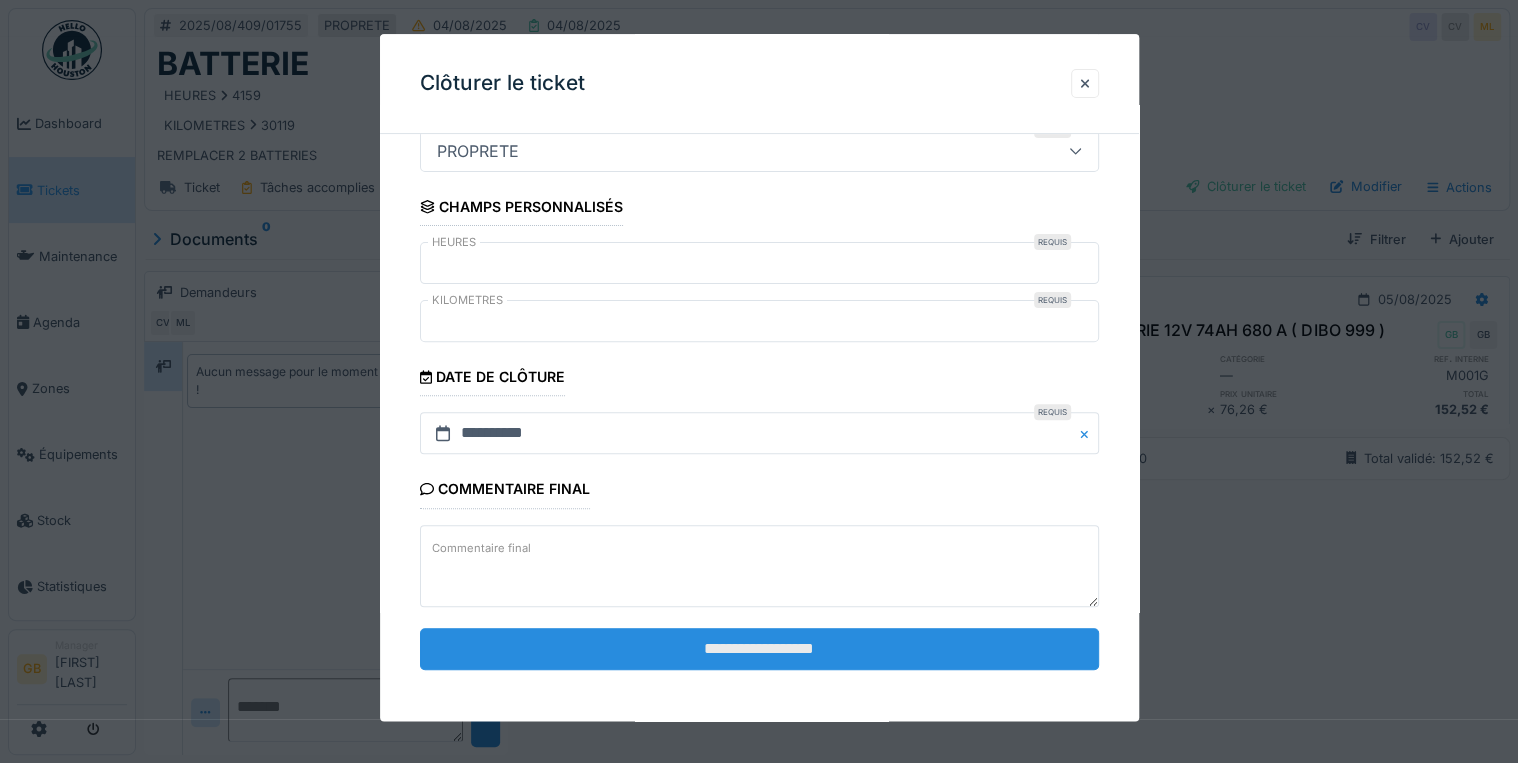 click on "**********" at bounding box center (759, 649) 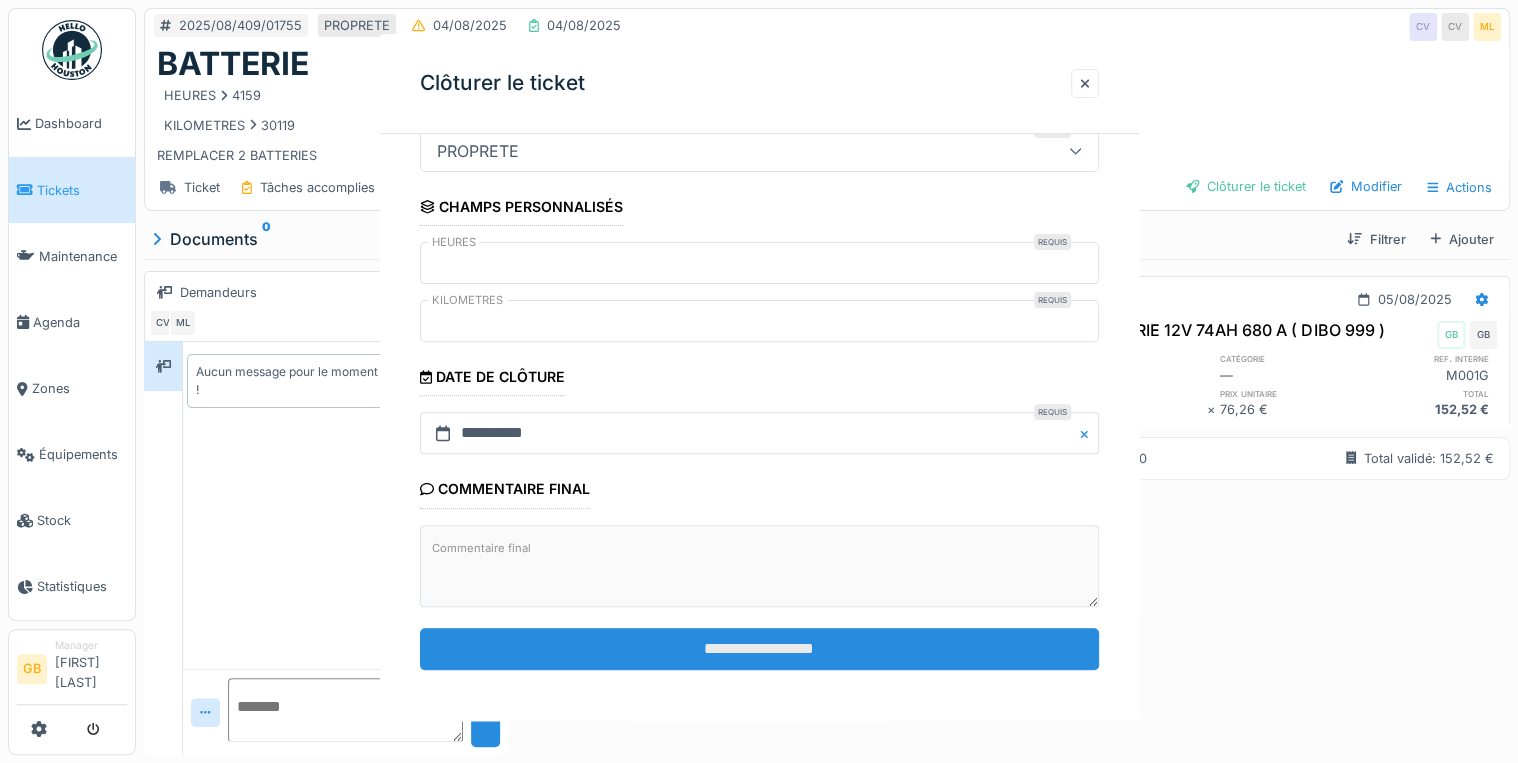 scroll, scrollTop: 0, scrollLeft: 0, axis: both 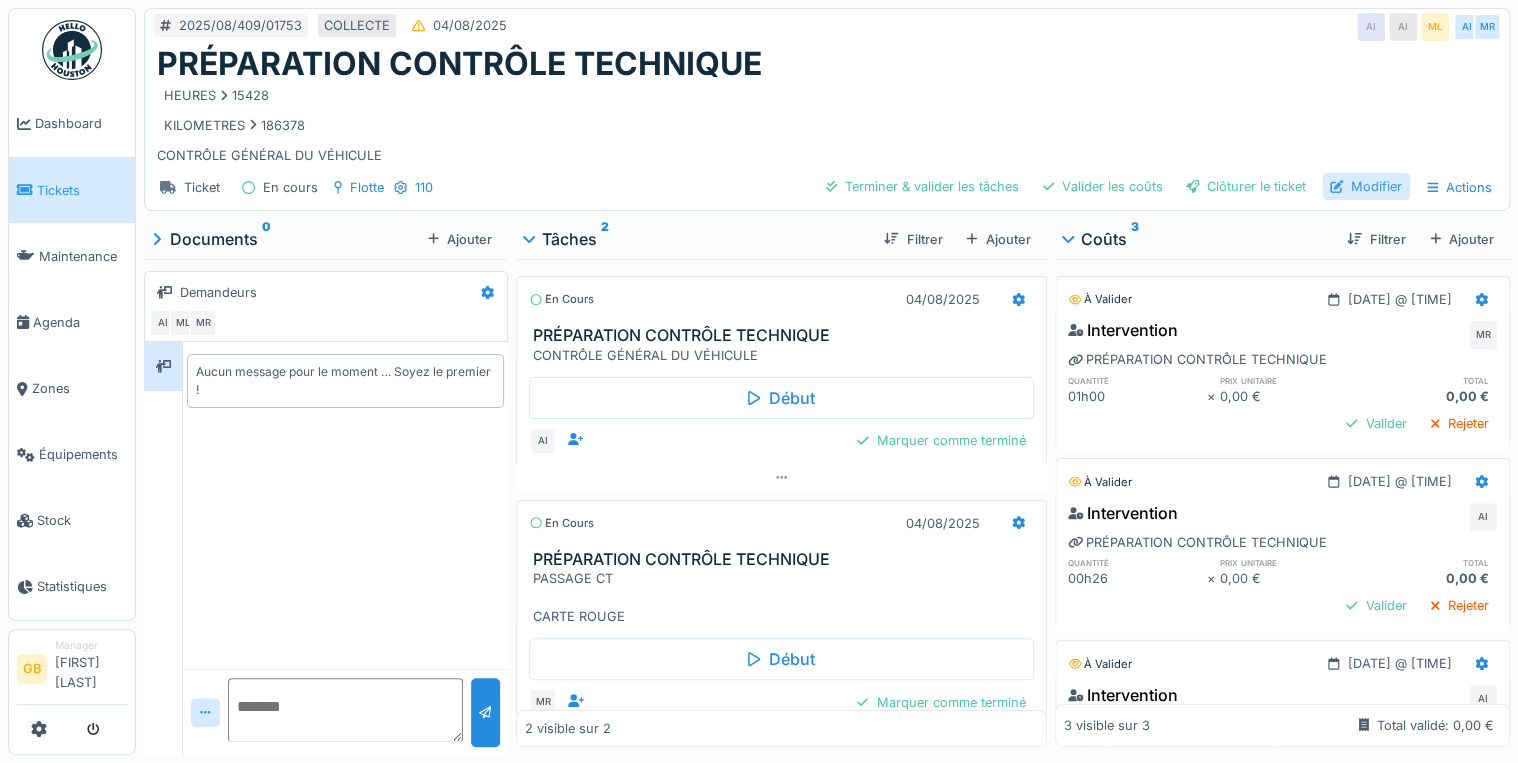 click on "Modifier" at bounding box center (1366, 186) 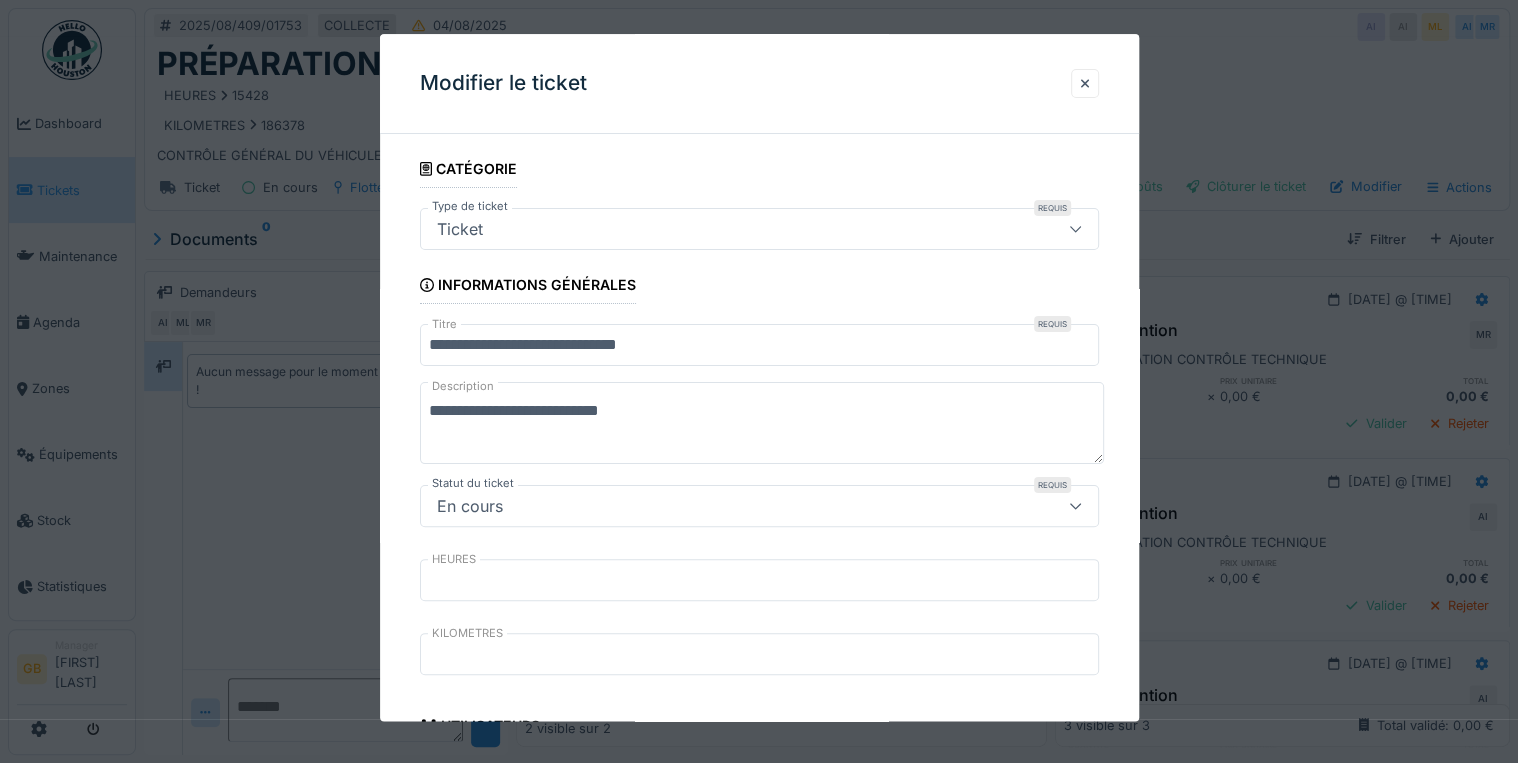 click on "**********" at bounding box center (759, 346) 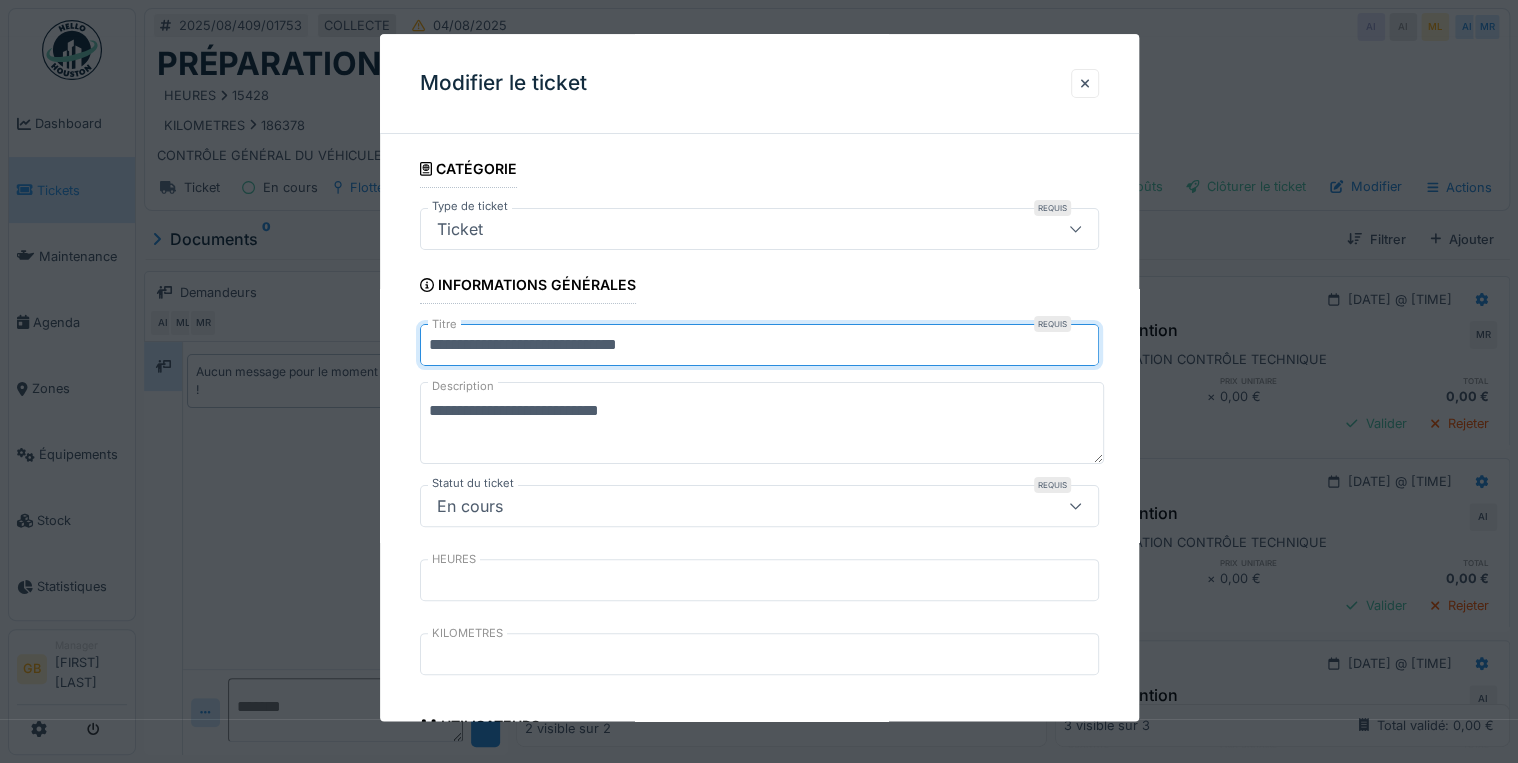 click on "**********" at bounding box center [759, 1508] 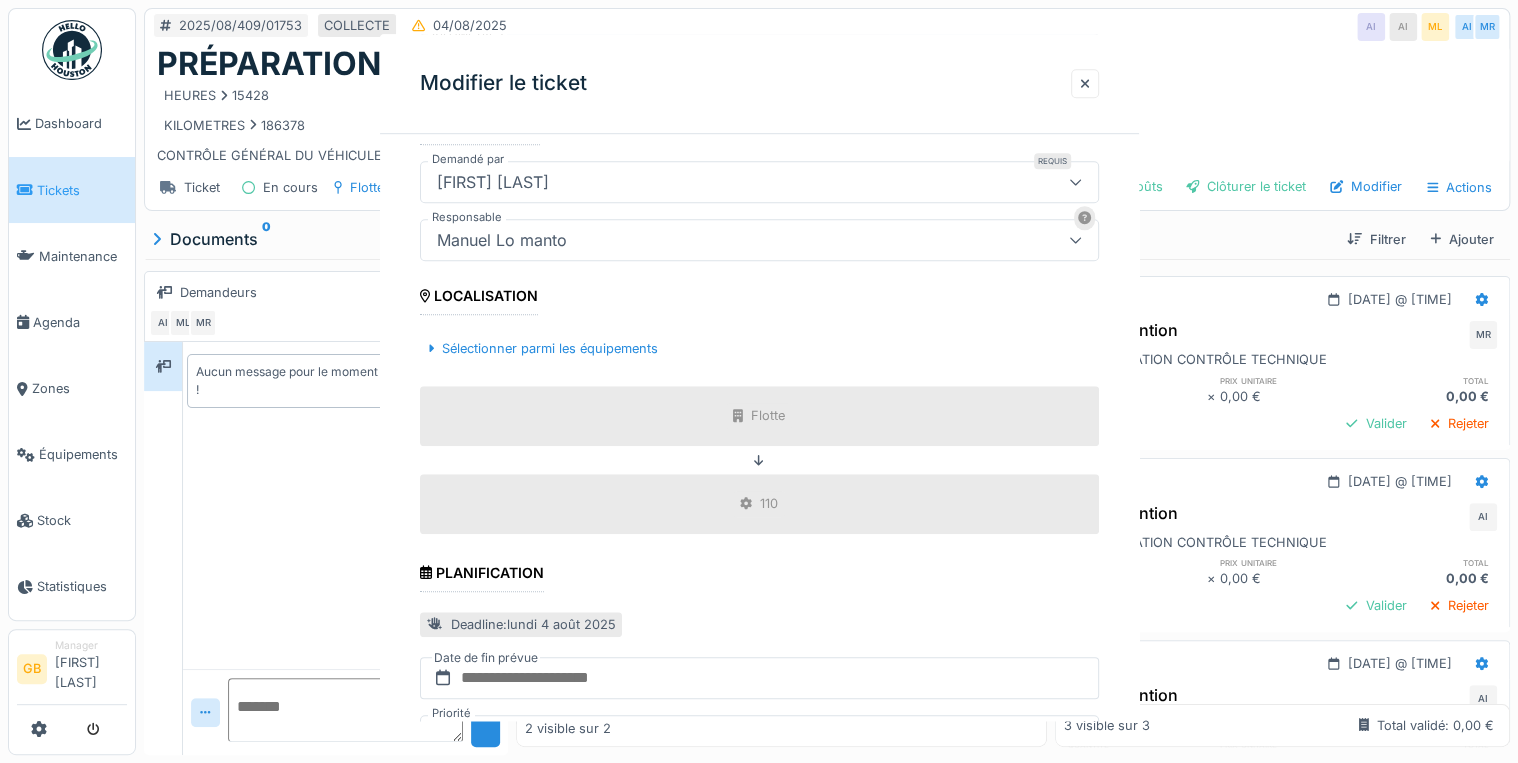 scroll, scrollTop: 0, scrollLeft: 0, axis: both 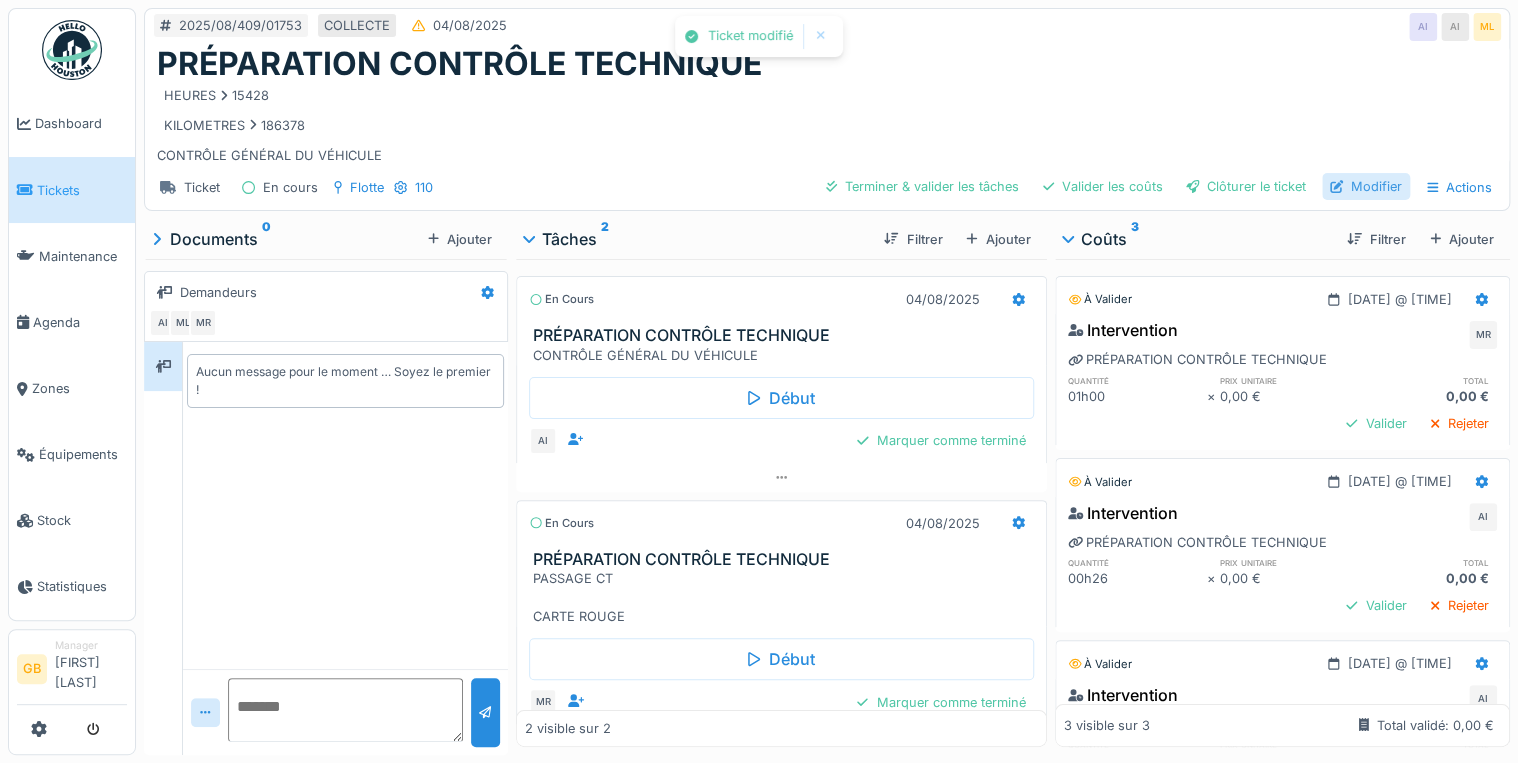 click on "Modifier" at bounding box center (1366, 186) 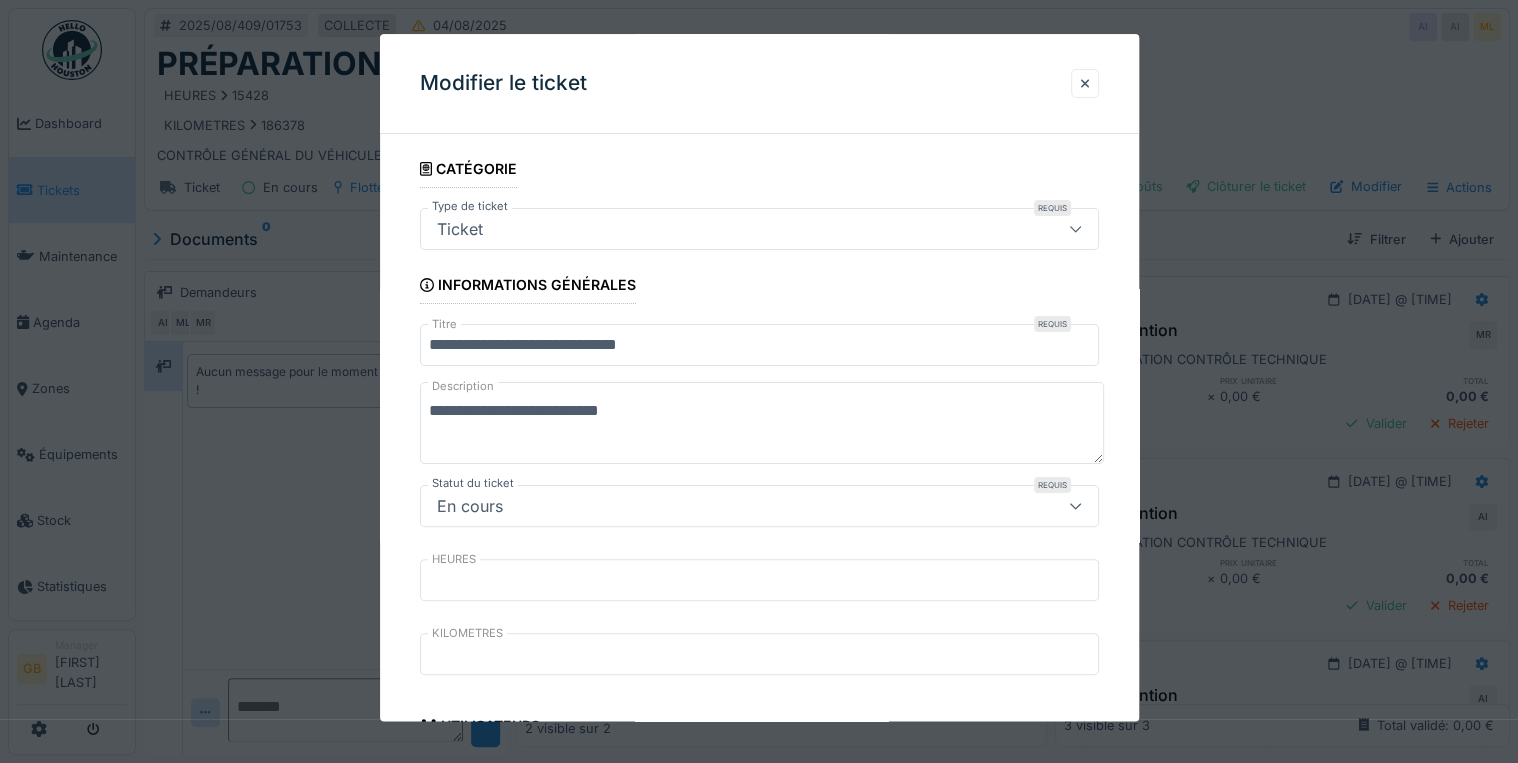 click on "**********" at bounding box center [759, 346] 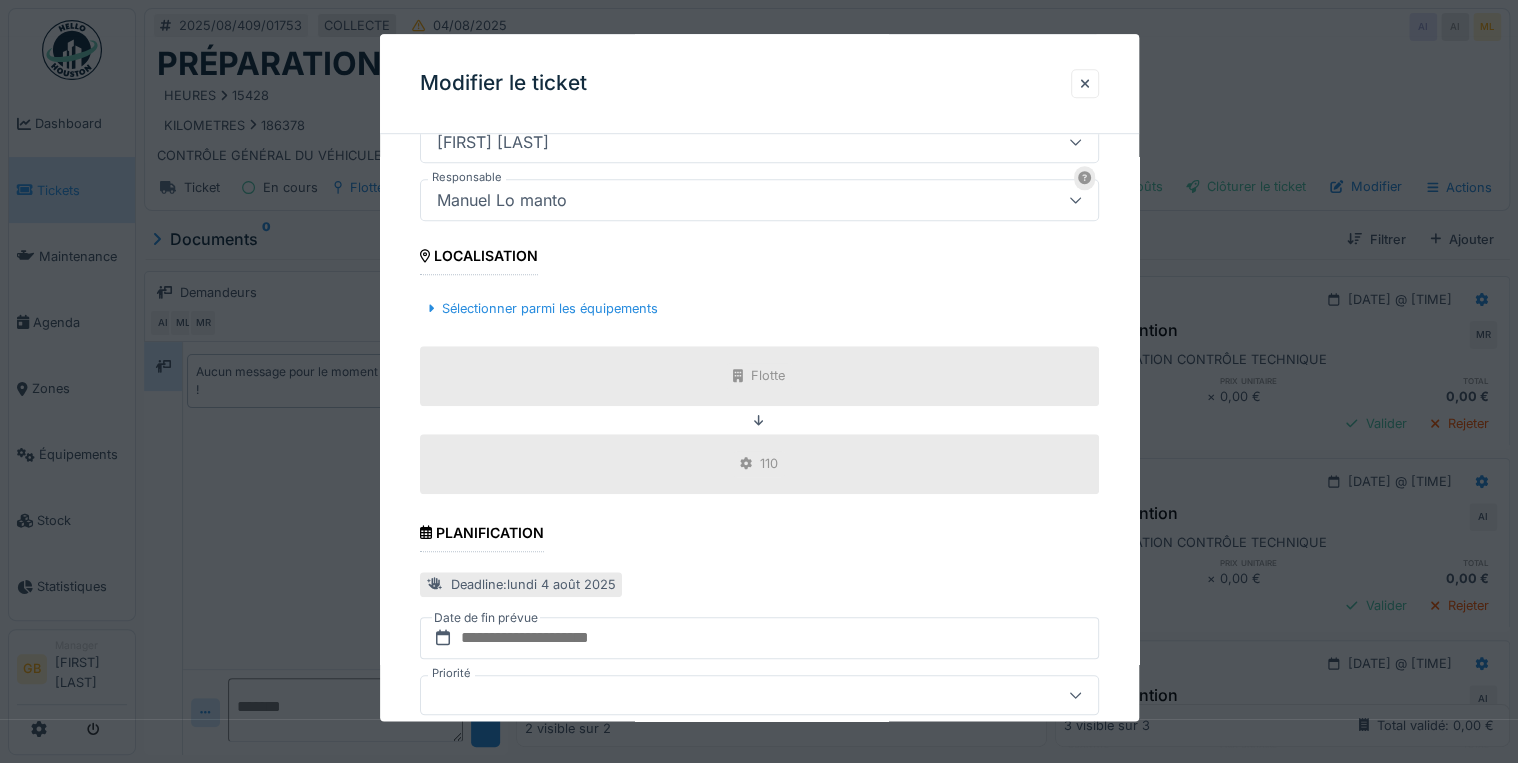 scroll, scrollTop: 856, scrollLeft: 0, axis: vertical 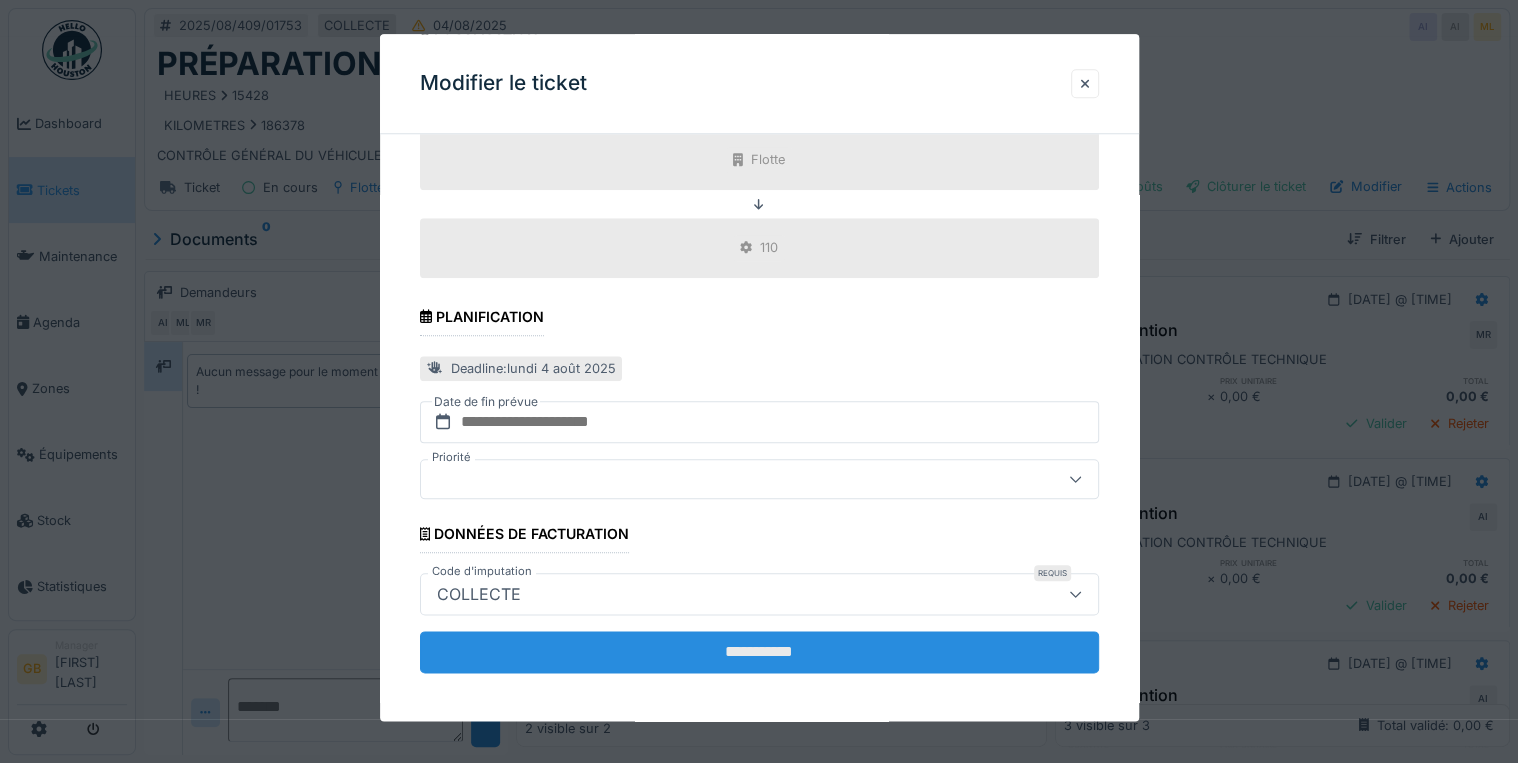 type on "**********" 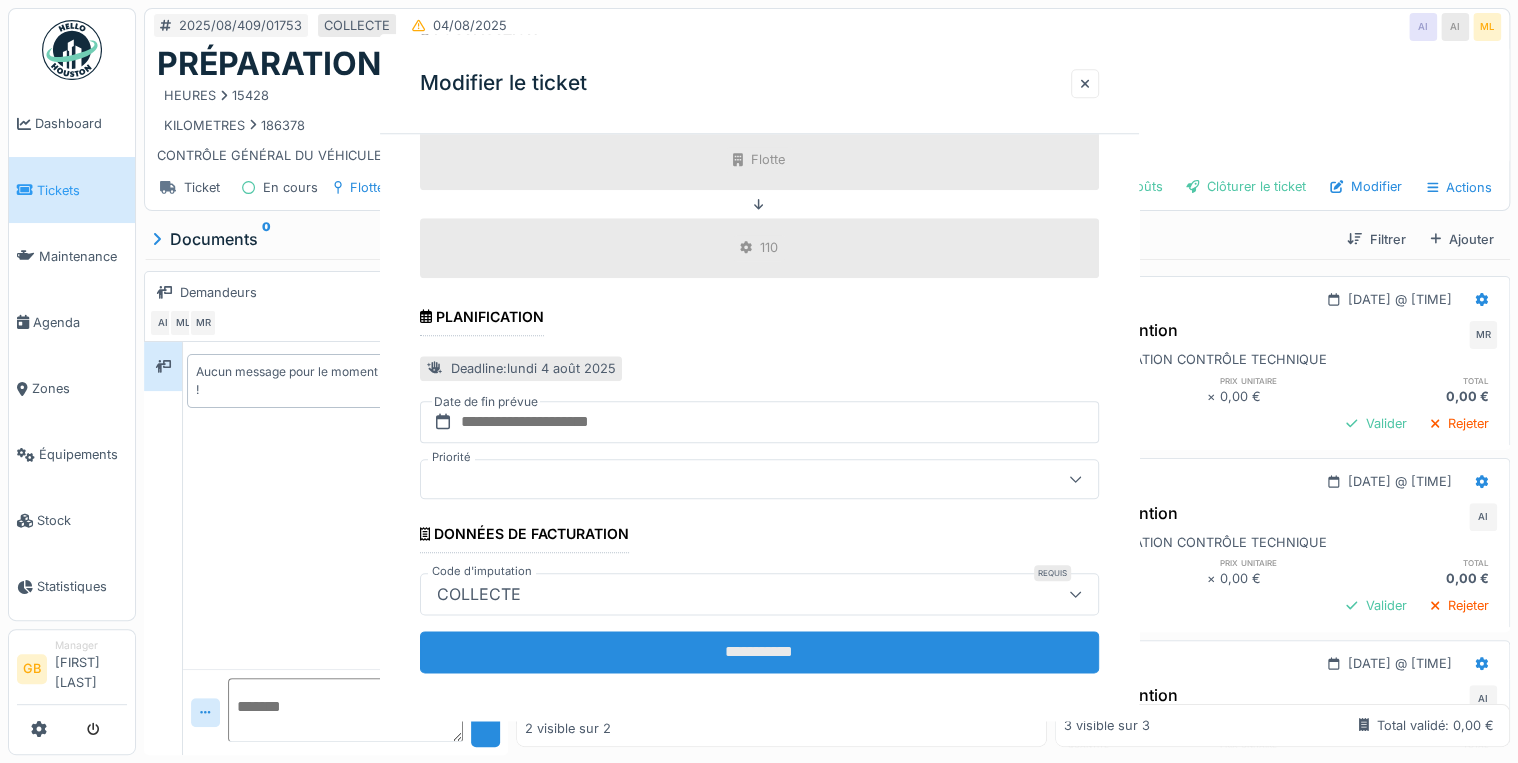 scroll, scrollTop: 0, scrollLeft: 0, axis: both 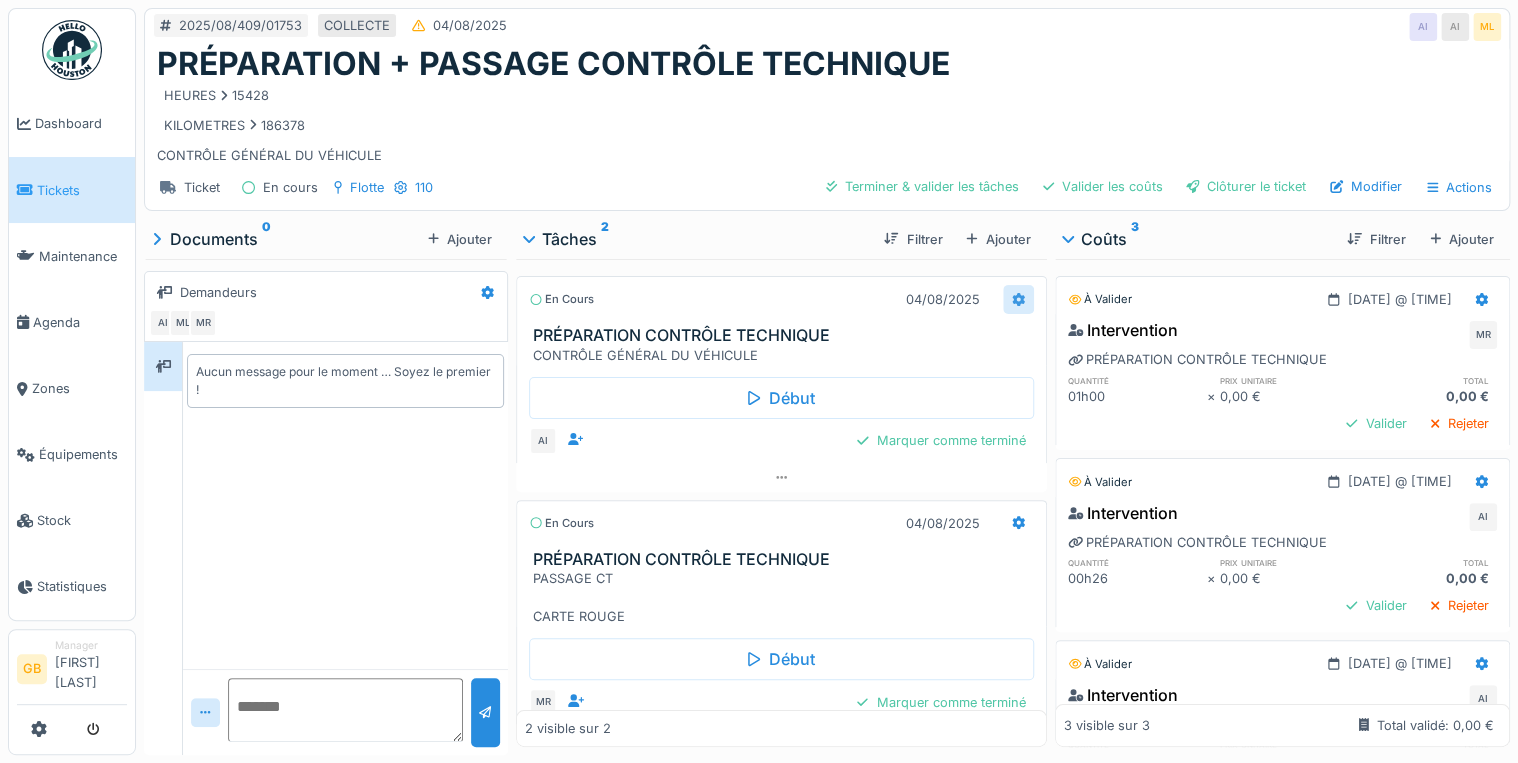 click 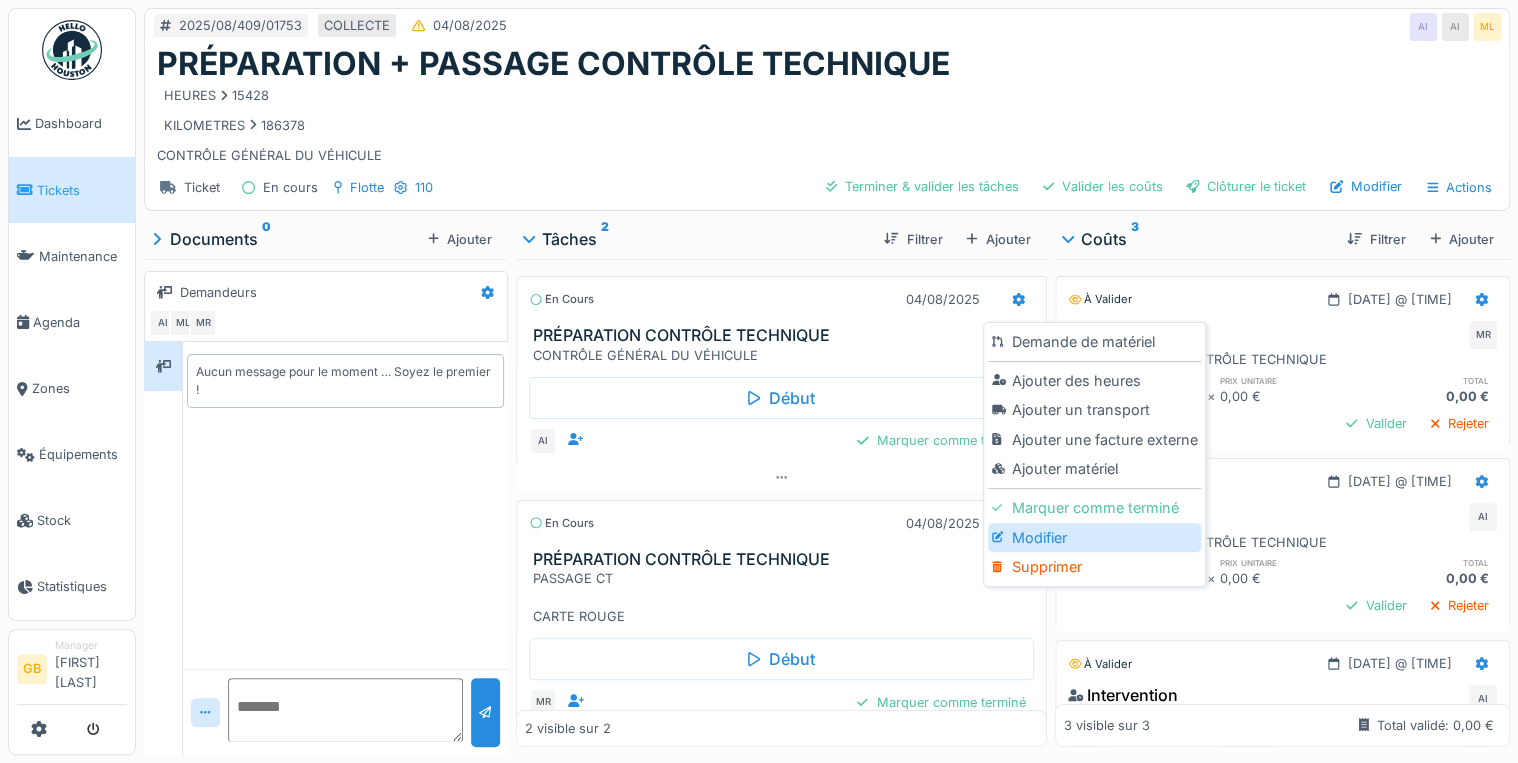 click on "Modifier" at bounding box center [1094, 538] 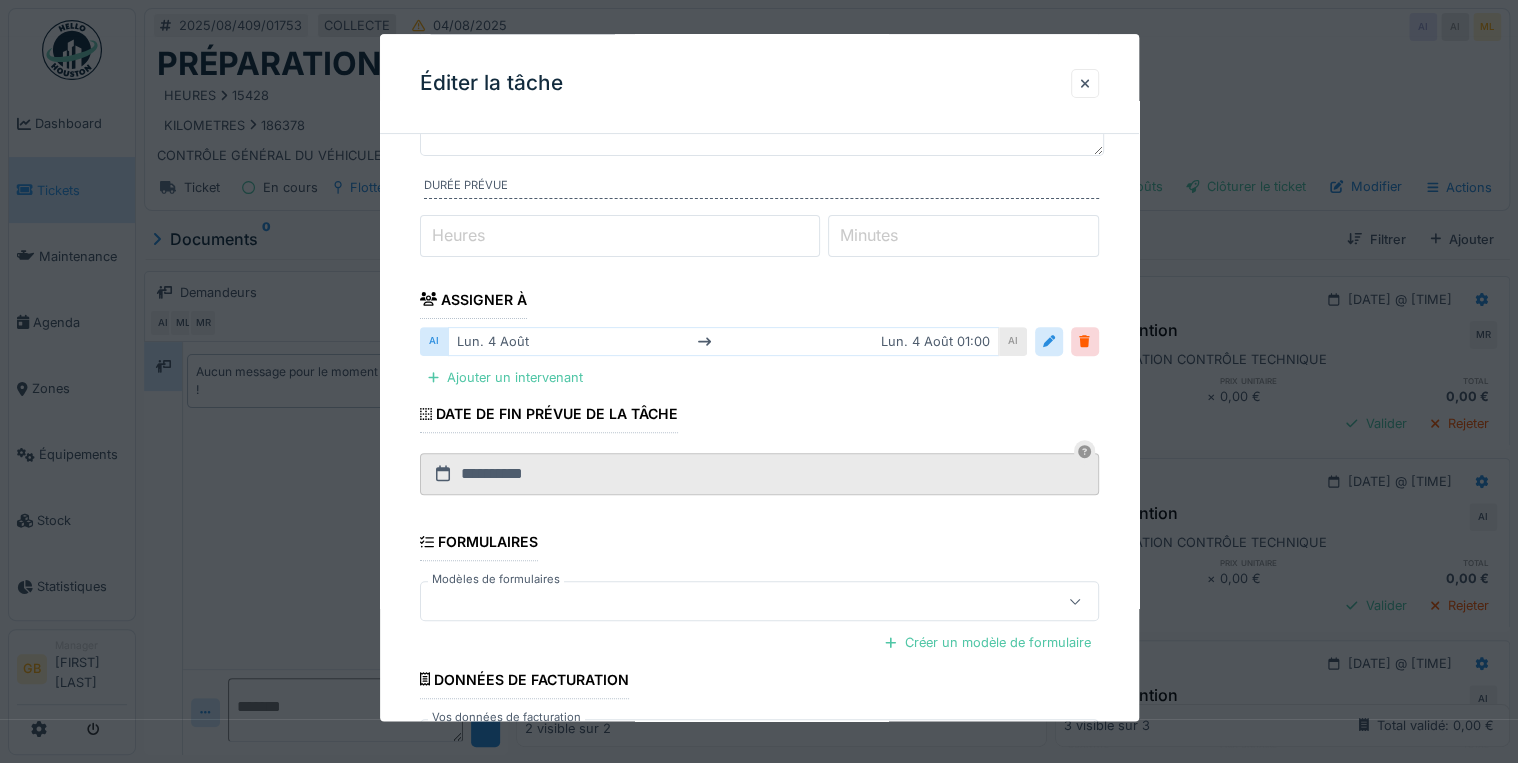 scroll, scrollTop: 336, scrollLeft: 0, axis: vertical 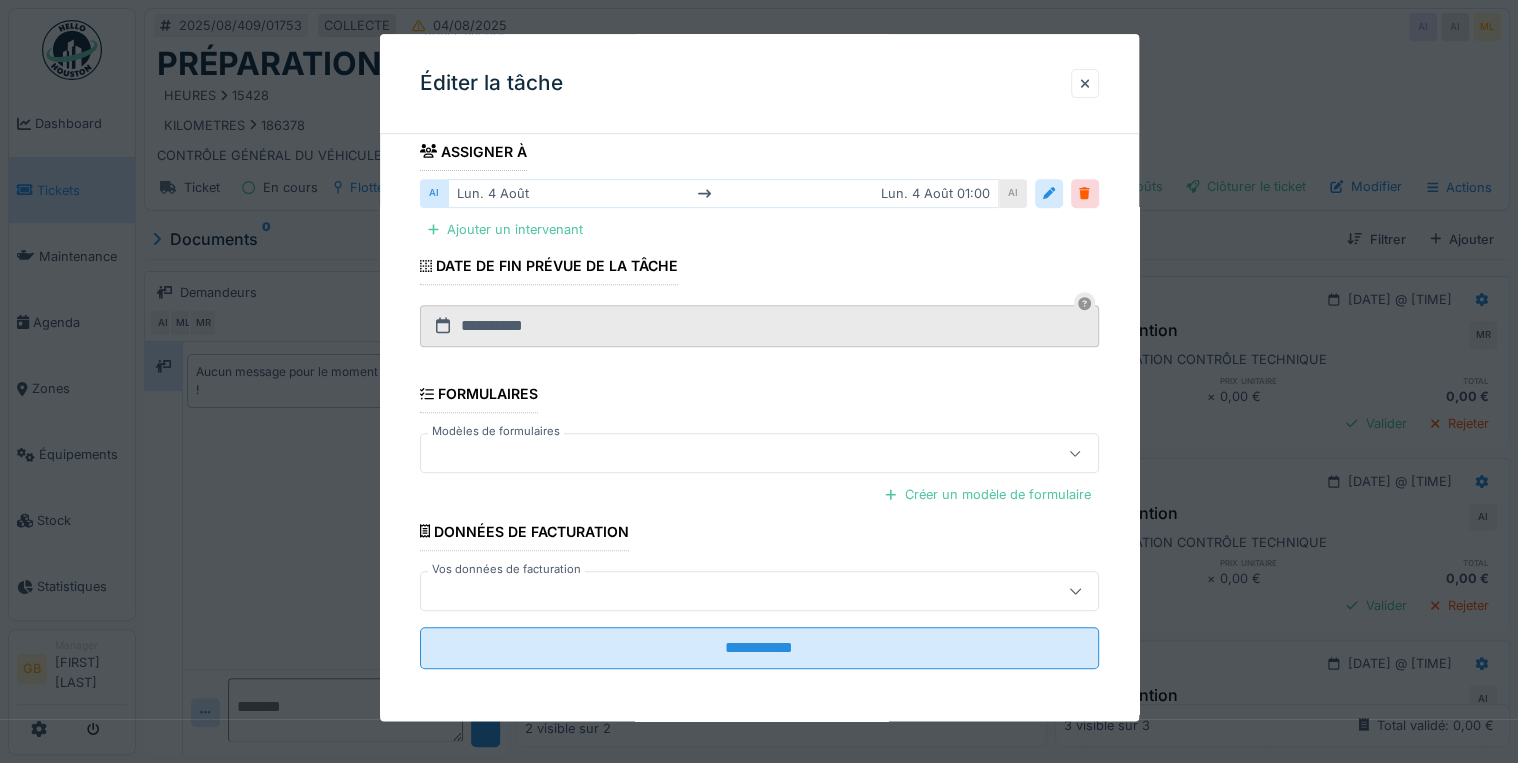 click on "**********" at bounding box center [759, 249] 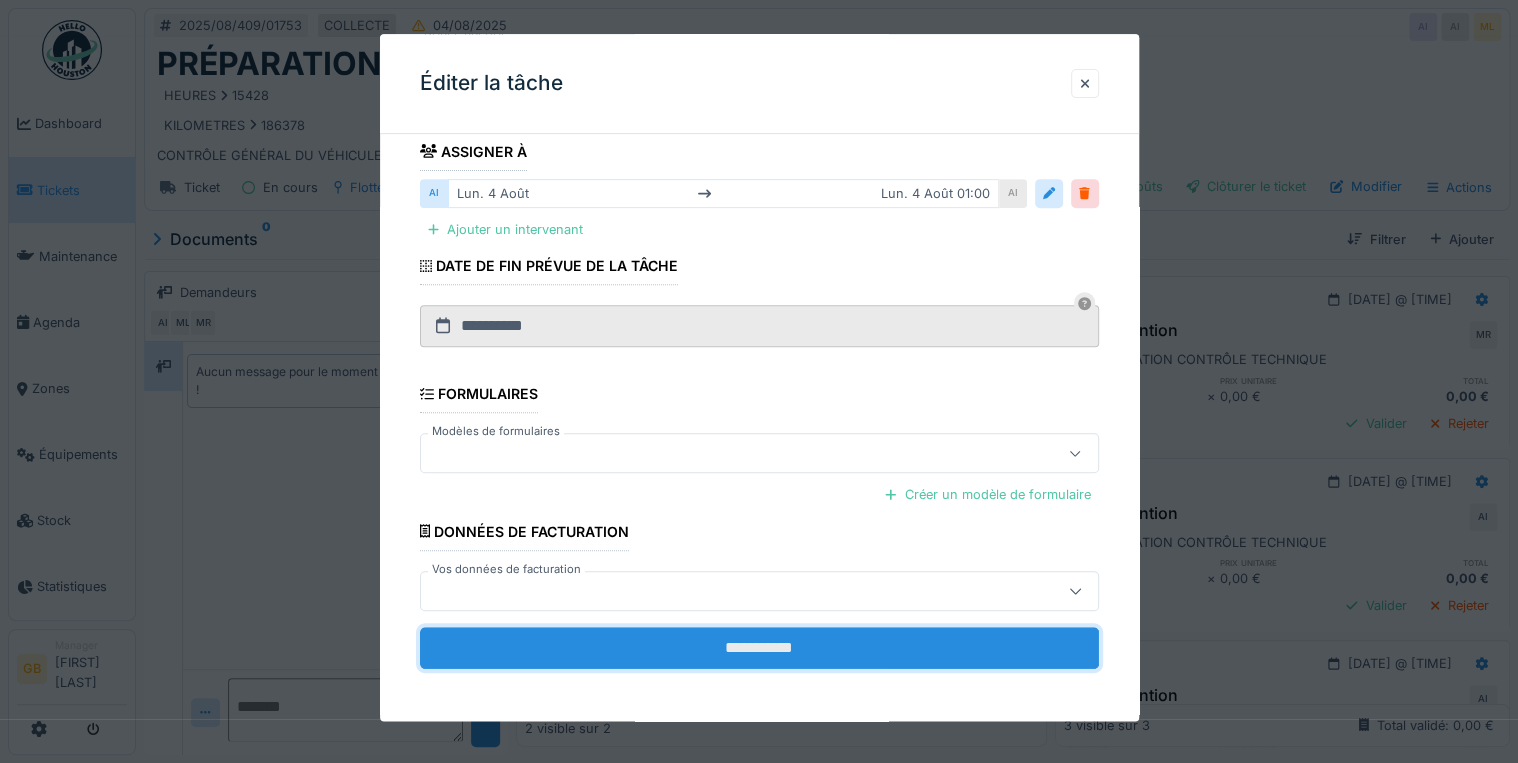 click on "**********" at bounding box center [759, 648] 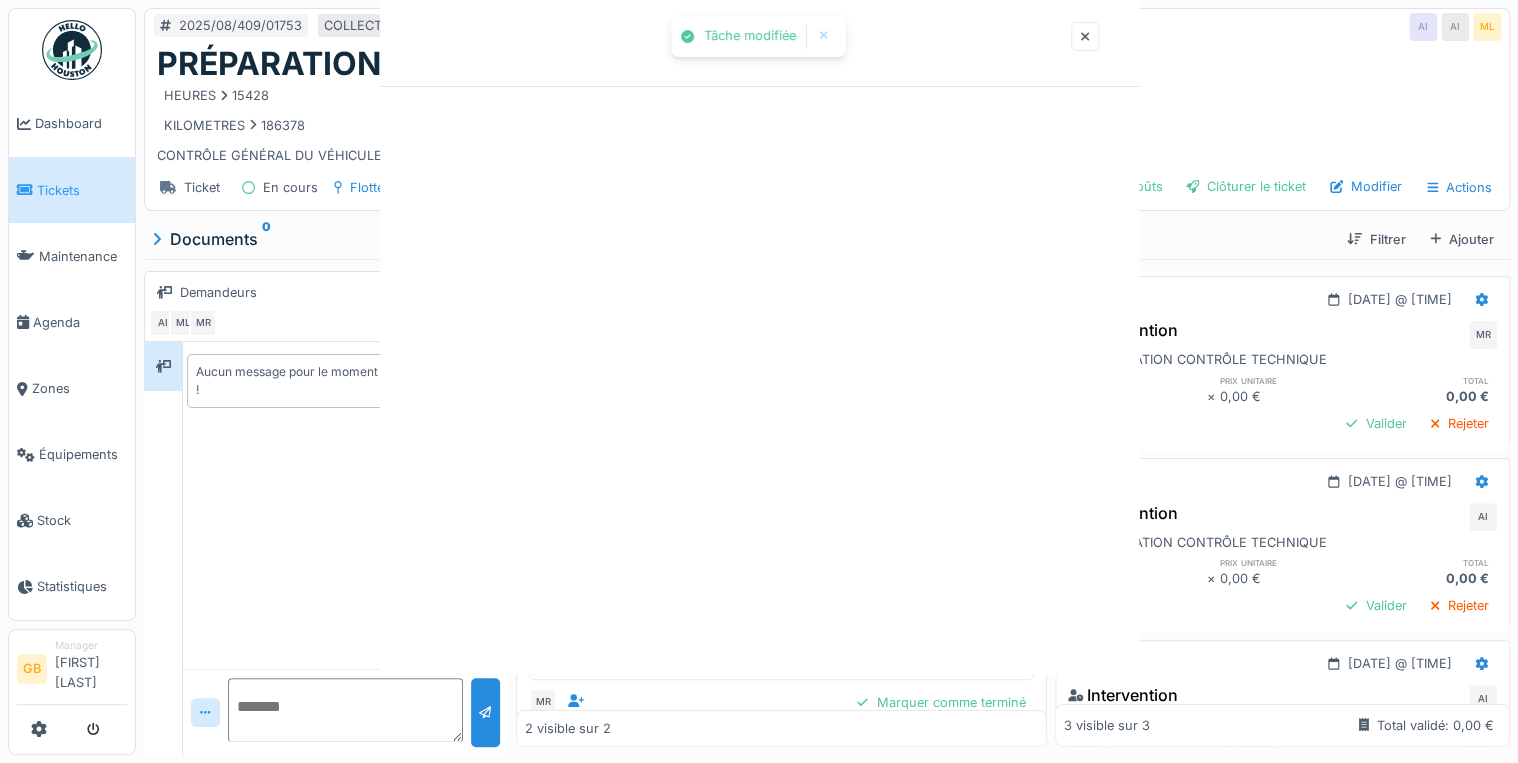 scroll, scrollTop: 0, scrollLeft: 0, axis: both 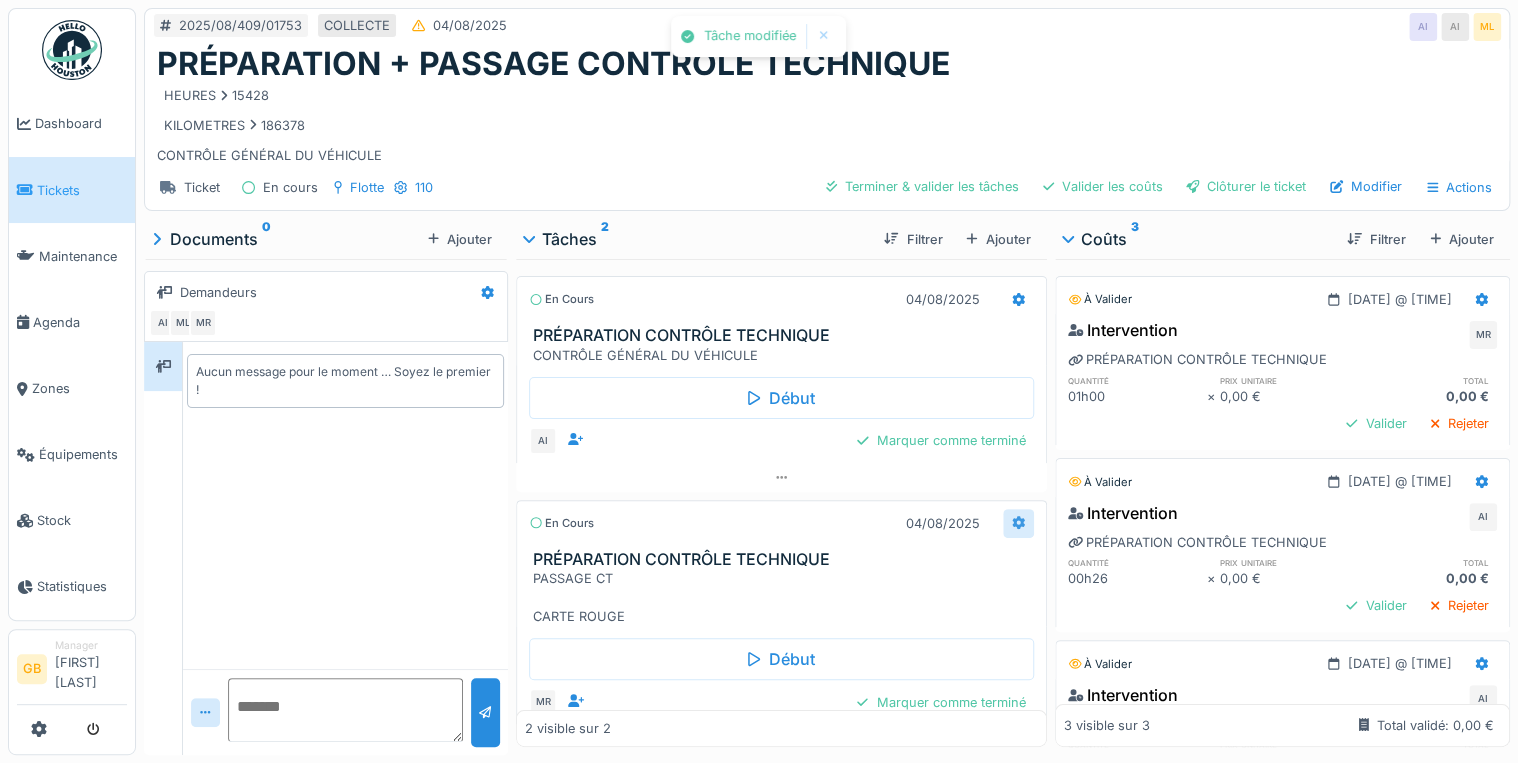 click at bounding box center [1018, 523] 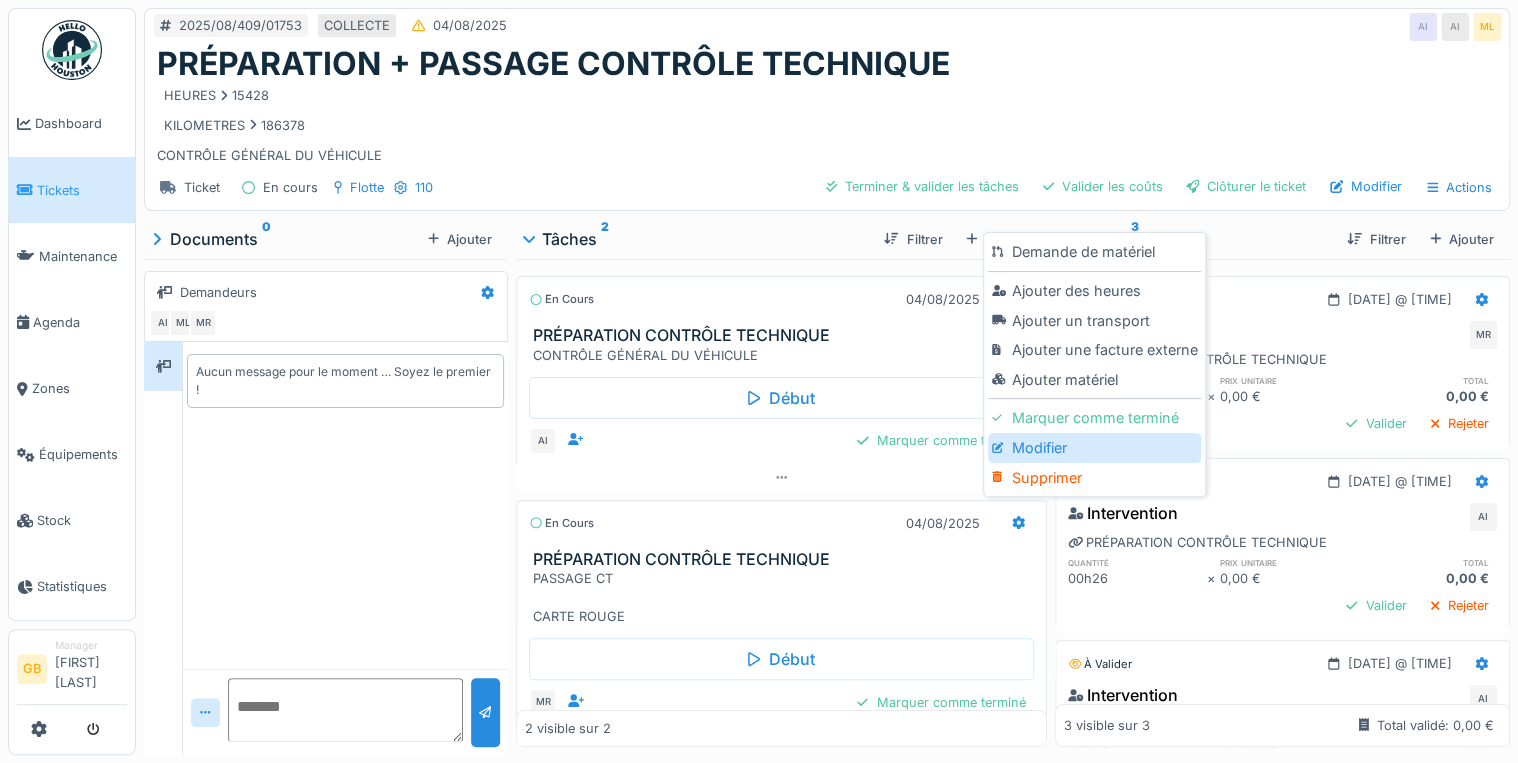 click on "Modifier" at bounding box center (1094, 448) 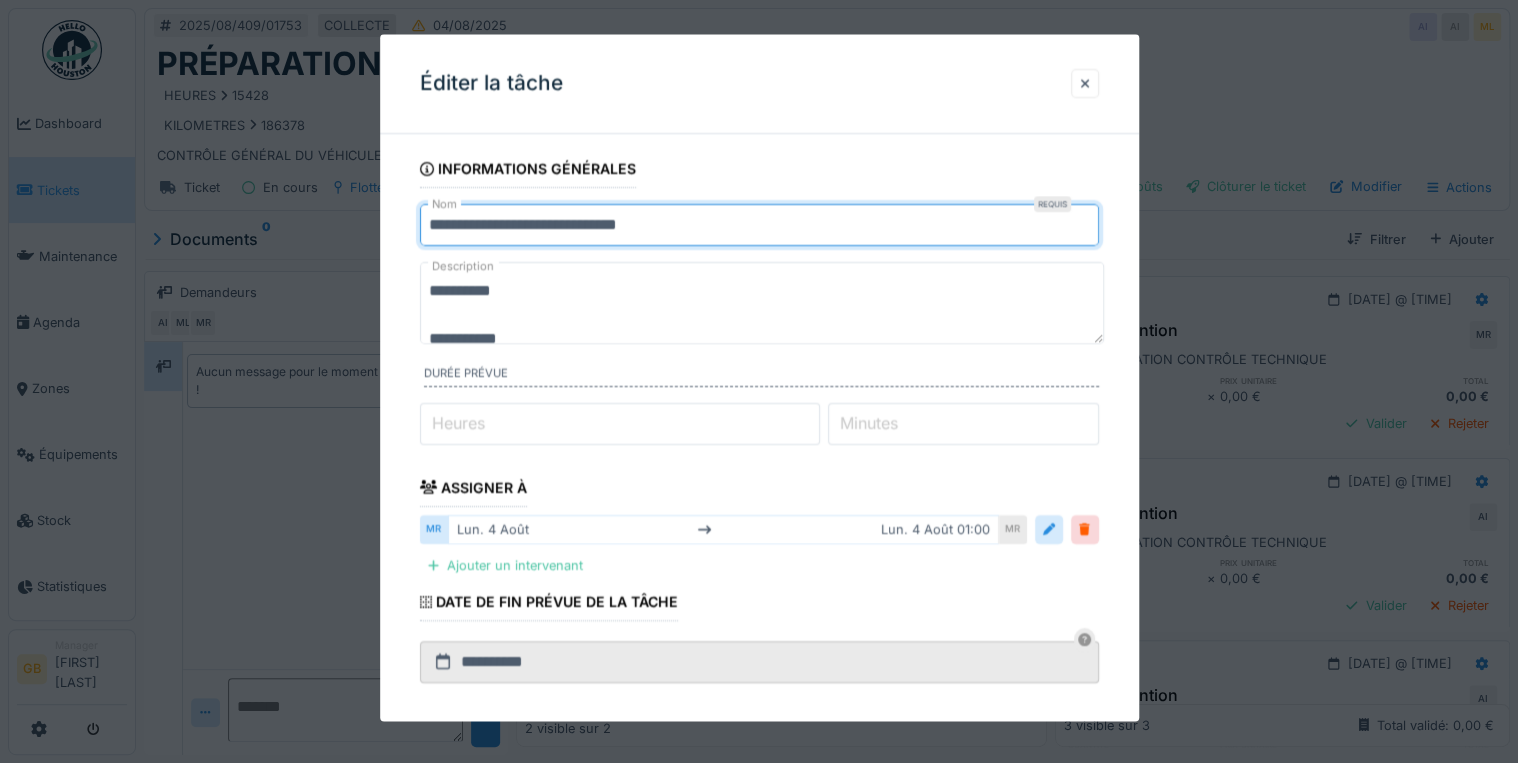 drag, startPoint x: 532, startPoint y: 222, endPoint x: 215, endPoint y: 222, distance: 317 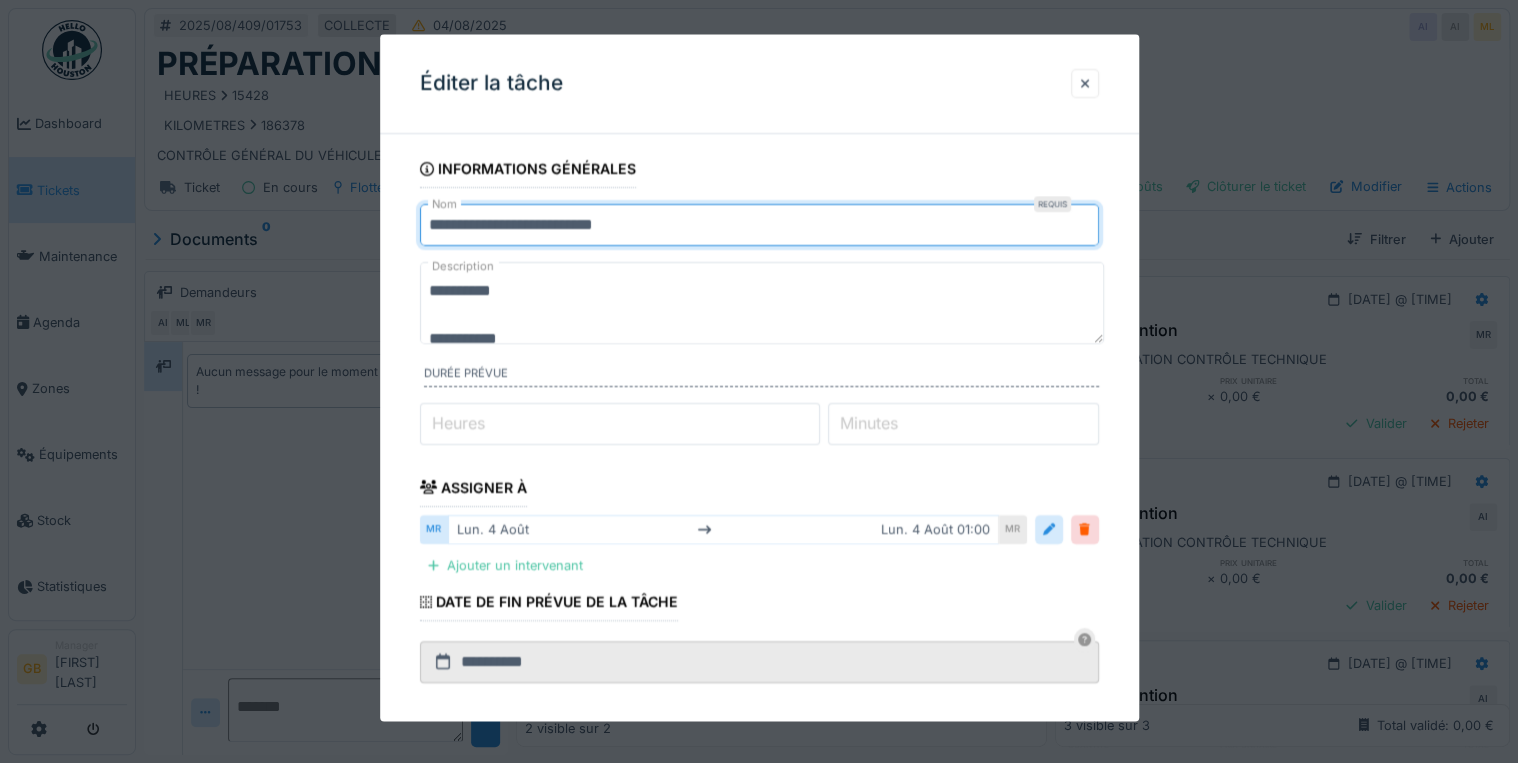 drag, startPoint x: 507, startPoint y: 223, endPoint x: 1547, endPoint y: 232, distance: 1040.039 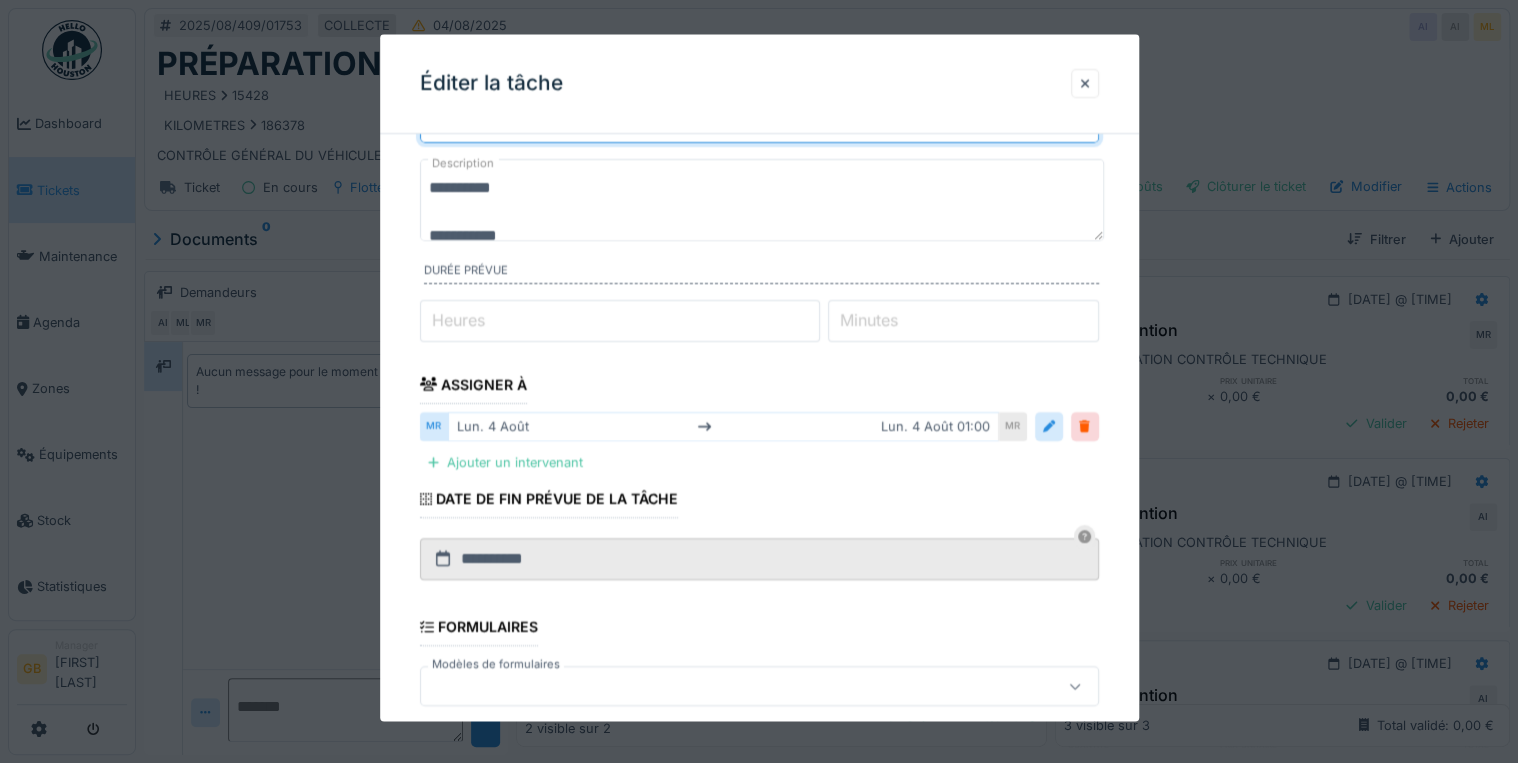 scroll, scrollTop: 320, scrollLeft: 0, axis: vertical 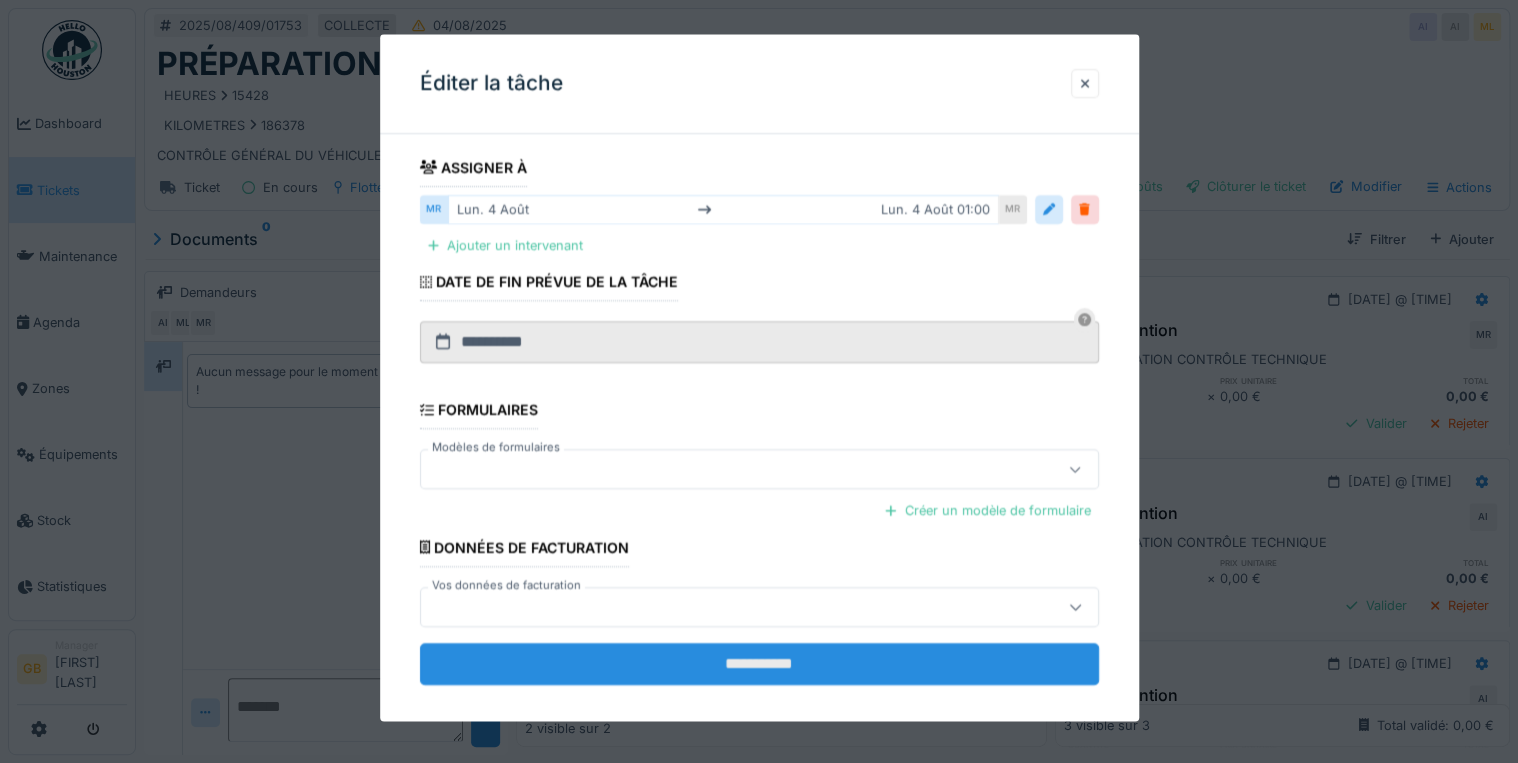 type on "**********" 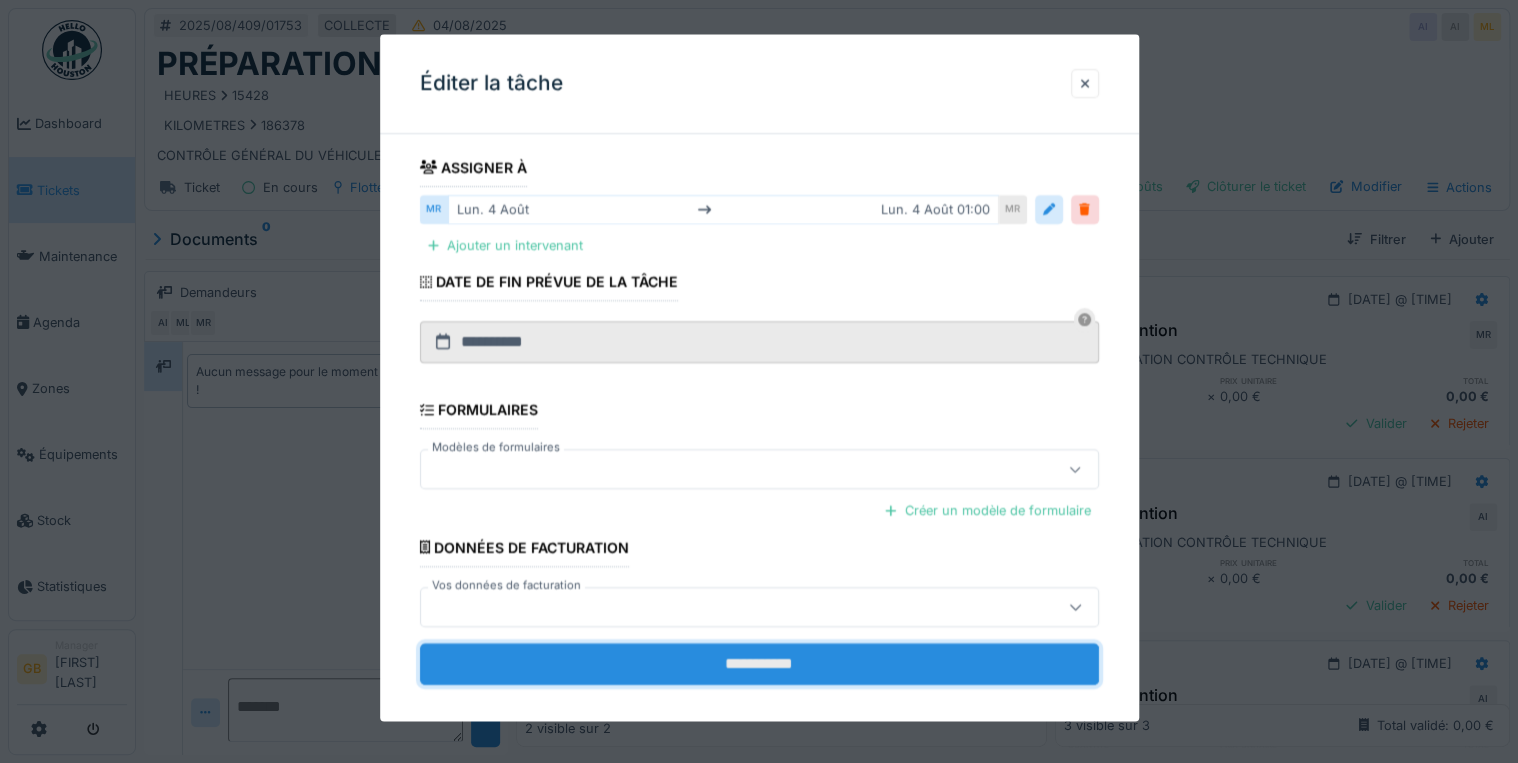 click on "**********" at bounding box center [759, 664] 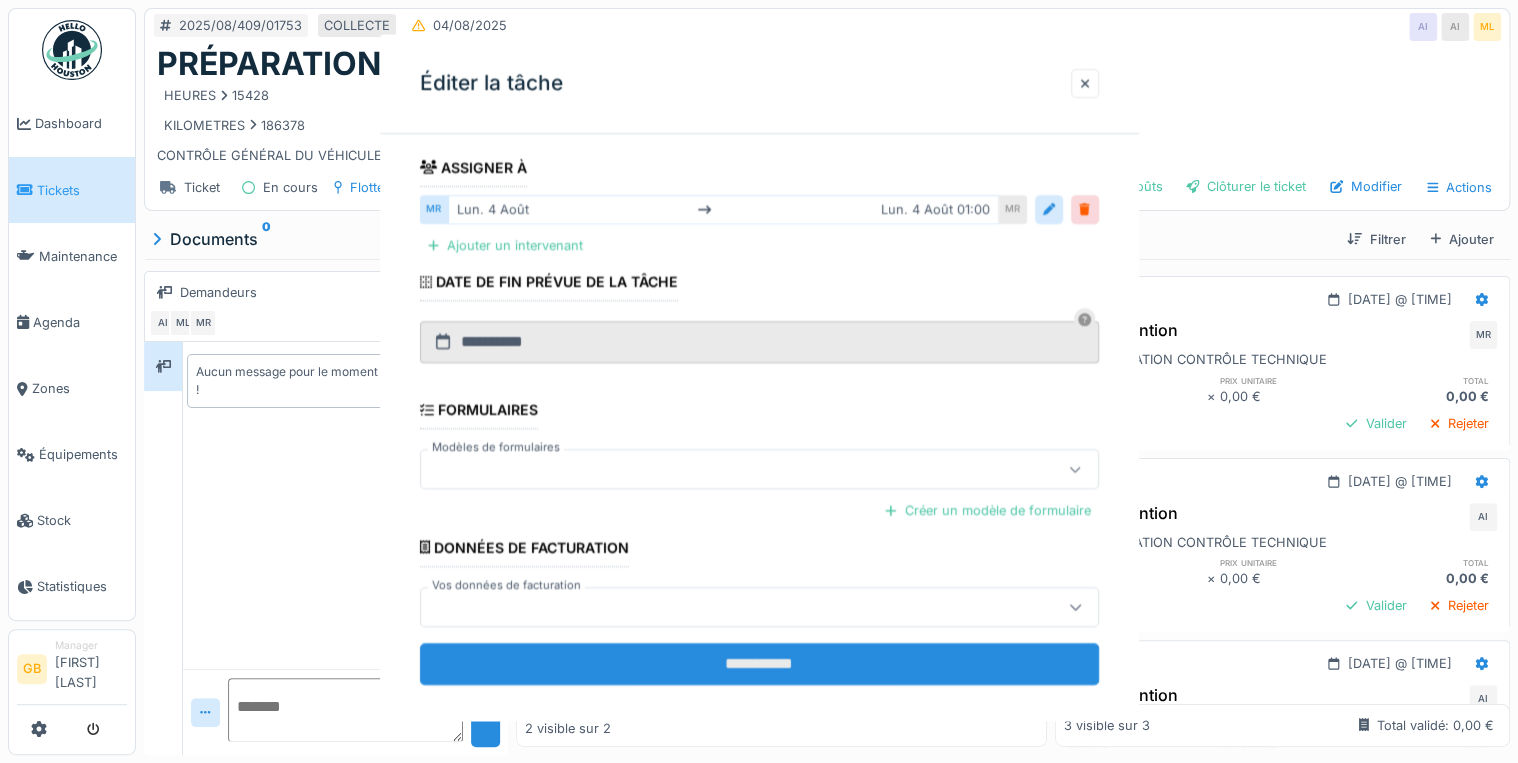 scroll, scrollTop: 0, scrollLeft: 0, axis: both 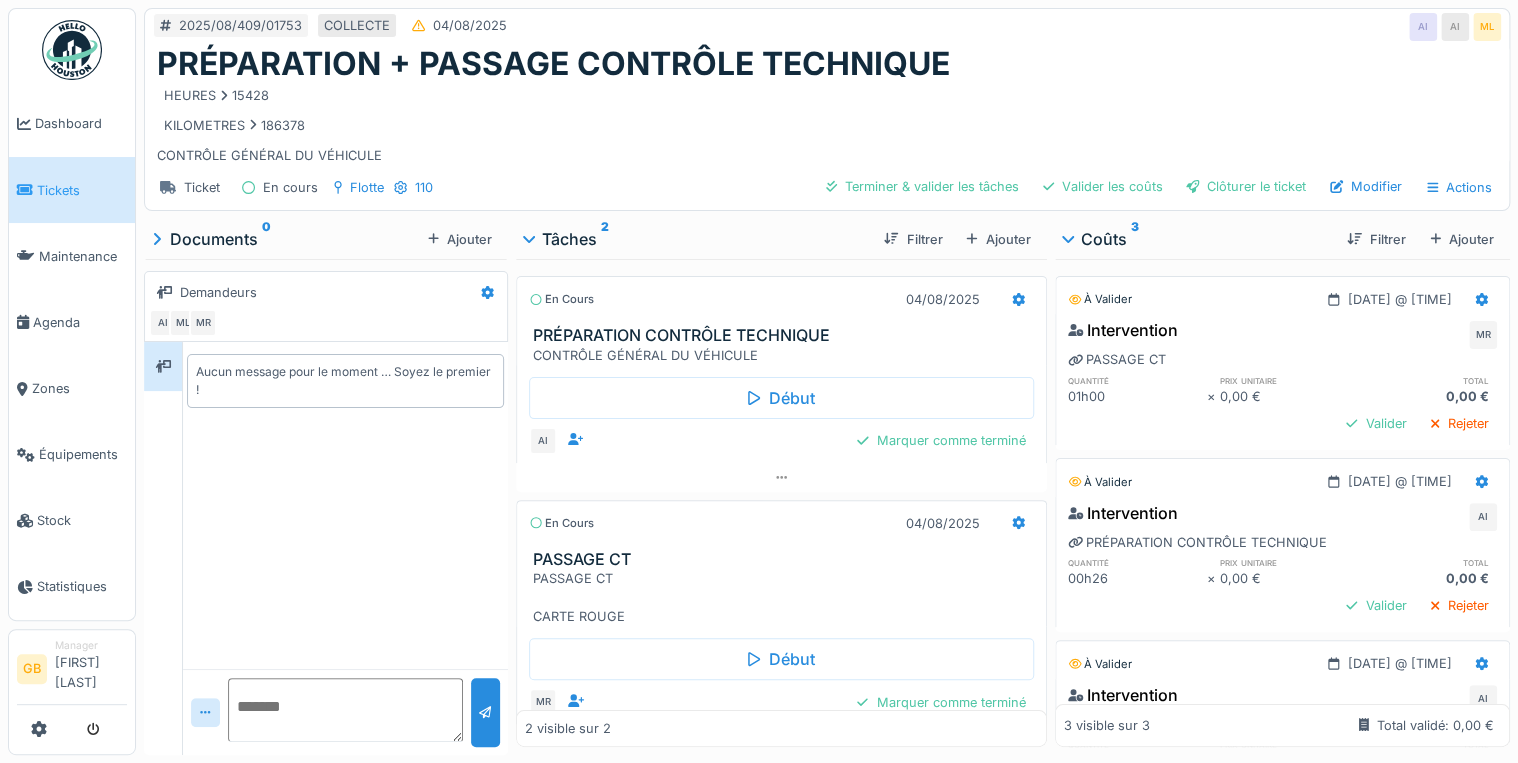 click on "Filtrer Ajouter" at bounding box center [1416, 239] 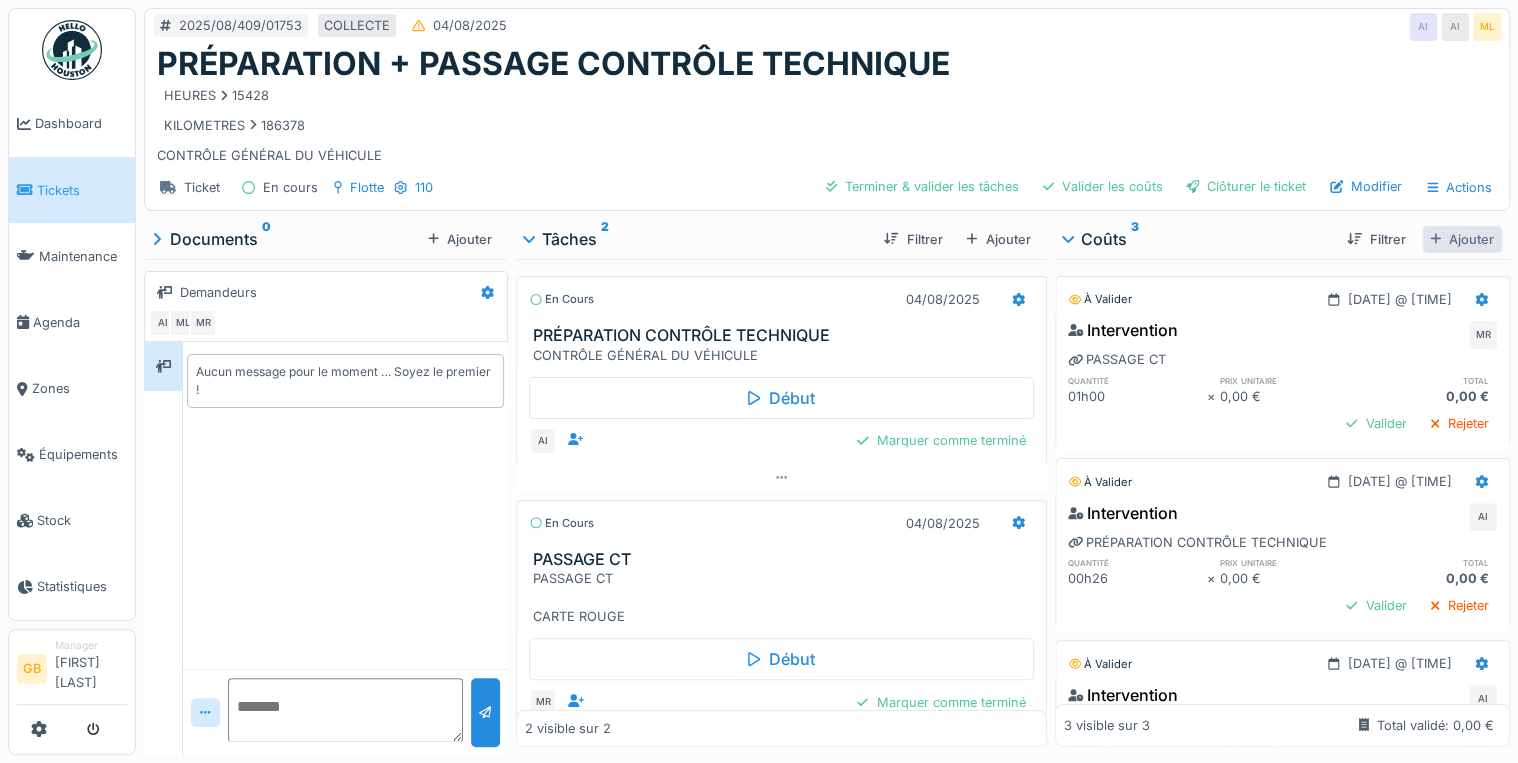 click on "Ajouter" at bounding box center [1462, 239] 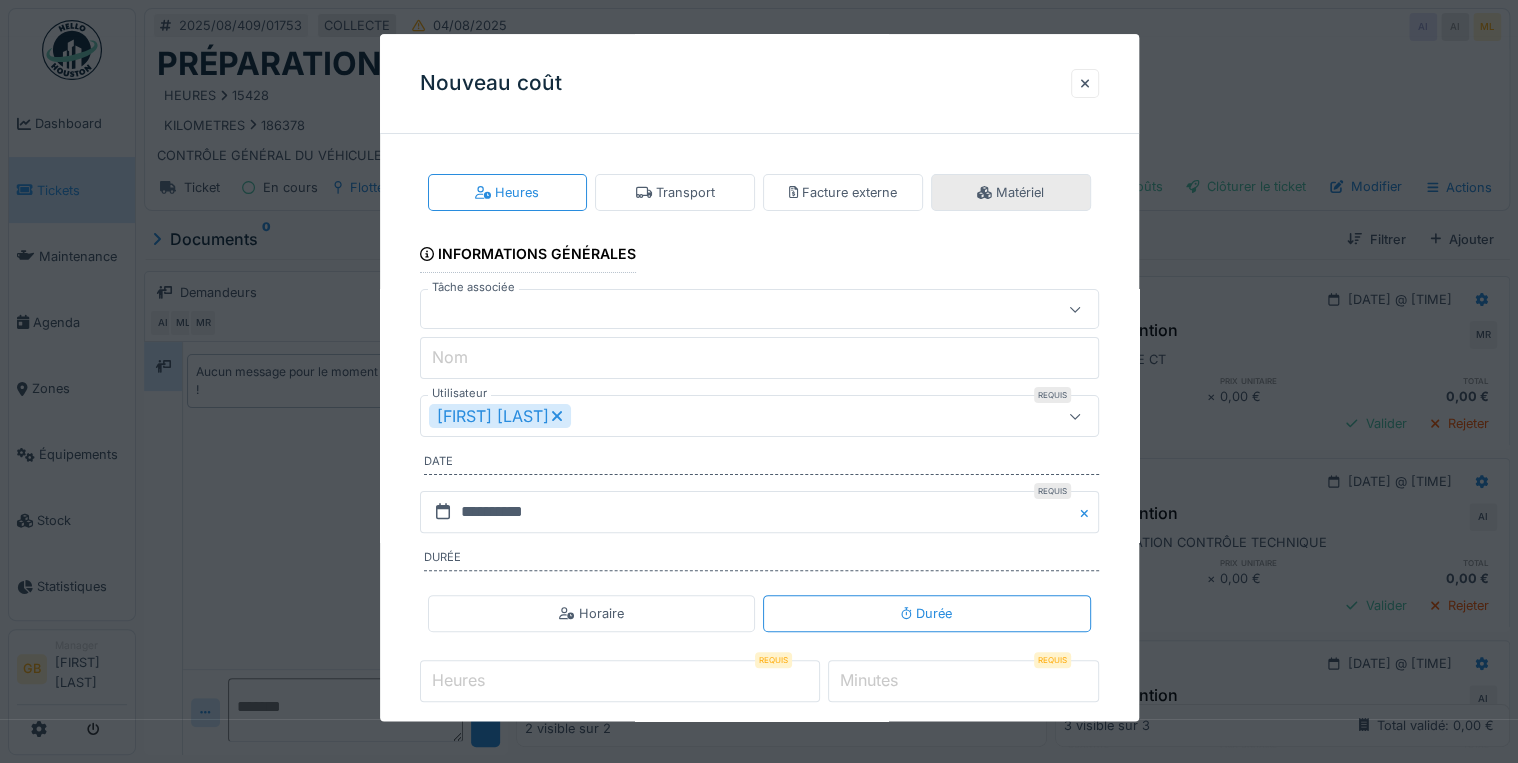 click 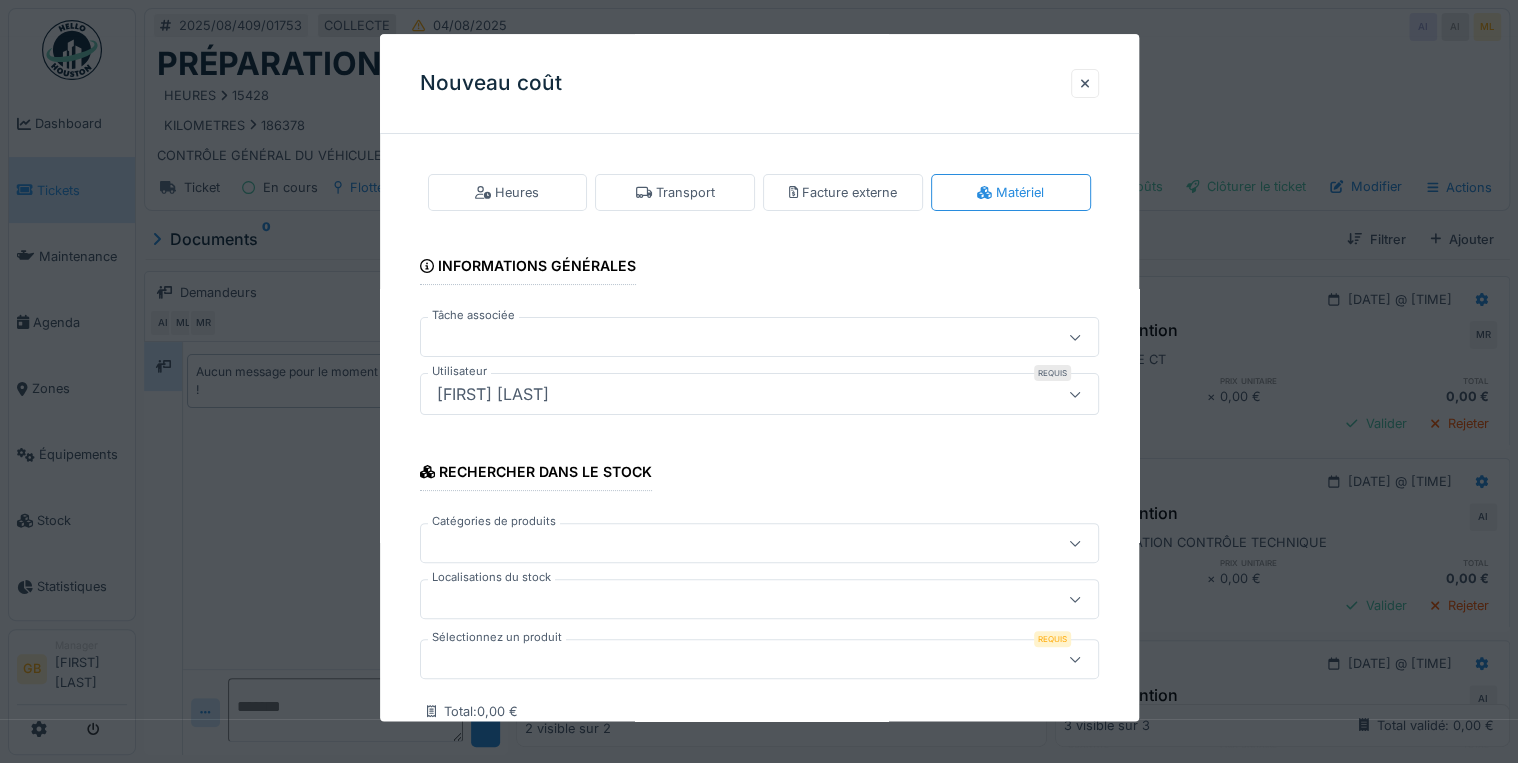 click at bounding box center [759, 660] 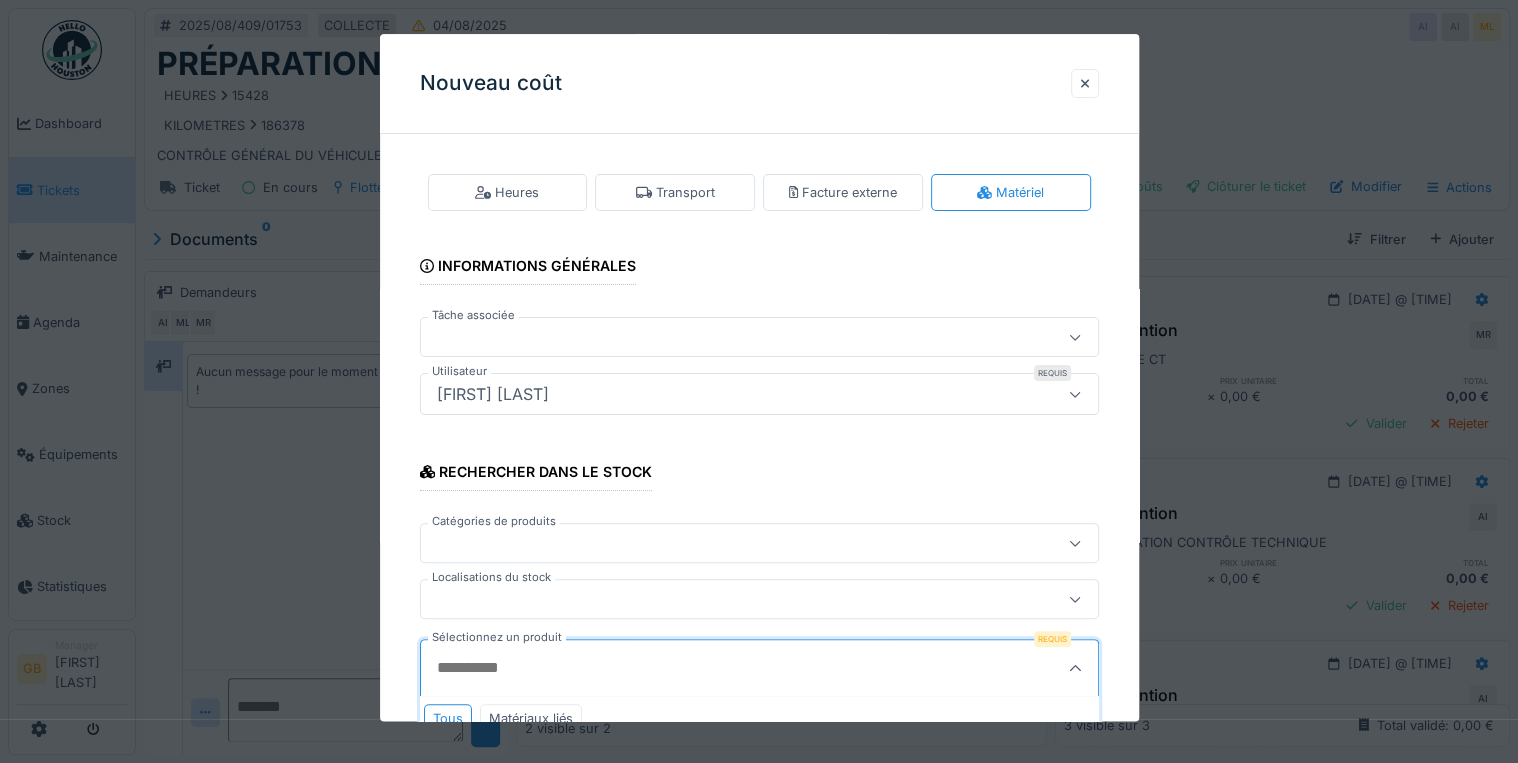 click on "Sélectionnez un produit" at bounding box center [713, 669] 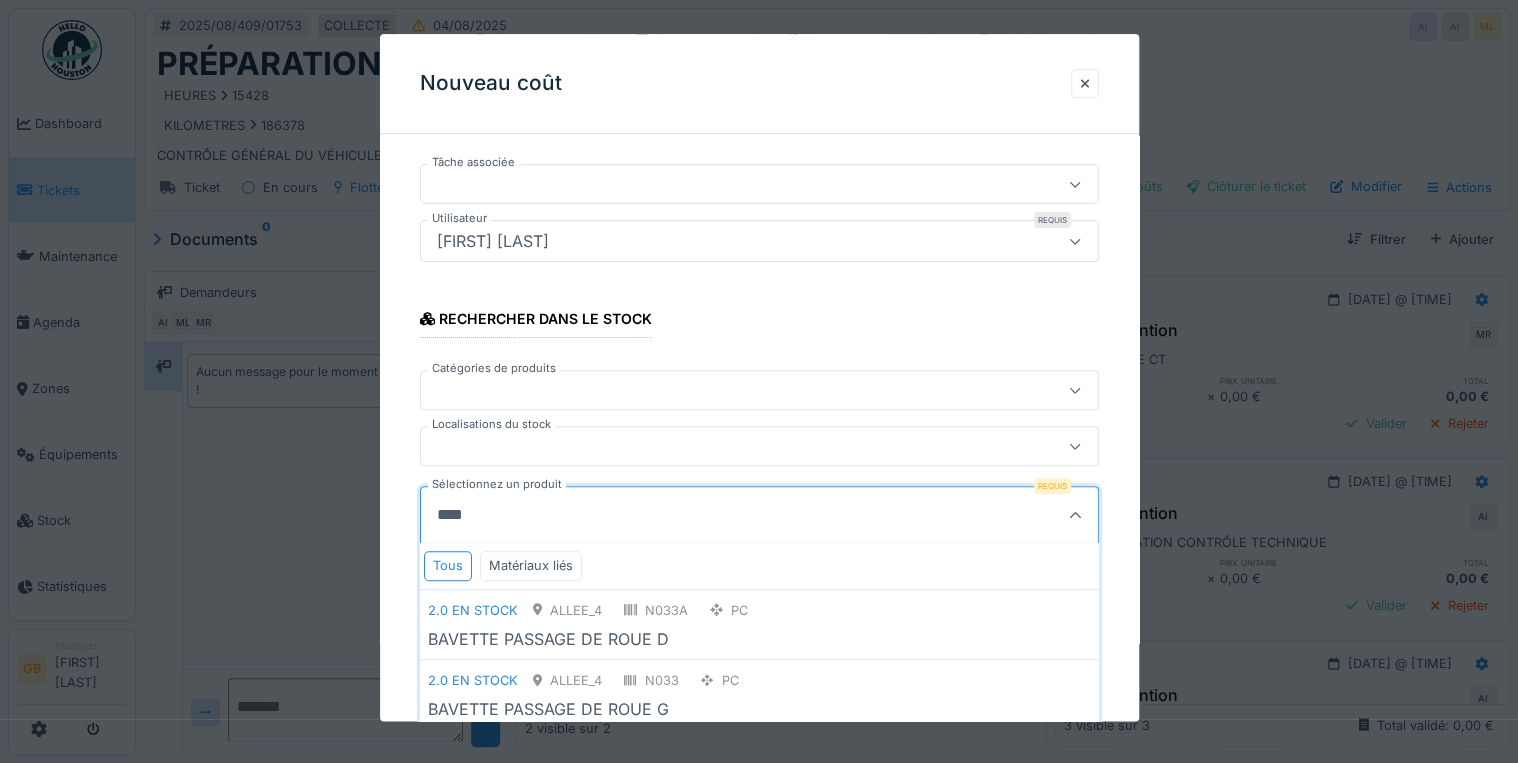 scroll, scrollTop: 240, scrollLeft: 0, axis: vertical 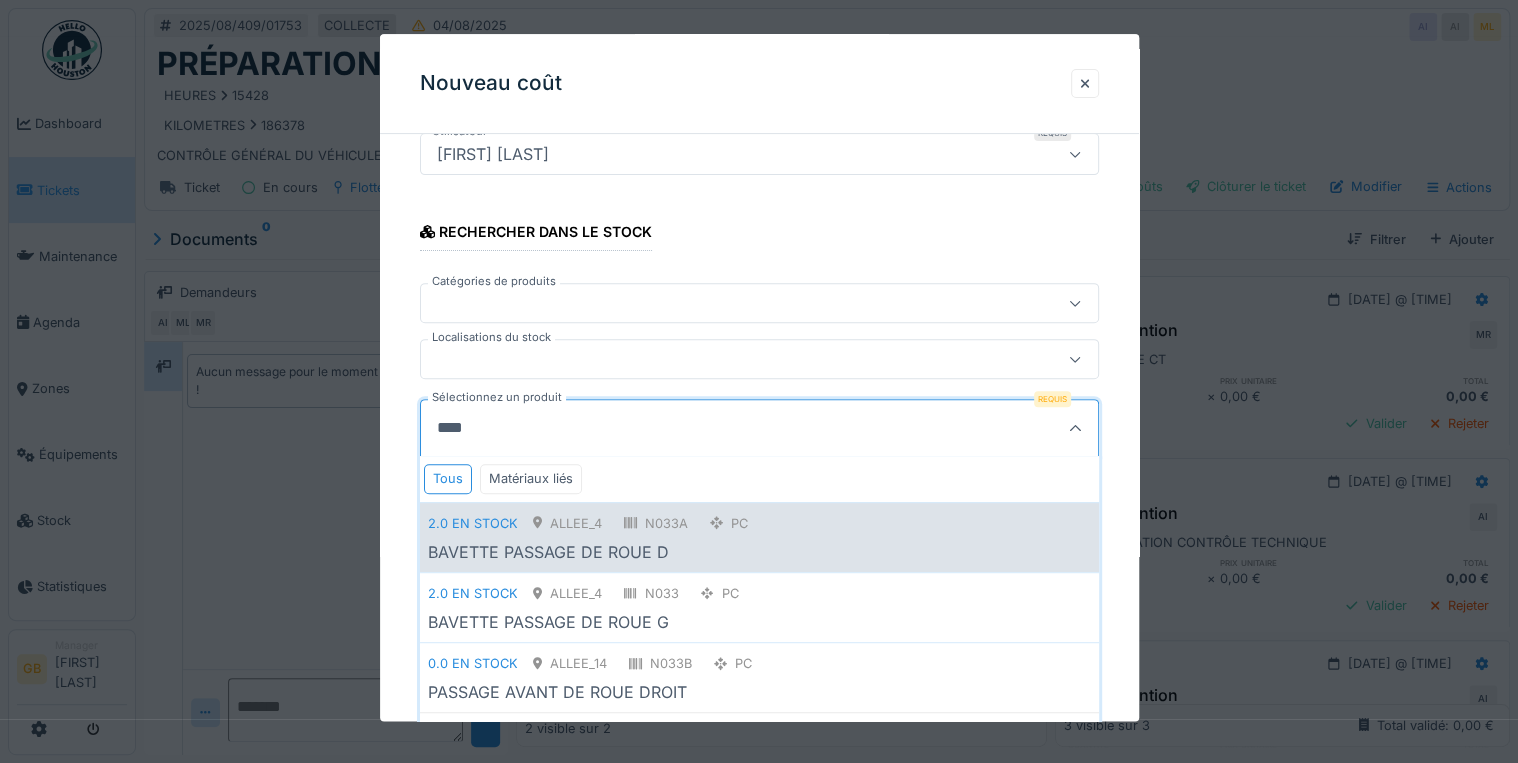 type on "****" 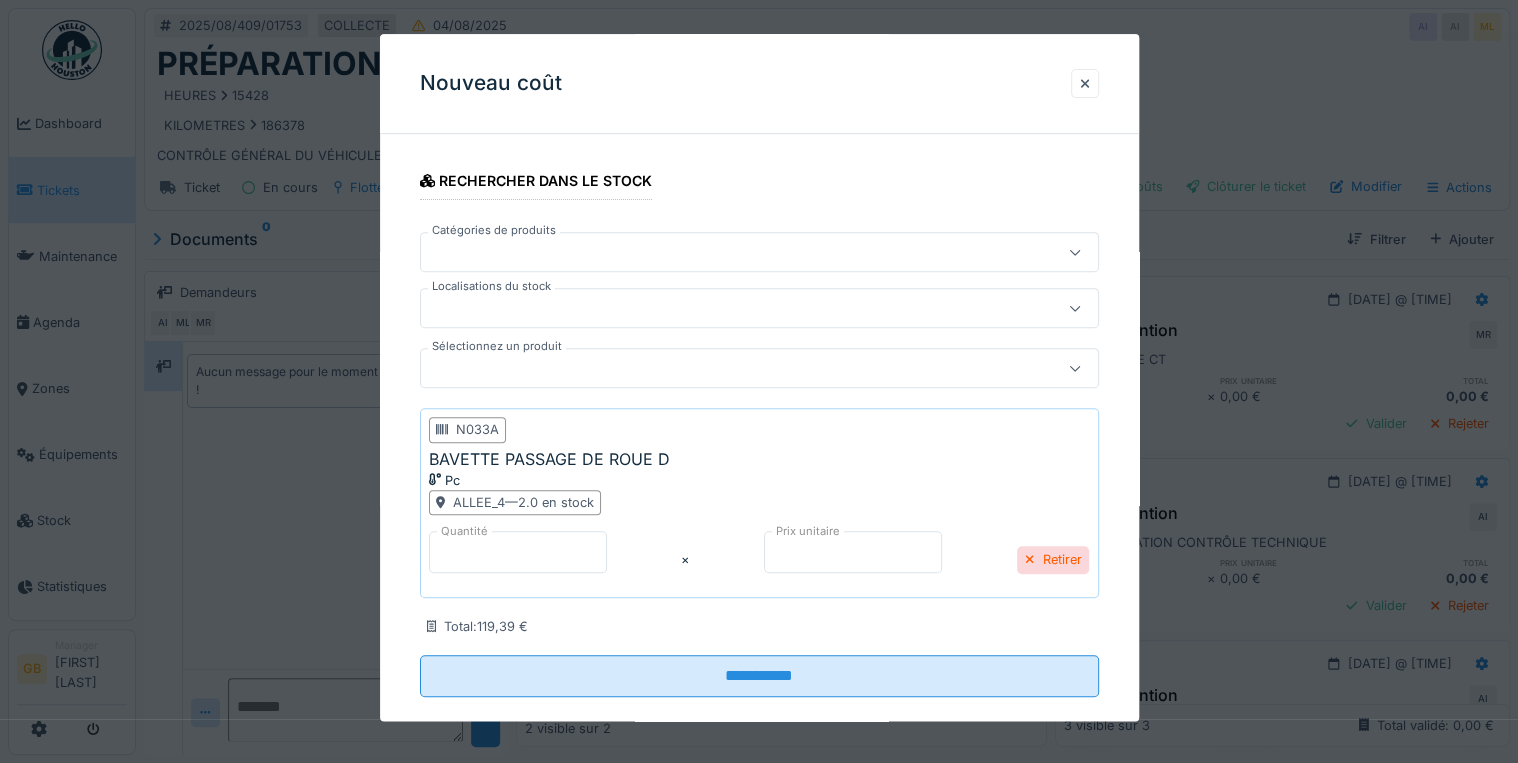 scroll, scrollTop: 319, scrollLeft: 0, axis: vertical 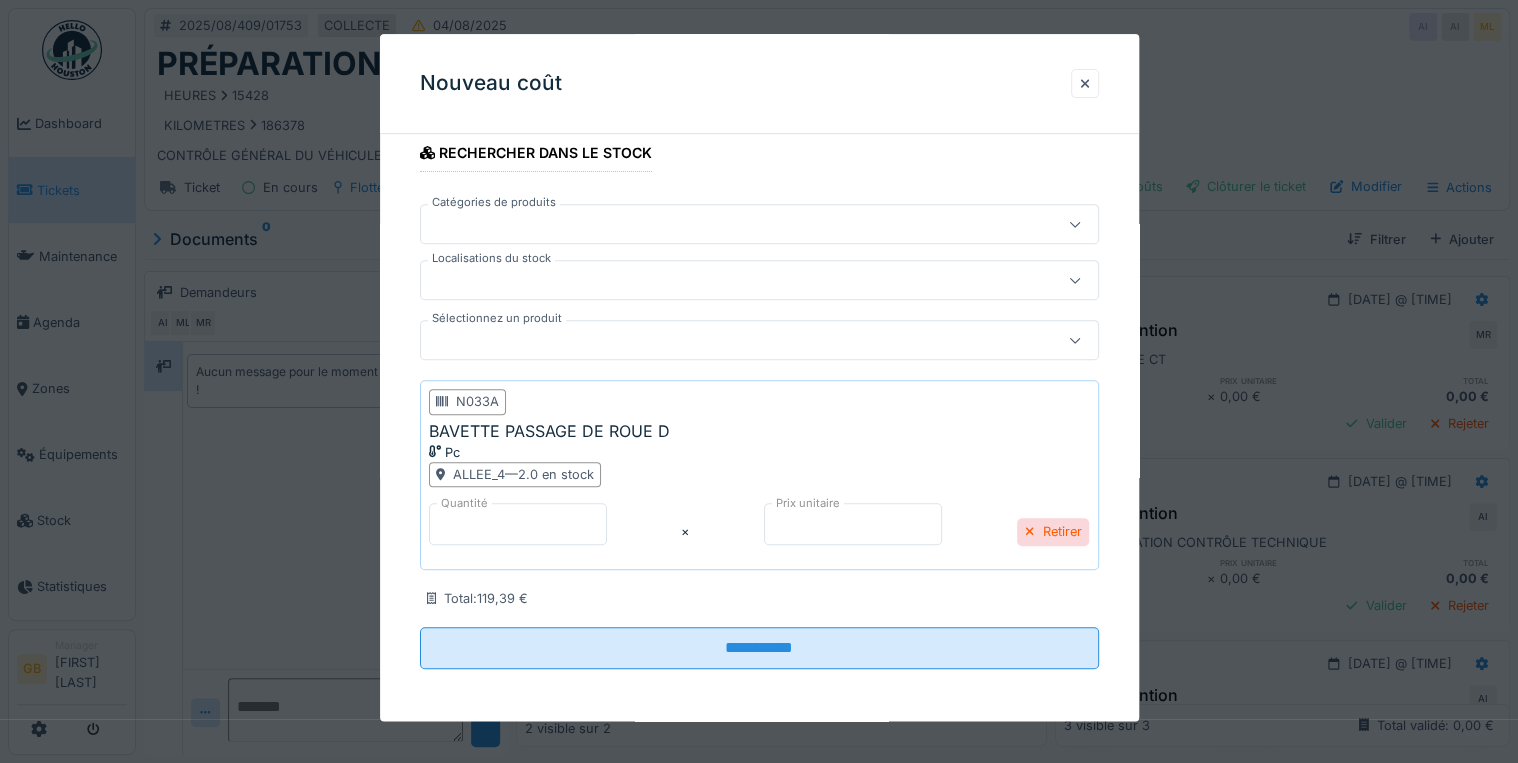 click on "******" at bounding box center (853, 524) 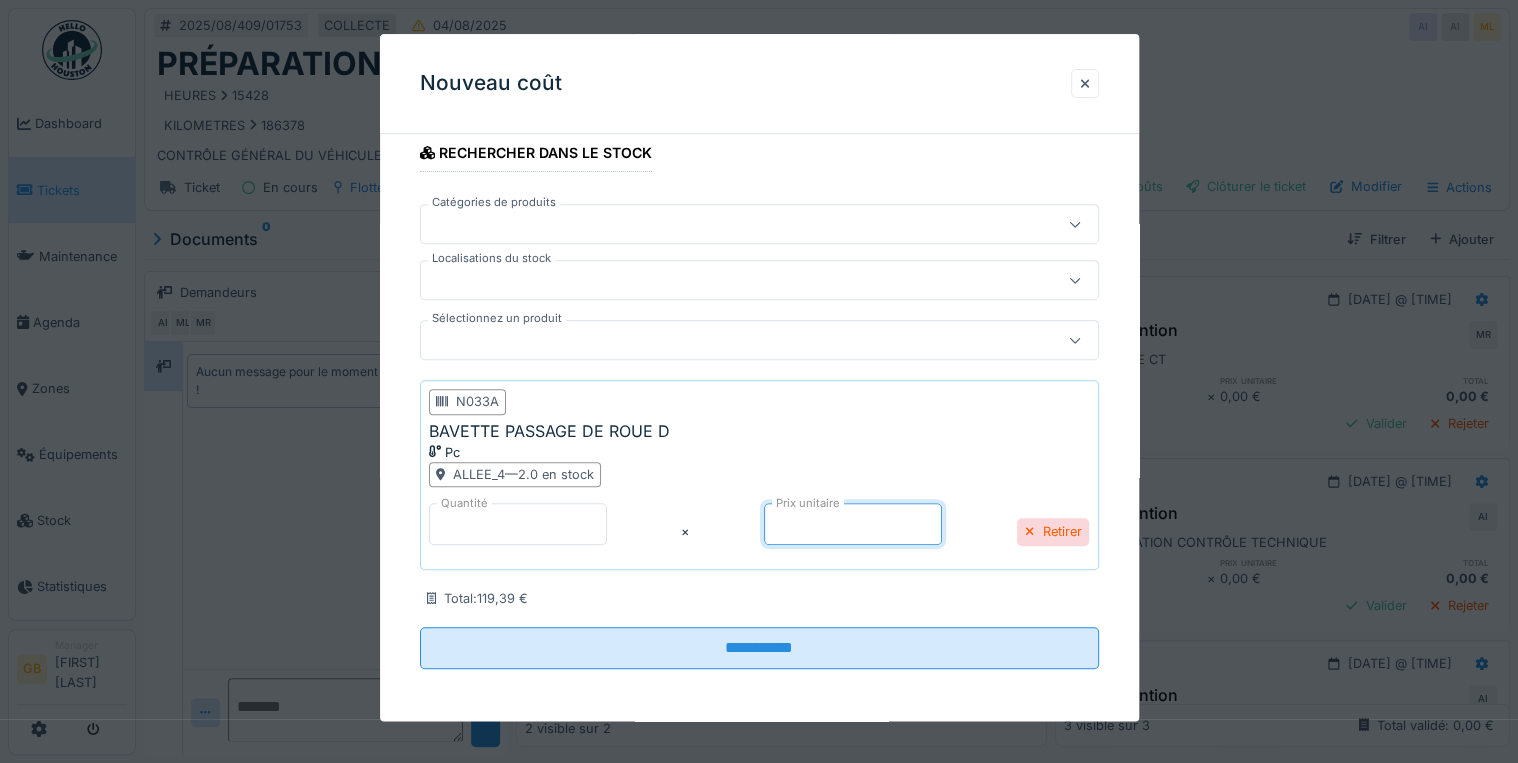 drag, startPoint x: 781, startPoint y: 524, endPoint x: 767, endPoint y: 528, distance: 14.56022 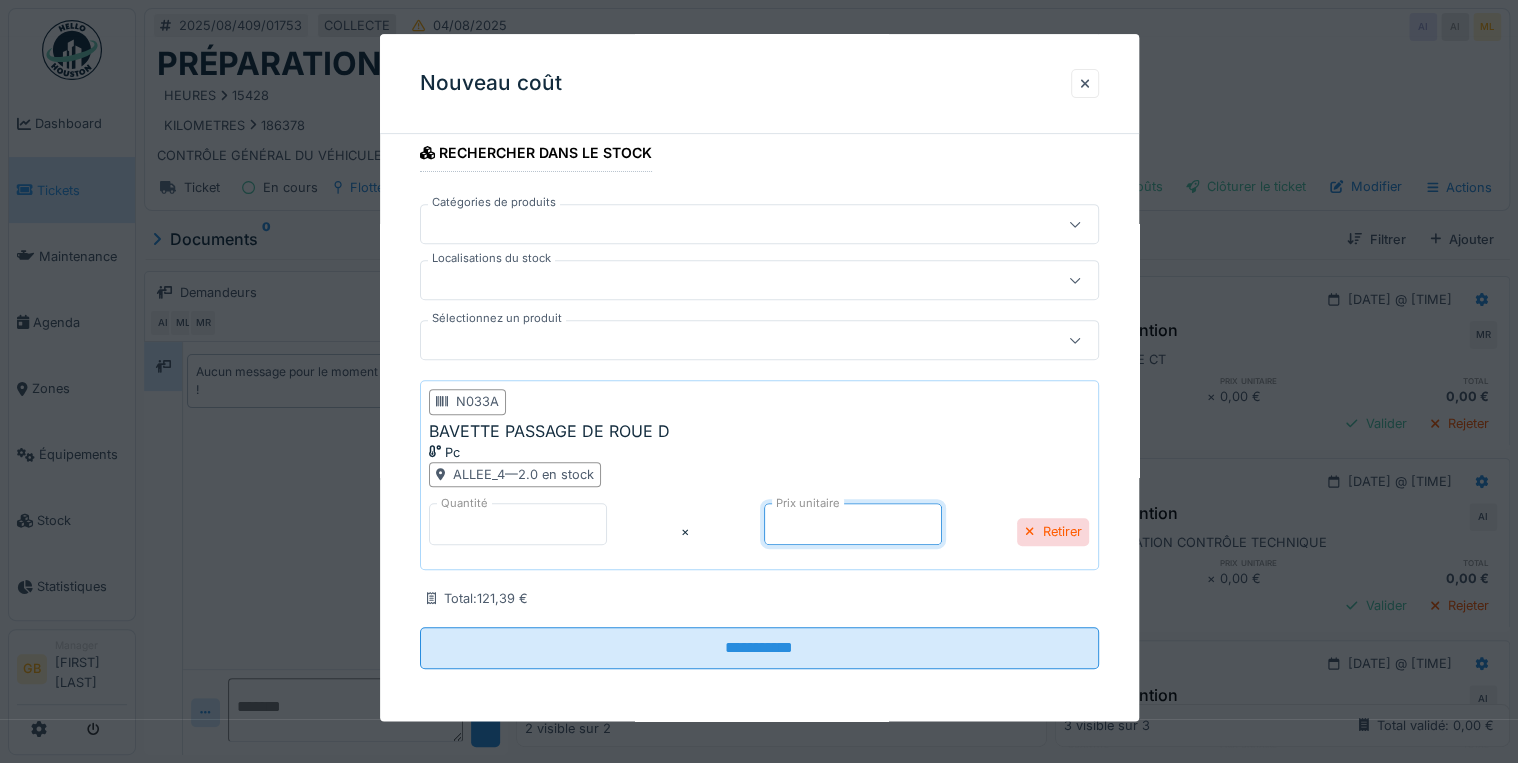 type on "*****" 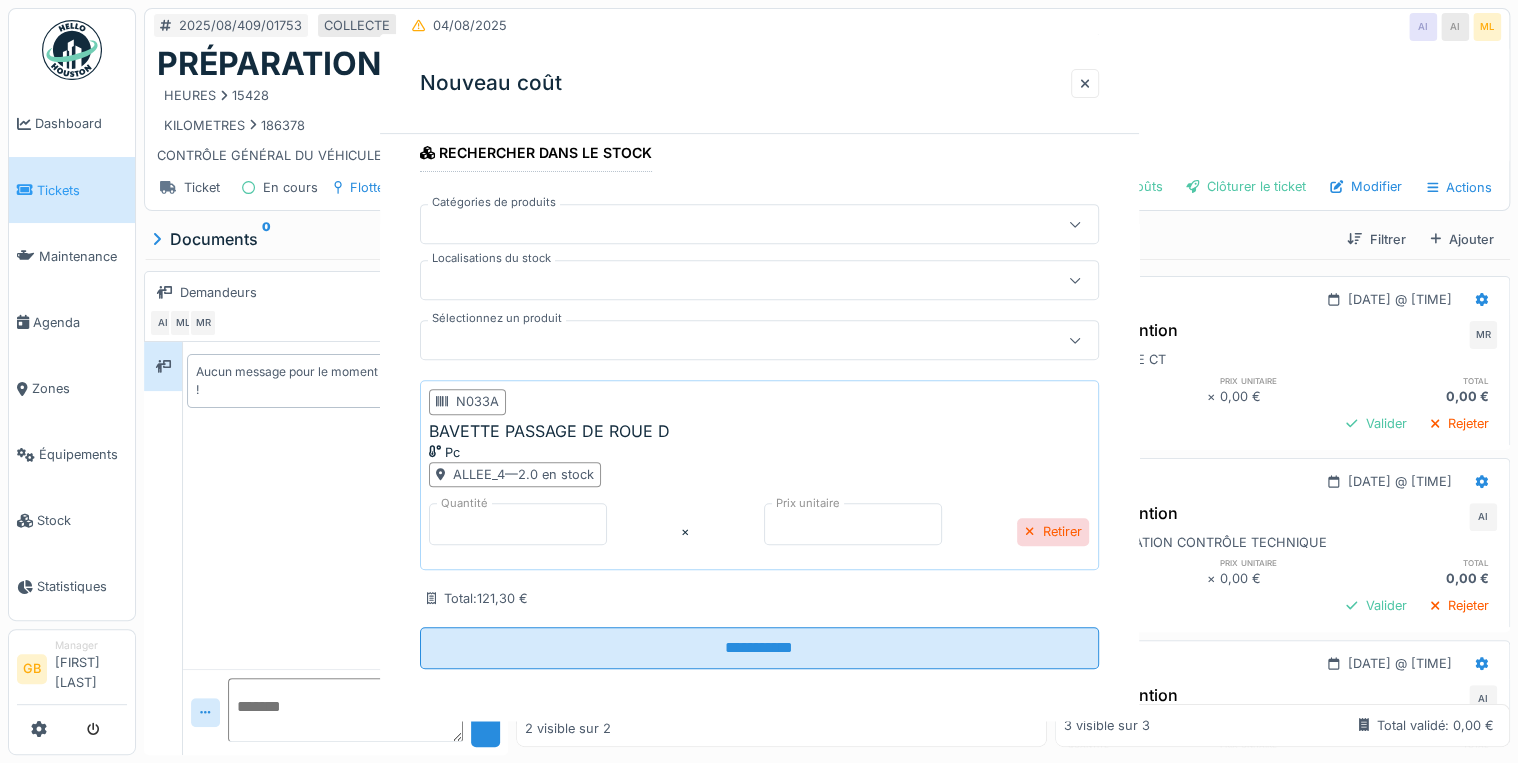 scroll, scrollTop: 0, scrollLeft: 0, axis: both 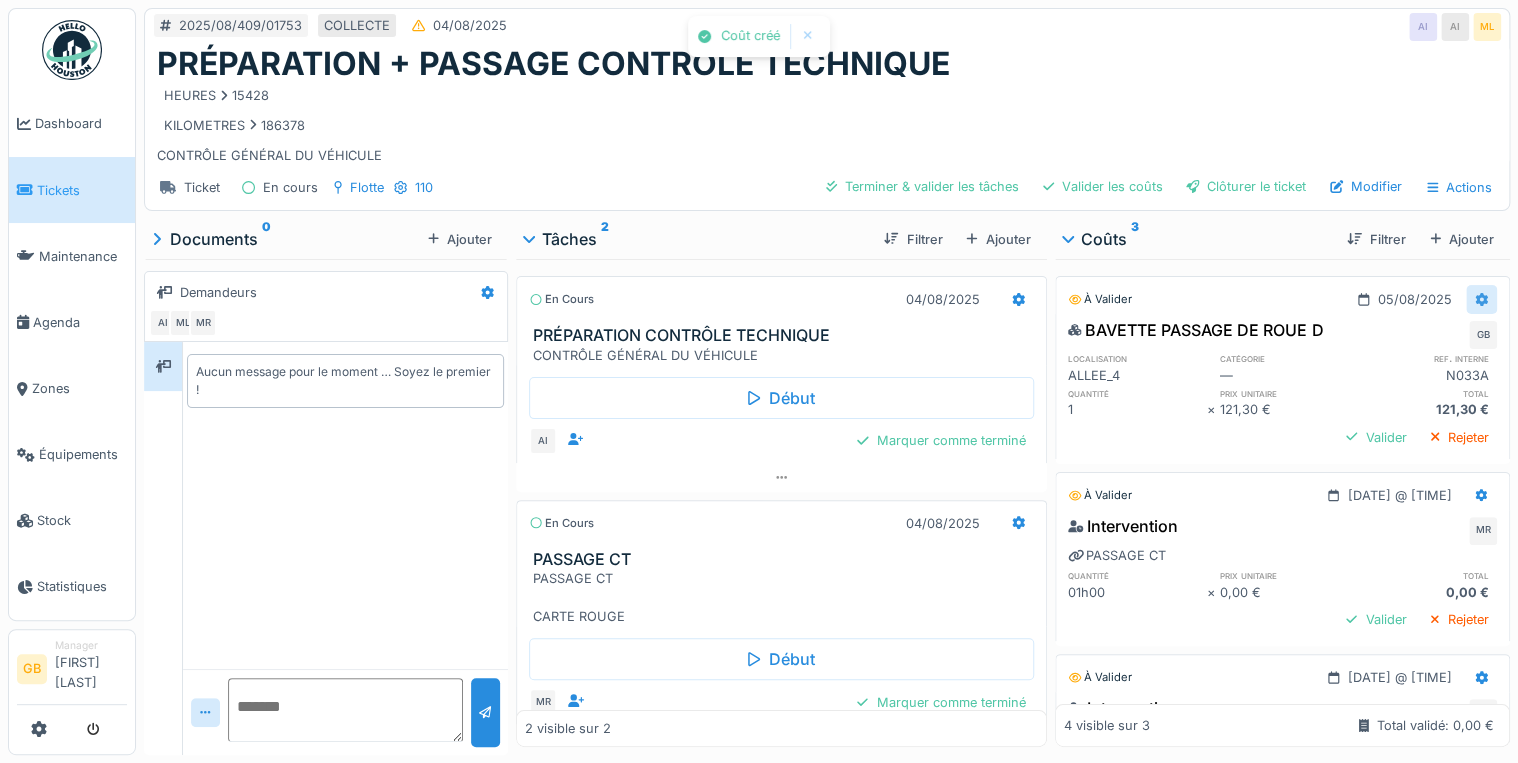 click at bounding box center [1481, 299] 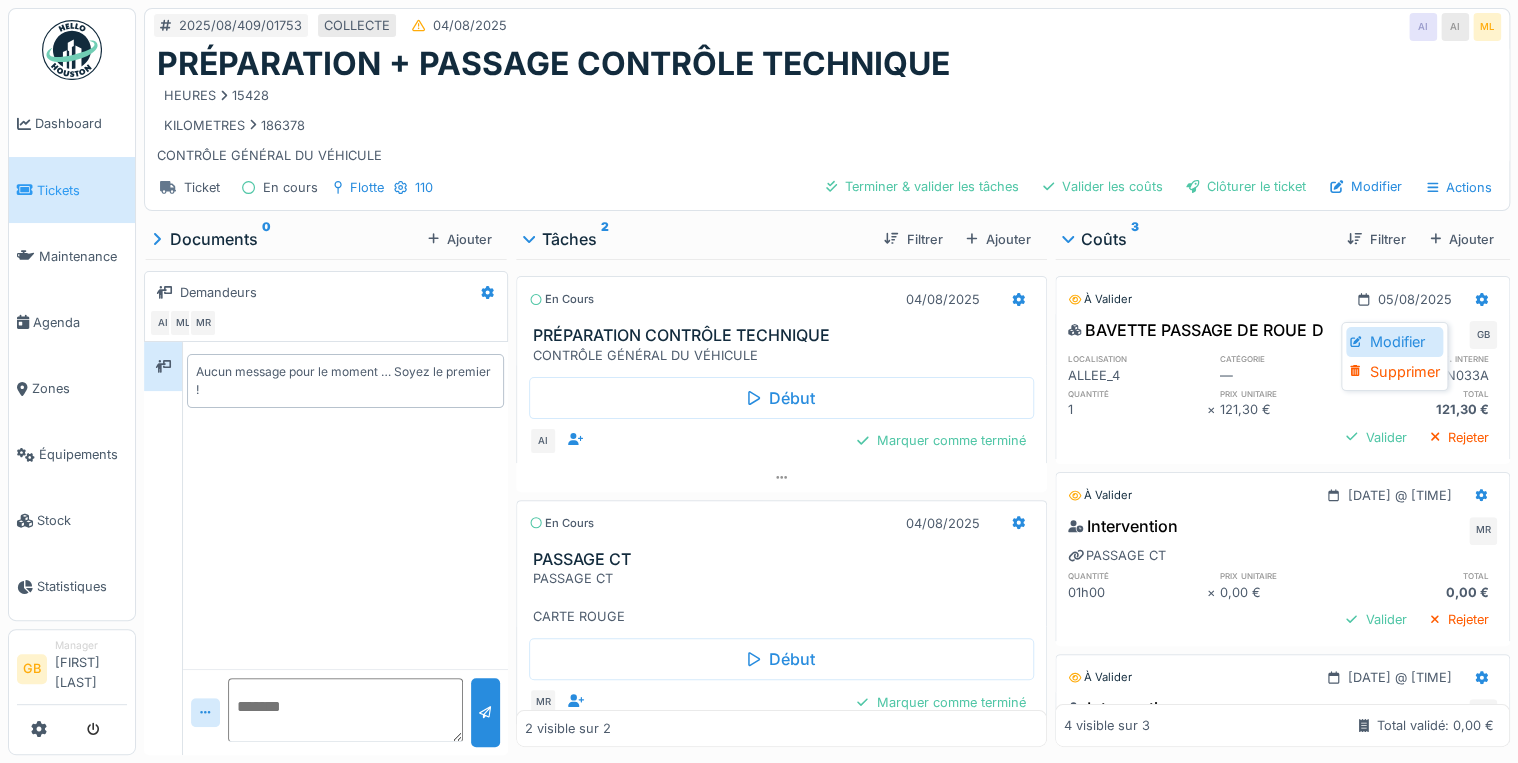 click on "Modifier" at bounding box center [1394, 342] 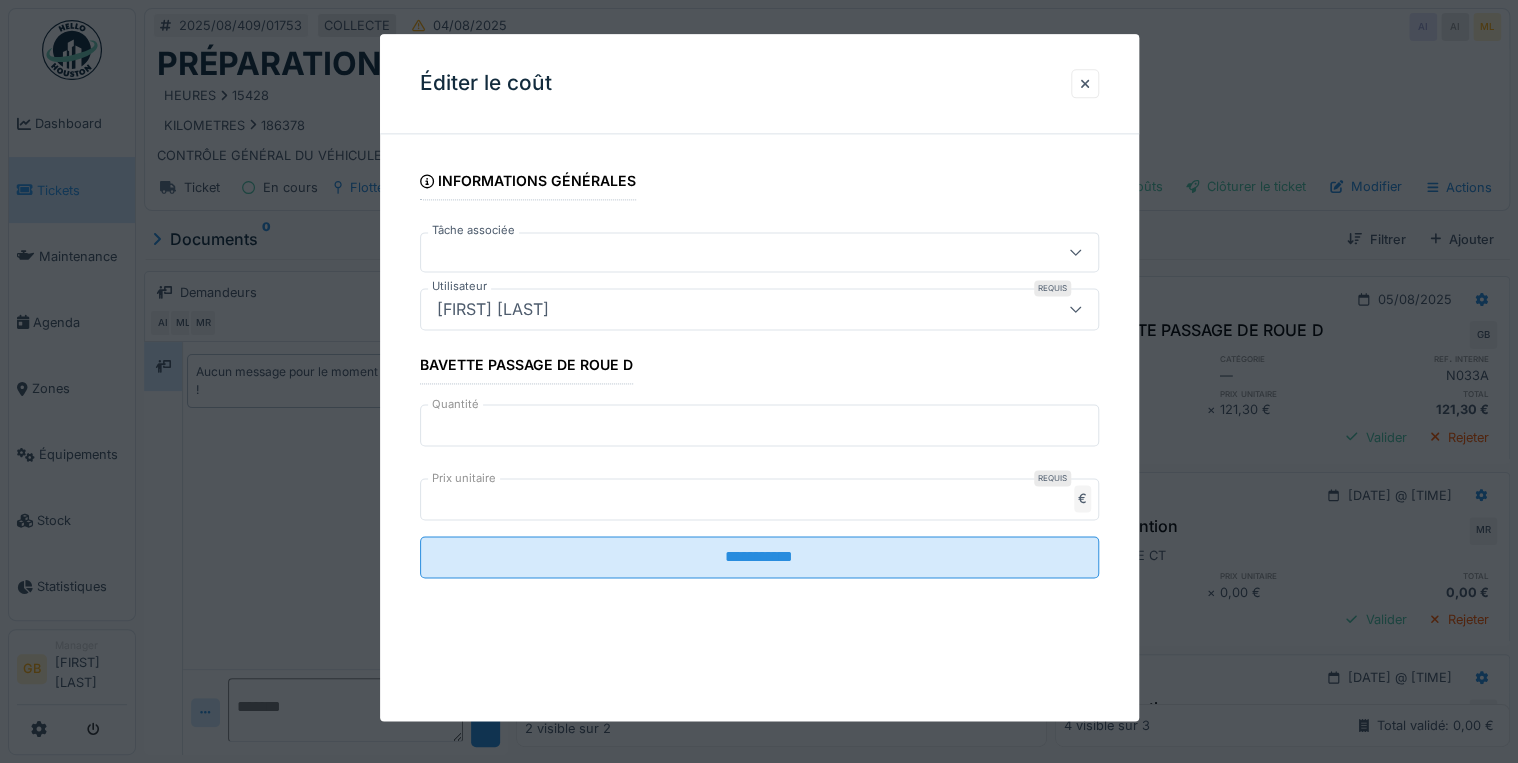 click on "*****" at bounding box center (759, 500) 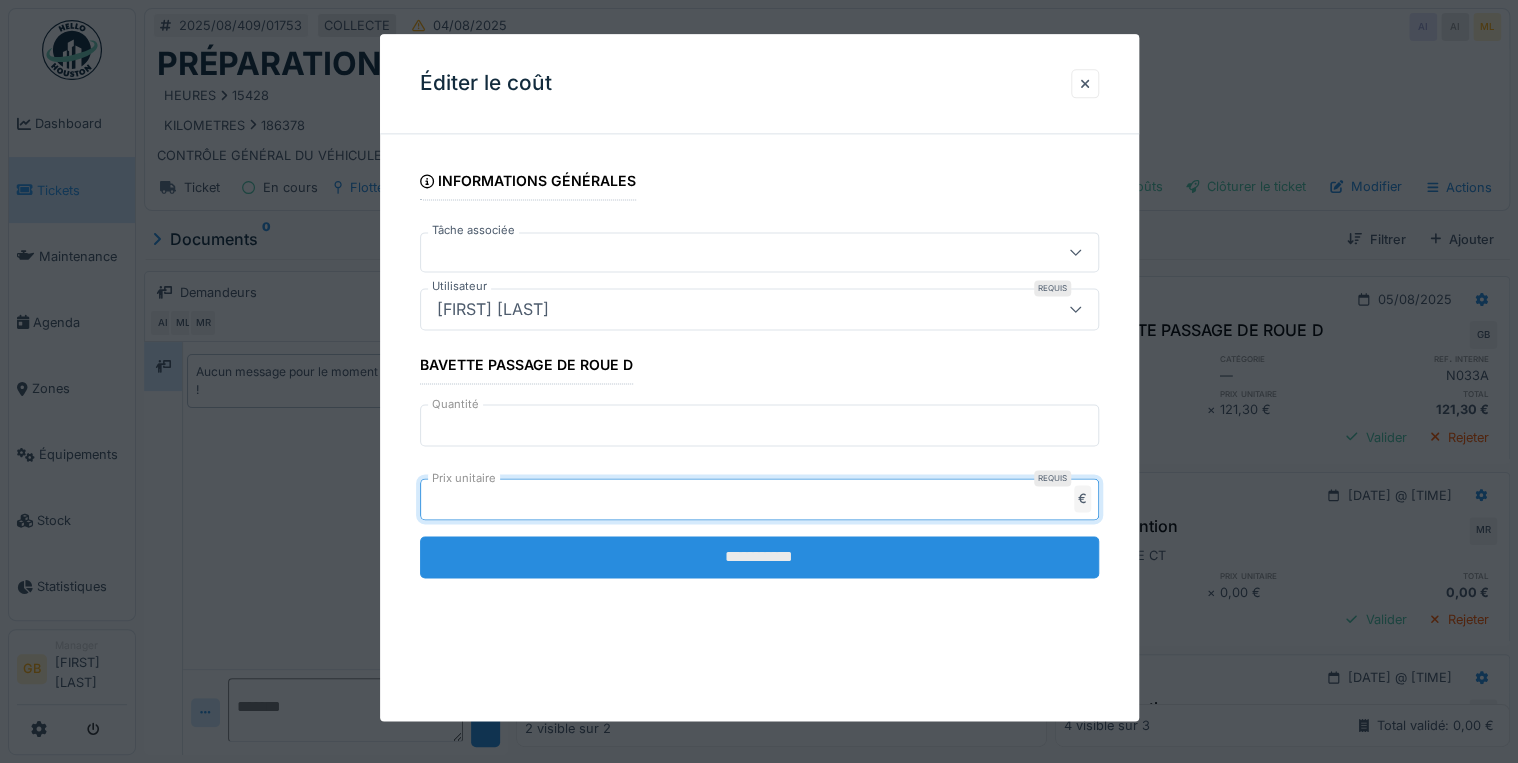 type on "******" 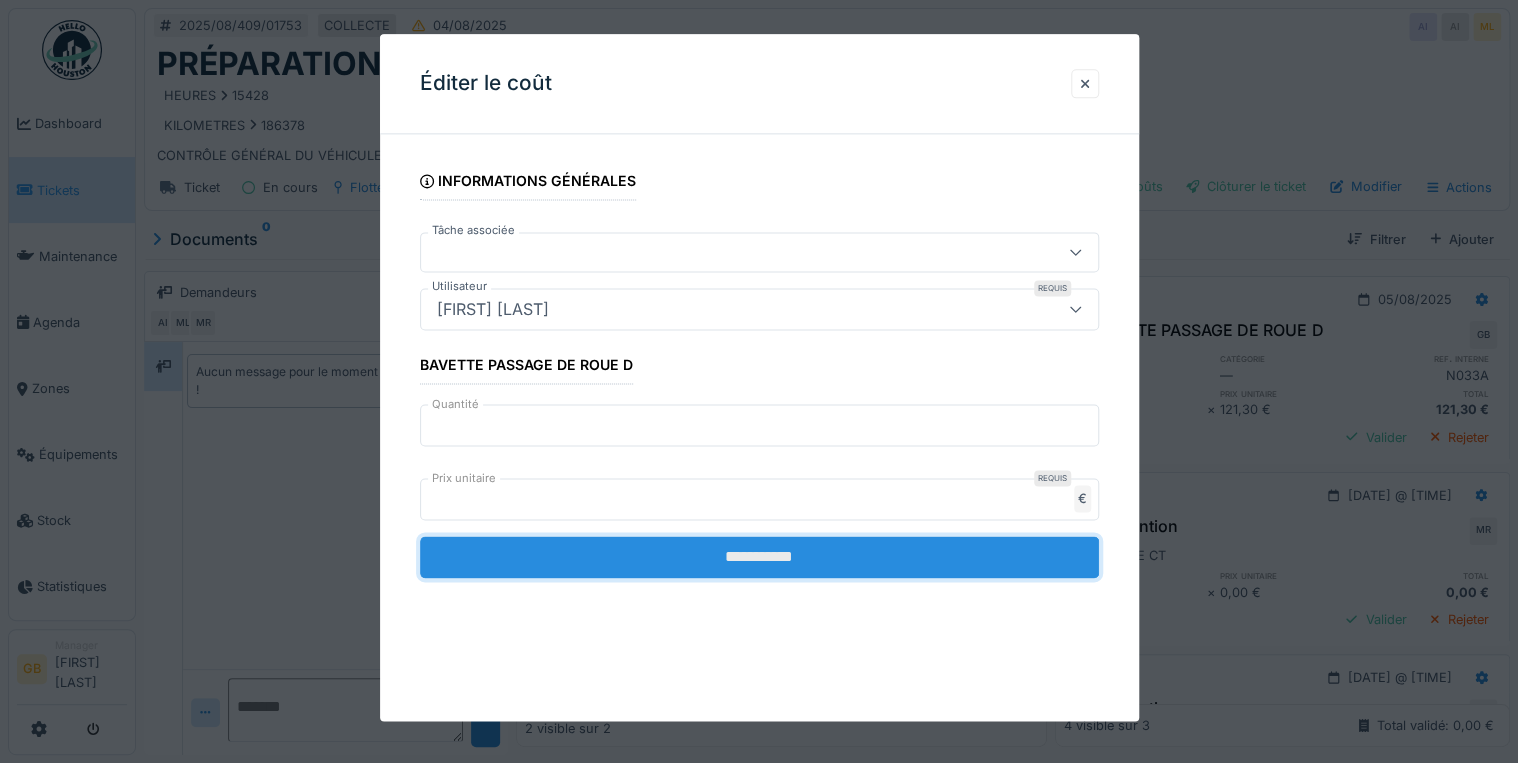 click on "**********" at bounding box center (759, 558) 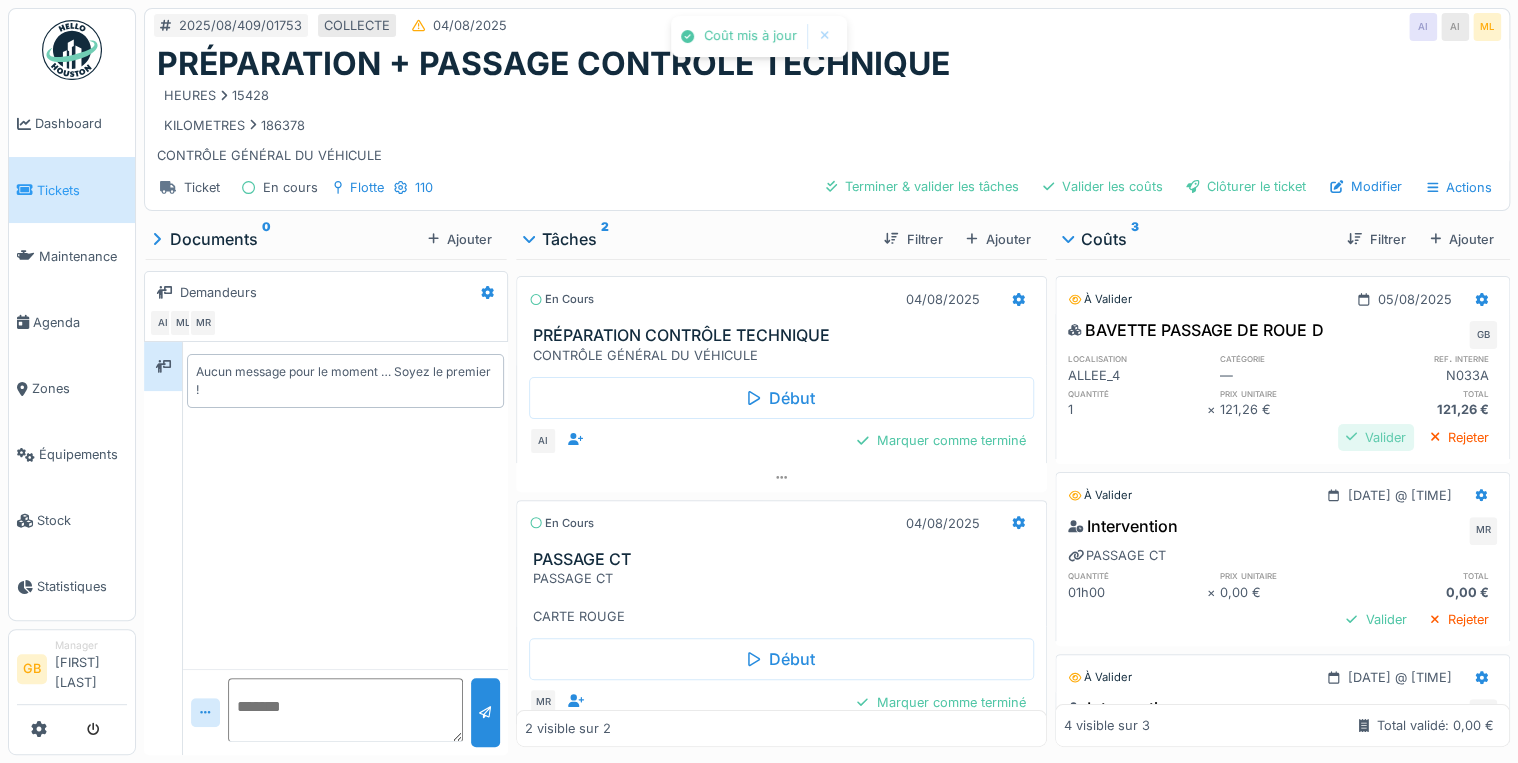 click on "Valider" at bounding box center (1376, 437) 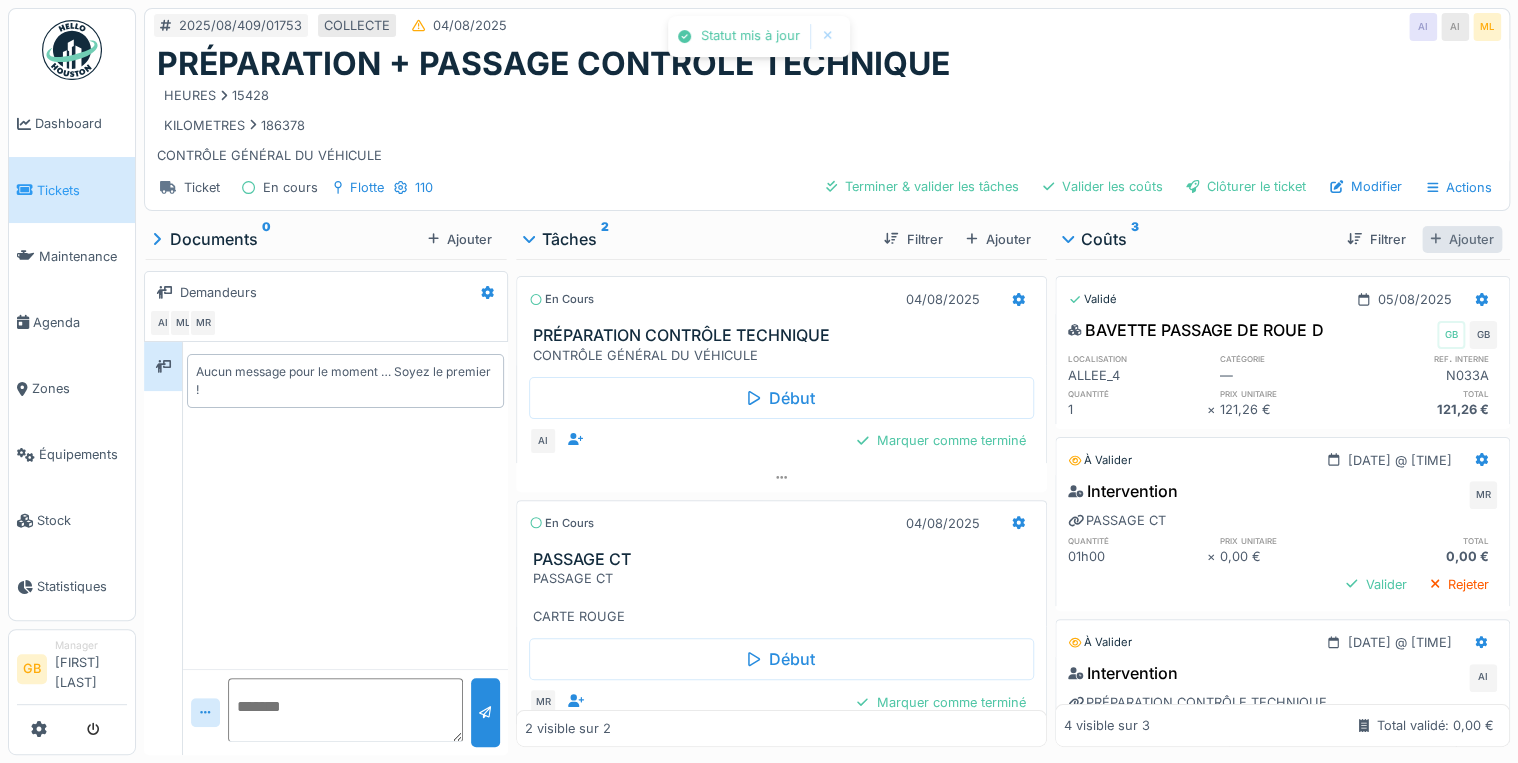 click on "Ajouter" at bounding box center (1462, 239) 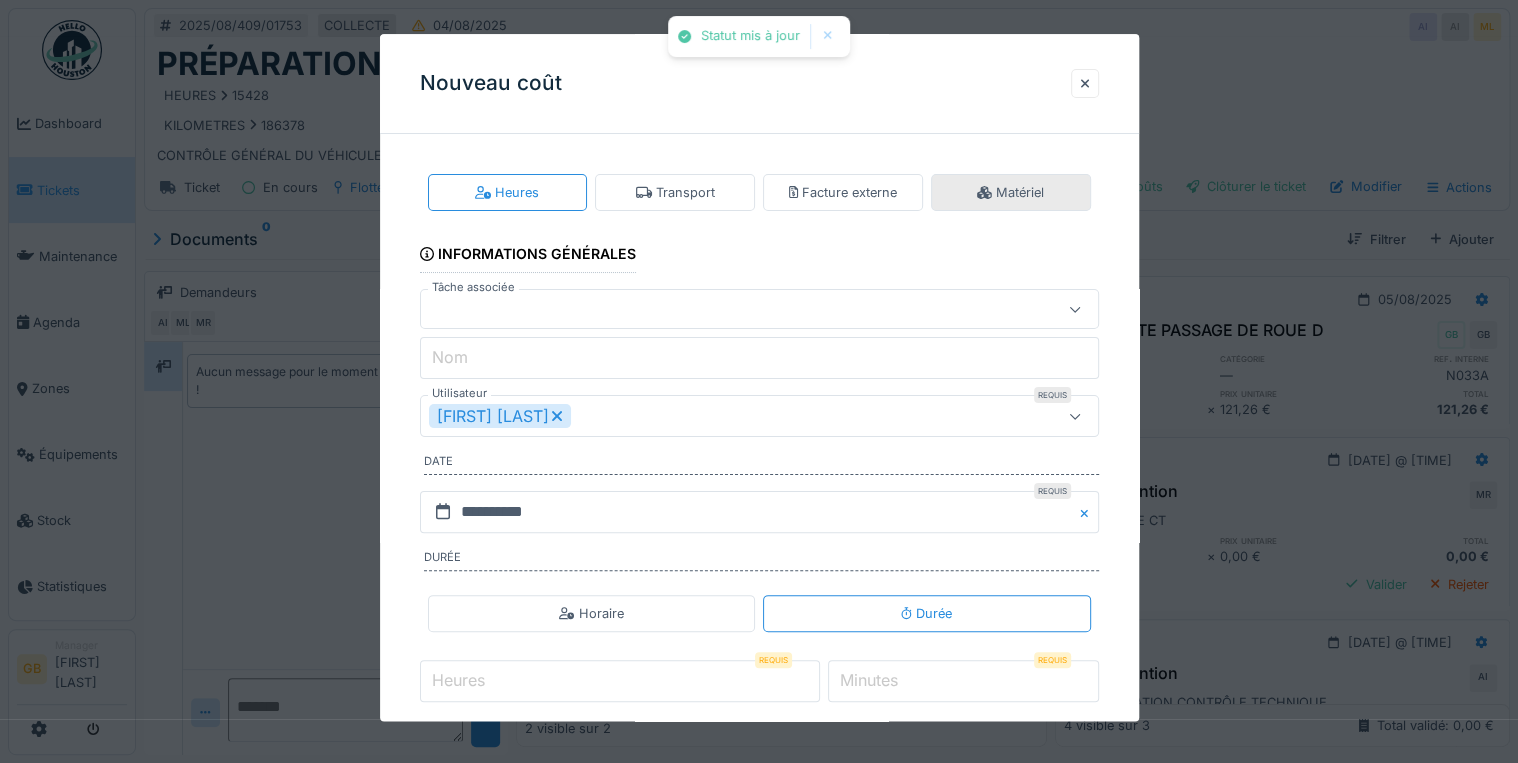 click on "Matériel" at bounding box center [1011, 192] 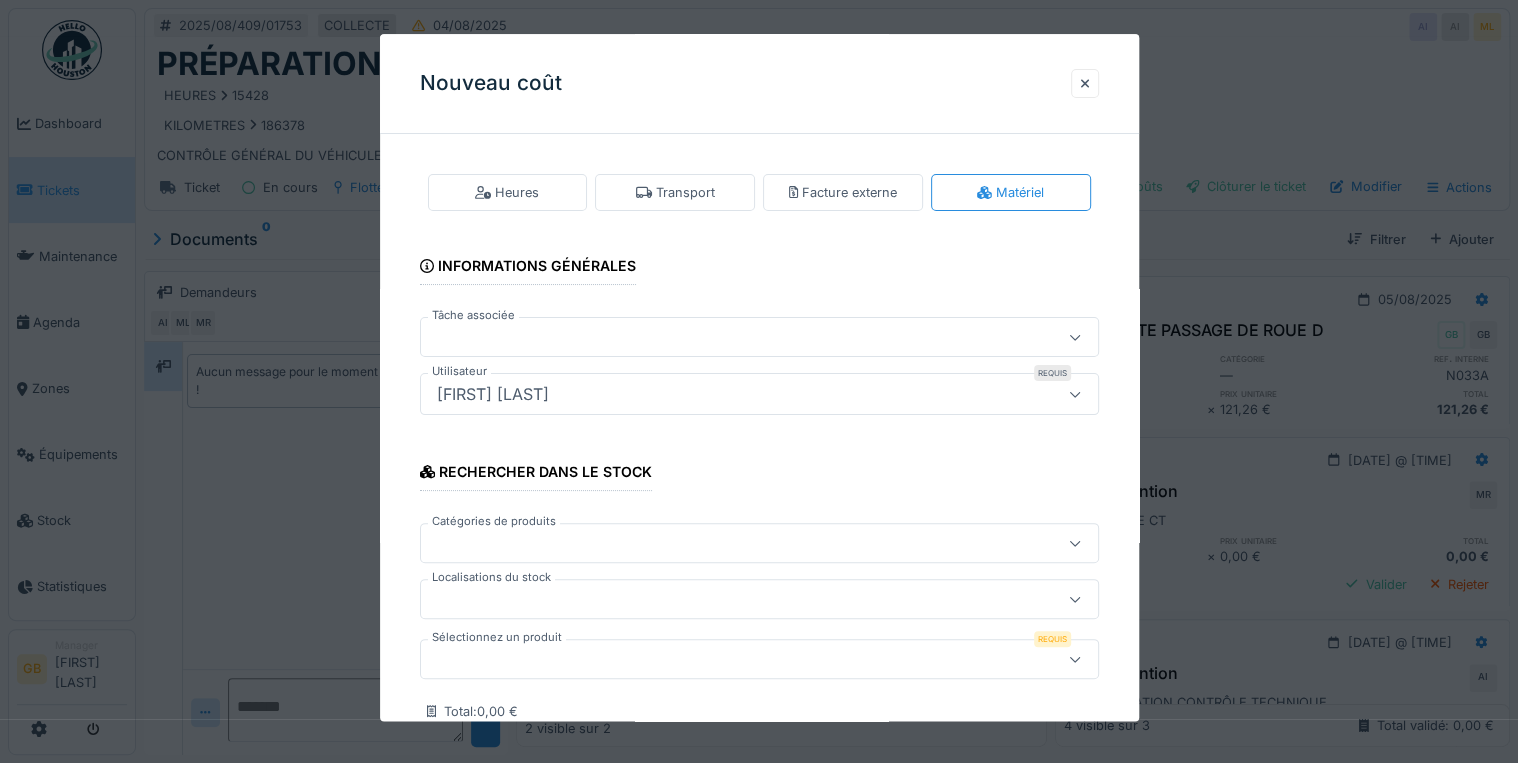 click at bounding box center (725, 660) 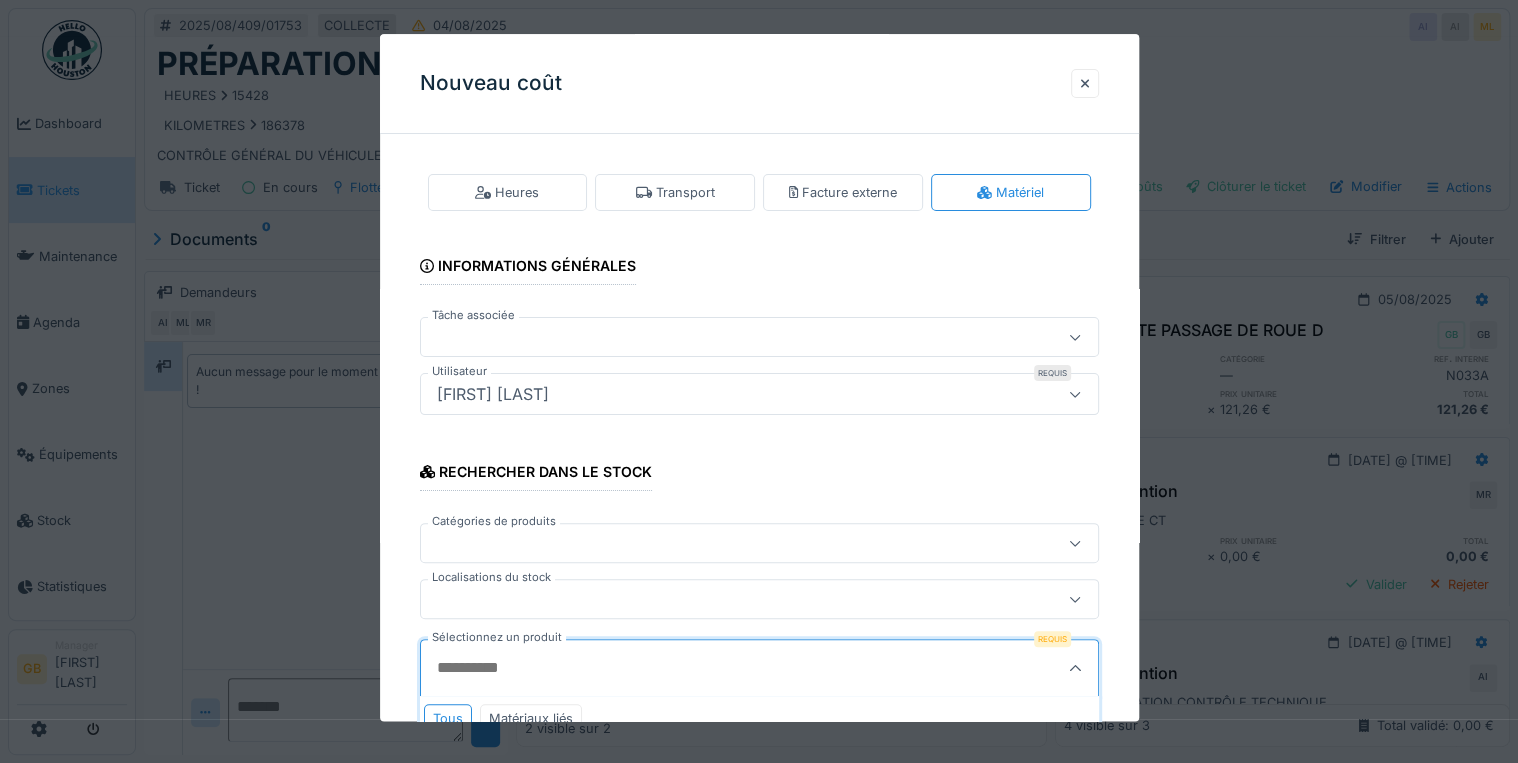 click on "Sélectionnez un produit" at bounding box center [713, 669] 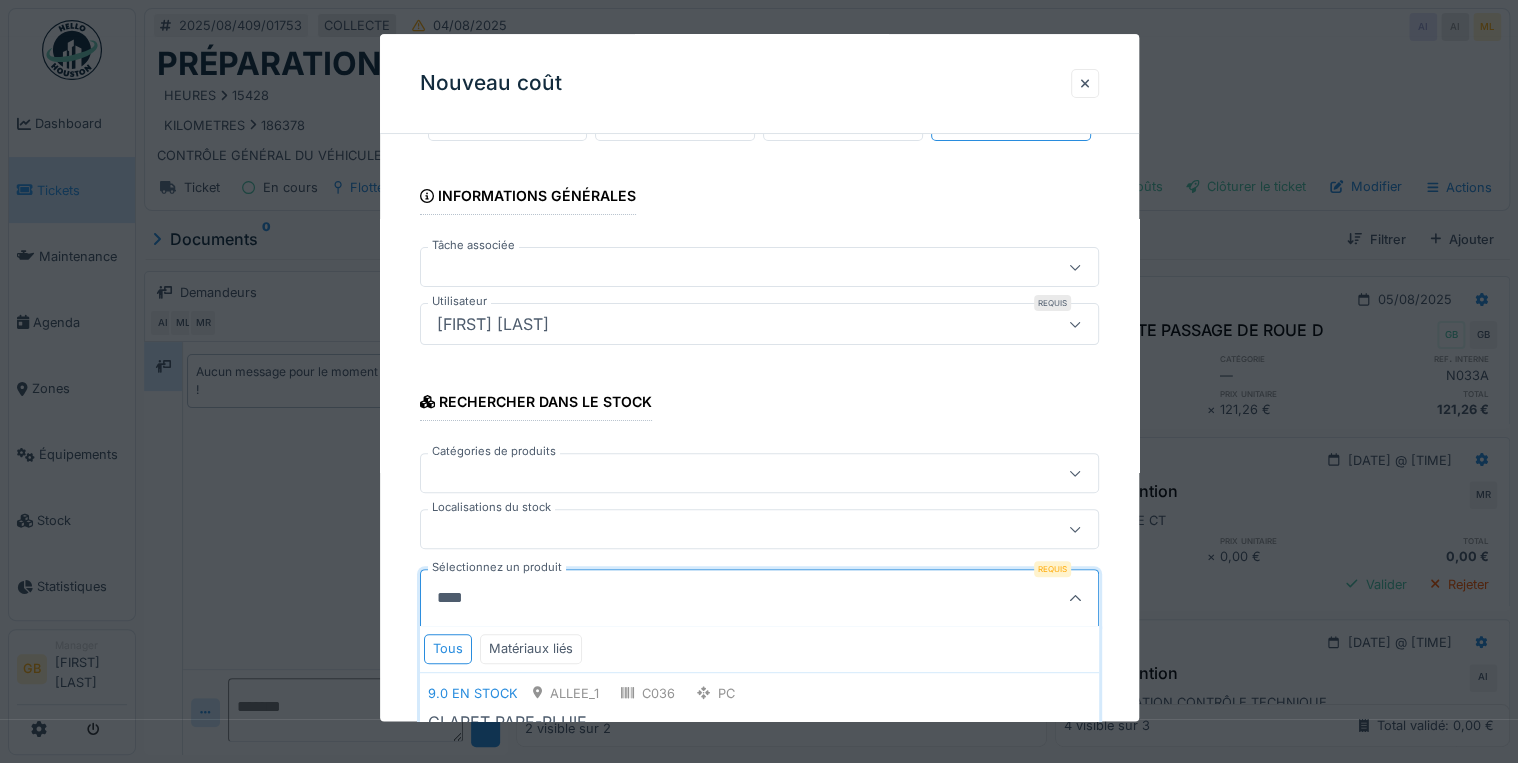 scroll, scrollTop: 193, scrollLeft: 0, axis: vertical 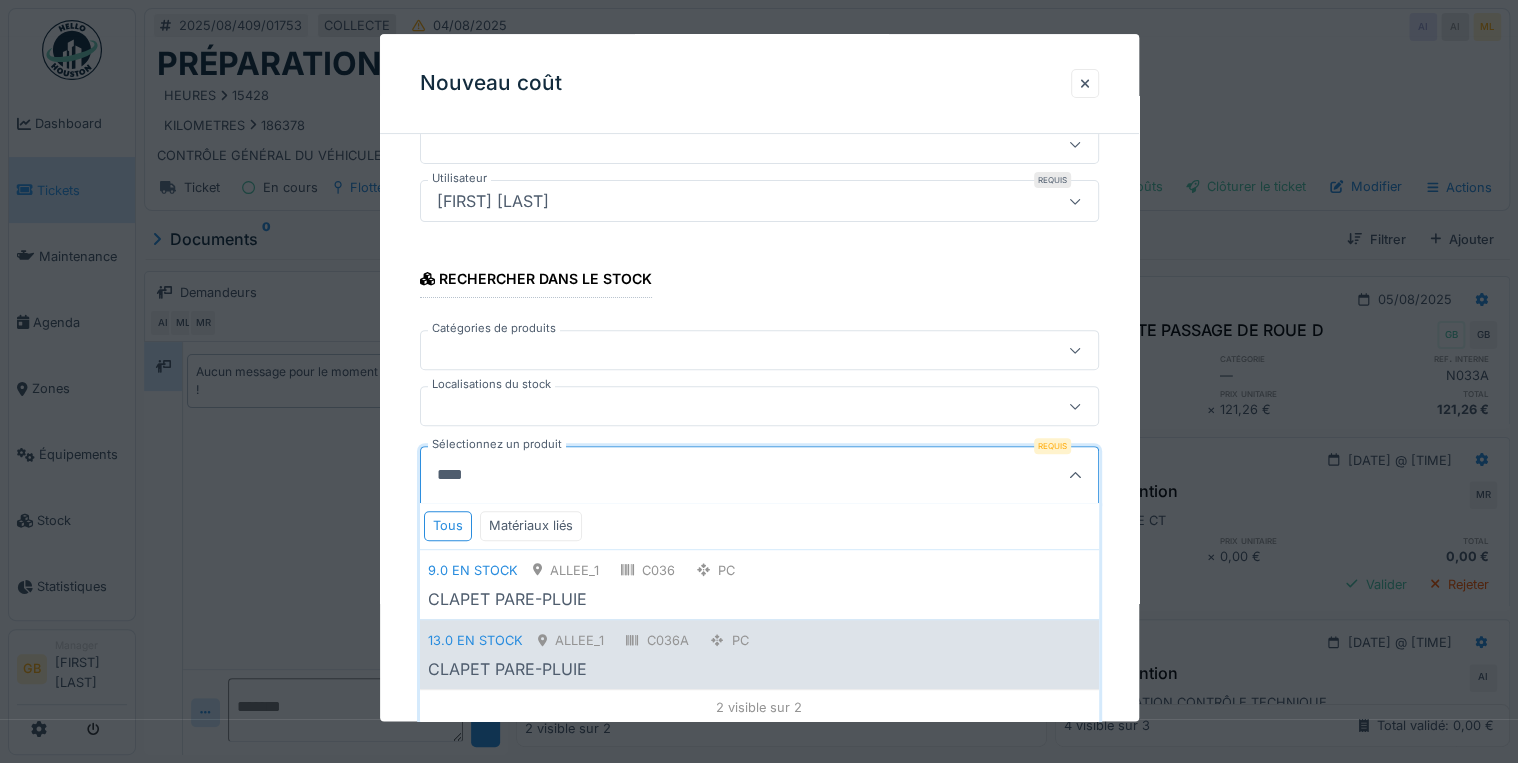 type on "****" 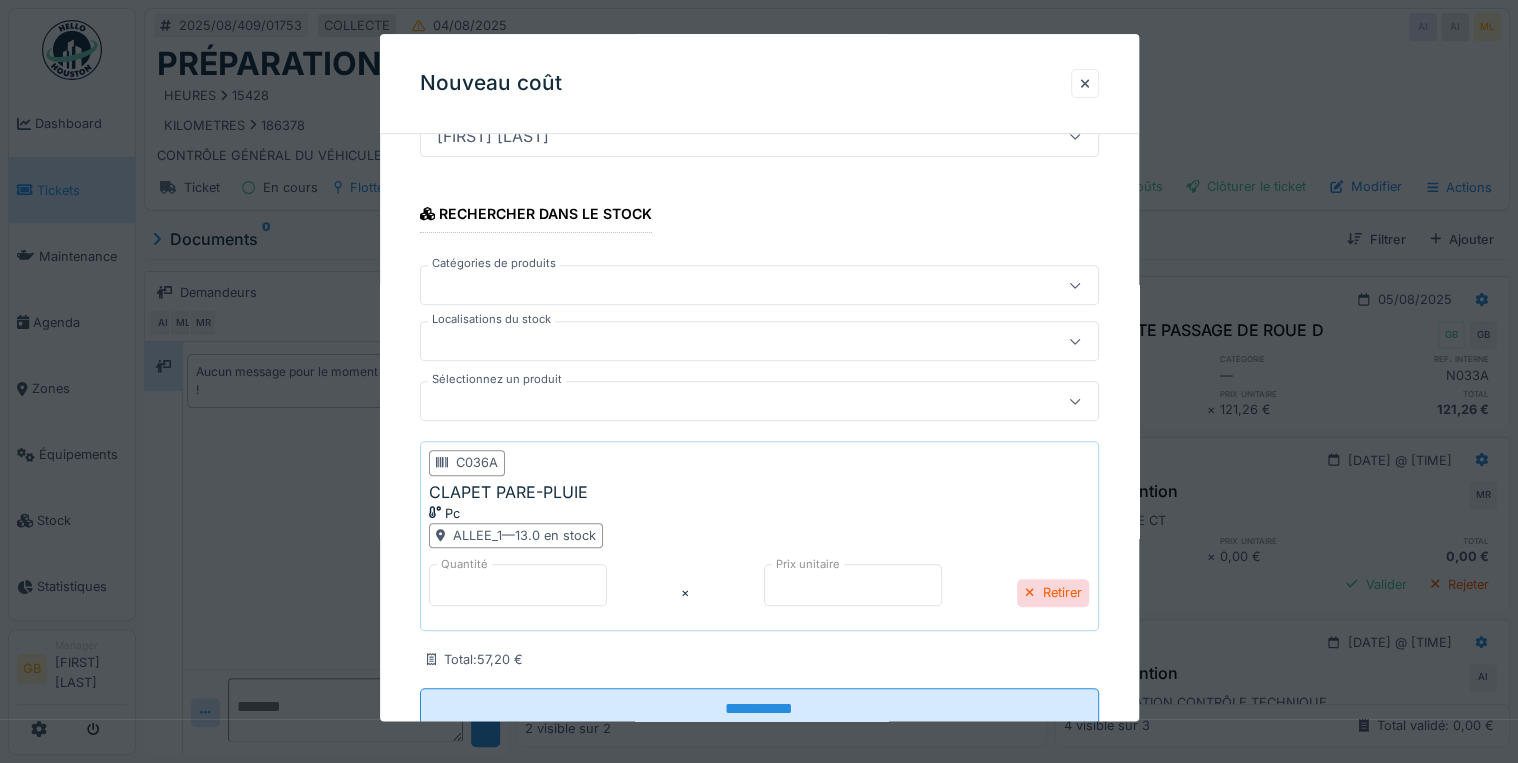 scroll, scrollTop: 319, scrollLeft: 0, axis: vertical 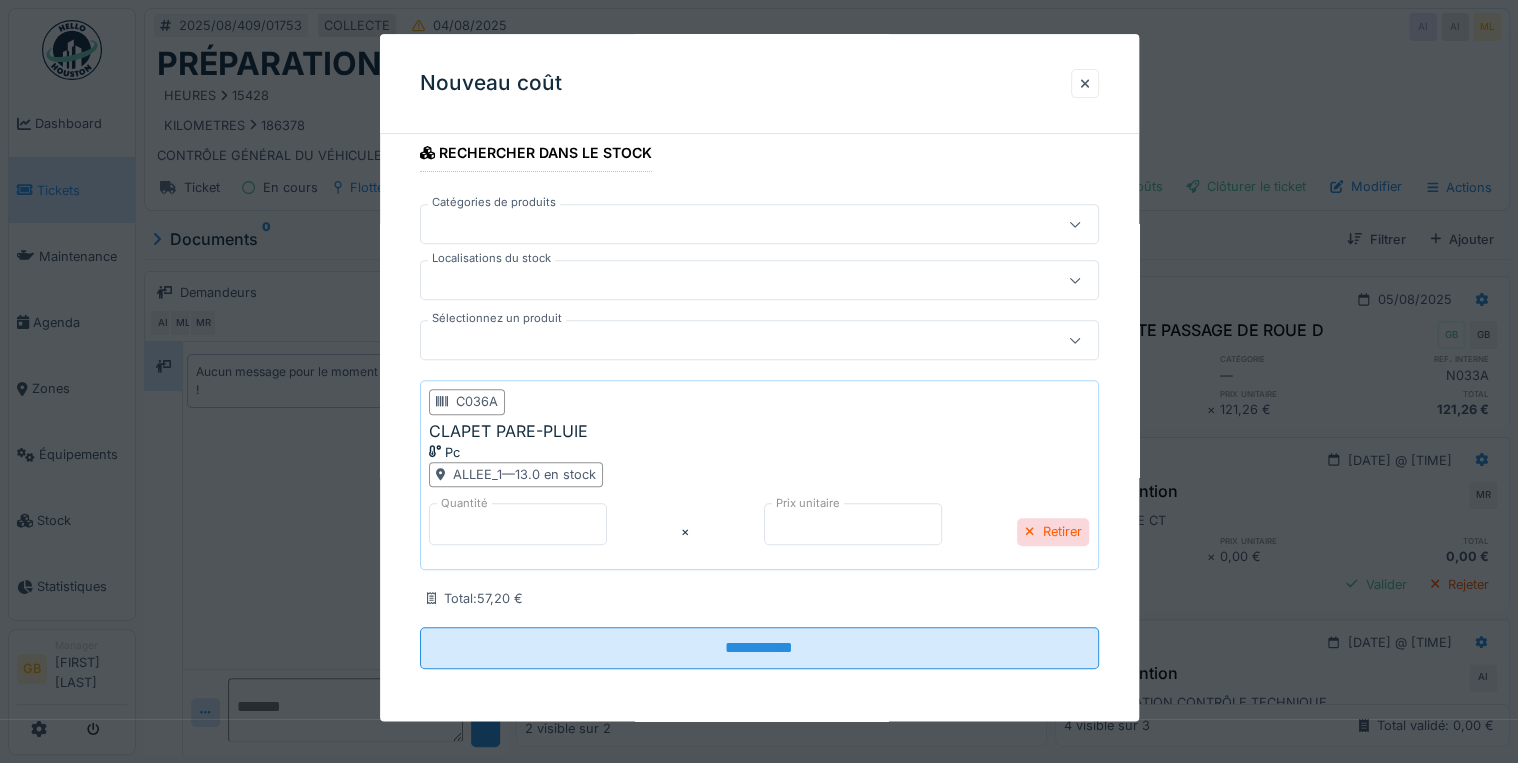 click on "*" at bounding box center (518, 524) 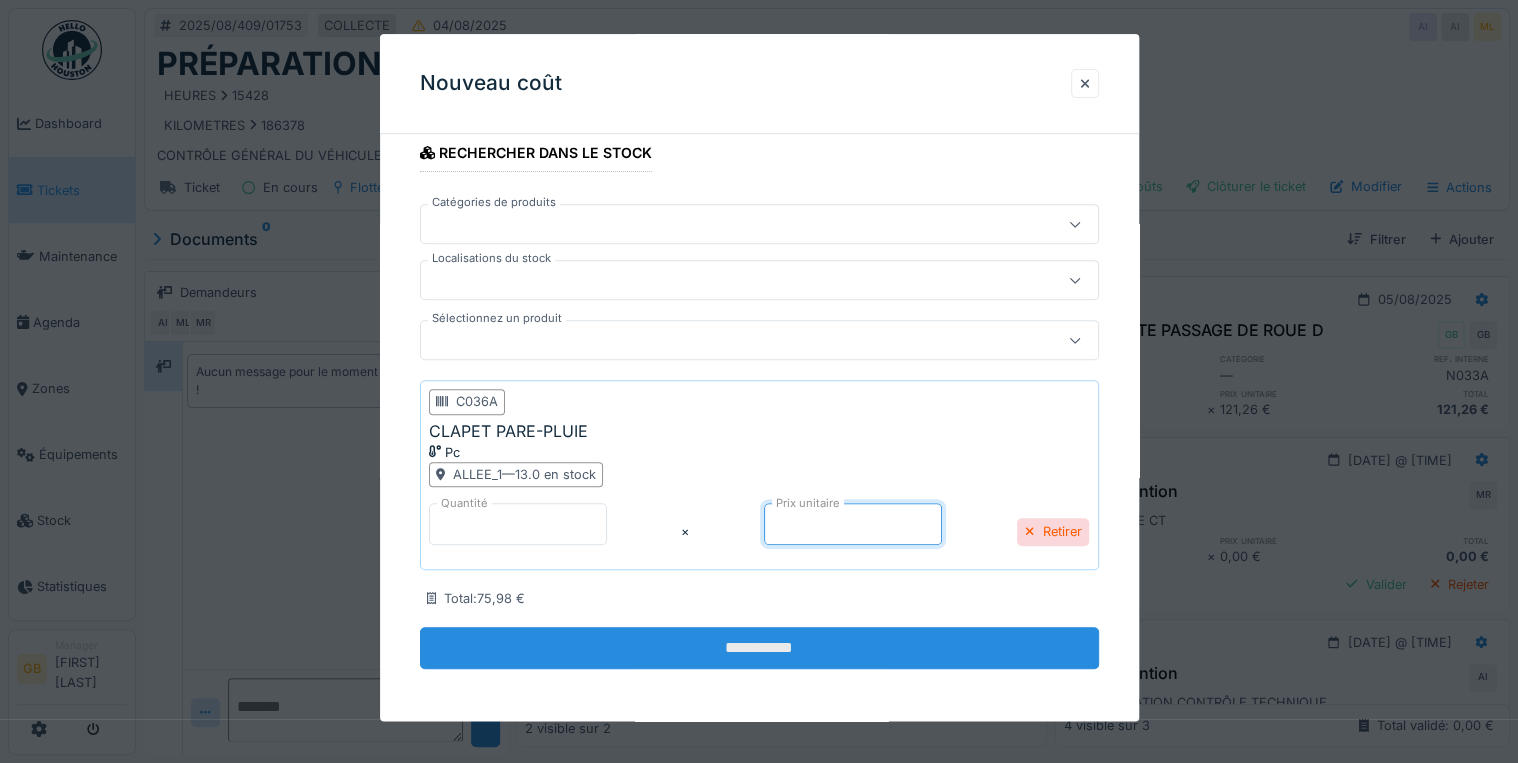 type on "*****" 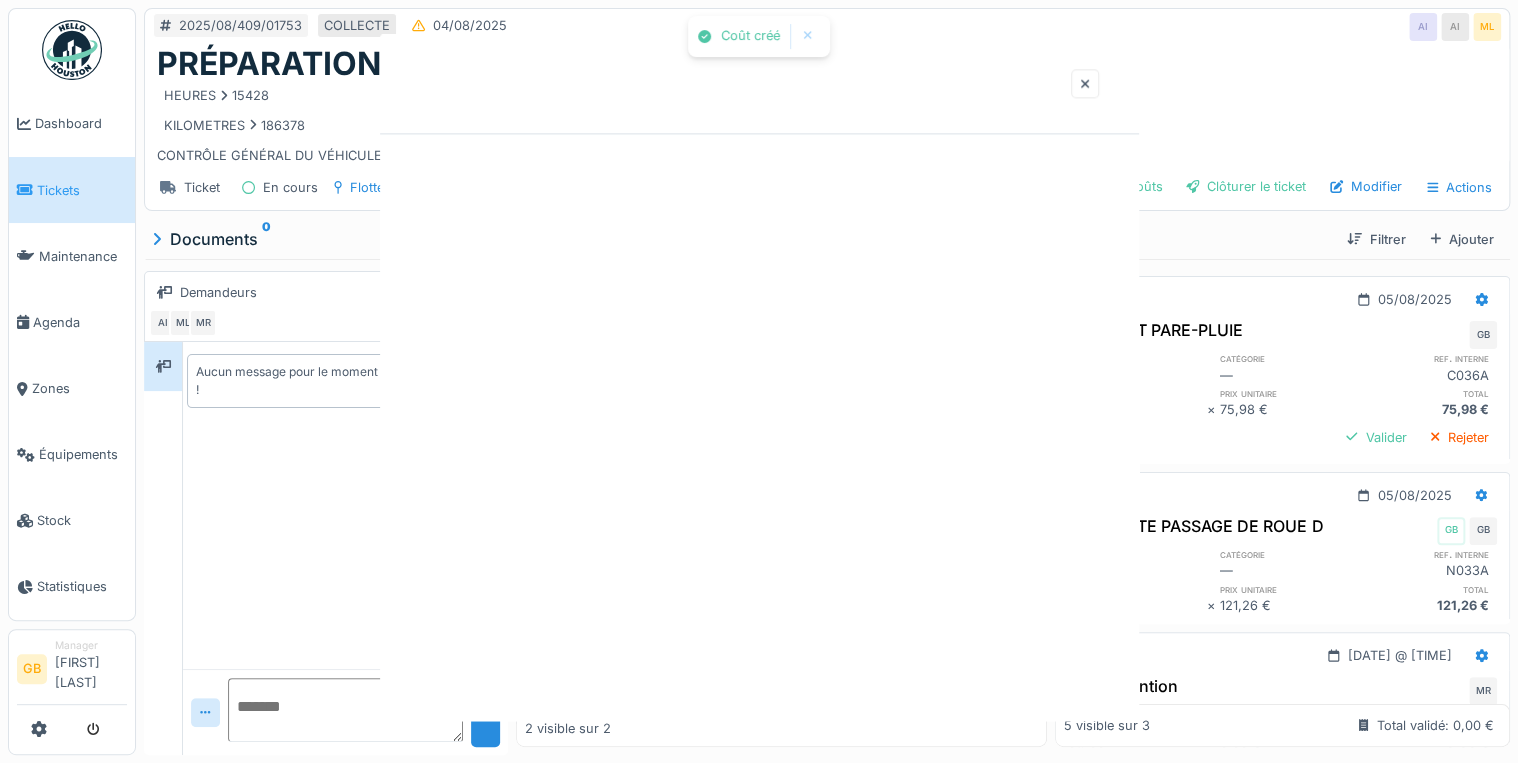 scroll, scrollTop: 0, scrollLeft: 0, axis: both 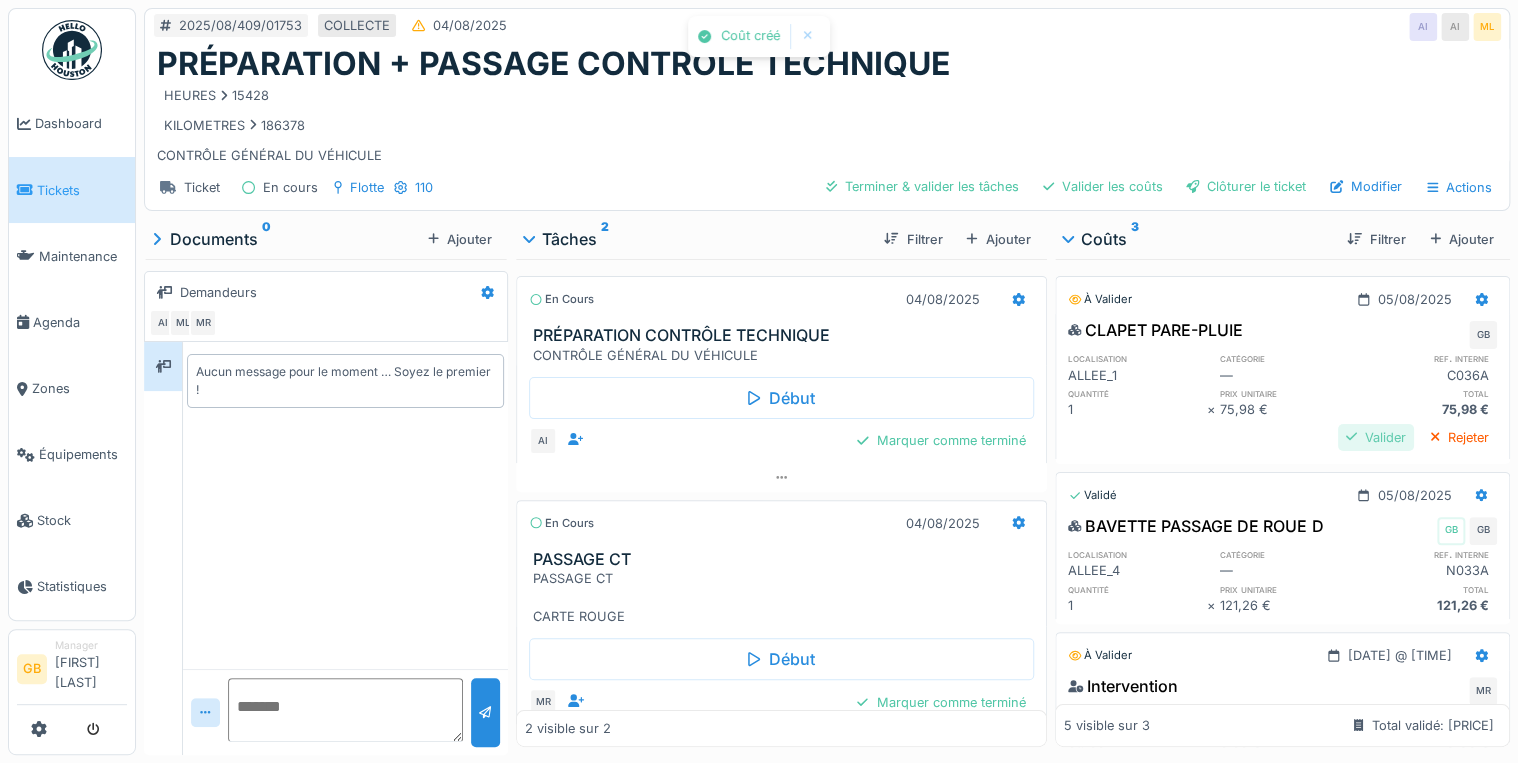click on "Valider" at bounding box center (1376, 437) 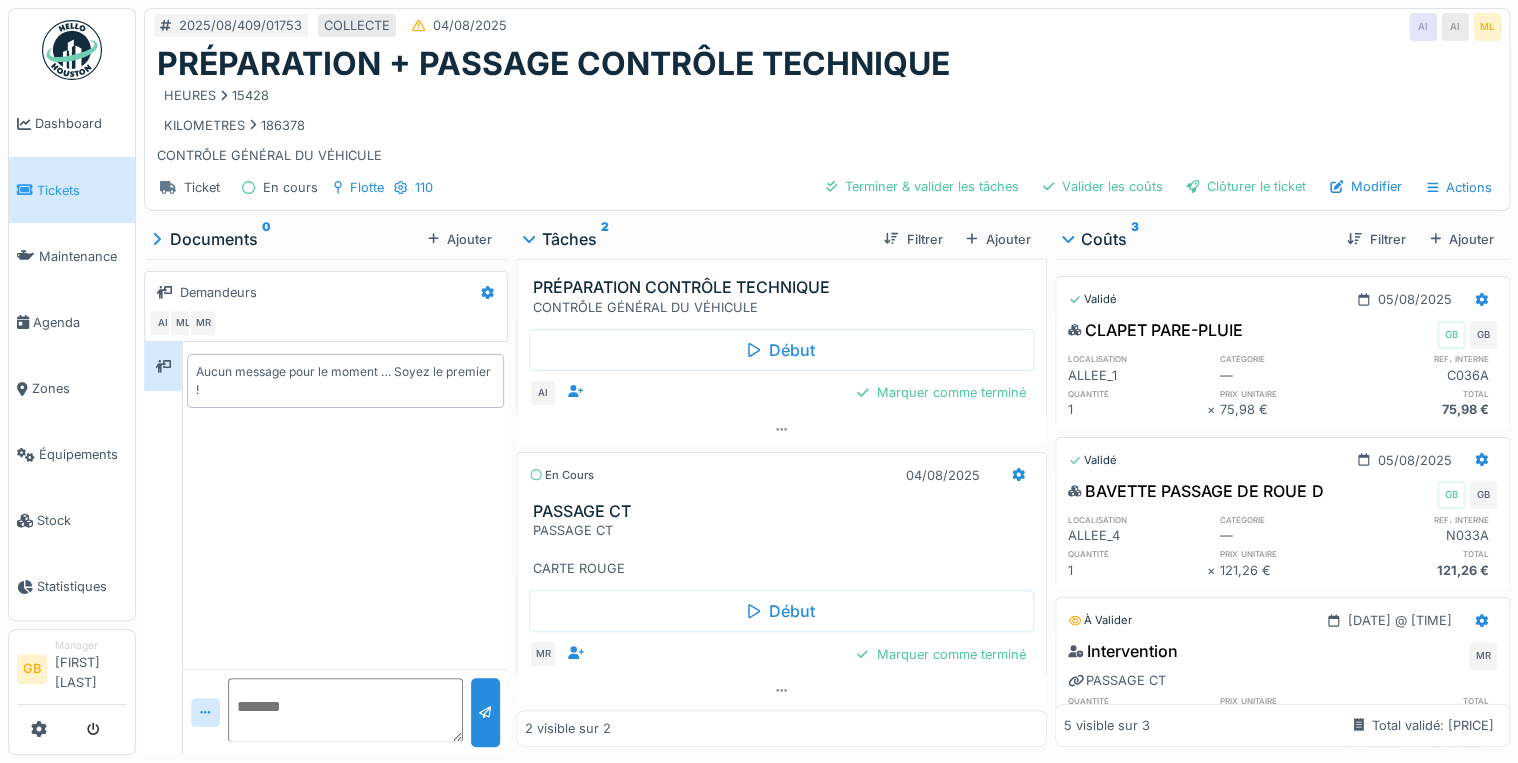 scroll, scrollTop: 0, scrollLeft: 0, axis: both 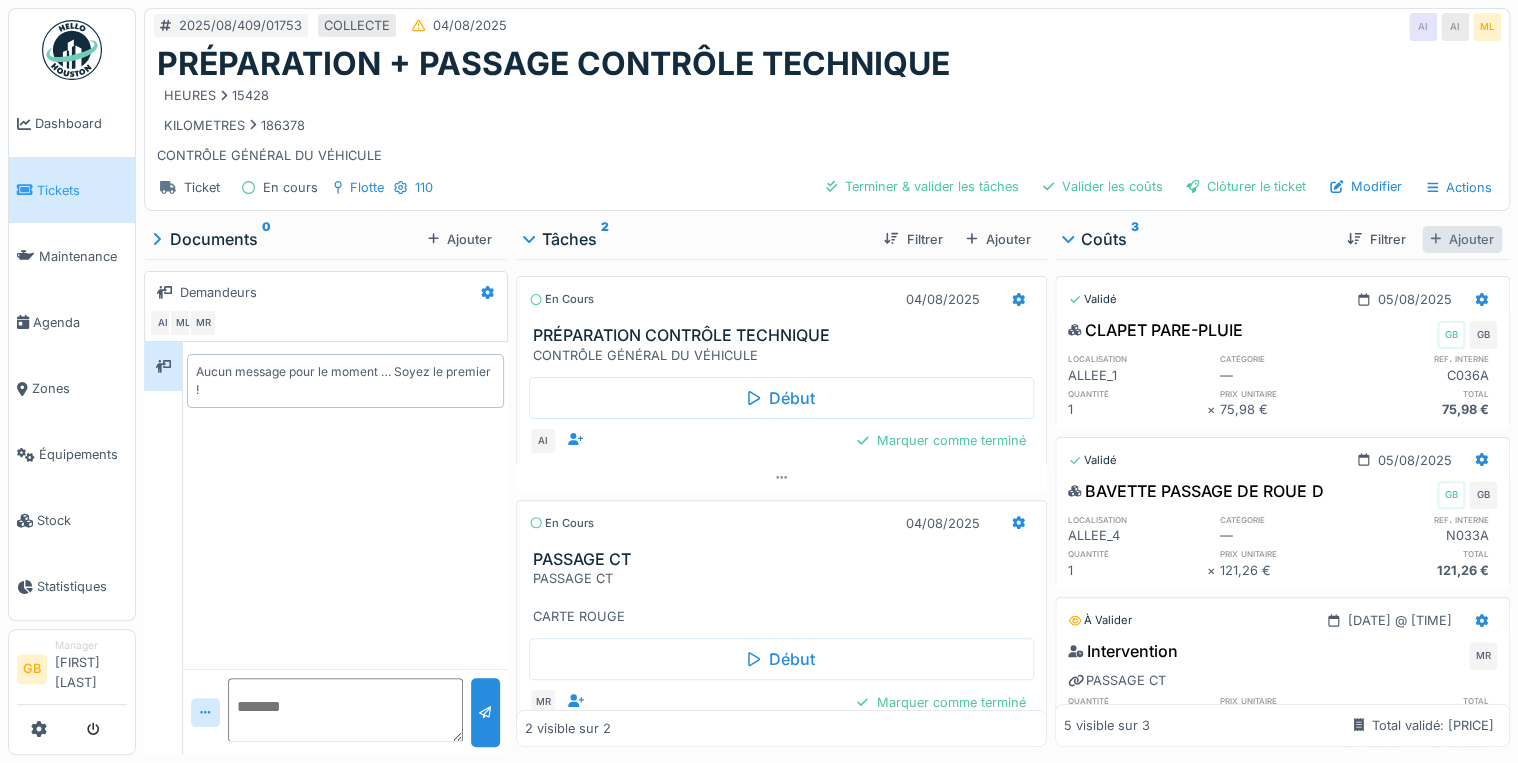 click on "Ajouter" at bounding box center [1462, 239] 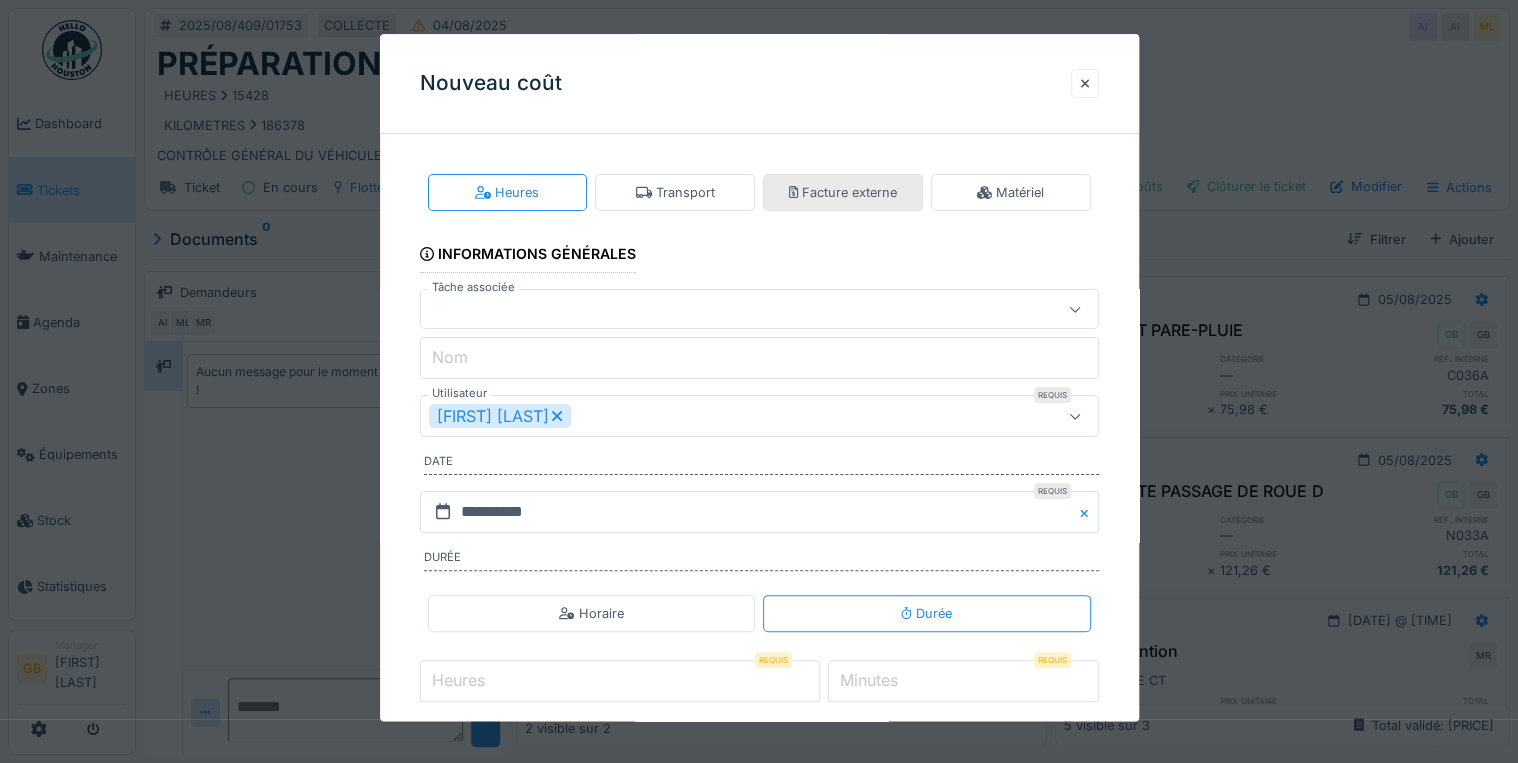 click on "Facture externe" at bounding box center [843, 192] 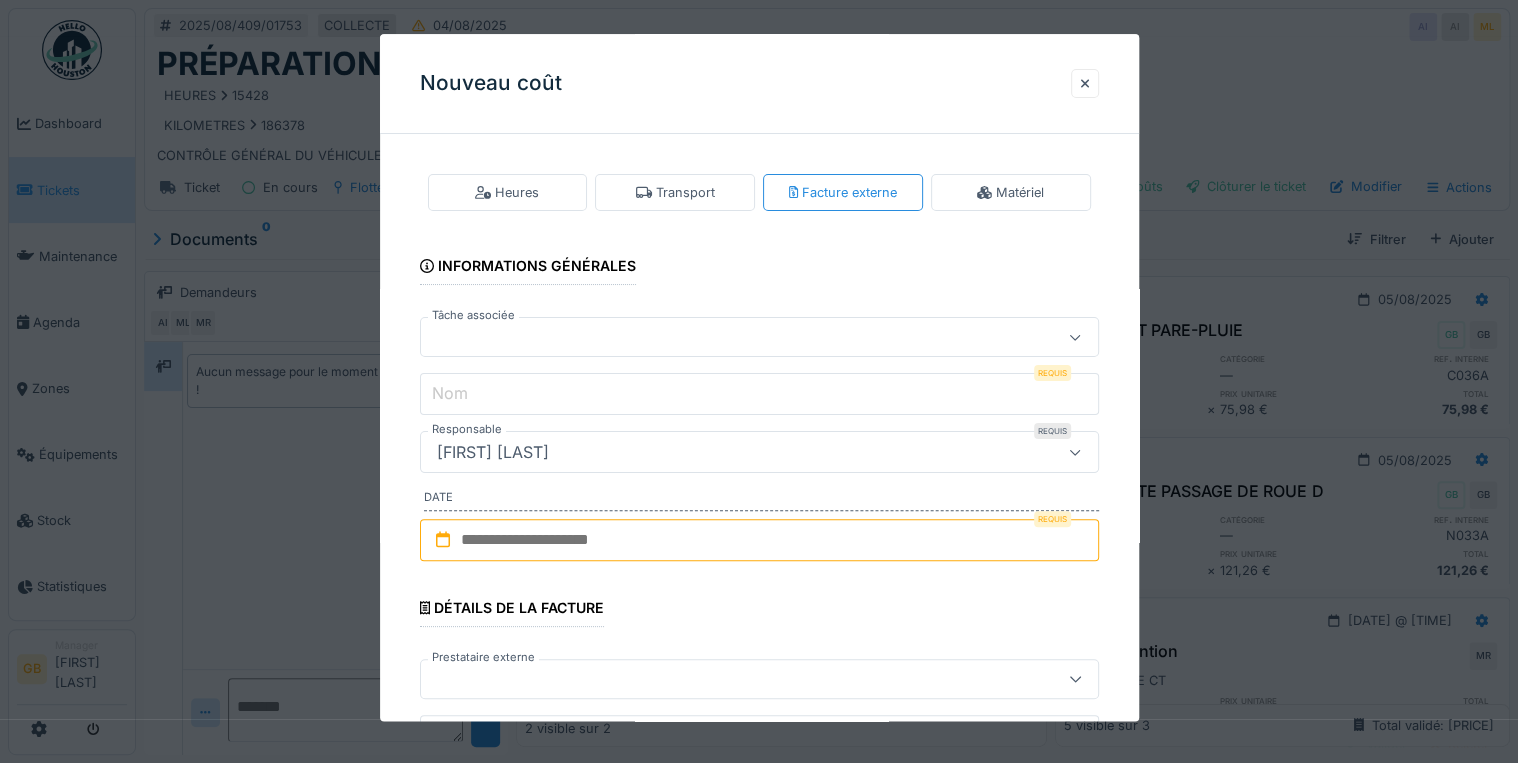 click at bounding box center [725, 338] 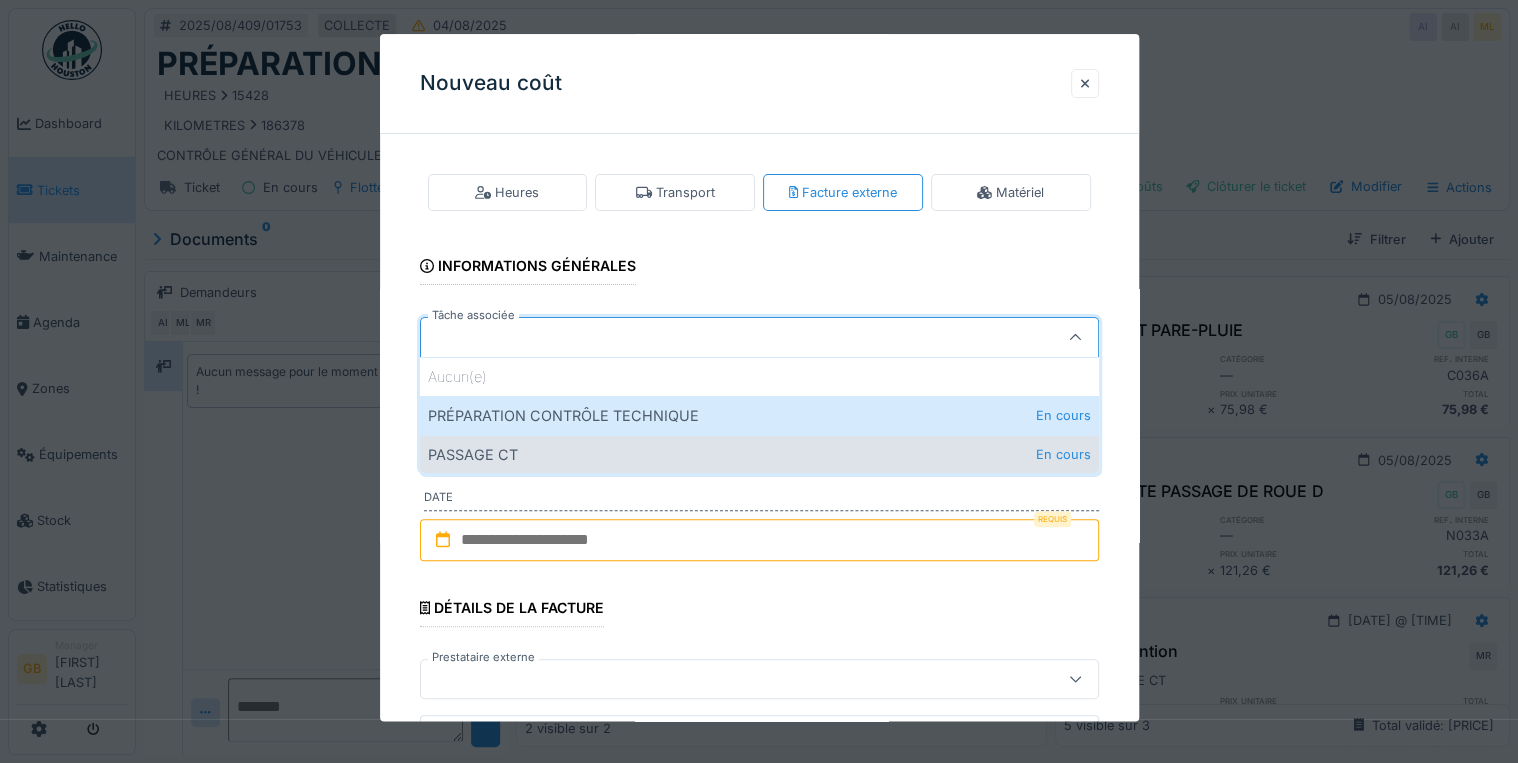 click on "PASSAGE CT   En cours" at bounding box center [759, 454] 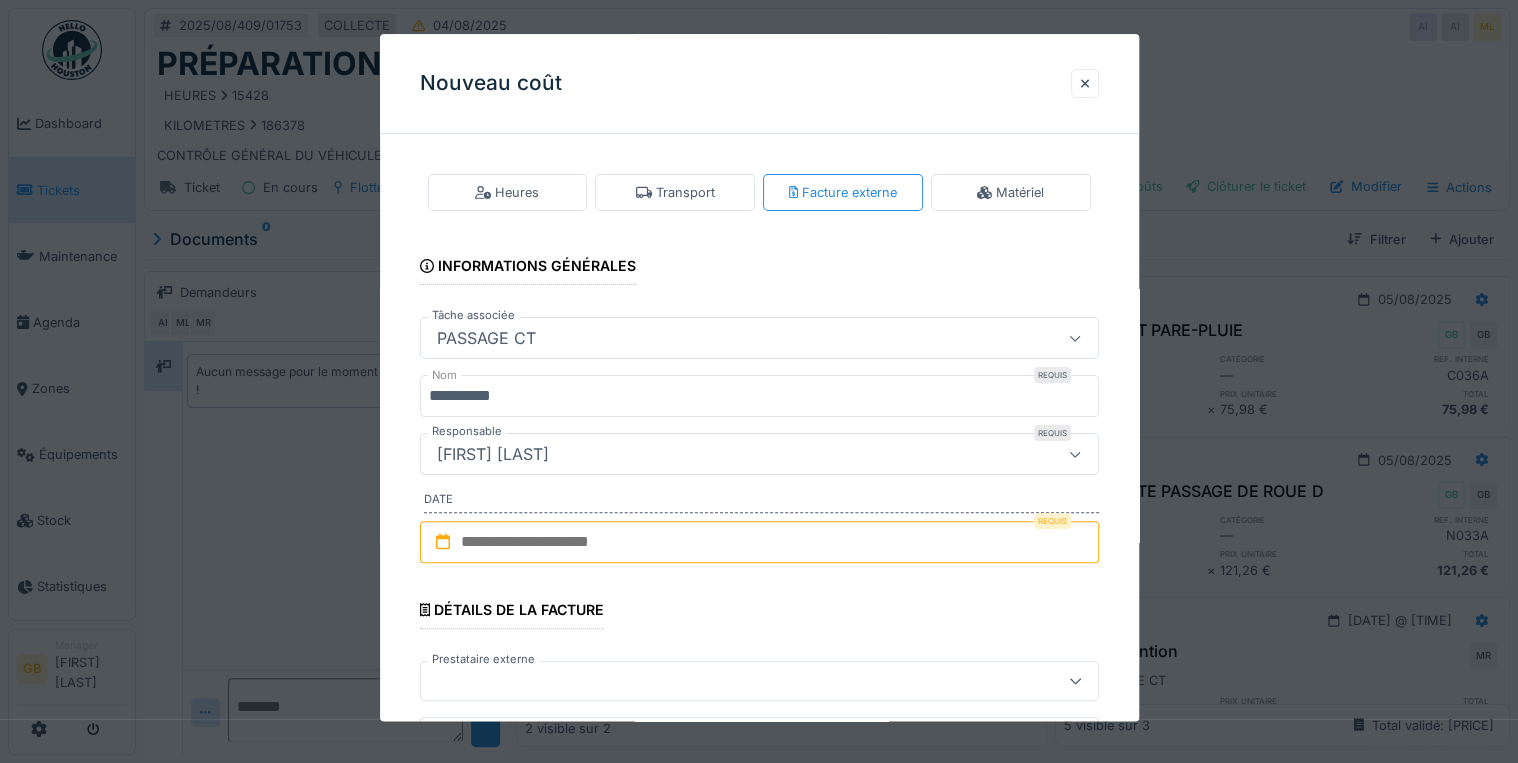 click at bounding box center (759, 542) 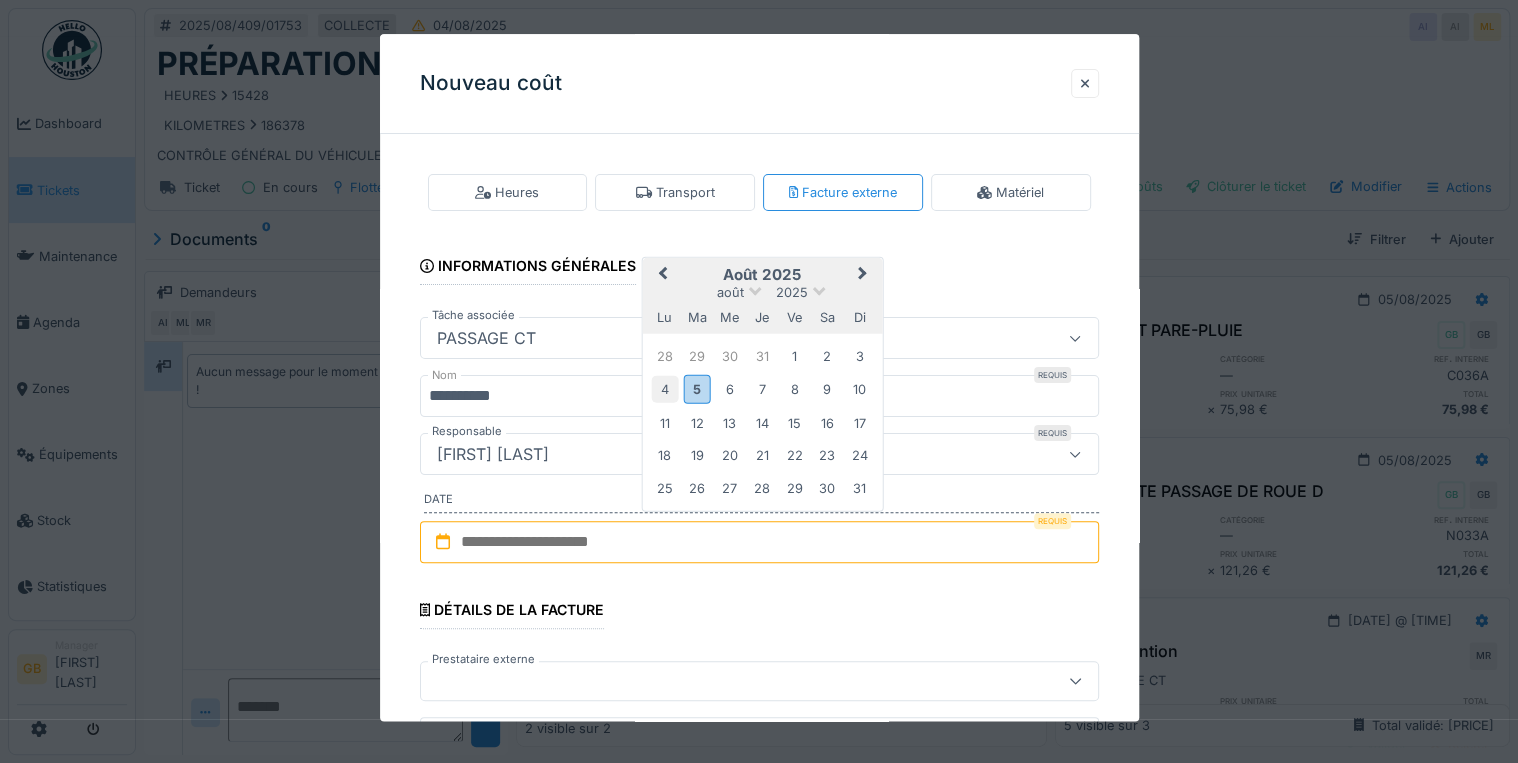 click on "4" at bounding box center (664, 389) 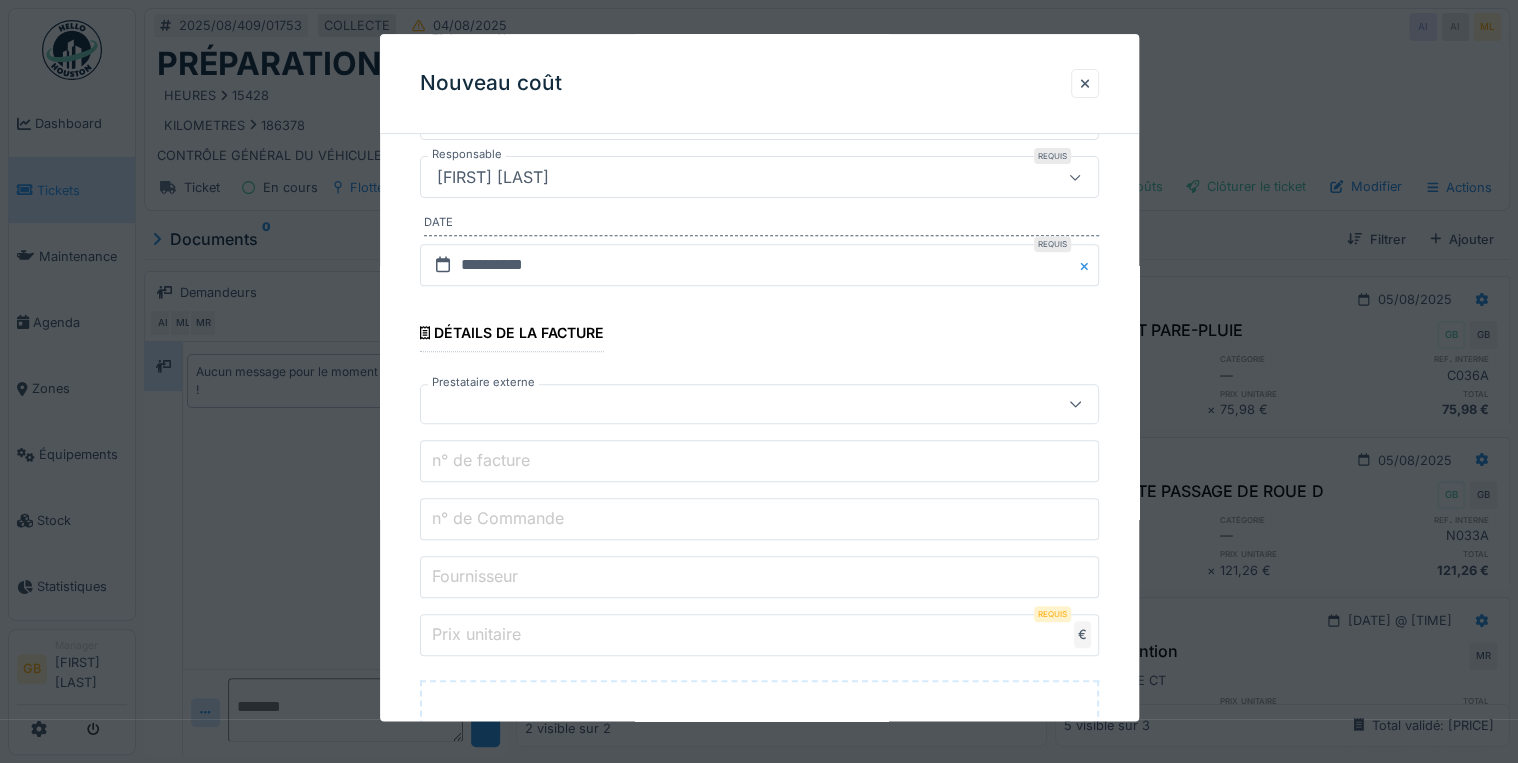 scroll, scrollTop: 320, scrollLeft: 0, axis: vertical 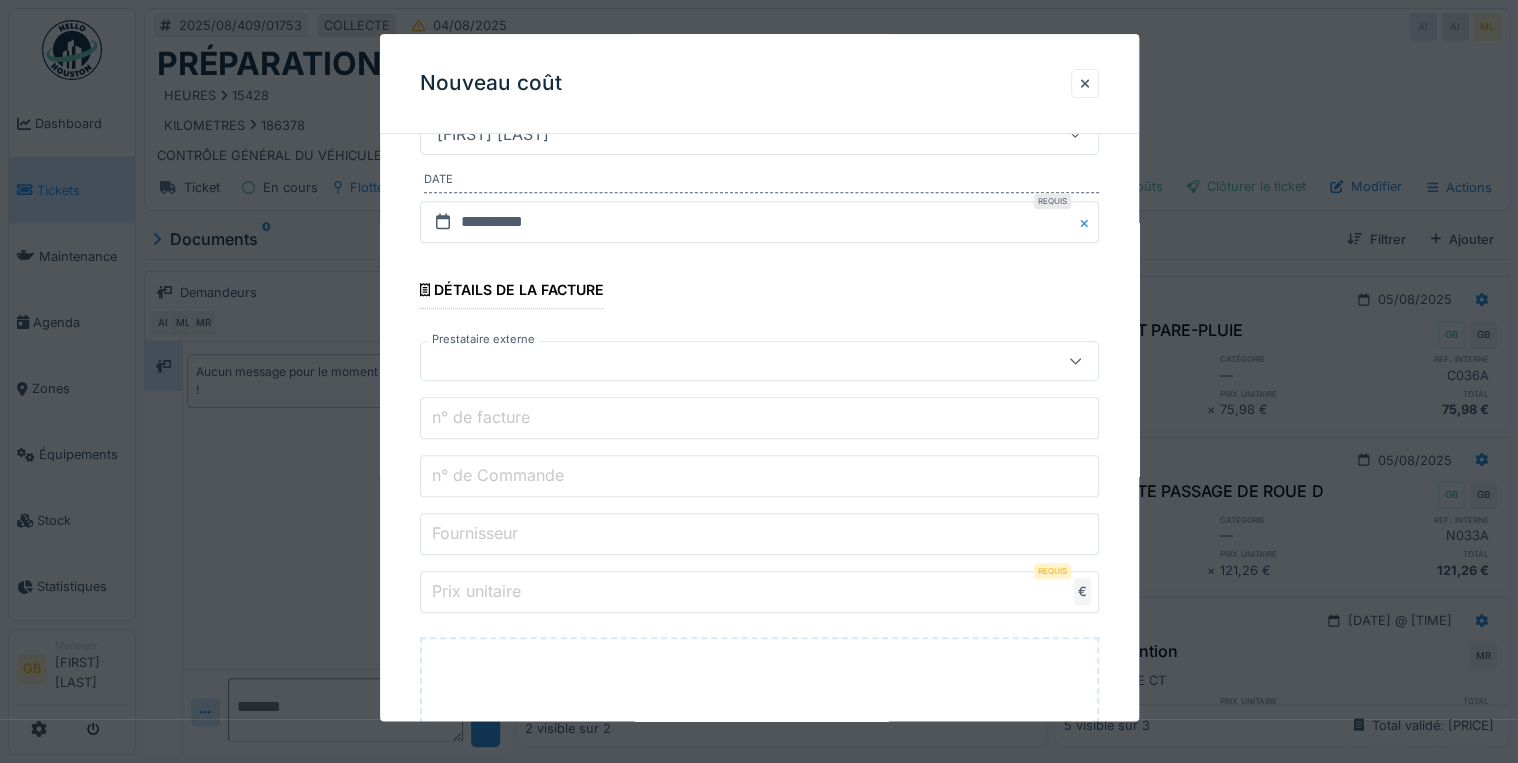 click at bounding box center [725, 362] 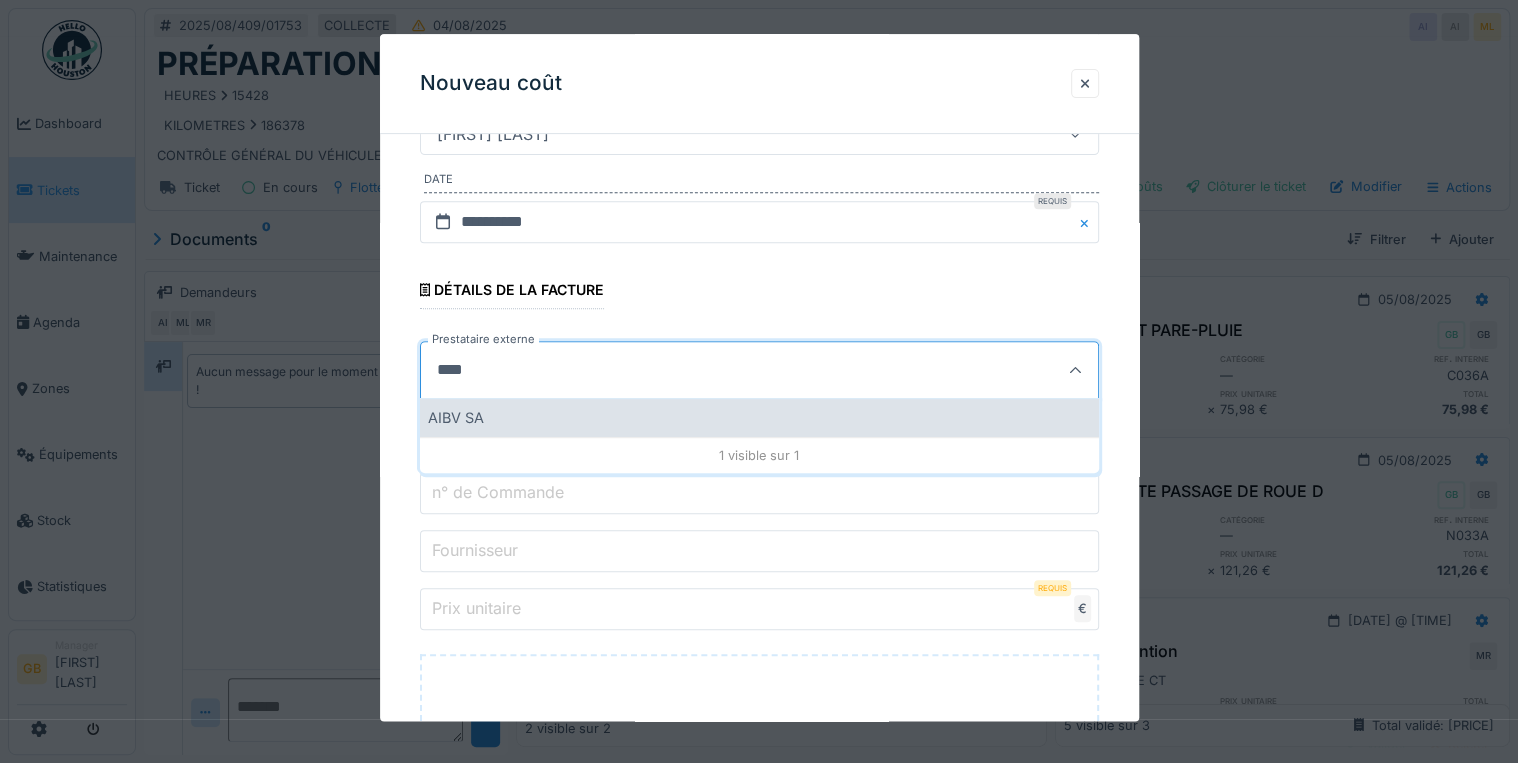 type on "****" 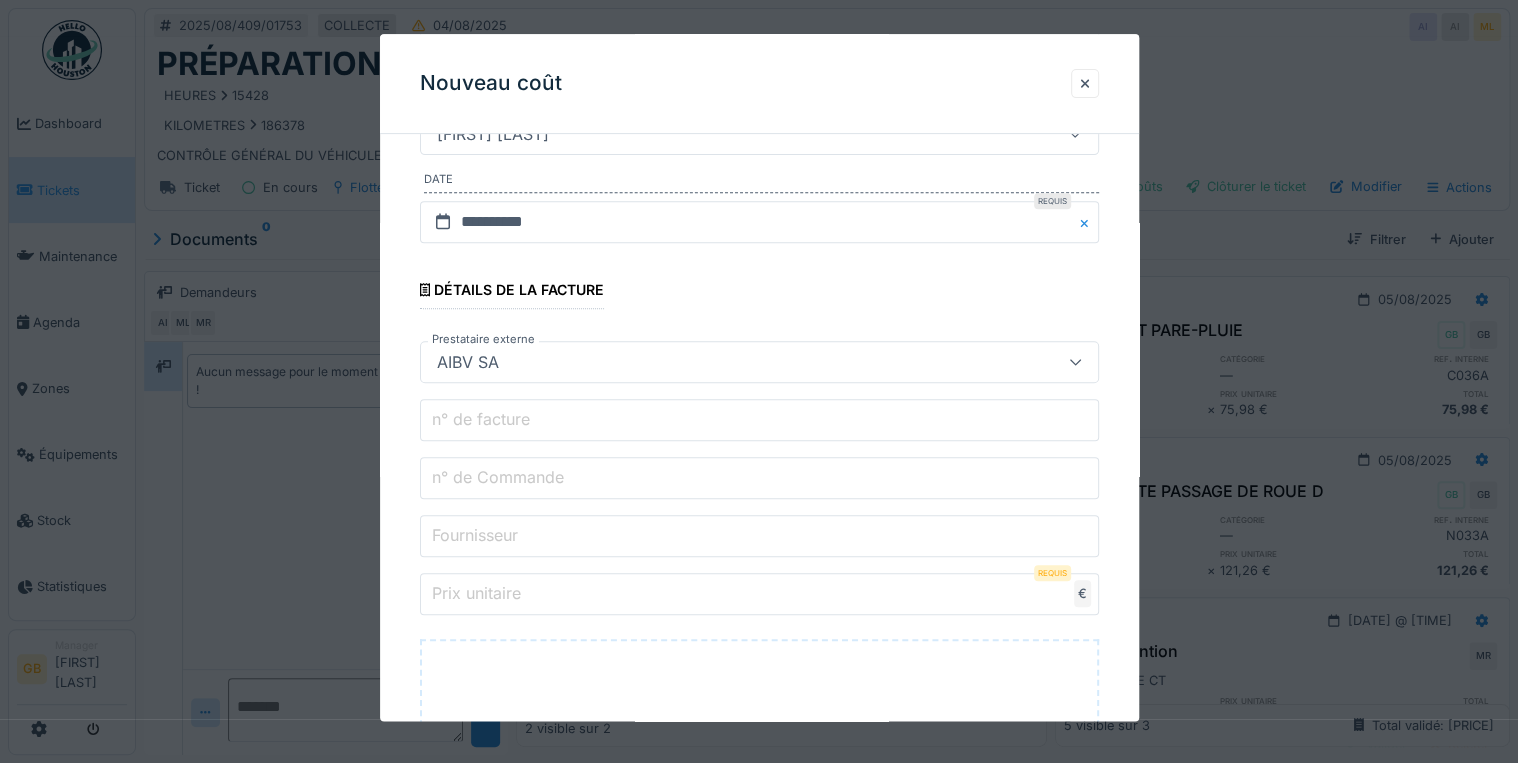 click on "n° de facture" at bounding box center [759, 421] 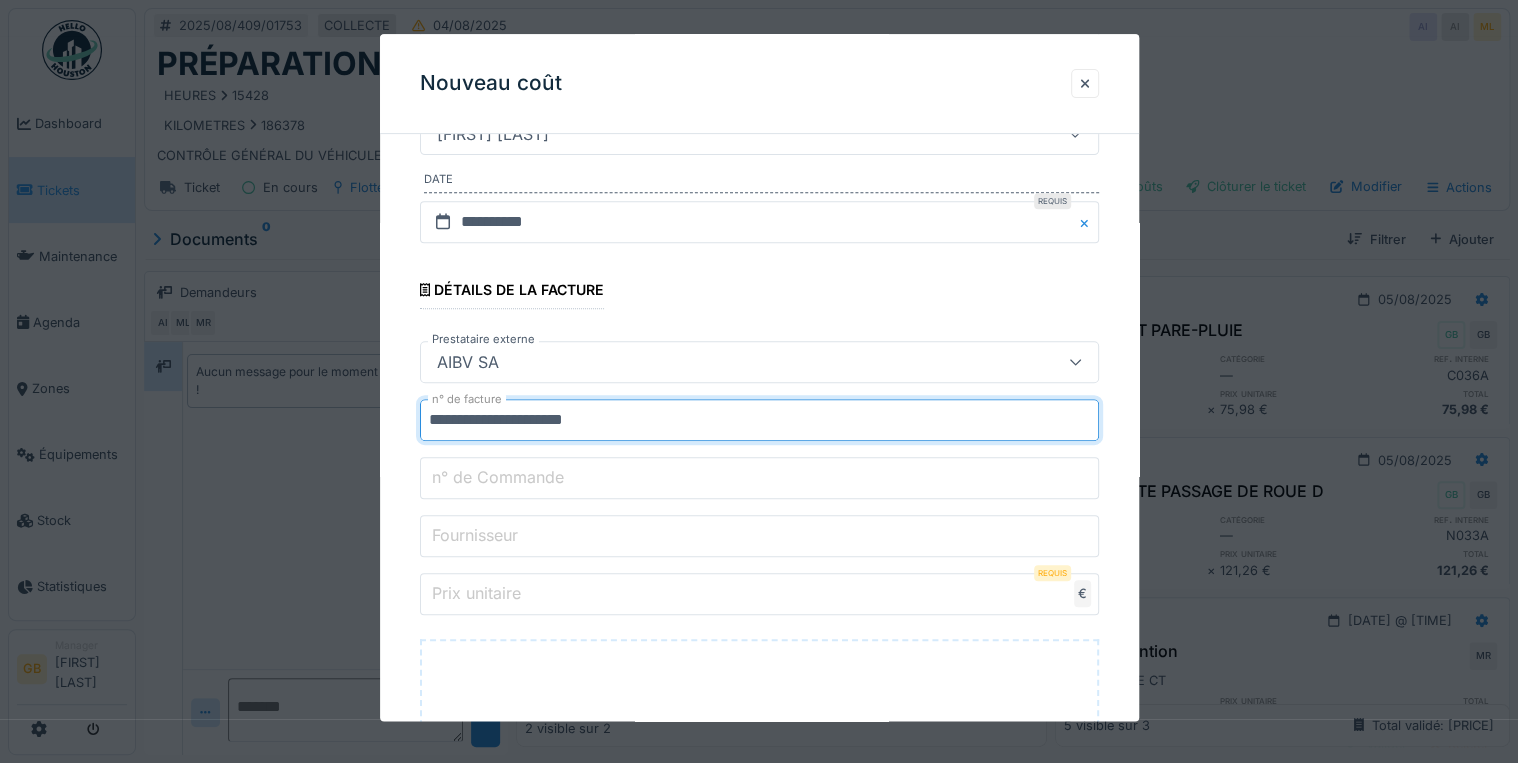 type on "**********" 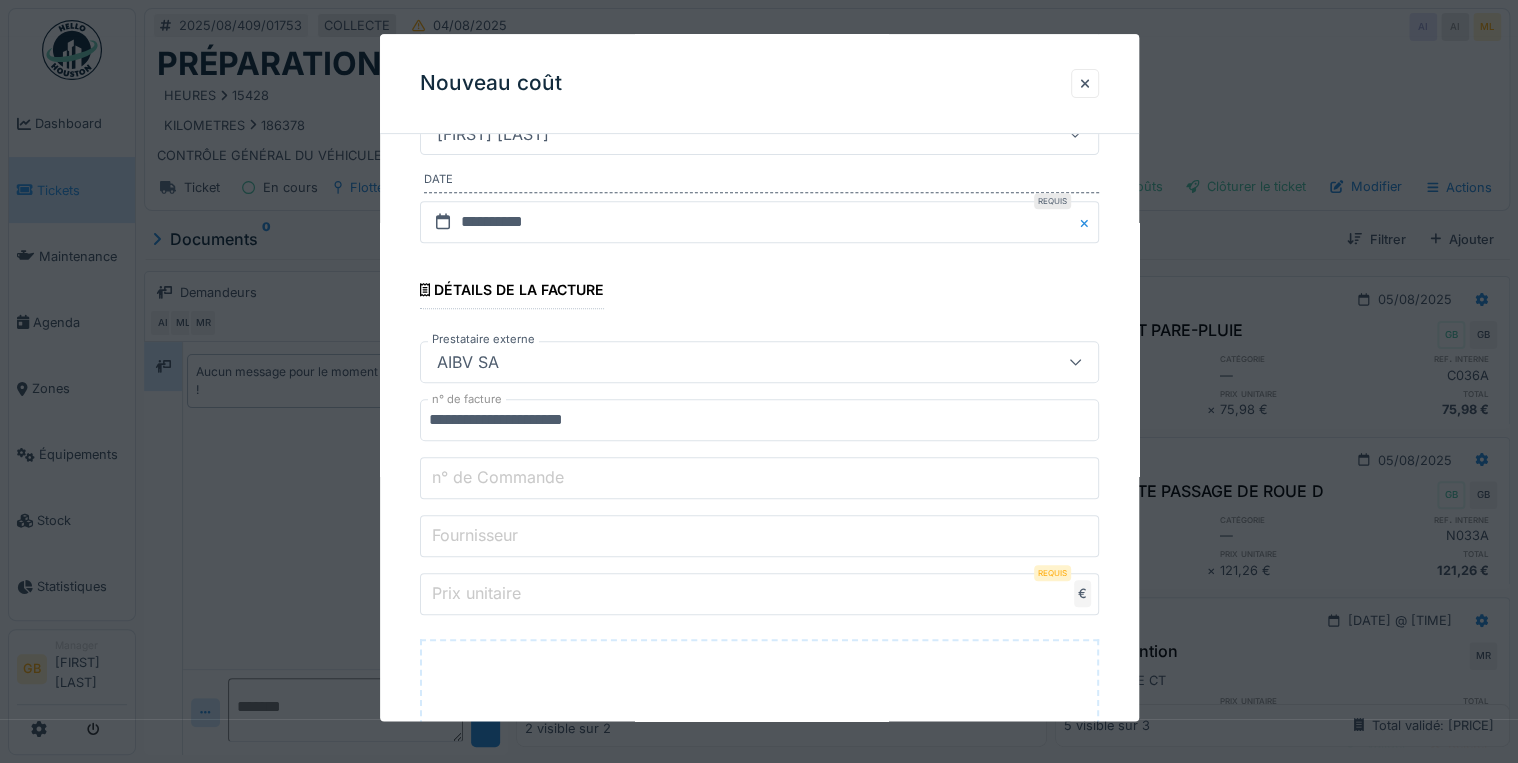 click on "Fournisseur" at bounding box center [759, 537] 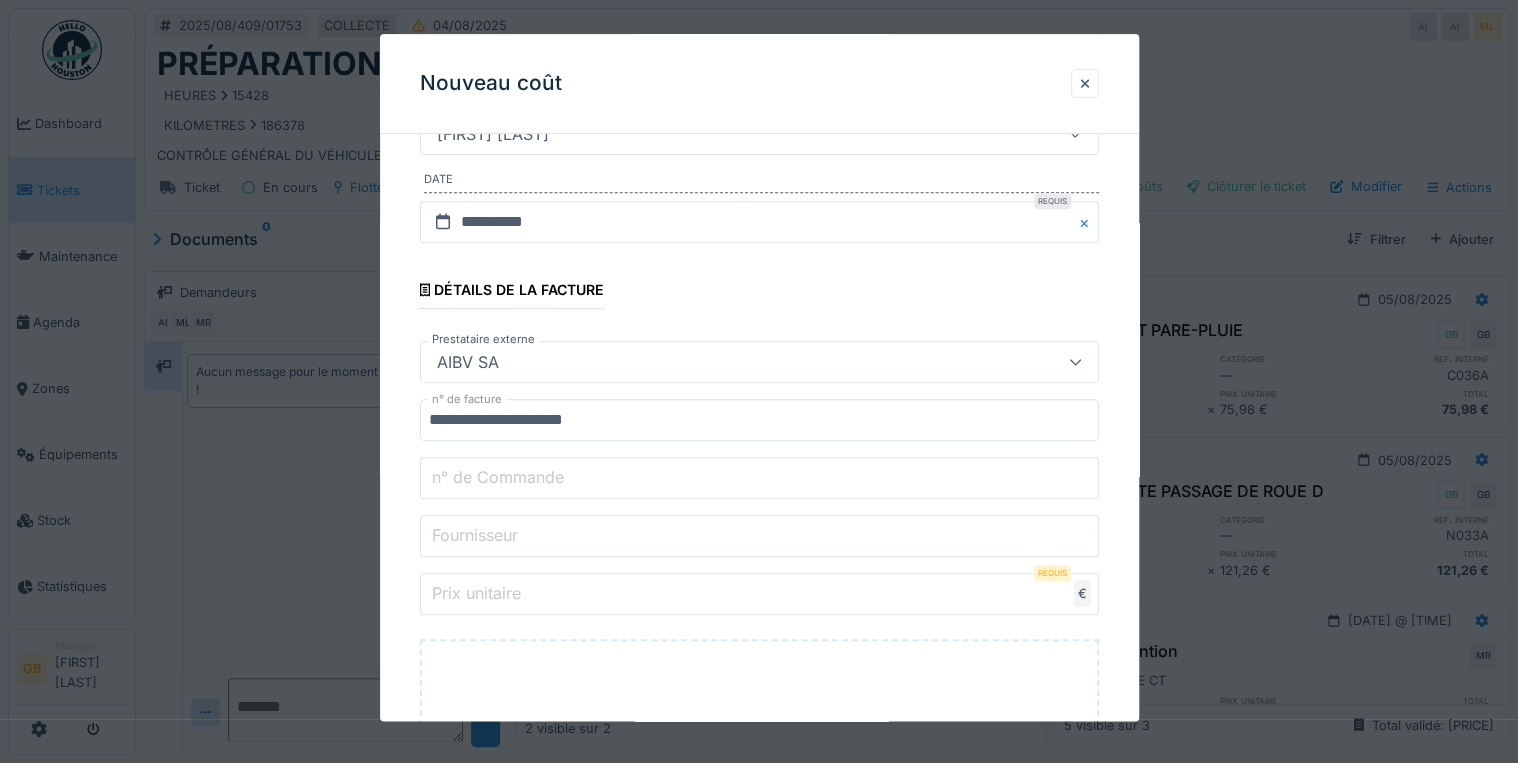 type on "****" 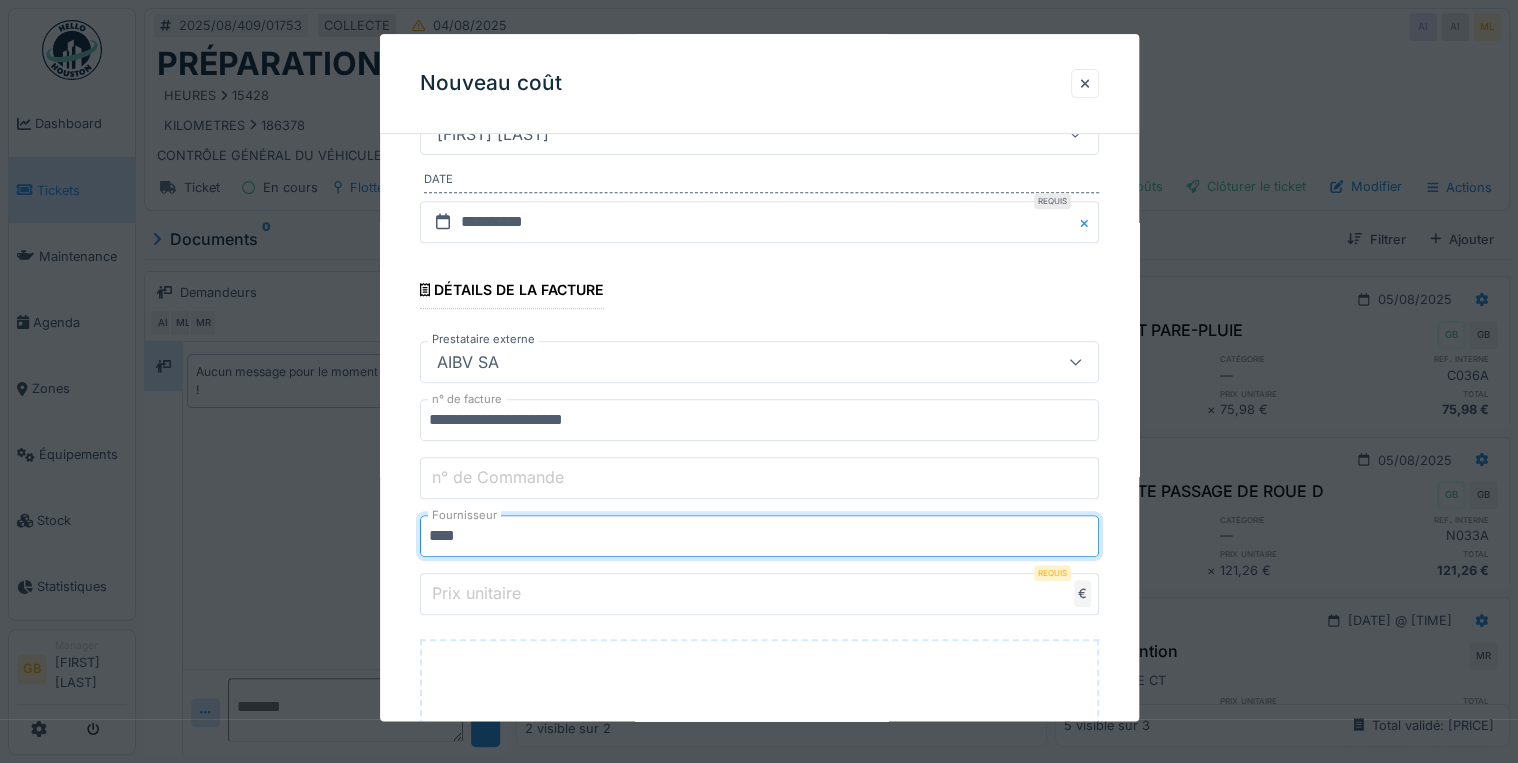click on "Prix unitaire" at bounding box center [759, 595] 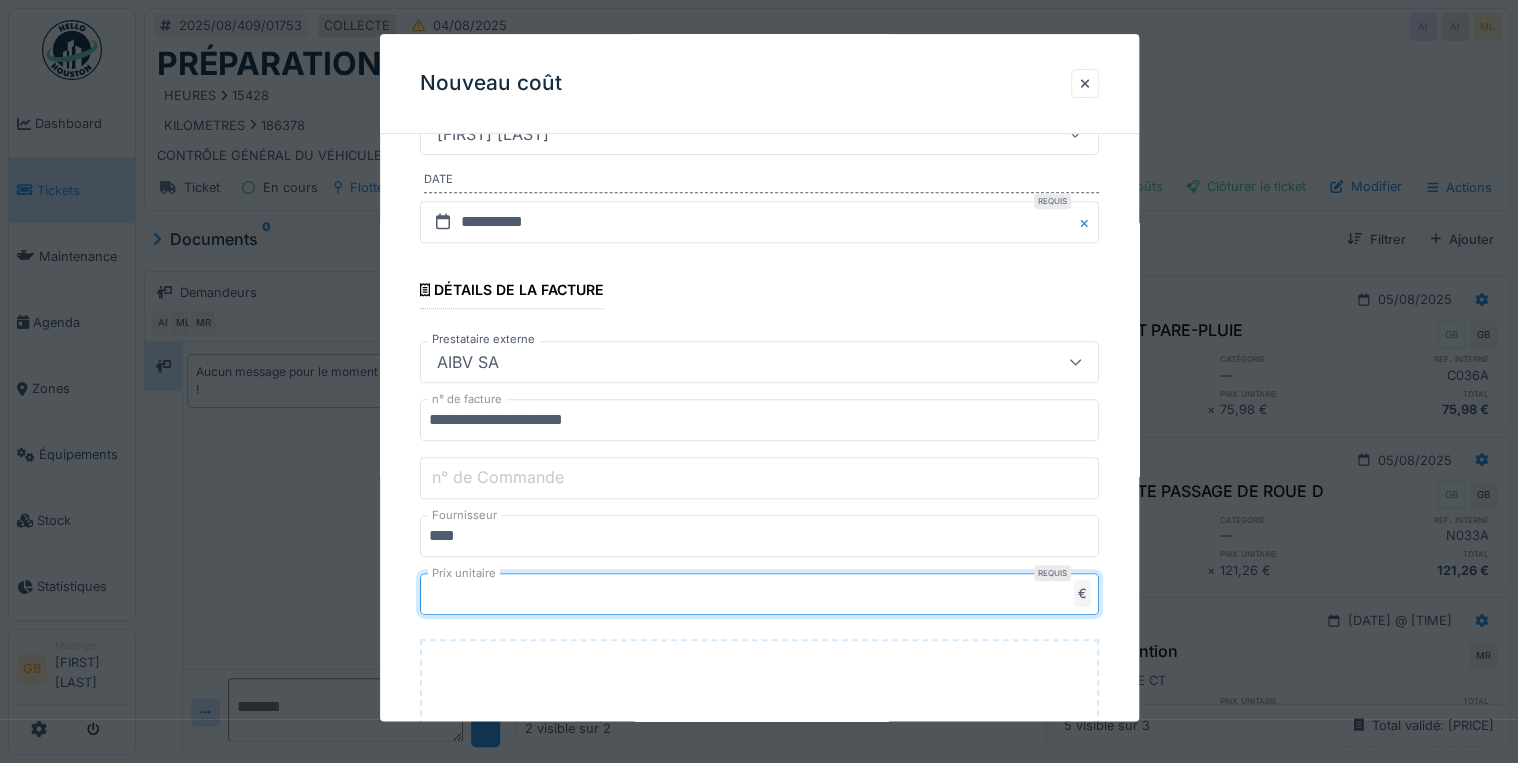 type on "******" 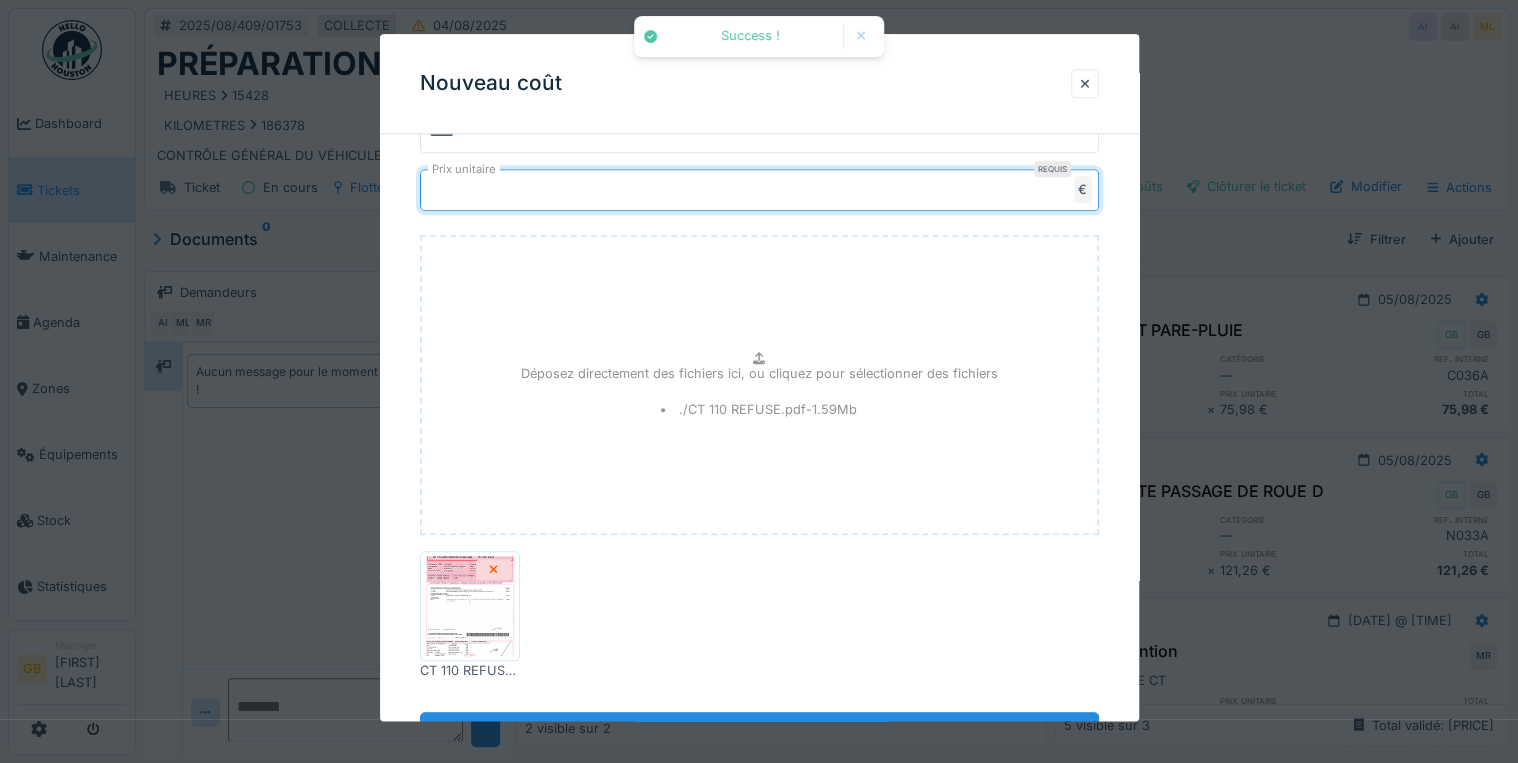 scroll, scrollTop: 808, scrollLeft: 0, axis: vertical 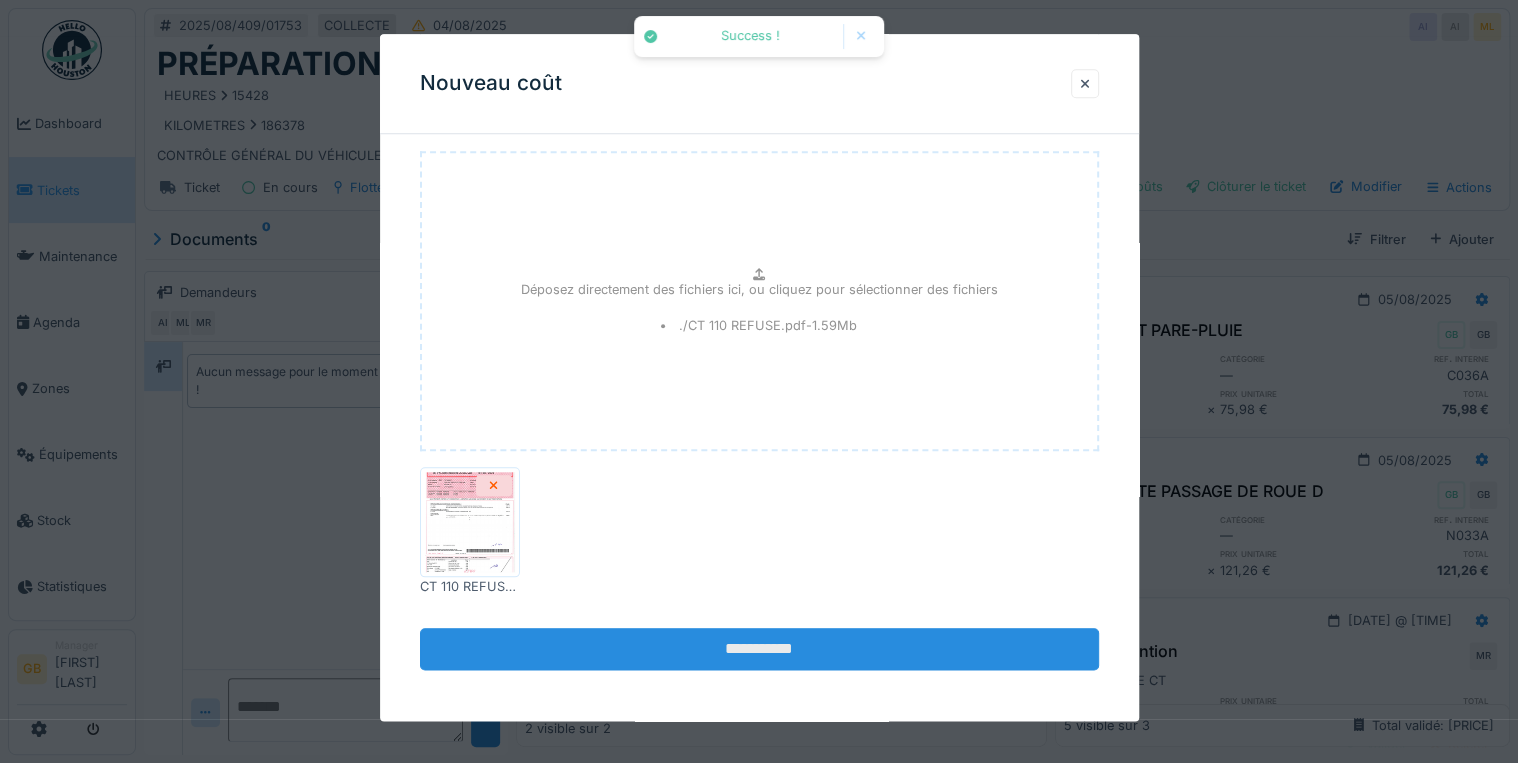 click on "**********" at bounding box center [759, 650] 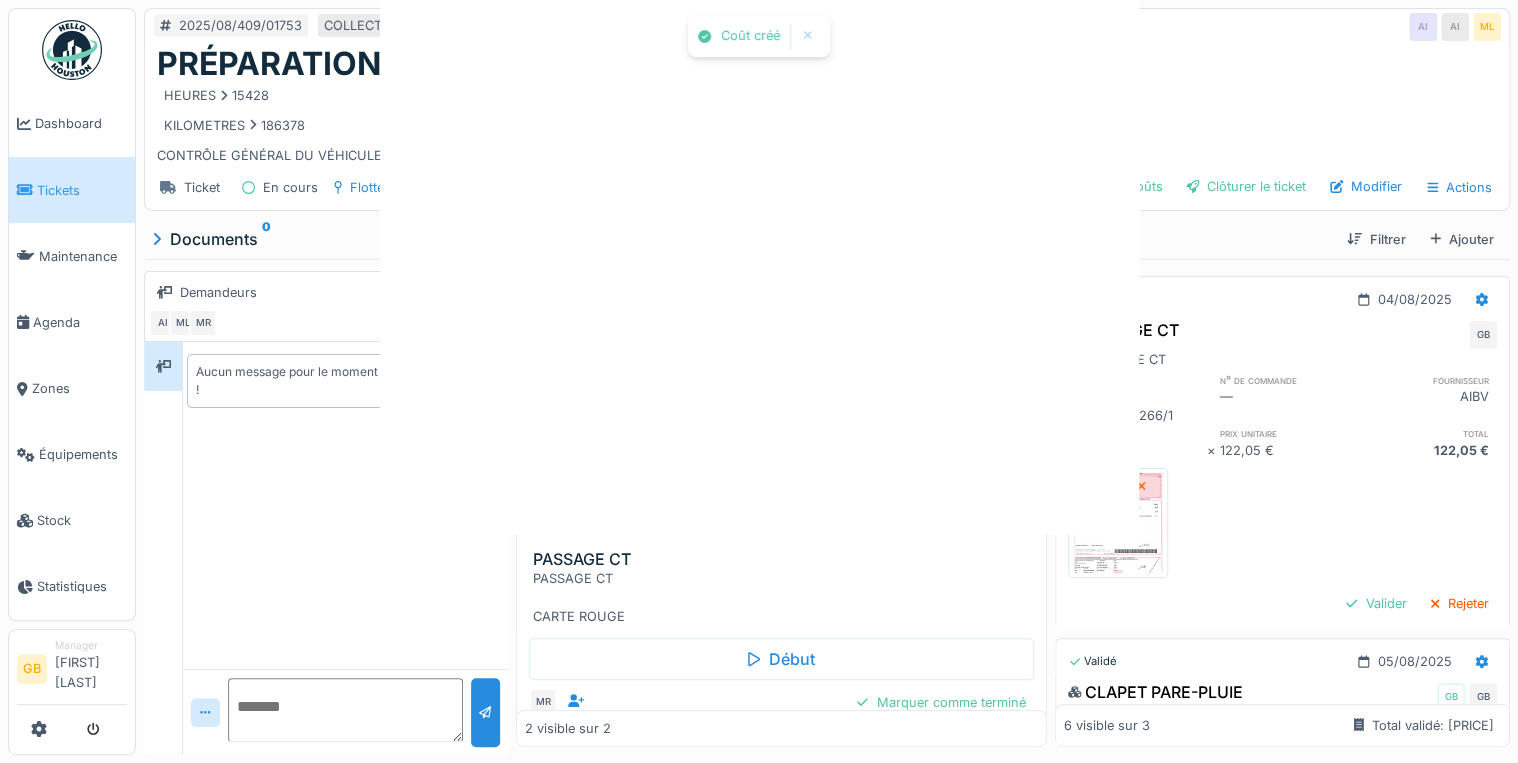 scroll, scrollTop: 0, scrollLeft: 0, axis: both 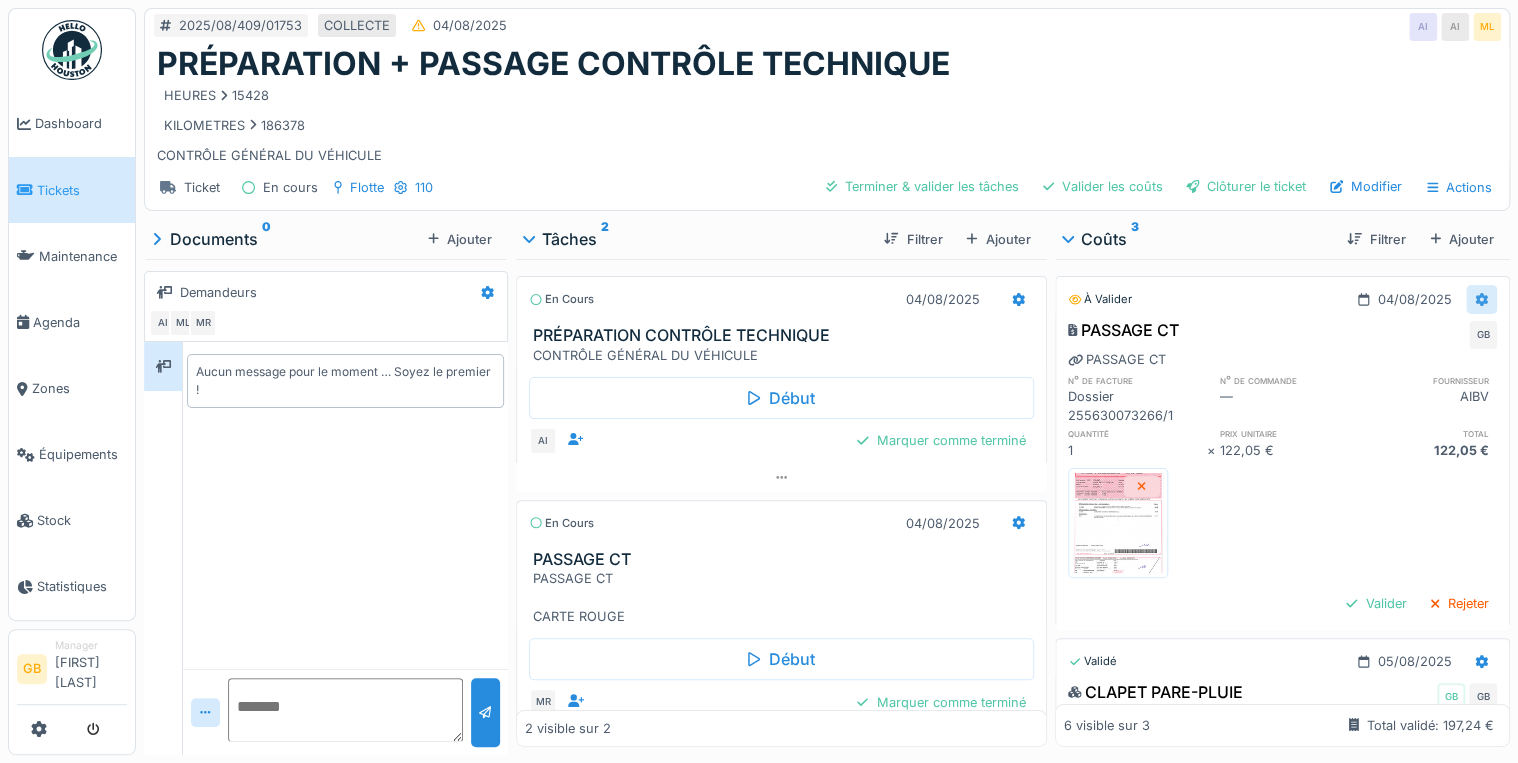 click at bounding box center (1481, 299) 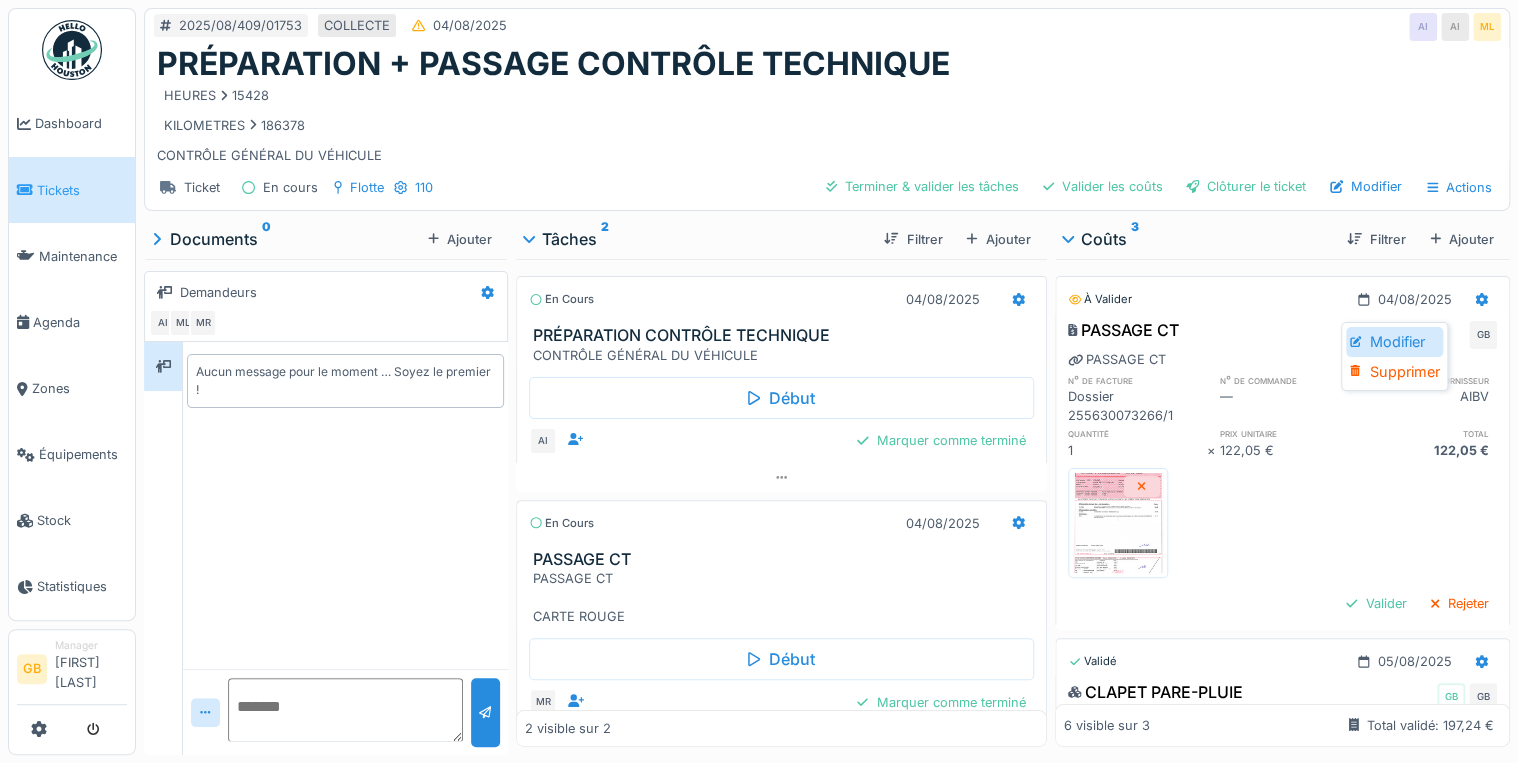 click on "Modifier" at bounding box center (1394, 342) 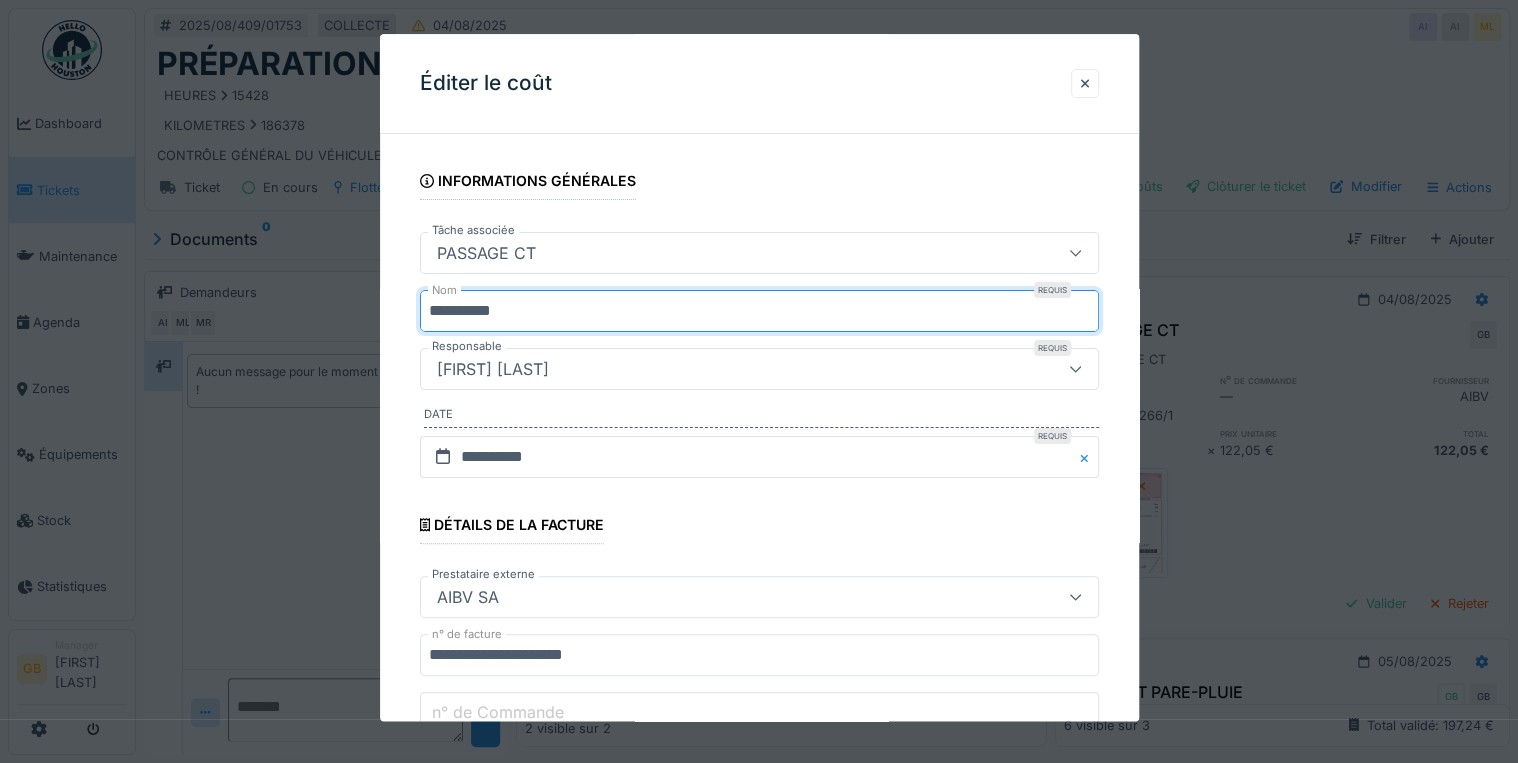 click on "**********" at bounding box center [759, 311] 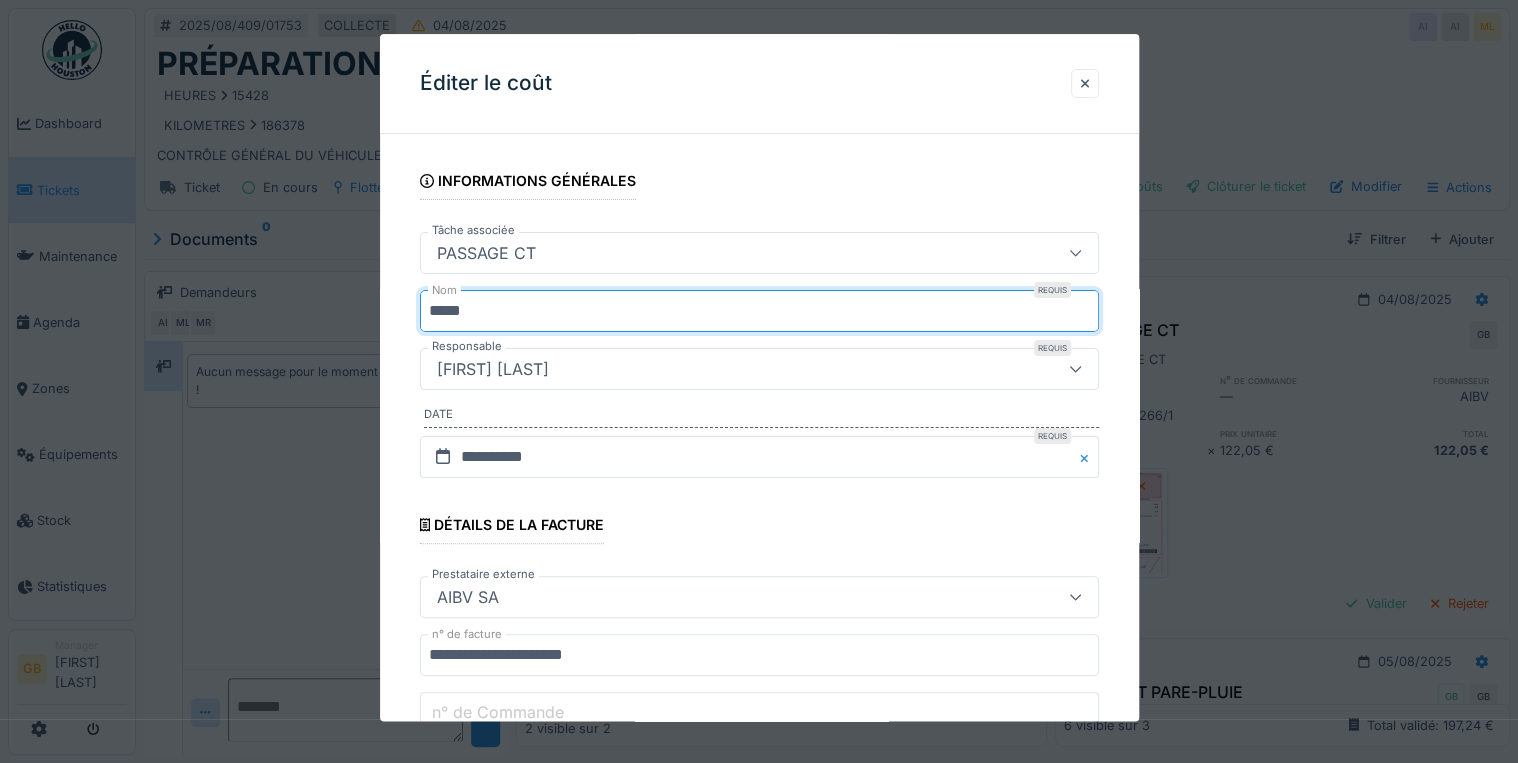type on "****" 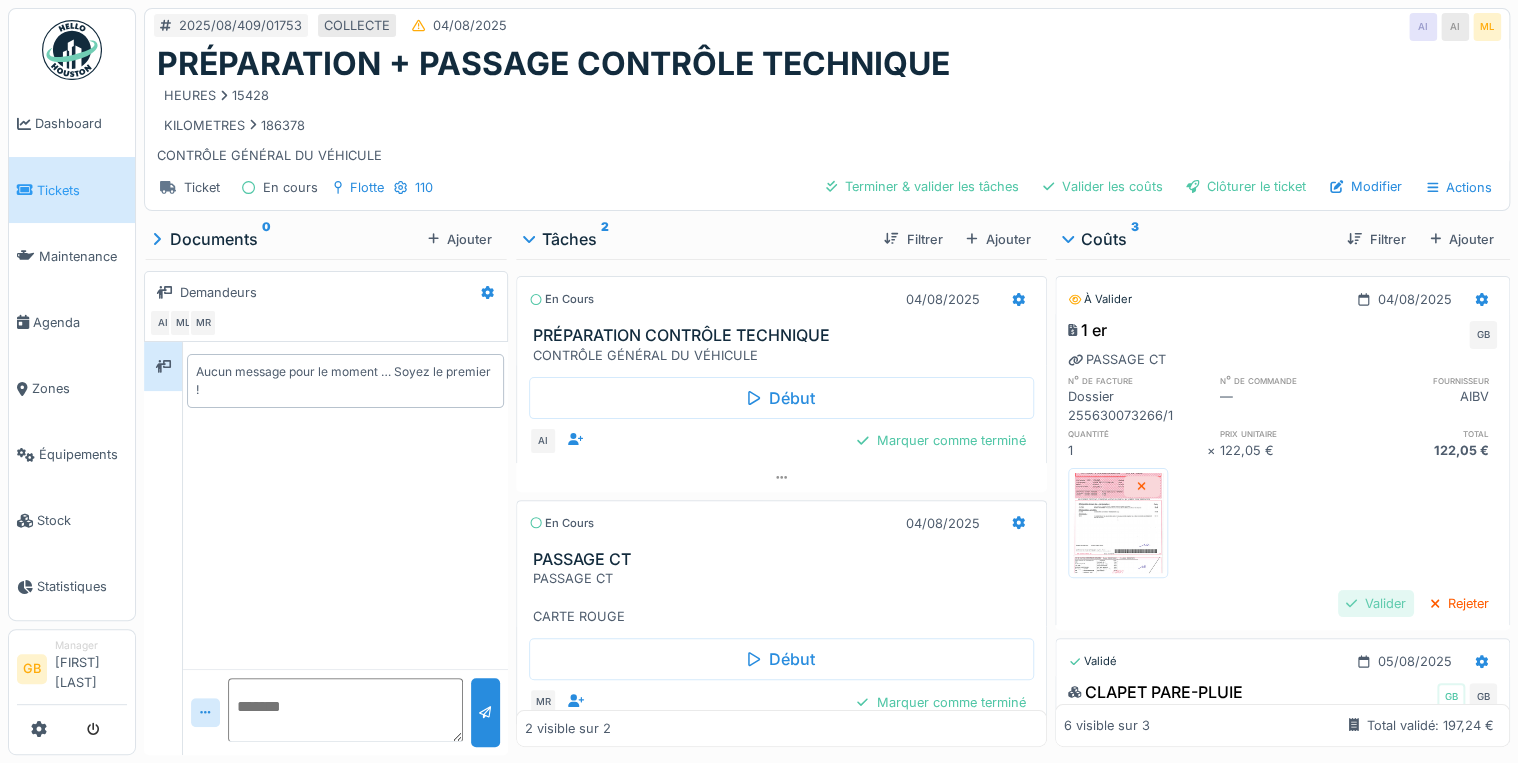 click on "Valider" at bounding box center [1376, 603] 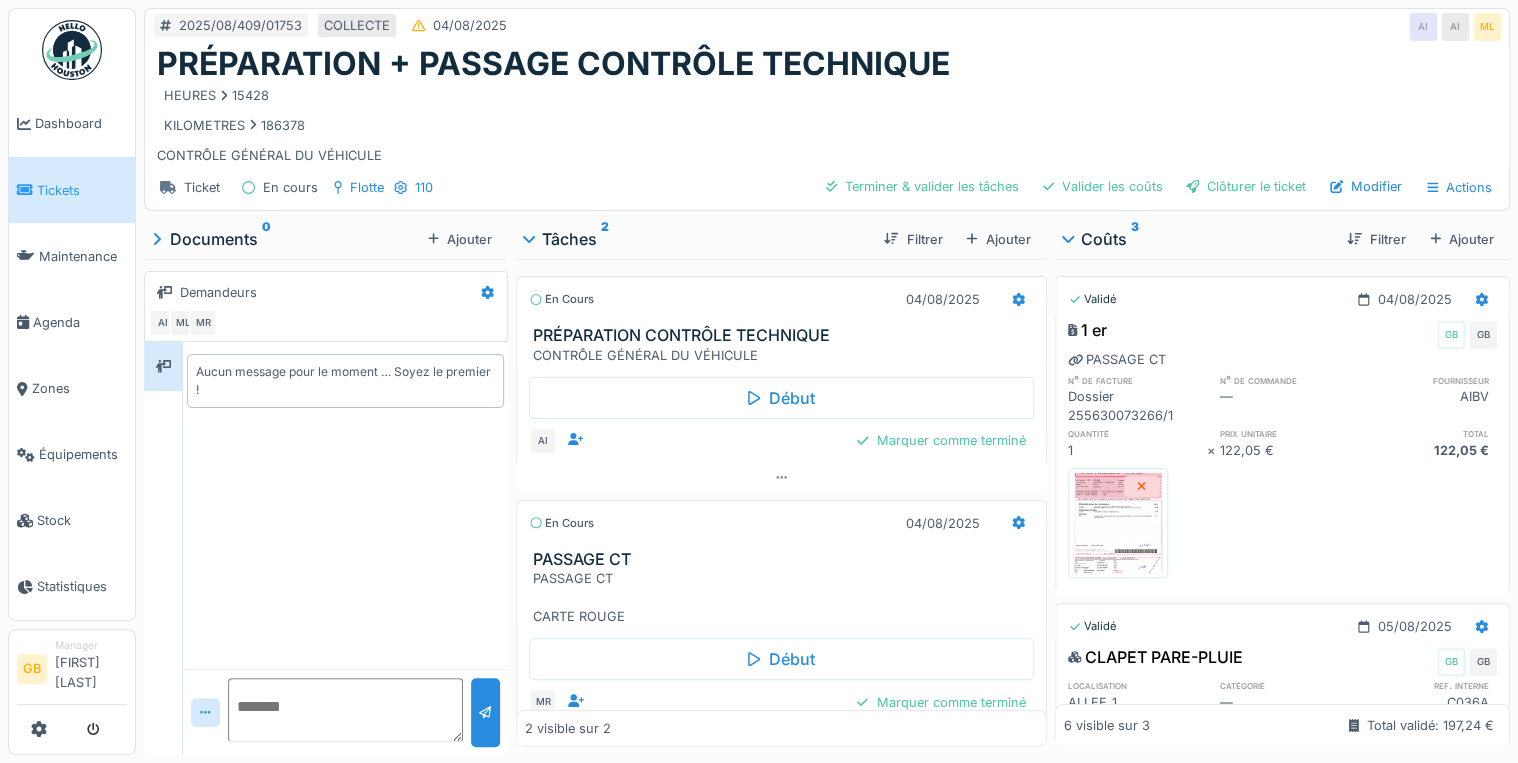 scroll, scrollTop: 0, scrollLeft: 0, axis: both 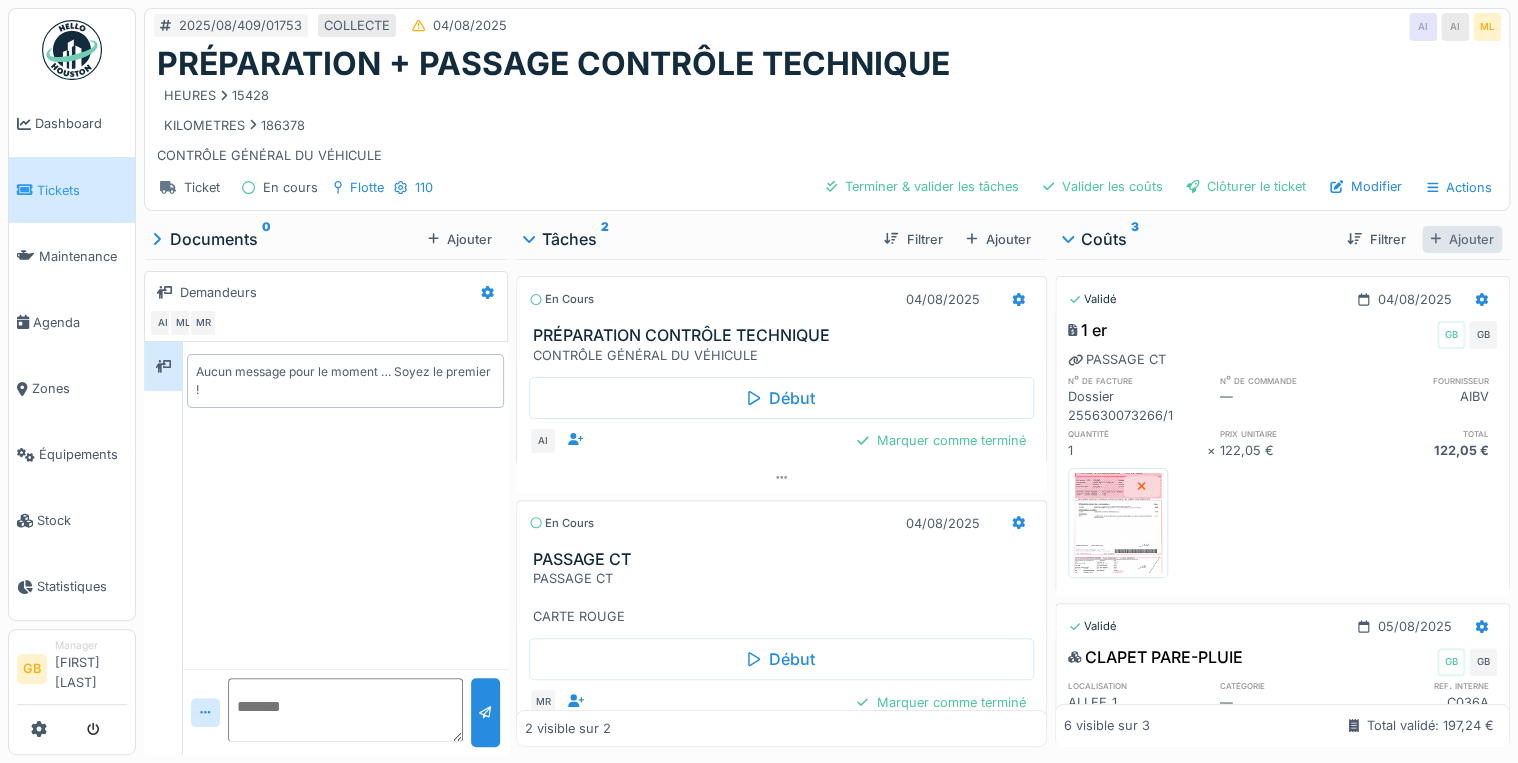 click on "Ajouter" at bounding box center (1462, 239) 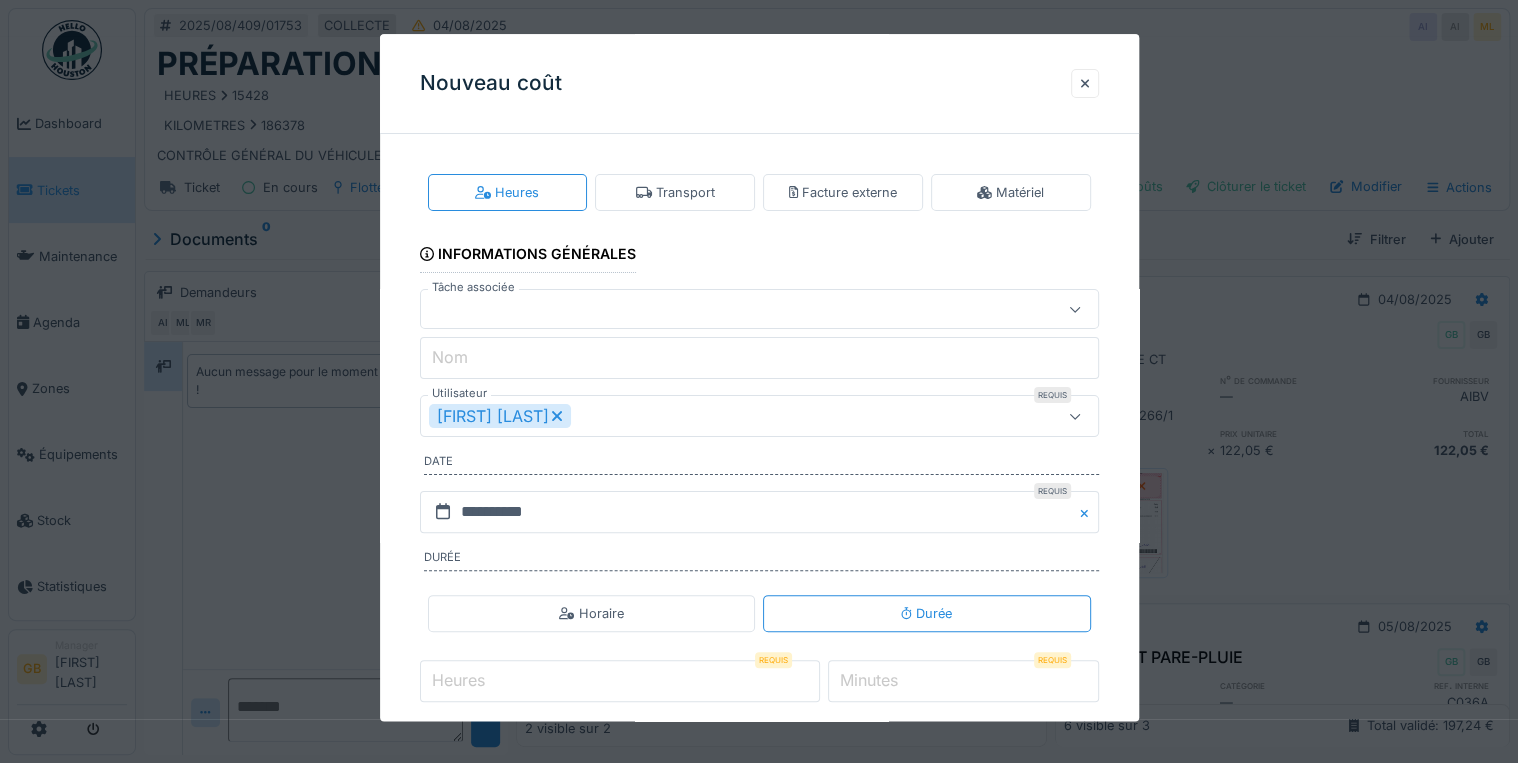 drag, startPoint x: 988, startPoint y: 192, endPoint x: 988, endPoint y: 219, distance: 27 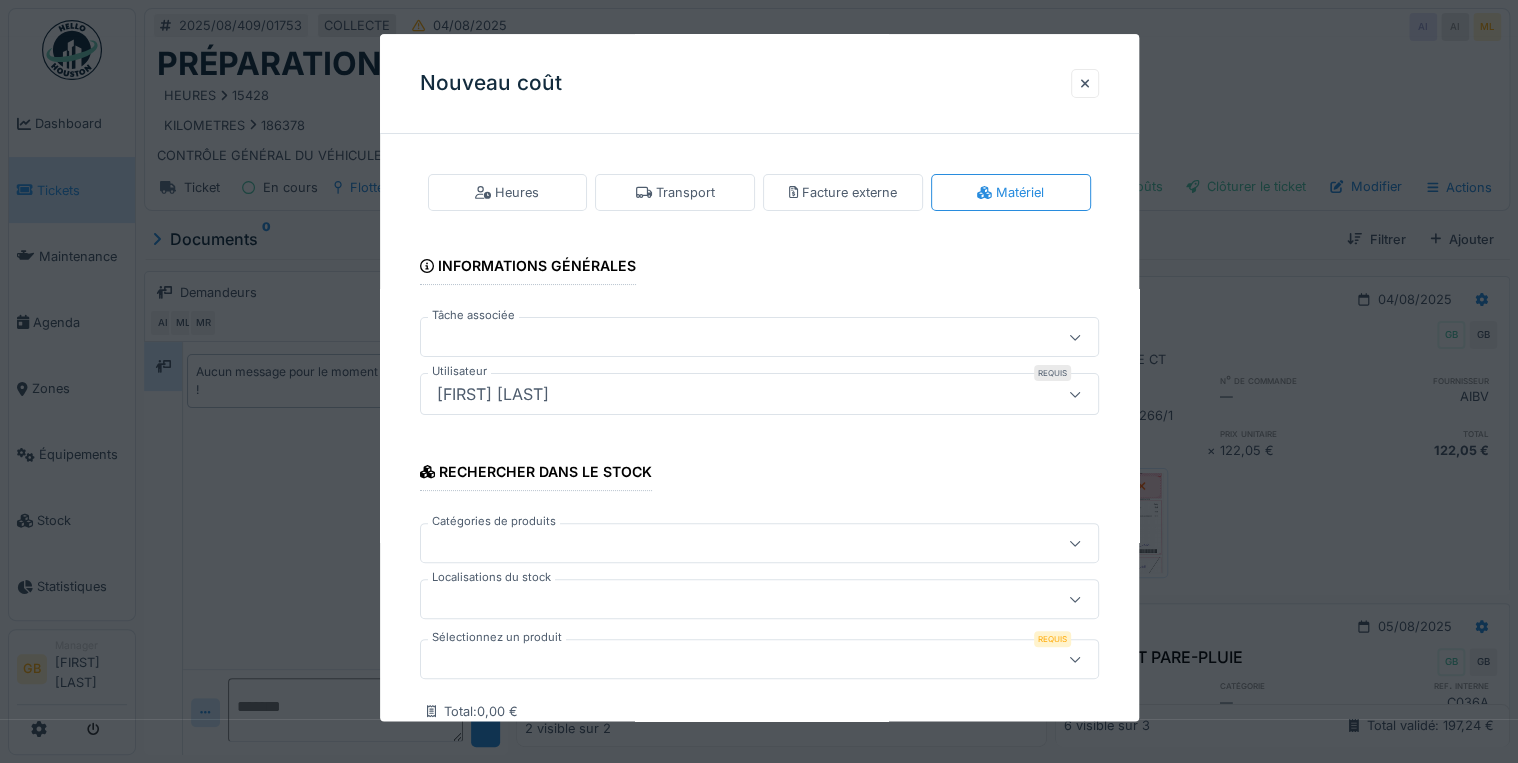 click at bounding box center [759, 660] 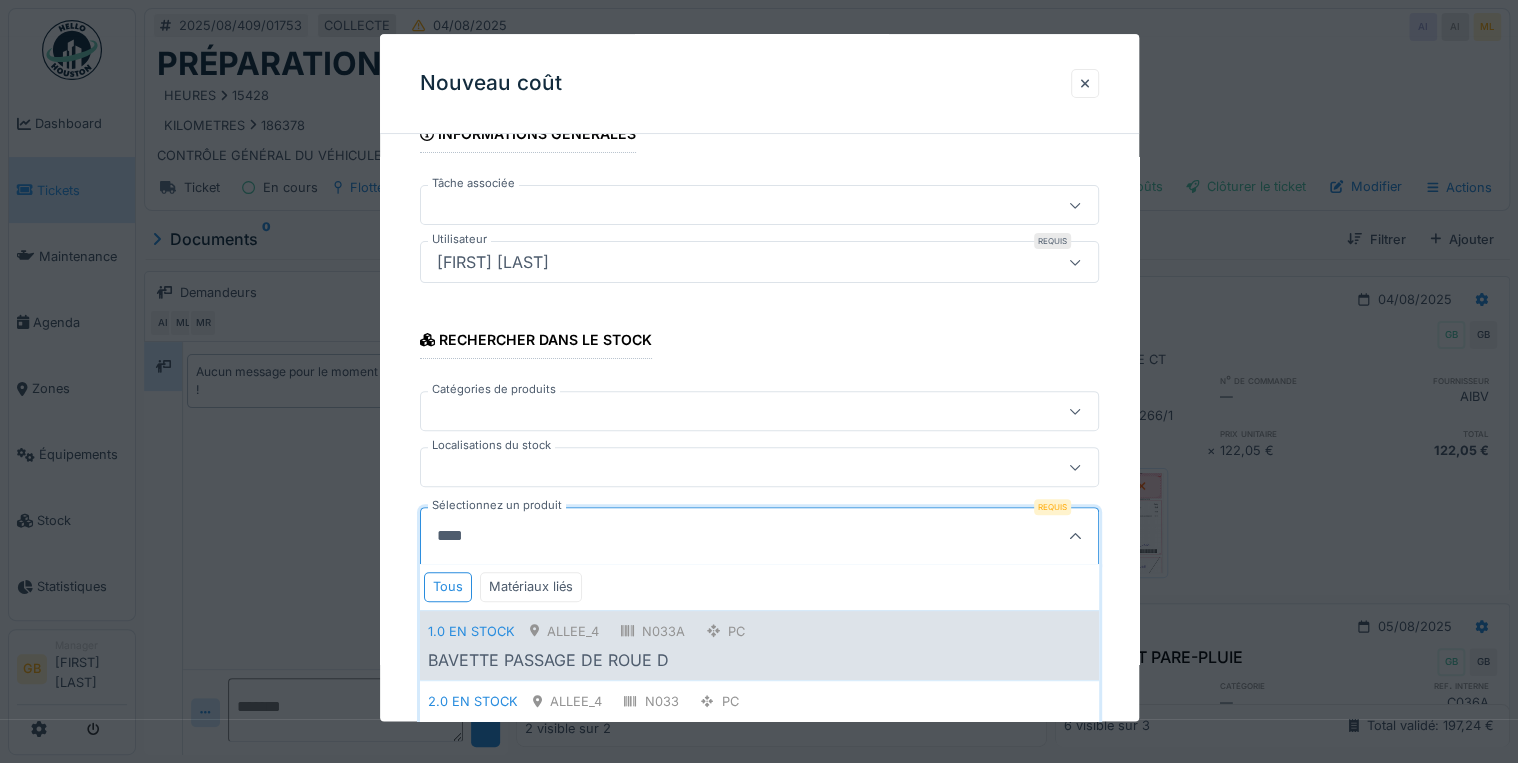 scroll, scrollTop: 263, scrollLeft: 0, axis: vertical 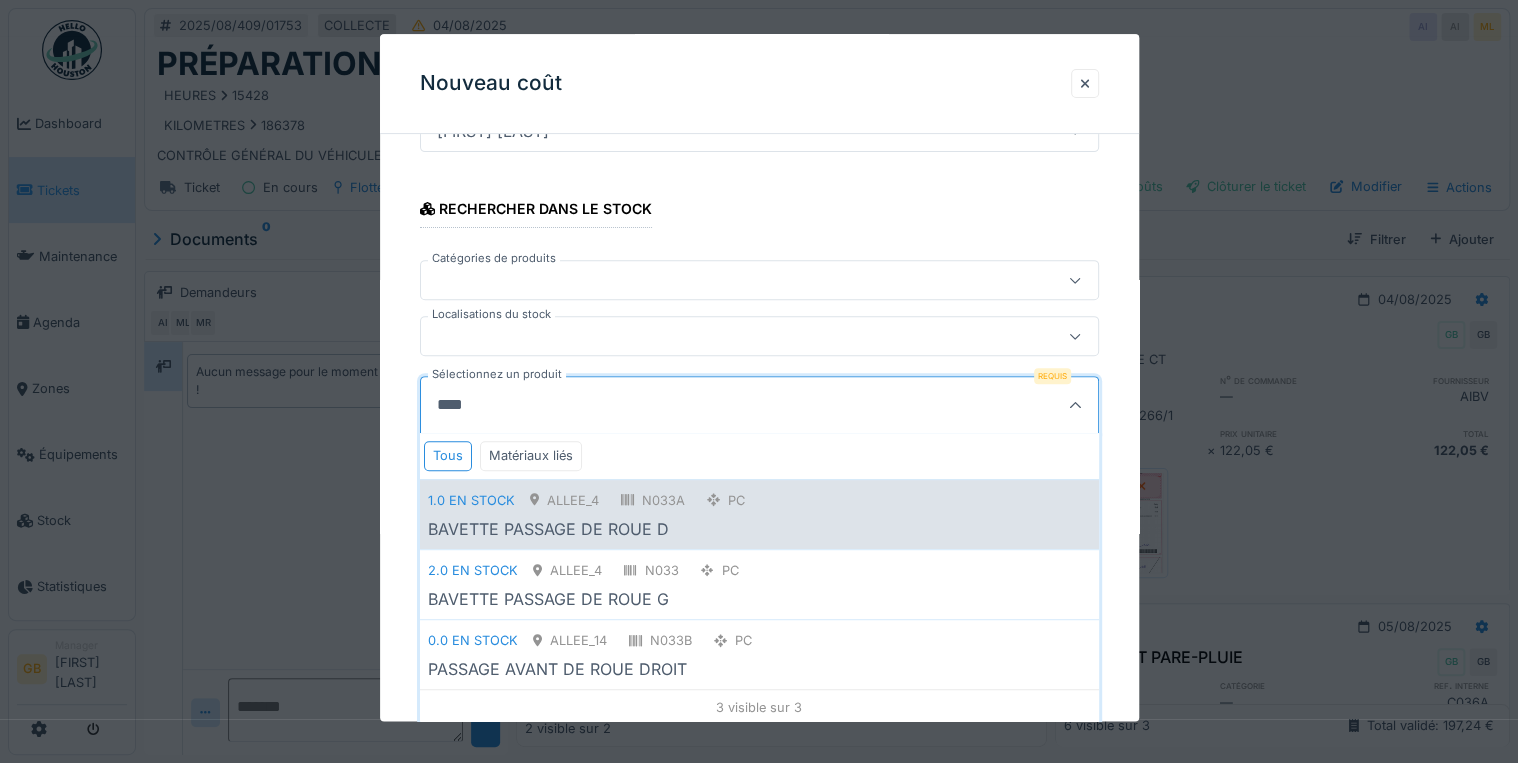 type on "****" 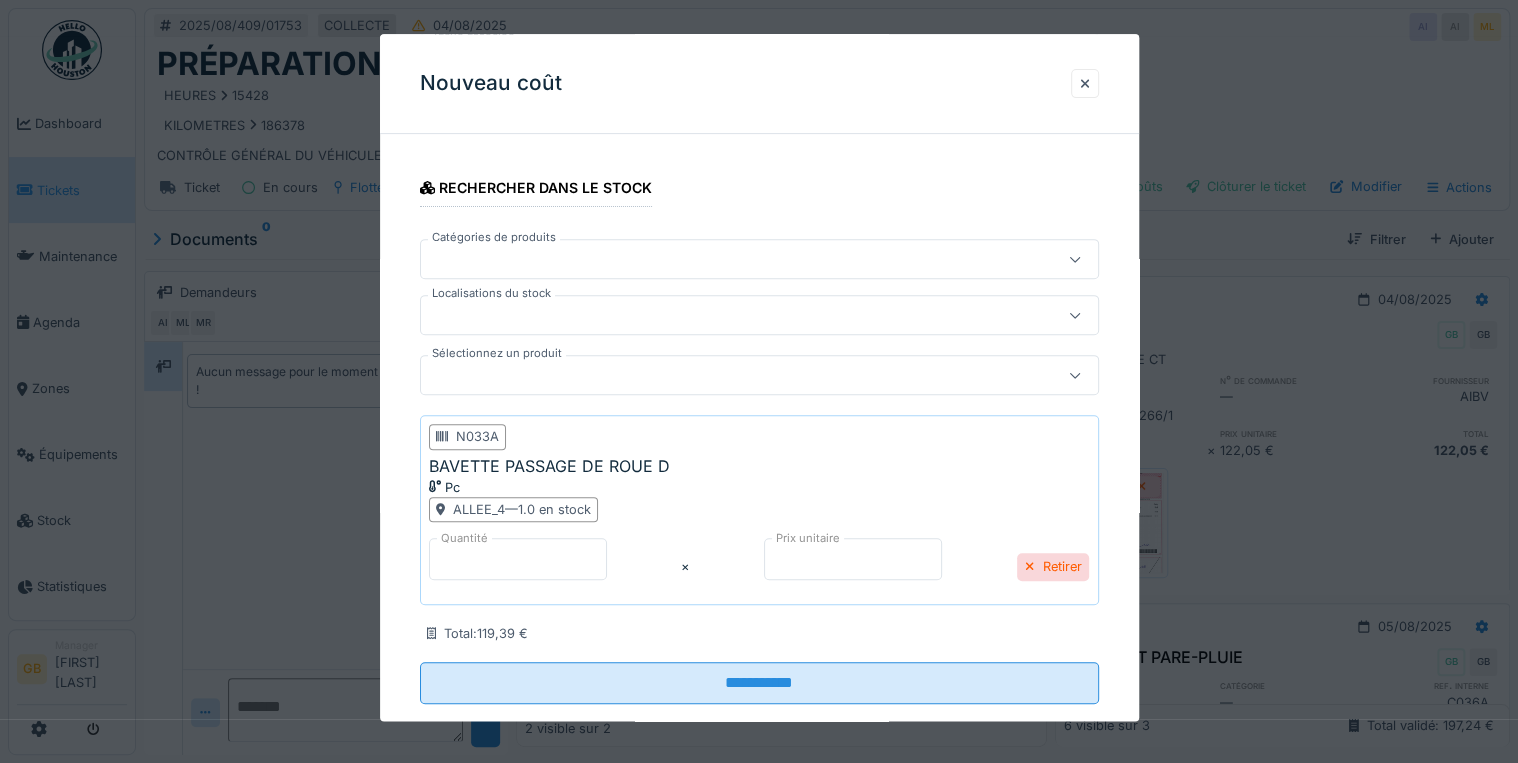 scroll, scrollTop: 319, scrollLeft: 0, axis: vertical 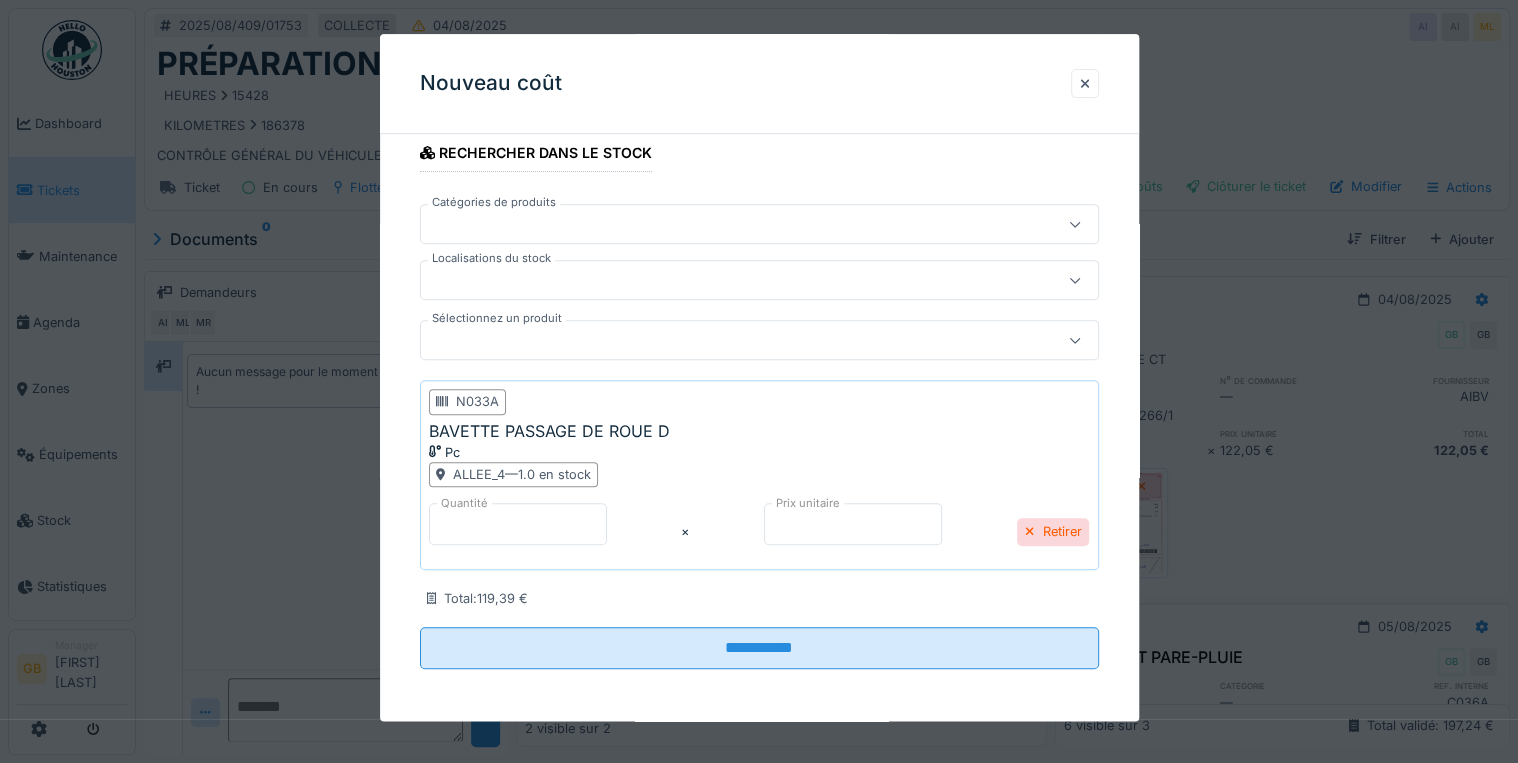 drag, startPoint x: 1091, startPoint y: 80, endPoint x: 1156, endPoint y: 158, distance: 101.53325 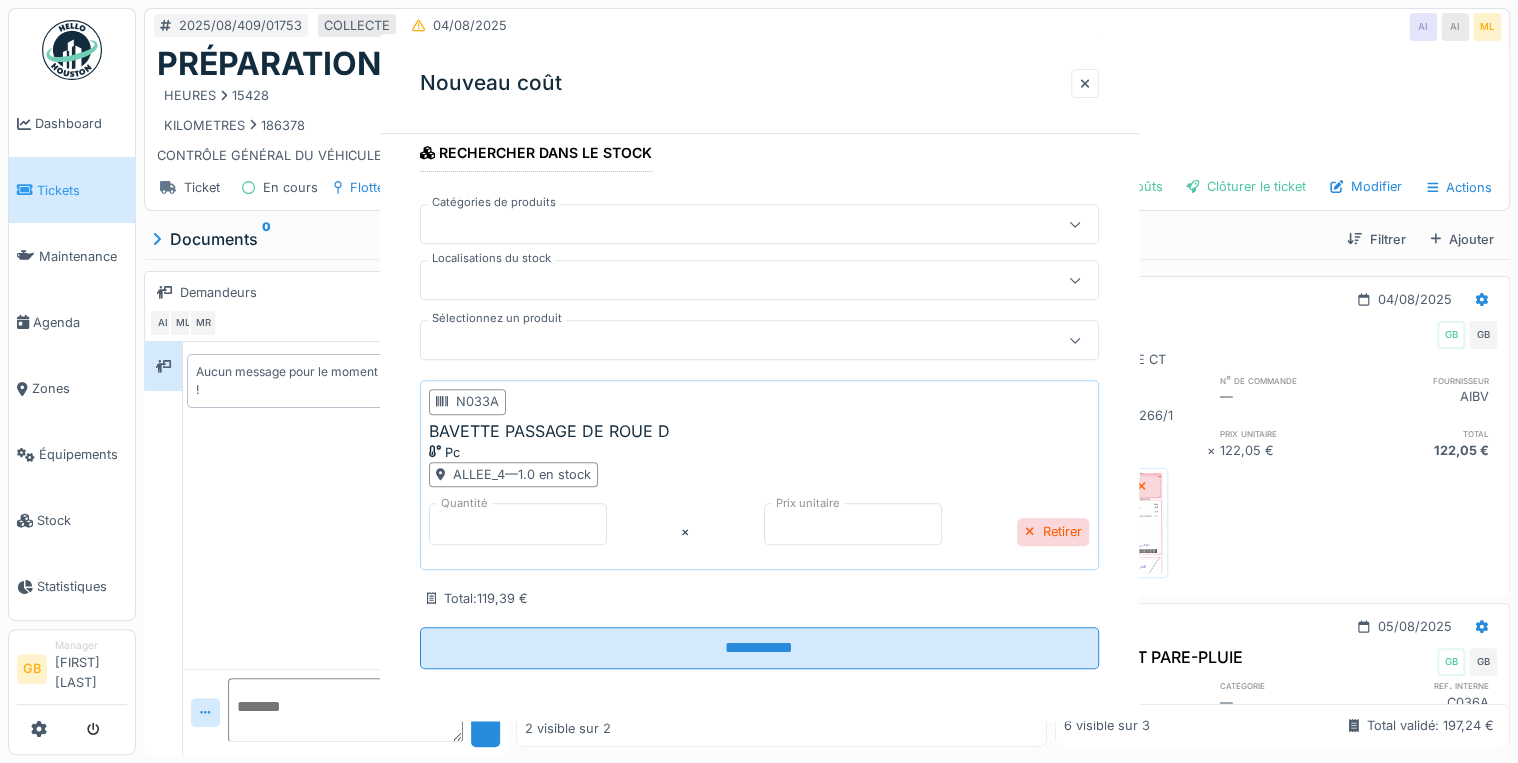 scroll, scrollTop: 0, scrollLeft: 0, axis: both 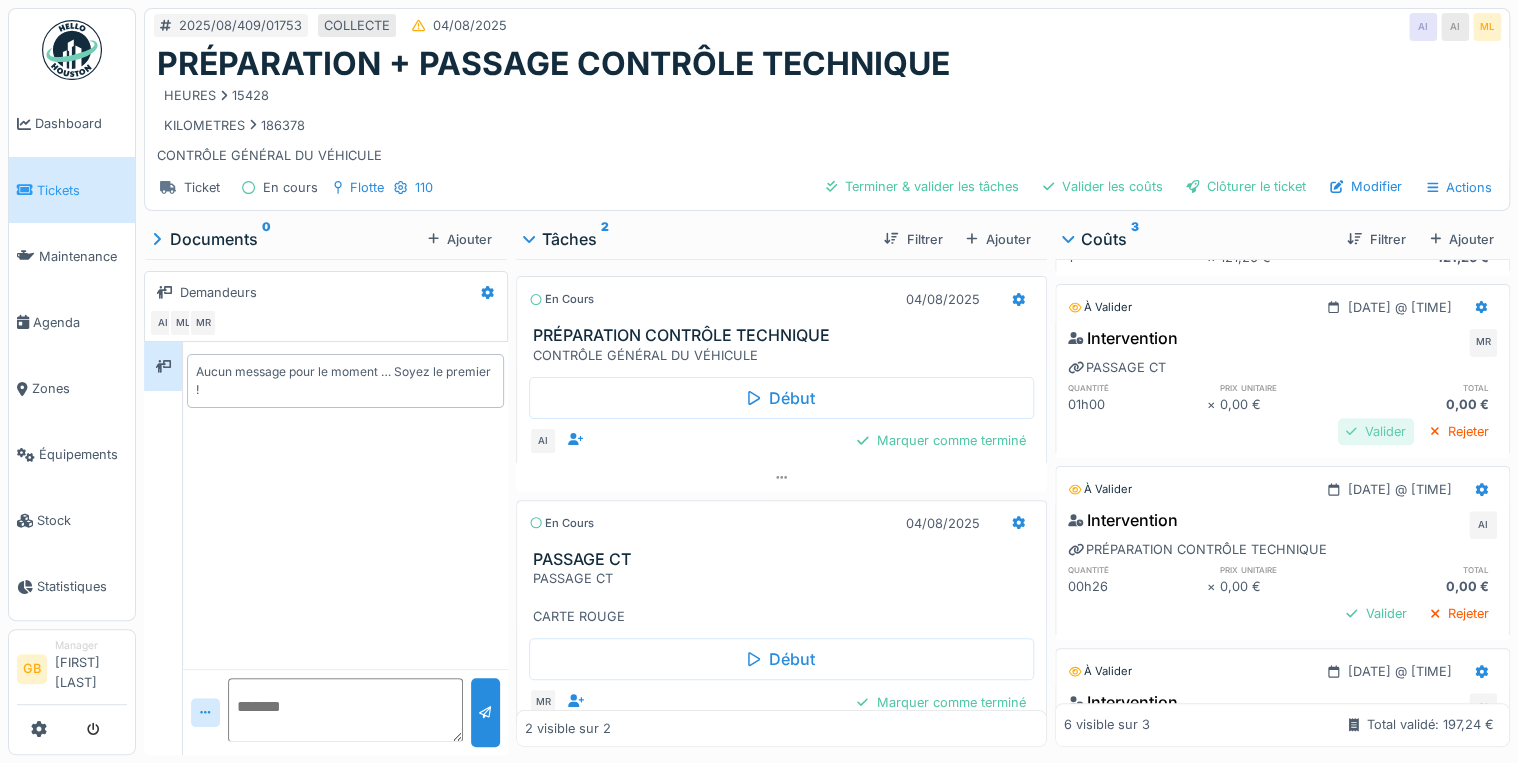 click on "Valider" at bounding box center (1376, 431) 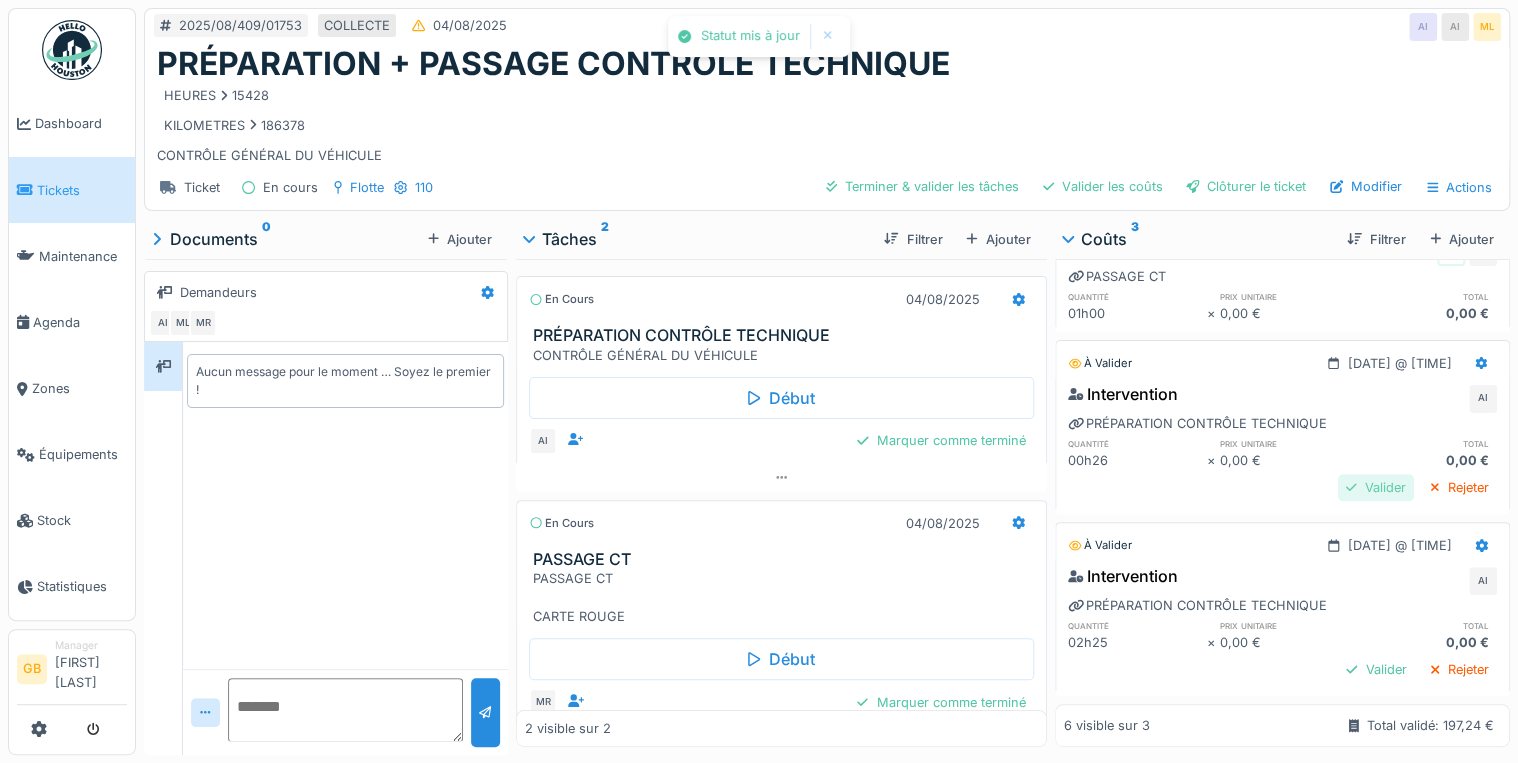 click on "Valider" at bounding box center (1376, 487) 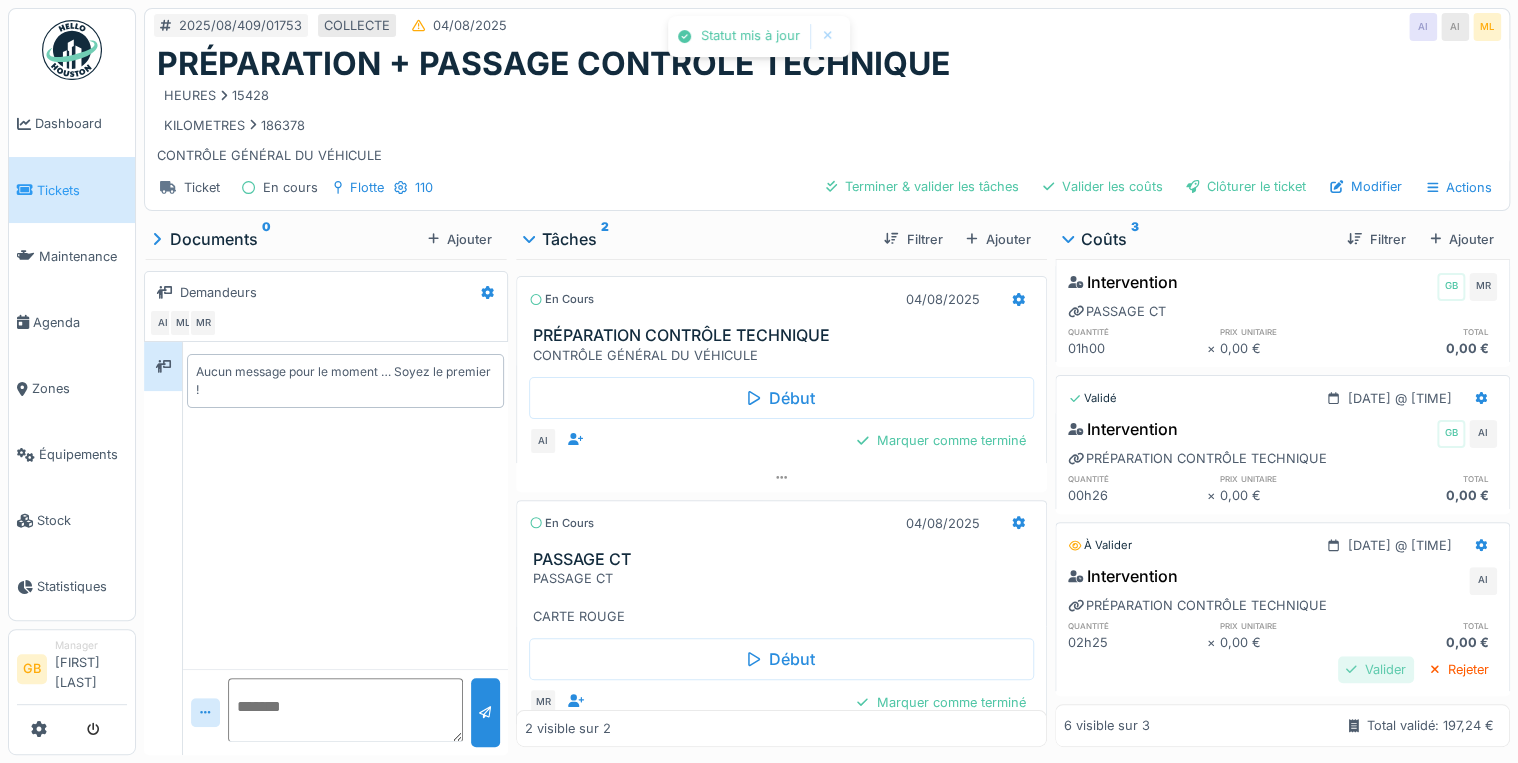 click on "Valider" at bounding box center (1376, 669) 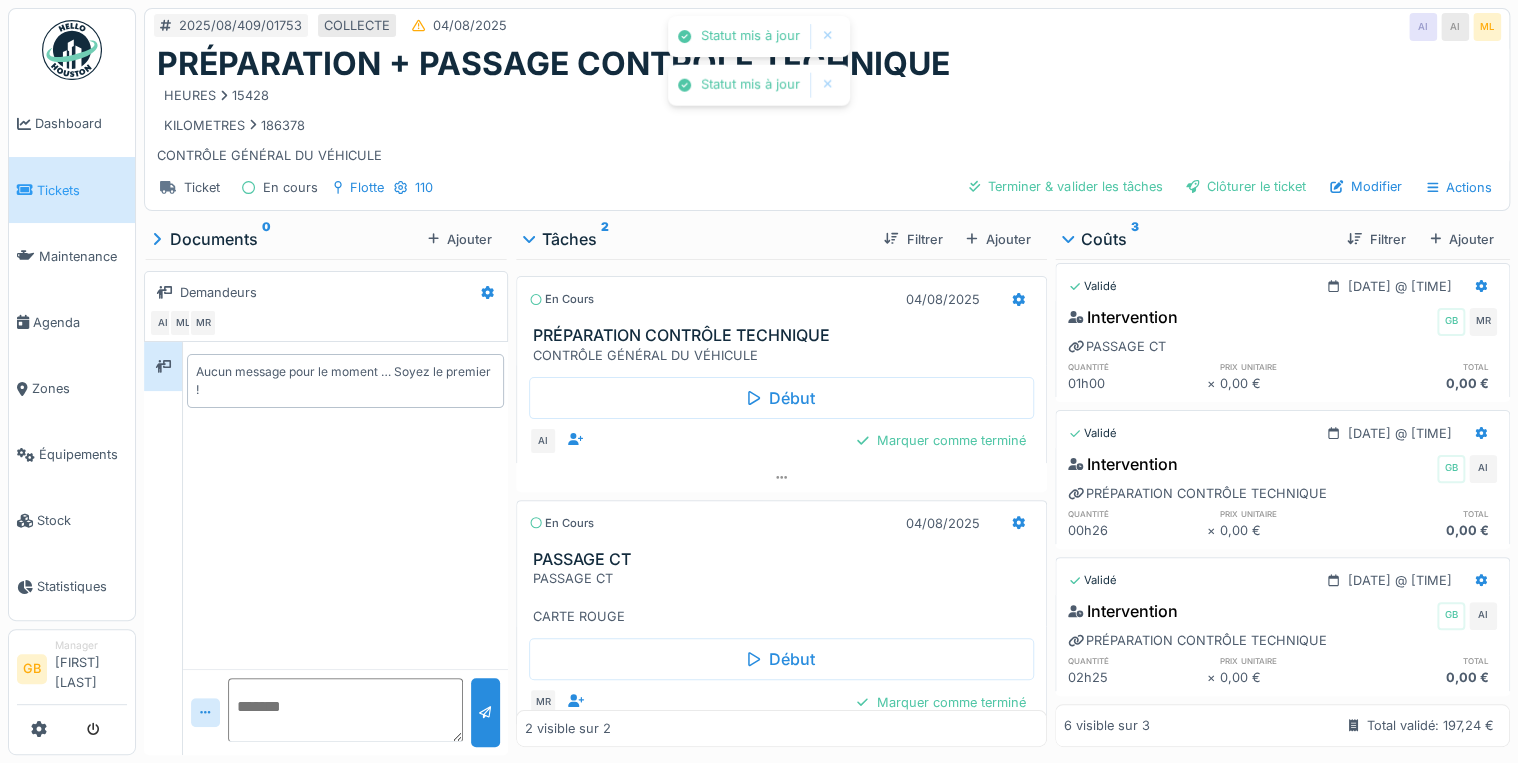 scroll, scrollTop: 676, scrollLeft: 0, axis: vertical 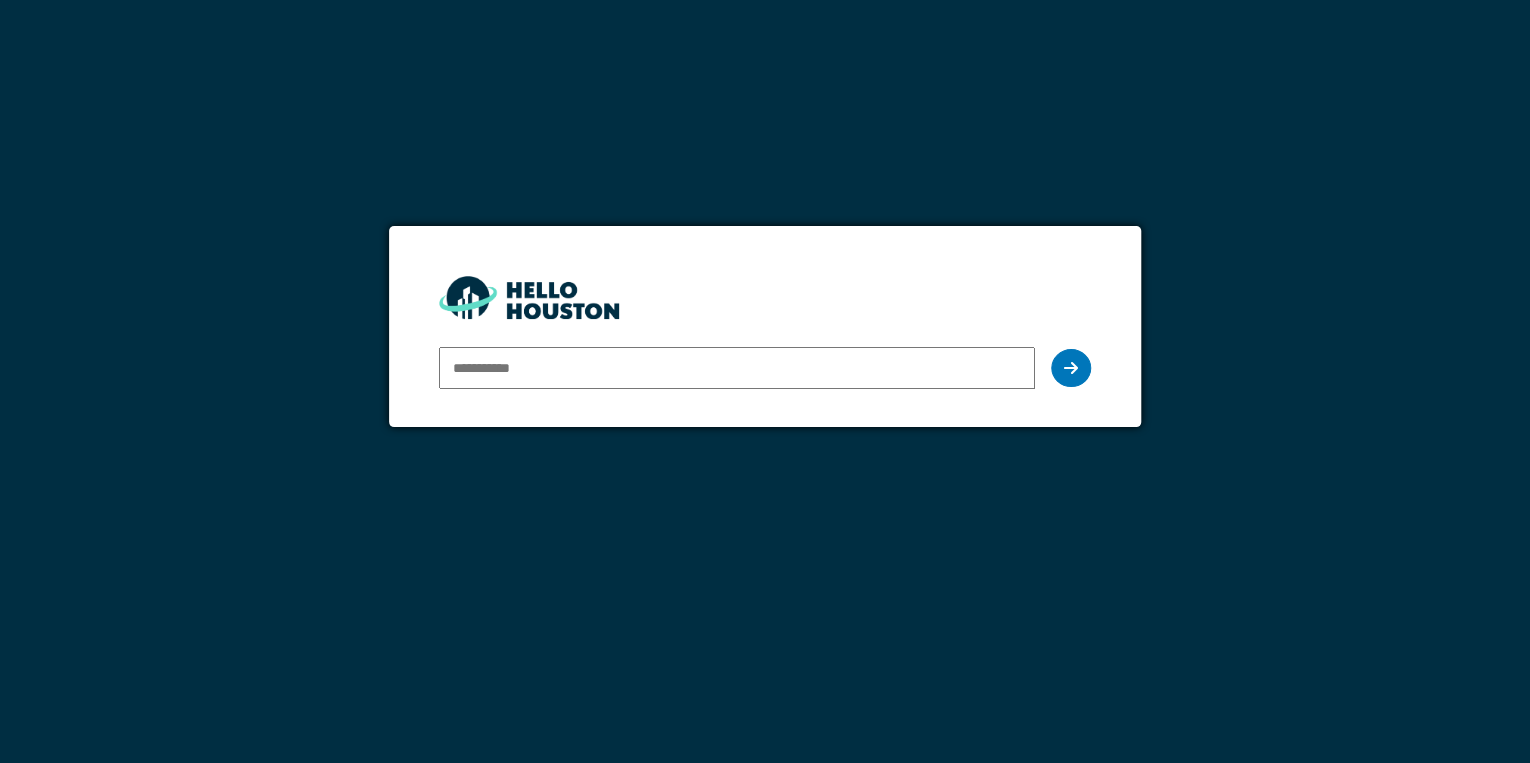 drag, startPoint x: 0, startPoint y: 0, endPoint x: 601, endPoint y: 362, distance: 701.60175 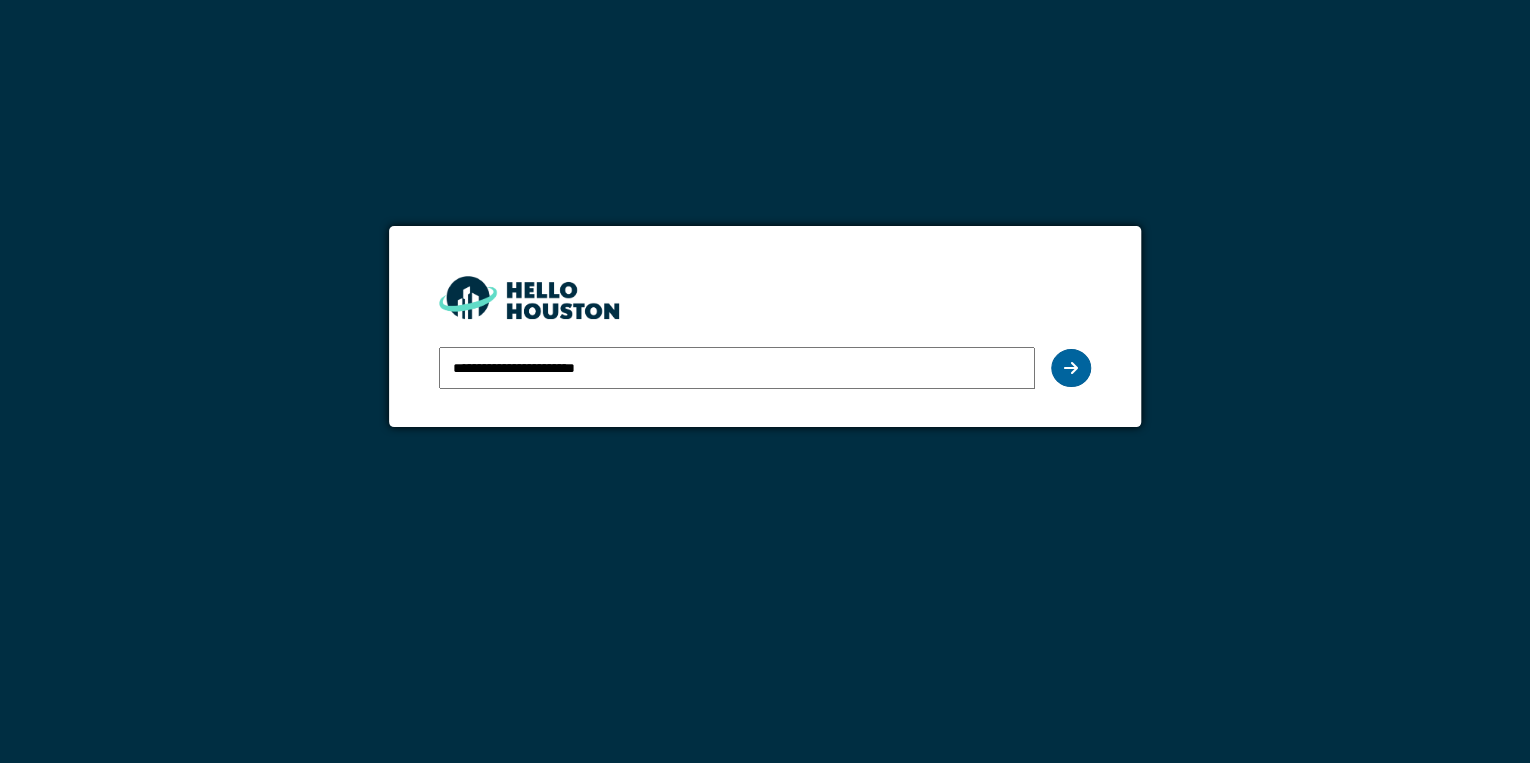 click at bounding box center [1071, 368] 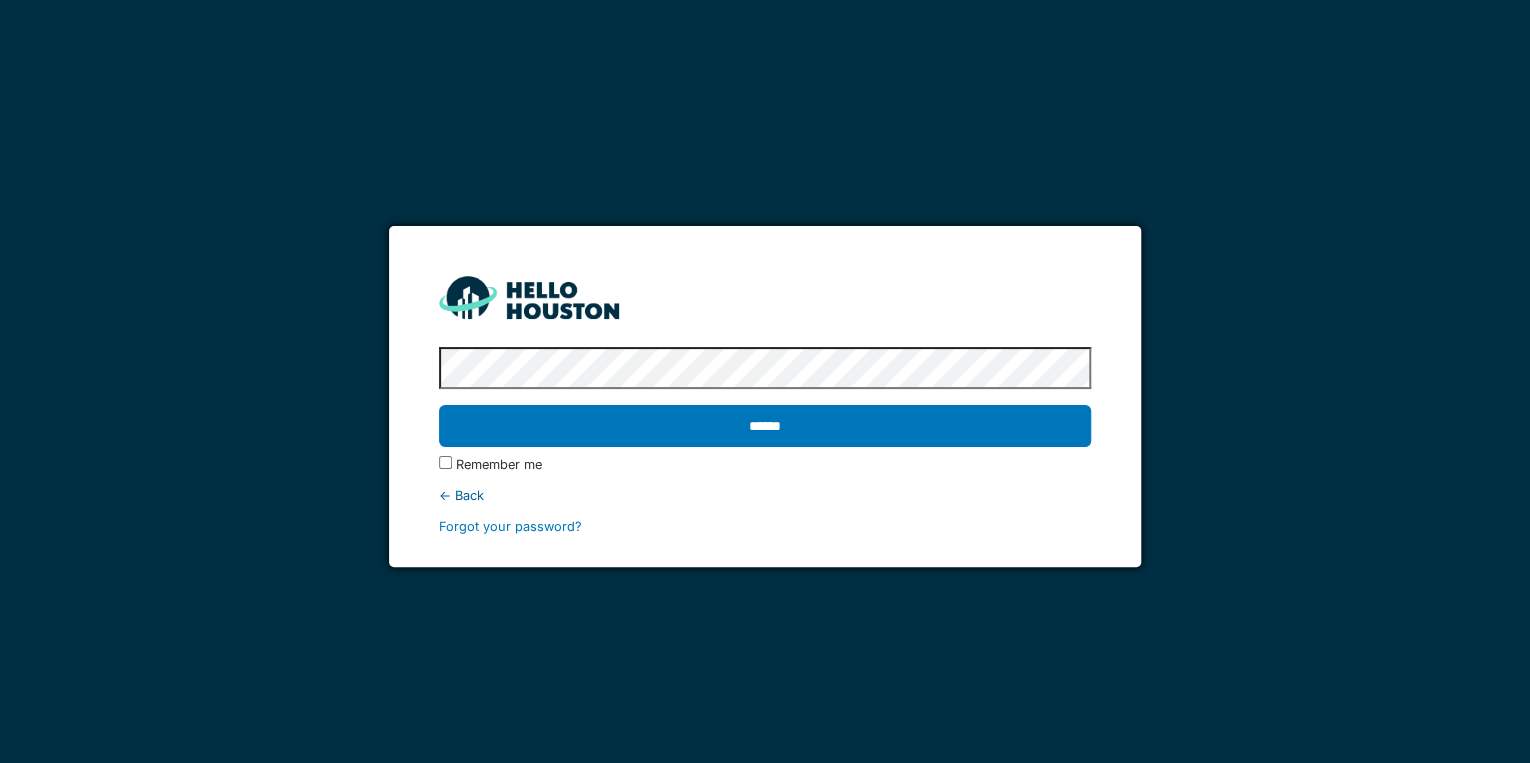 click on "******" at bounding box center (765, 426) 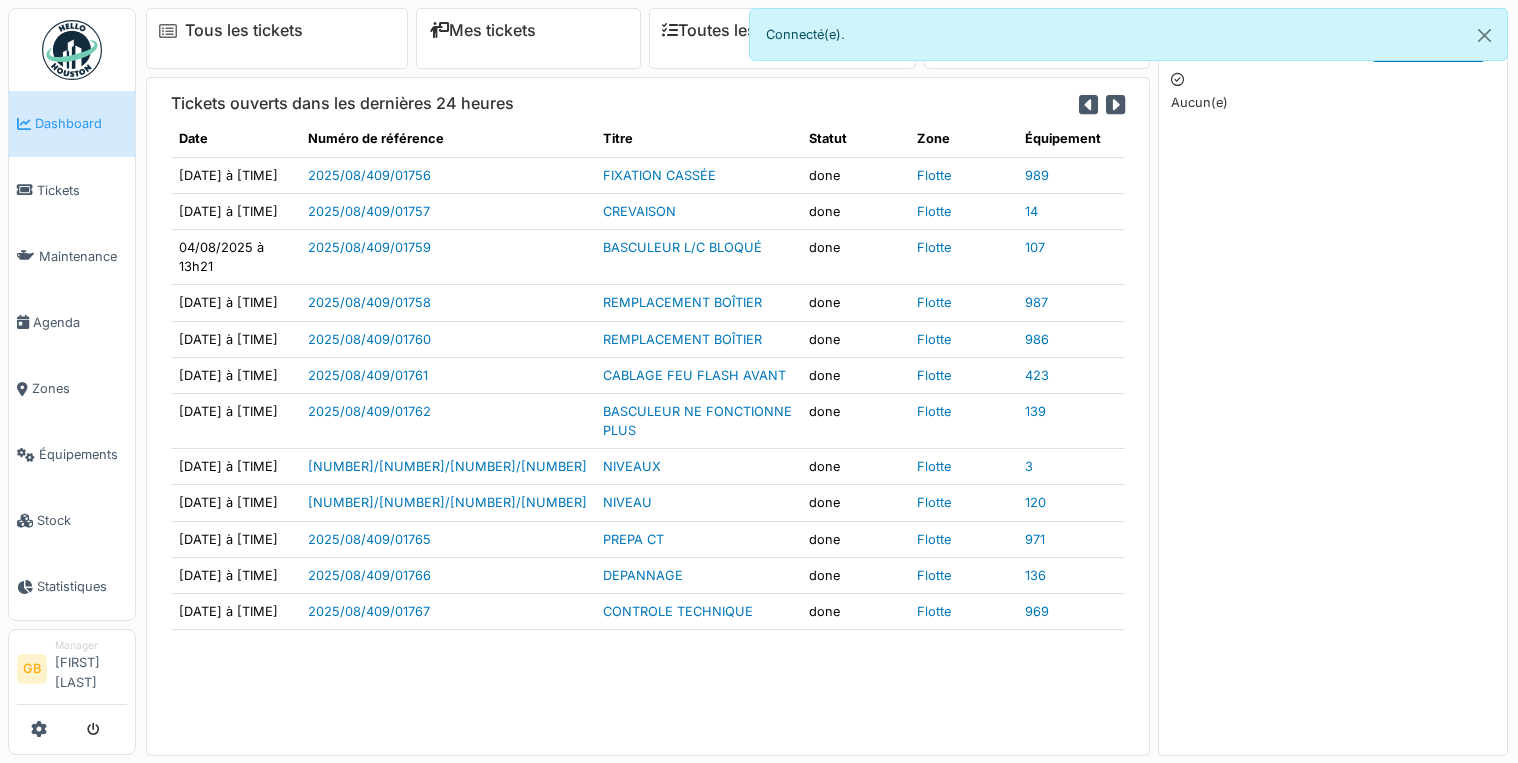 scroll, scrollTop: 0, scrollLeft: 0, axis: both 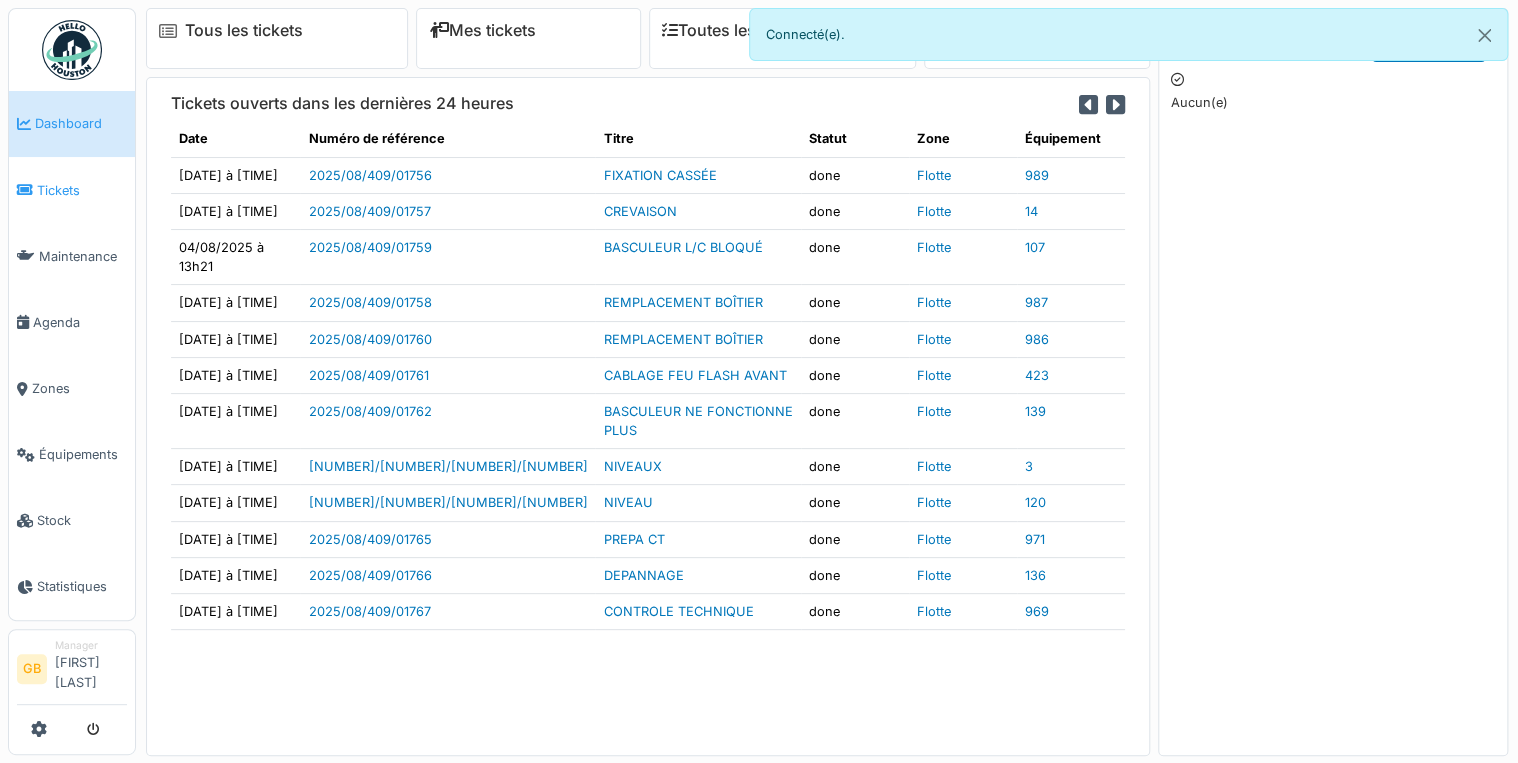 click on "Tickets" at bounding box center [72, 190] 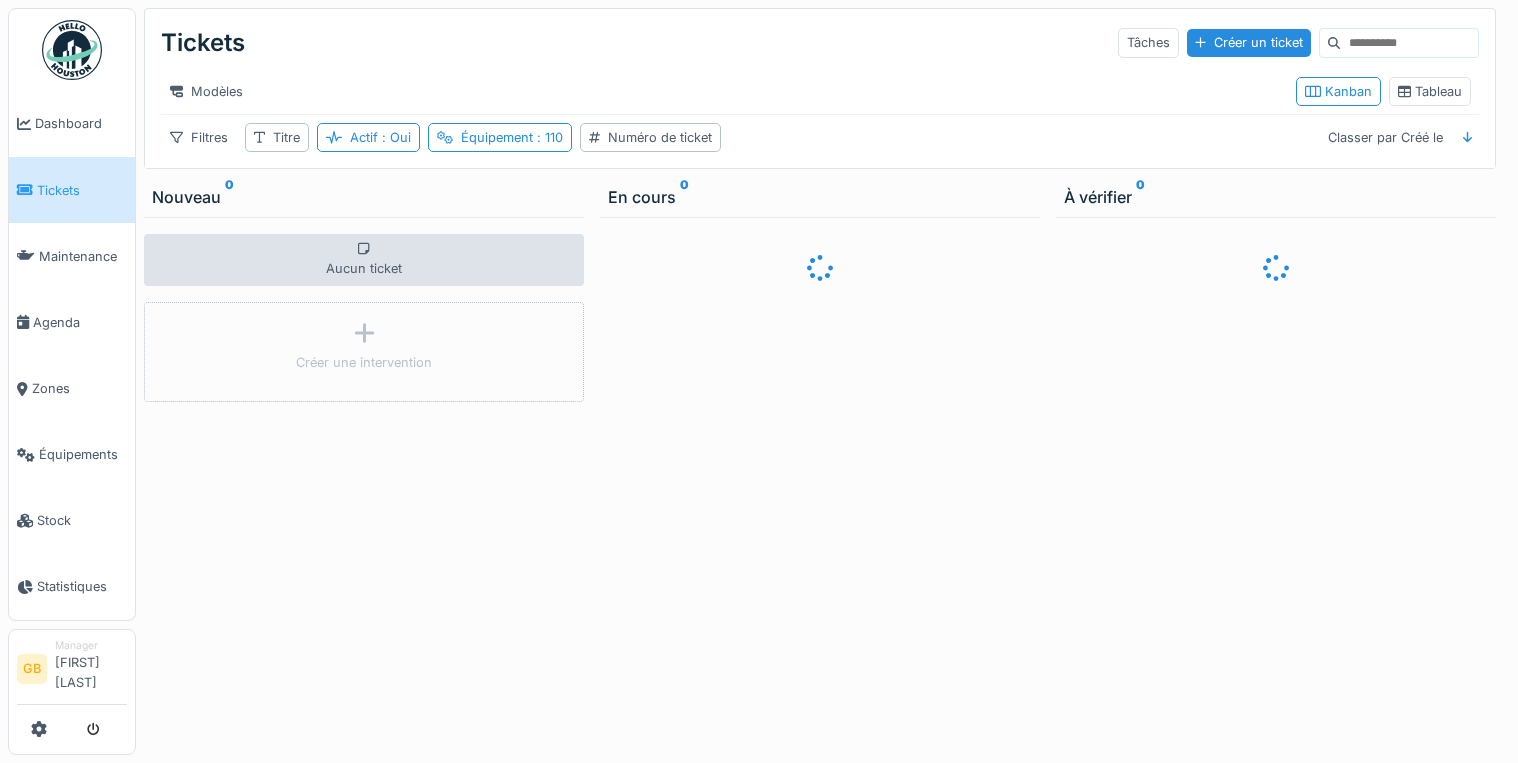 scroll, scrollTop: 0, scrollLeft: 0, axis: both 